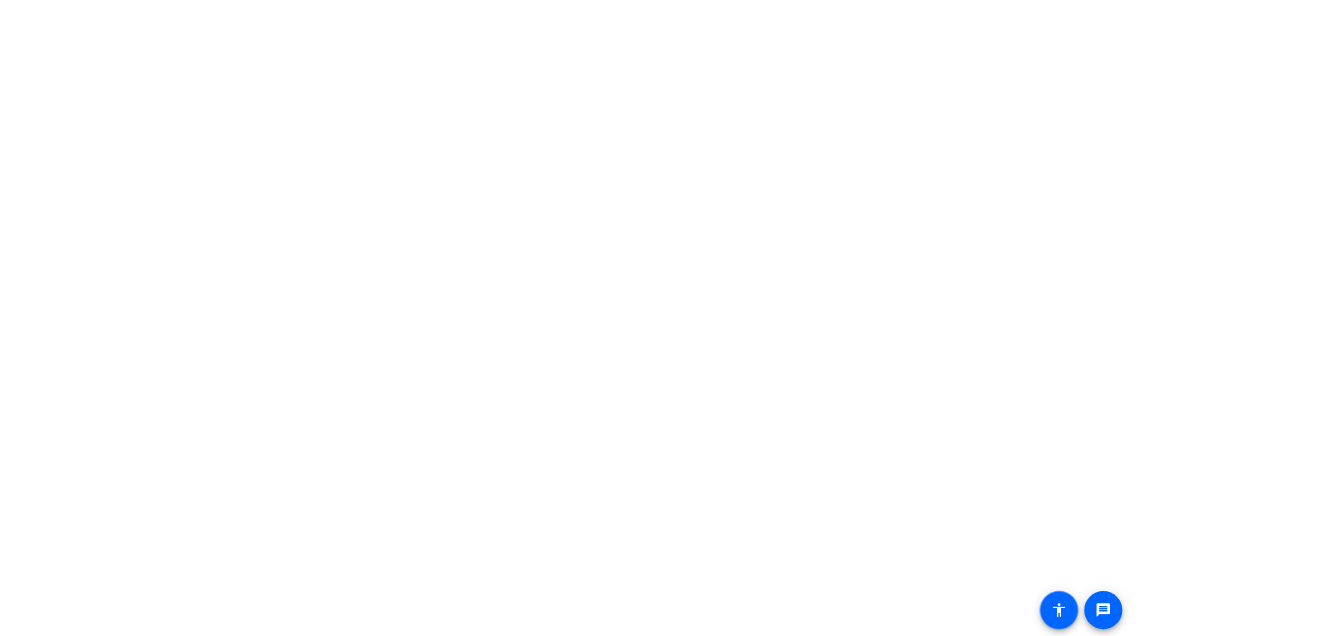 scroll, scrollTop: 0, scrollLeft: 0, axis: both 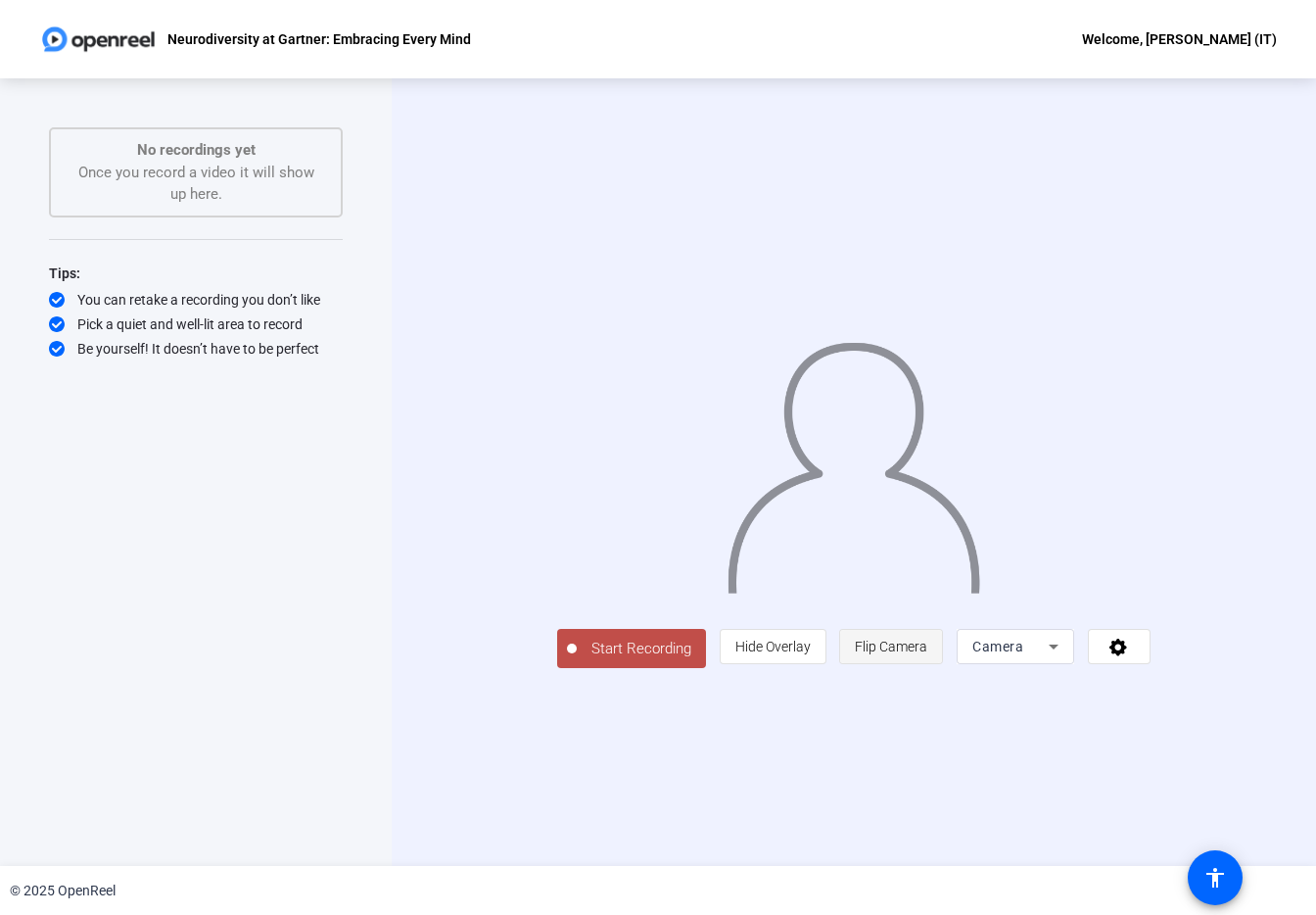 click on "Flip Camera" 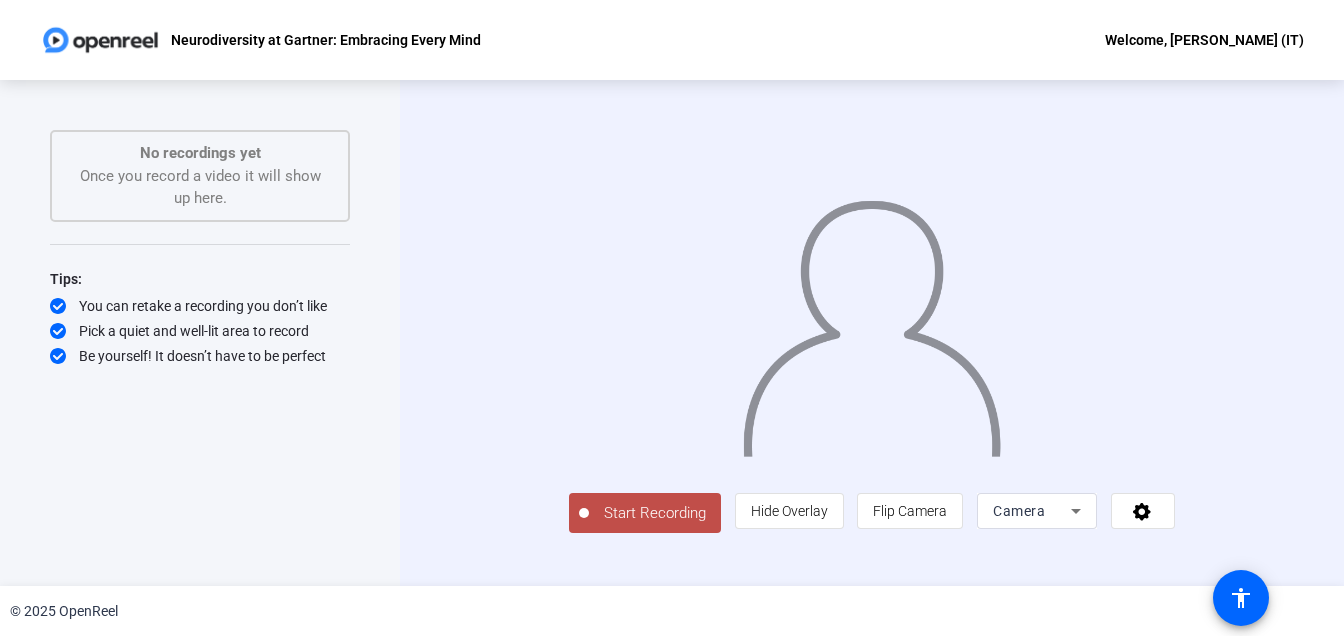 scroll, scrollTop: 17, scrollLeft: 0, axis: vertical 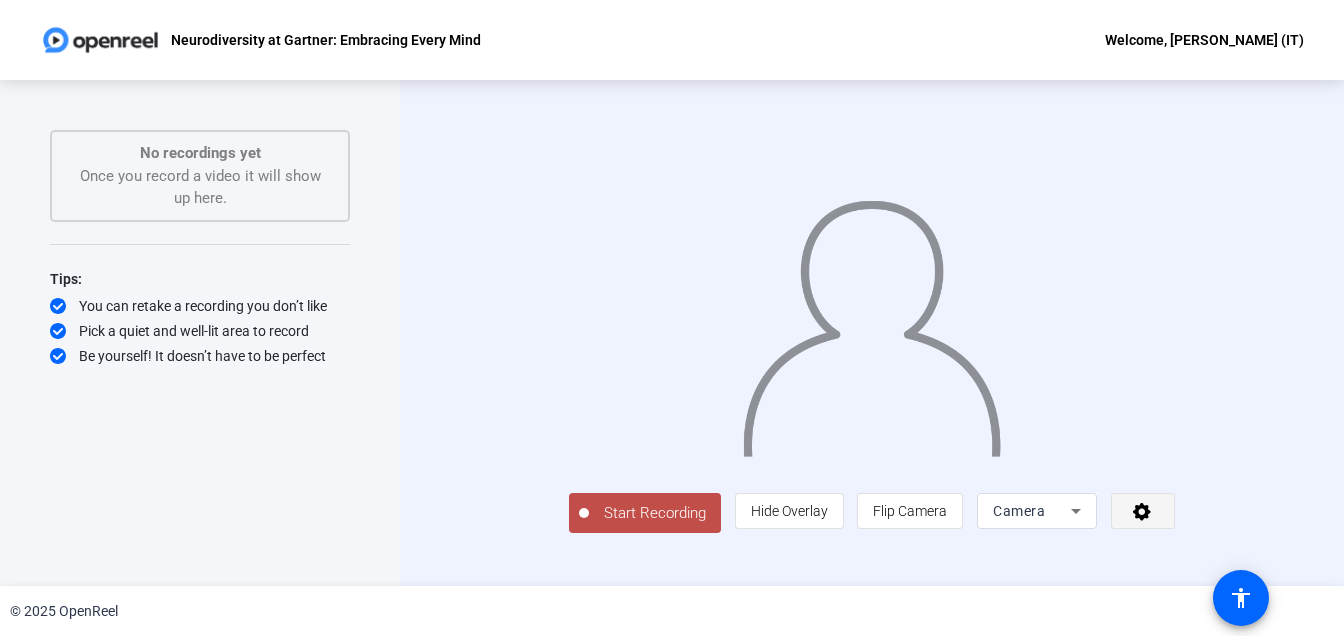click 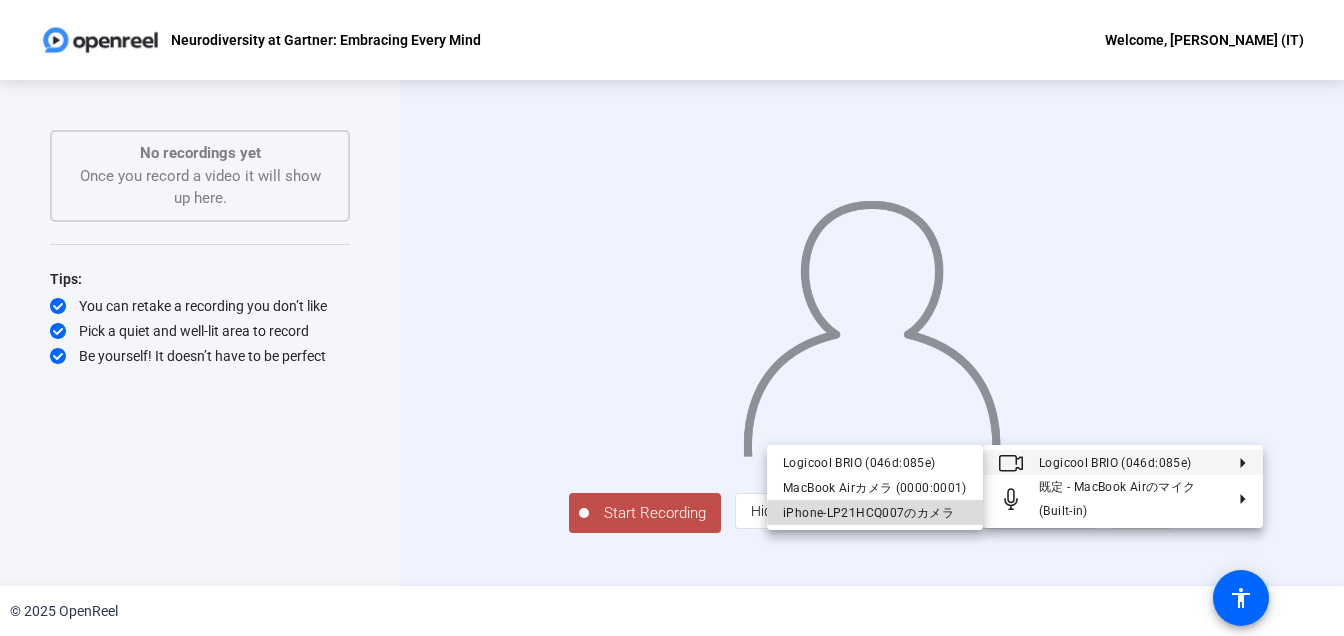 click on "‎iPhone-LP21HCQ007のカメラ" at bounding box center [875, 513] 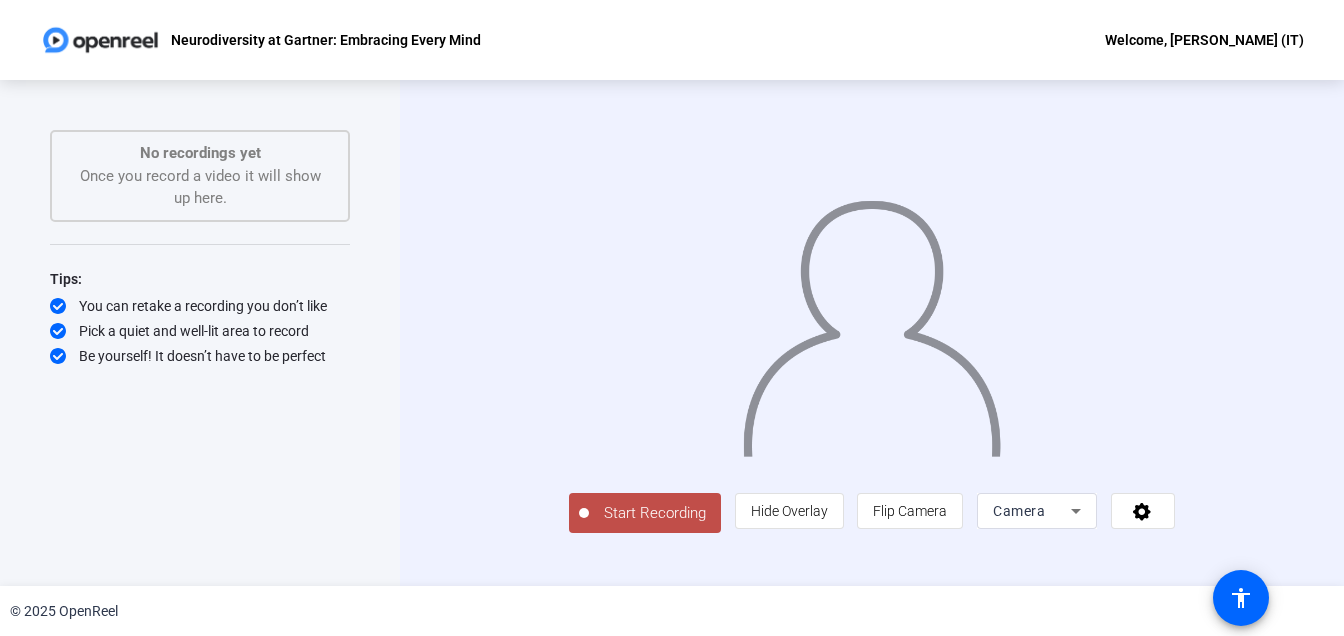 scroll, scrollTop: 17, scrollLeft: 0, axis: vertical 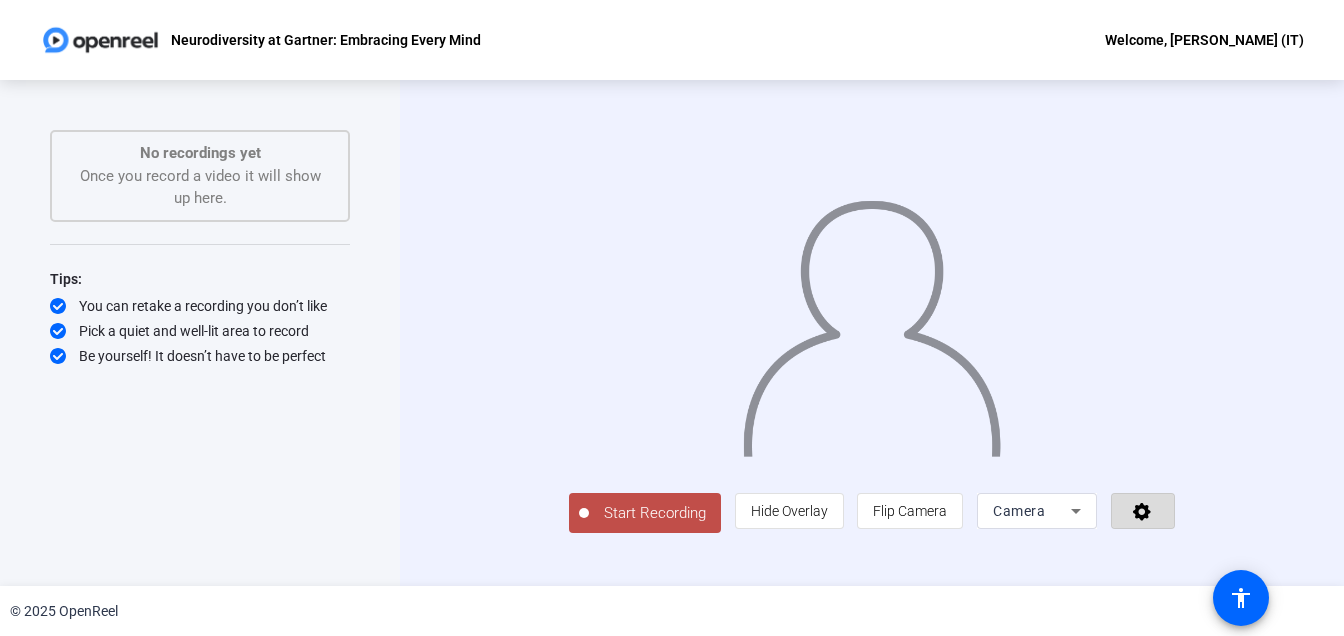 click 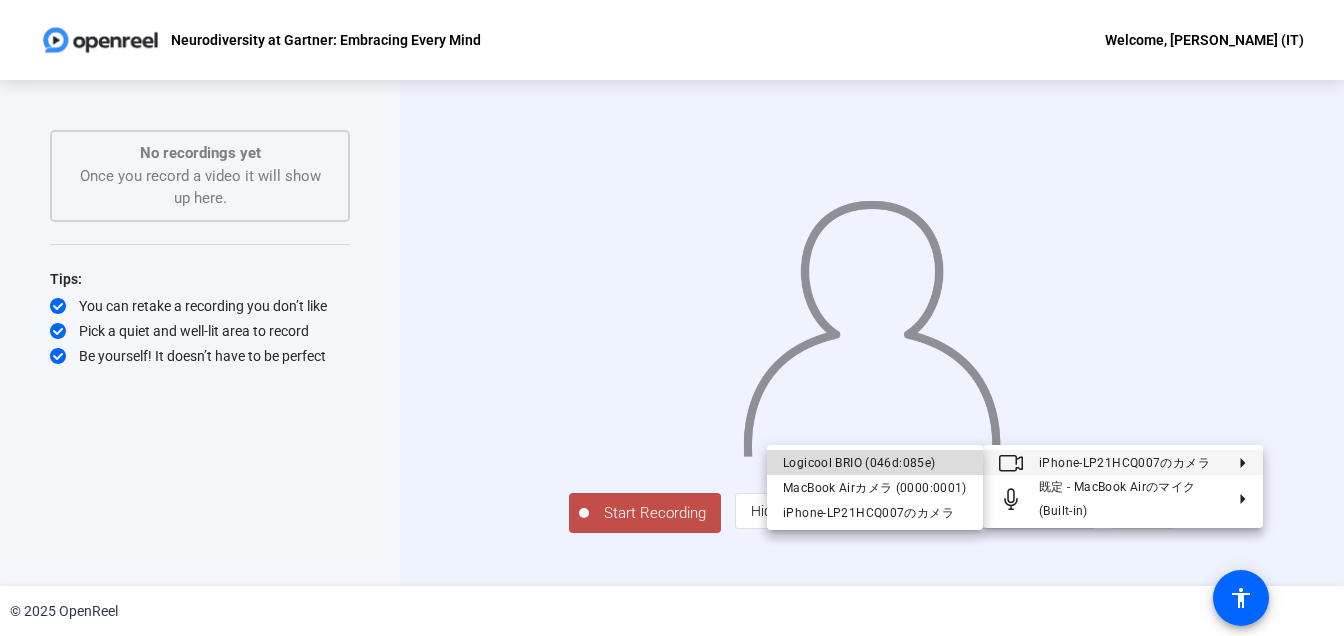 click on "Logicool BRIO (046d:085e)" at bounding box center (875, 463) 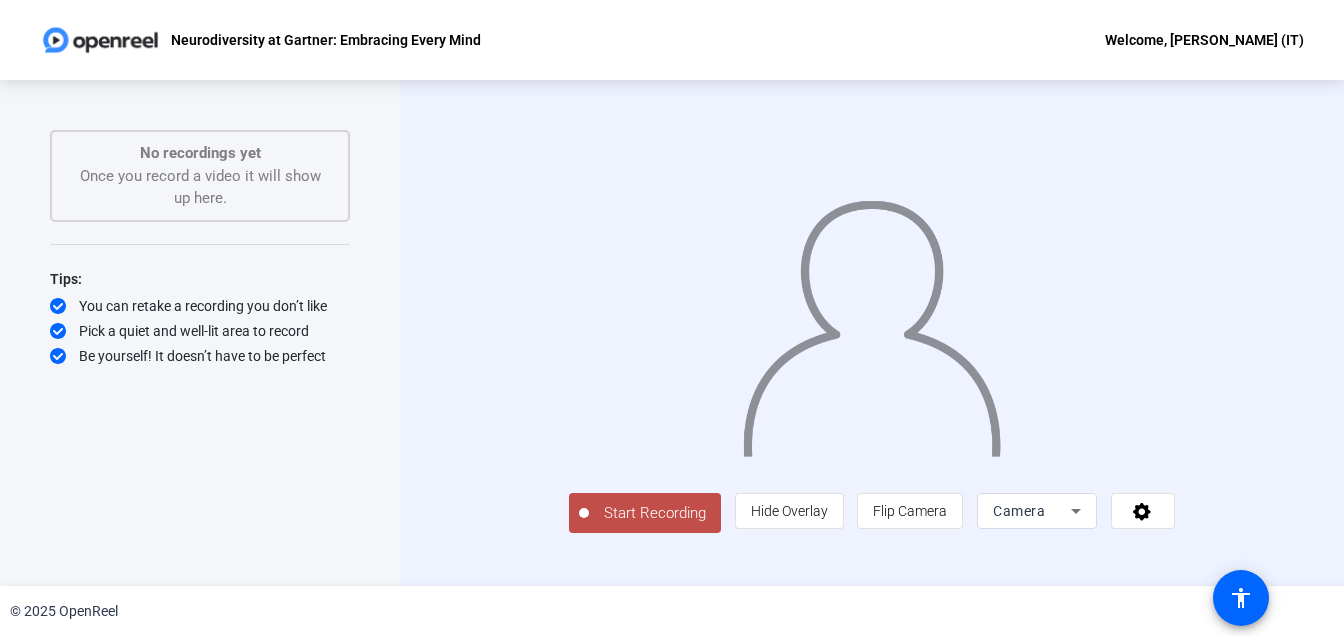 scroll, scrollTop: 17, scrollLeft: 0, axis: vertical 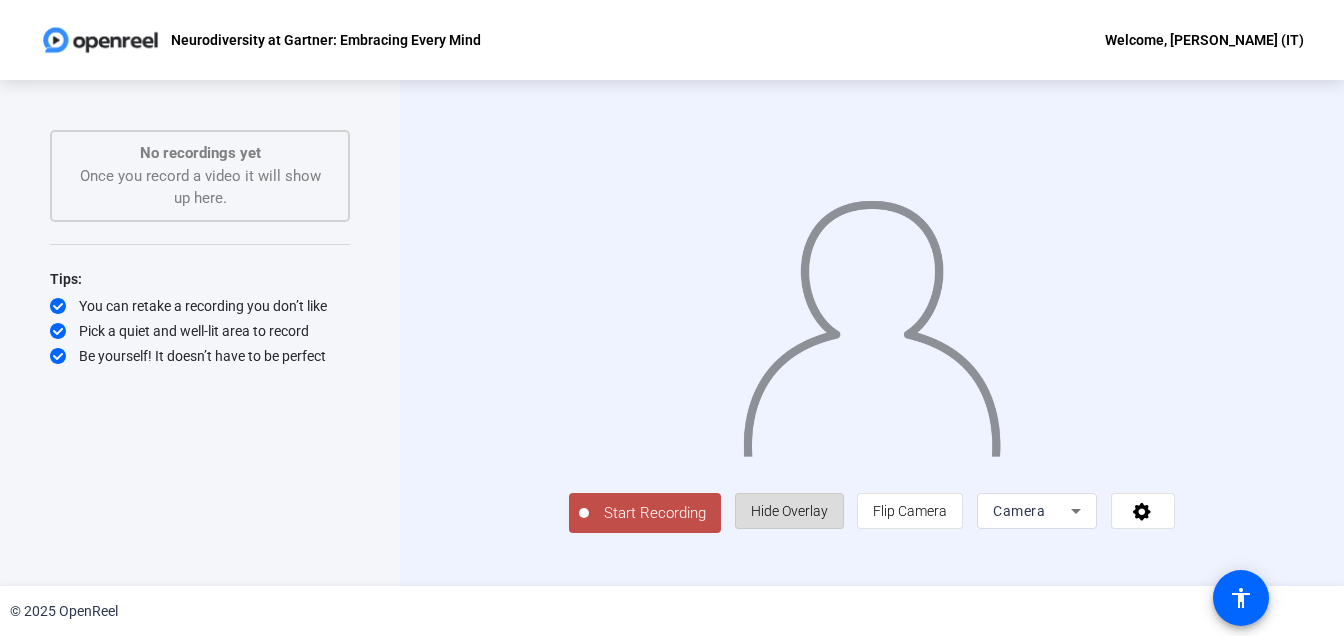 click on "Hide Overlay" 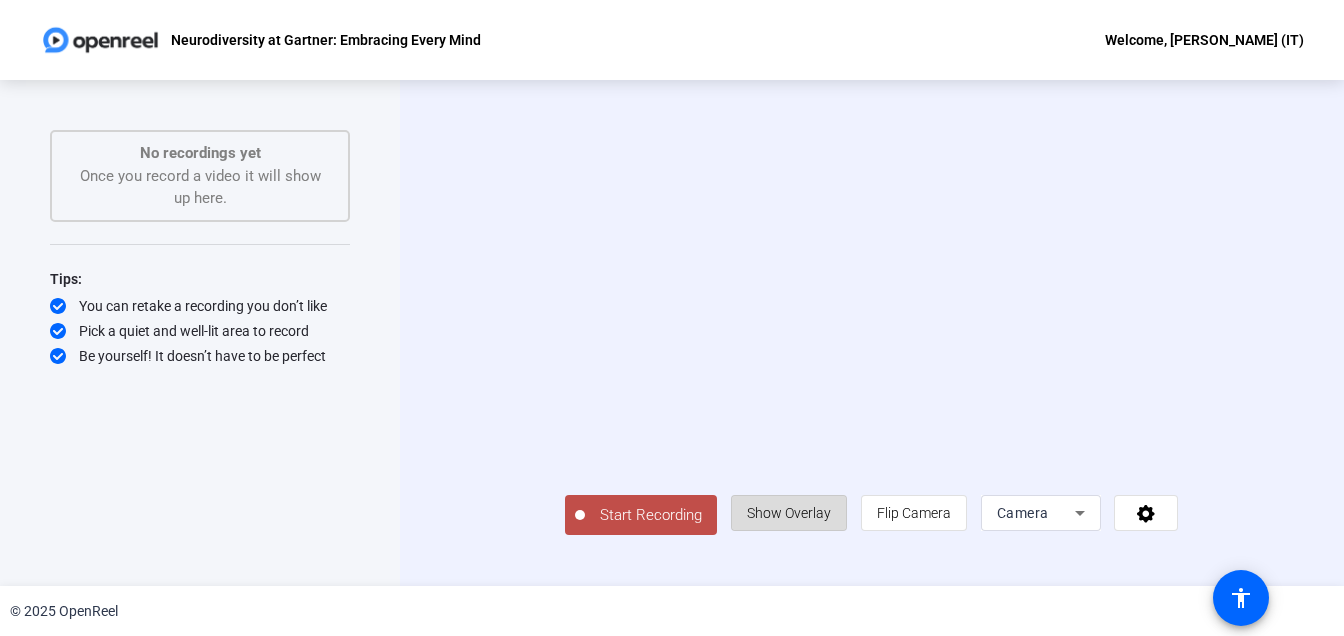 click on "Show Overlay" 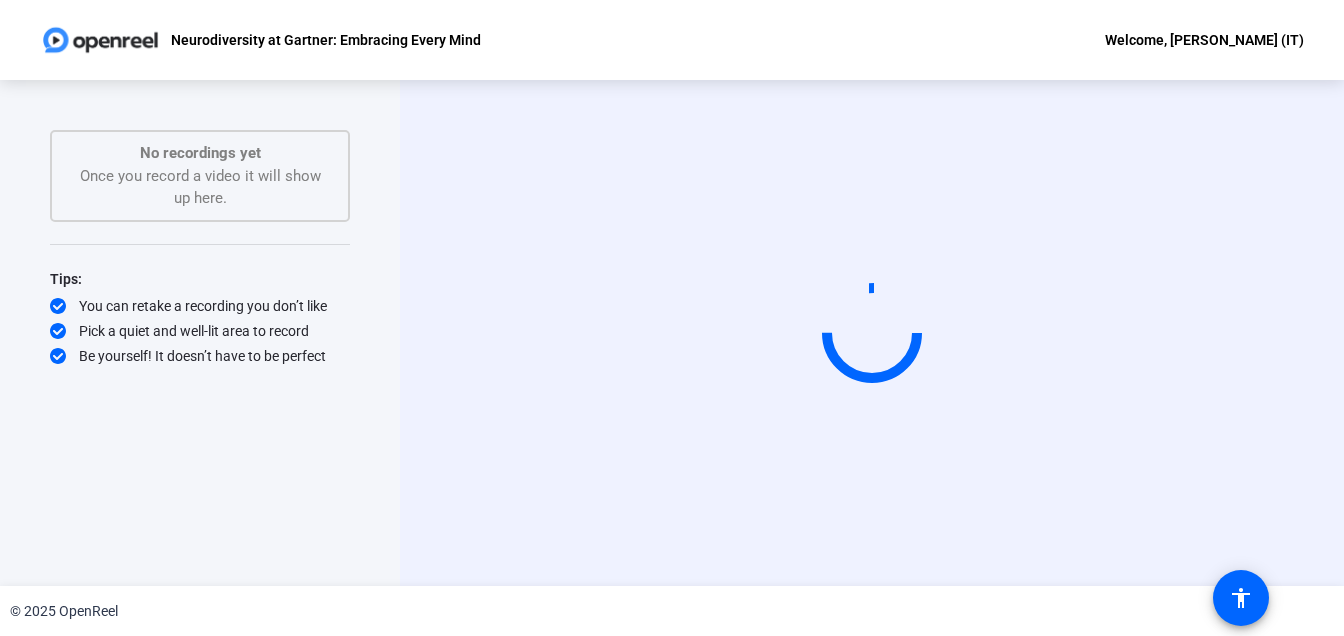 scroll, scrollTop: 0, scrollLeft: 0, axis: both 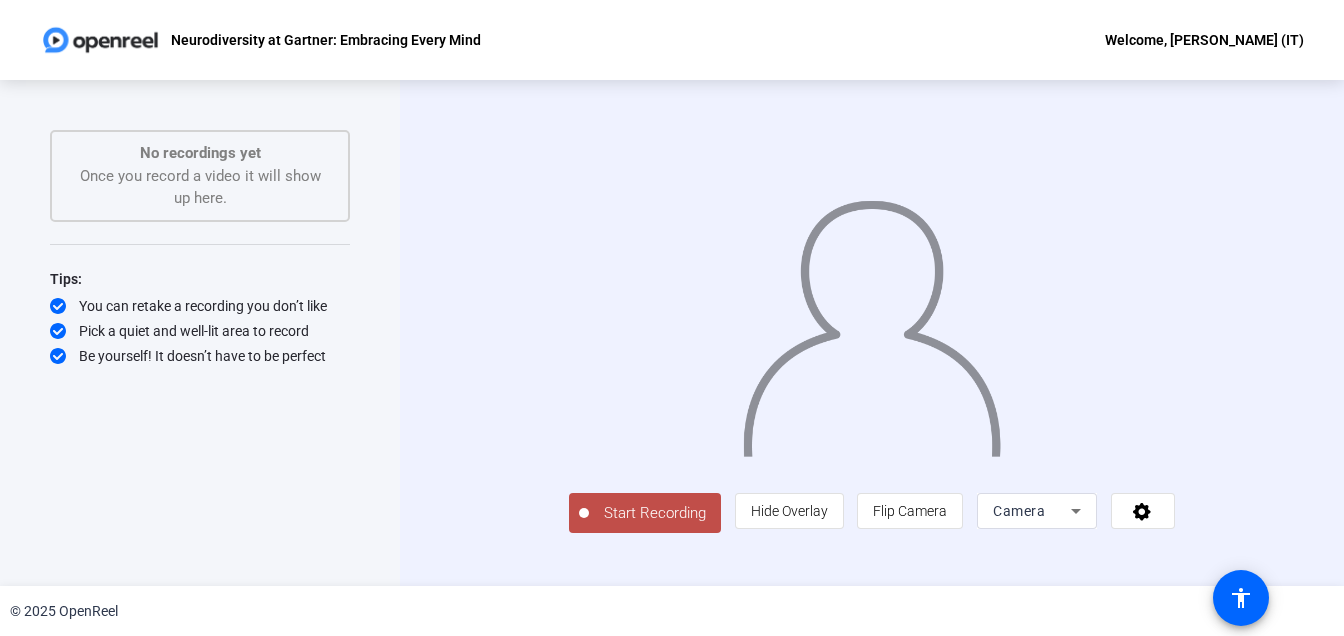 click on "Start Recording" 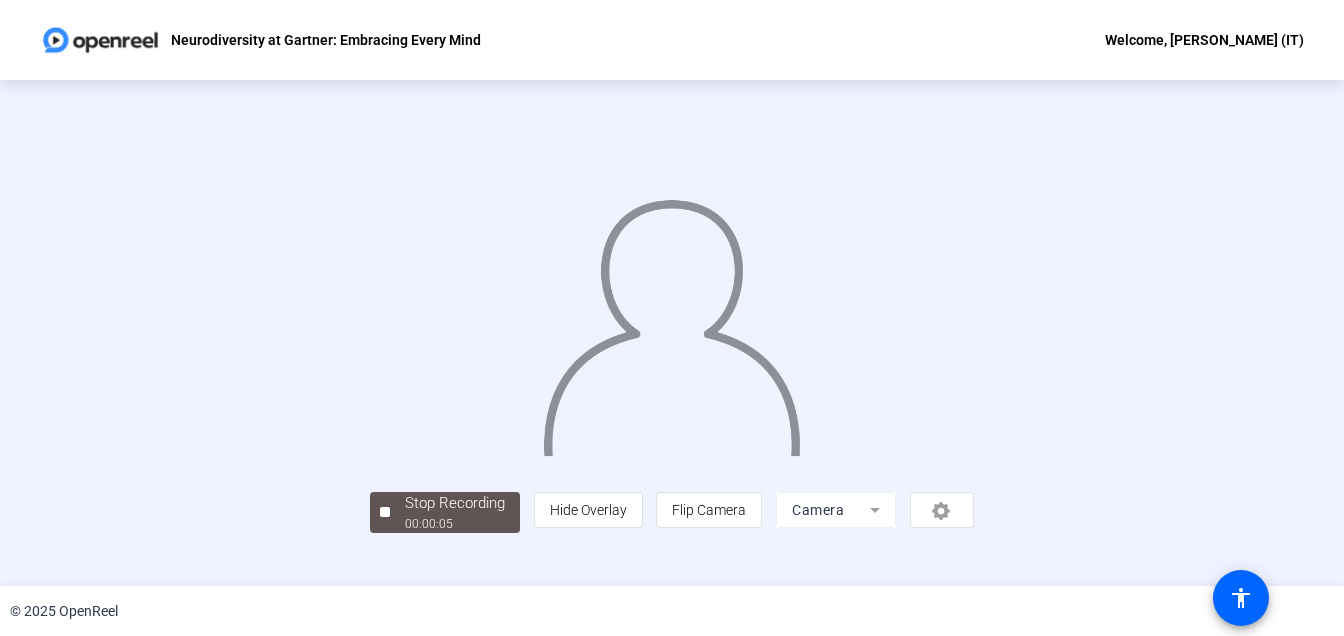 scroll, scrollTop: 107, scrollLeft: 0, axis: vertical 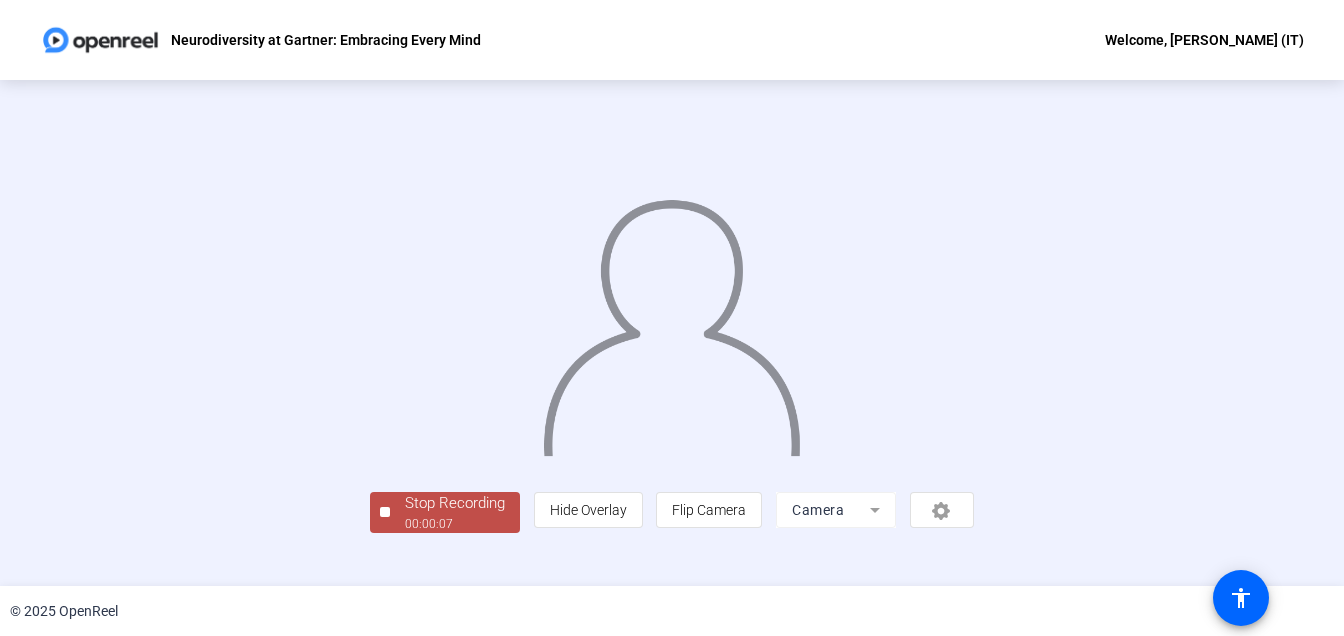 click on "Stop Recording" 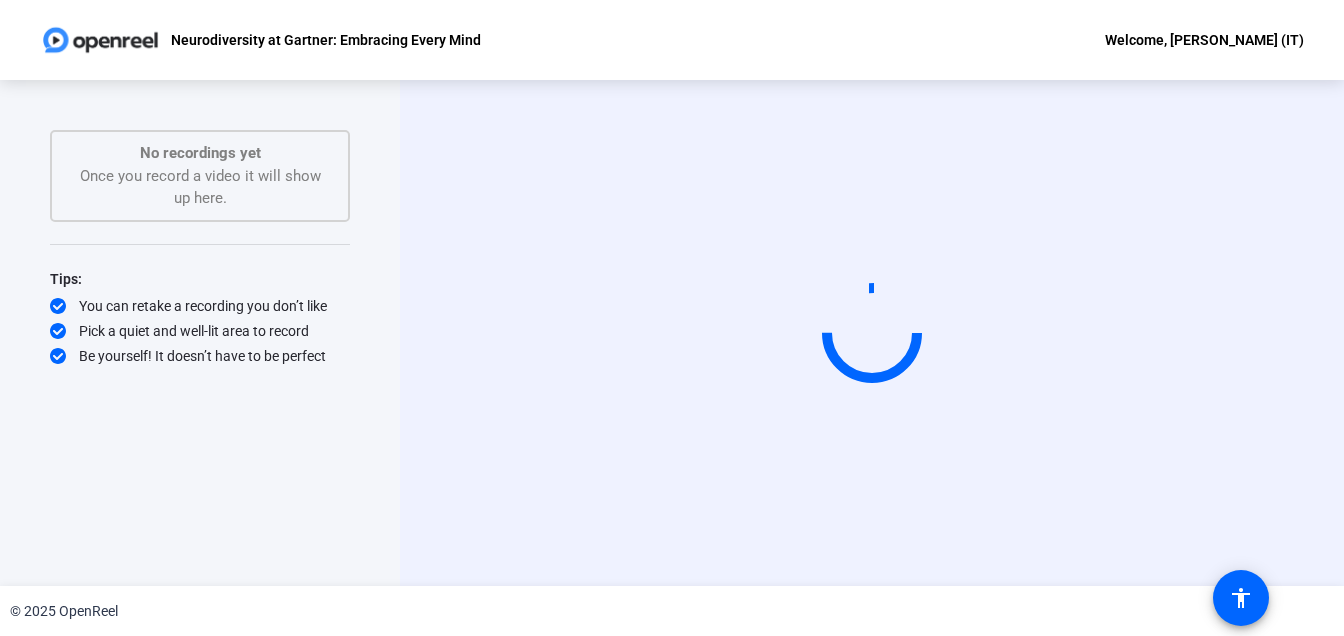 click on "Start Recording  No recordings yet  Once you record a video it will show up here.  Tips:
You can retake a recording you don’t like
Pick a quiet and well-lit area to record
Be yourself! It doesn’t have to be perfect" 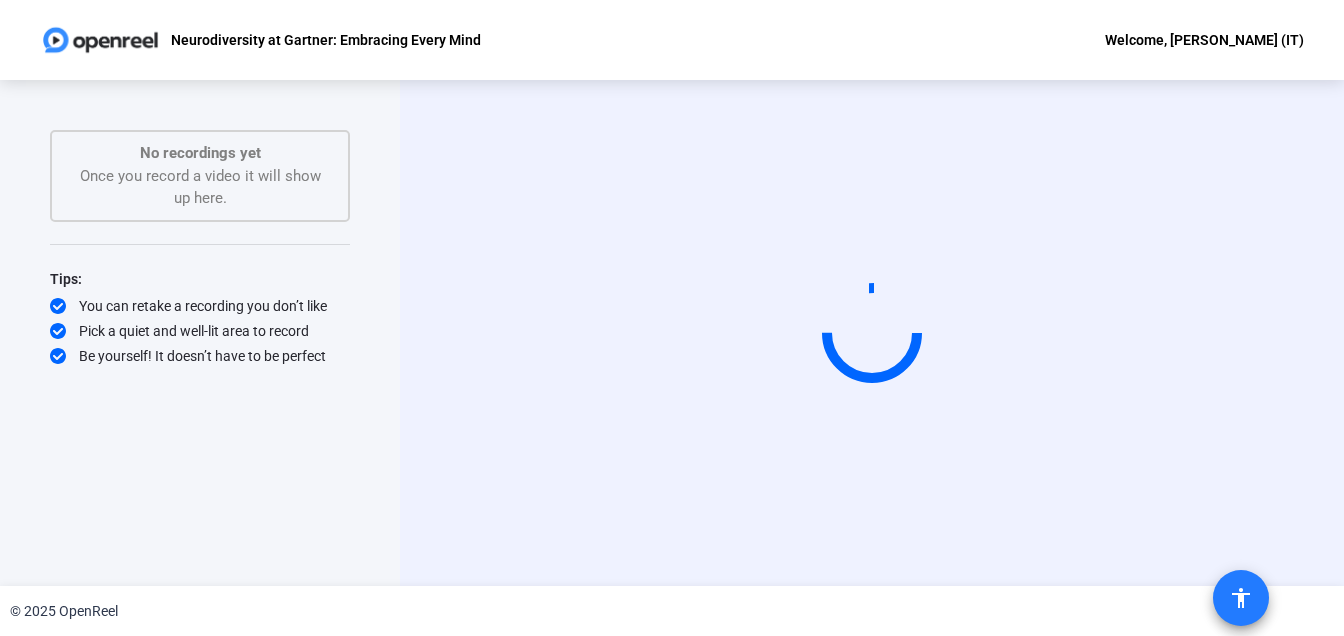 click on "accessibility" 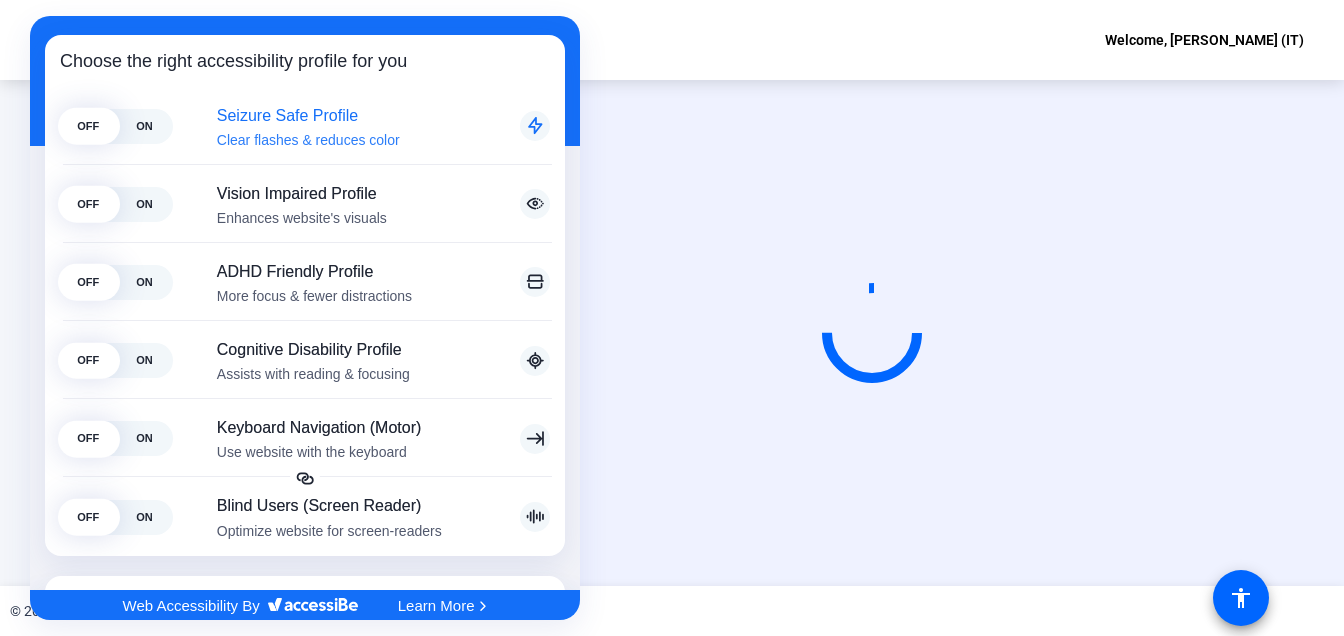 scroll, scrollTop: 269, scrollLeft: 0, axis: vertical 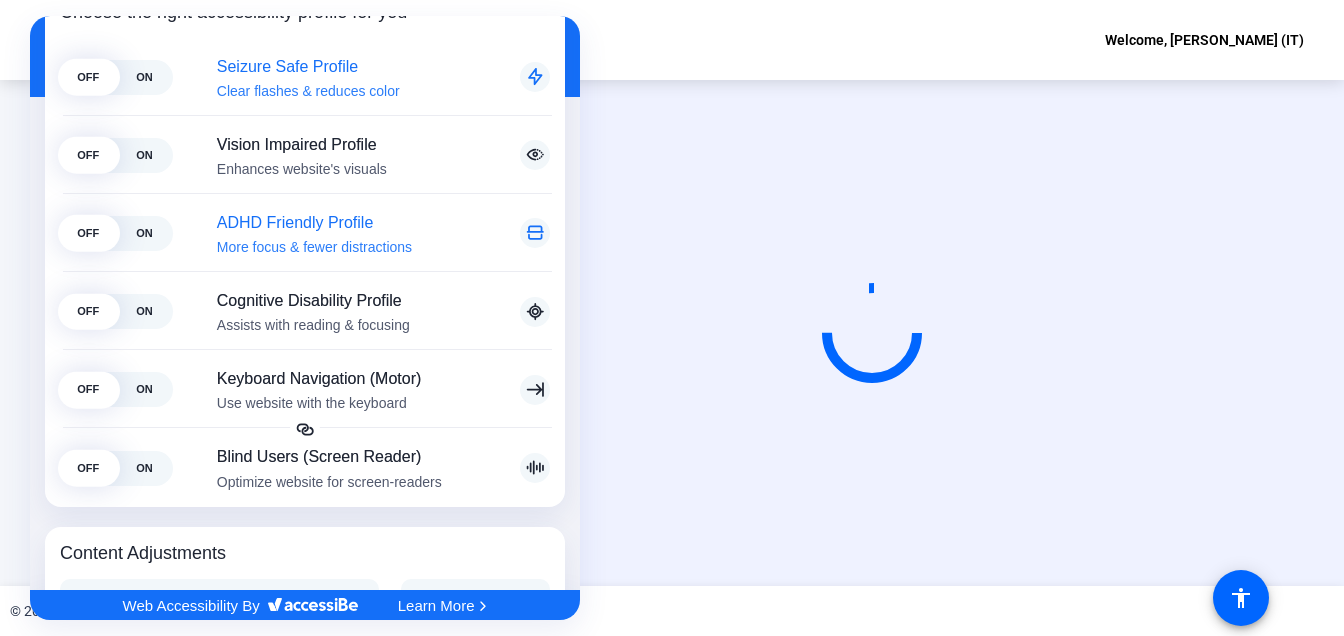click on "ON" 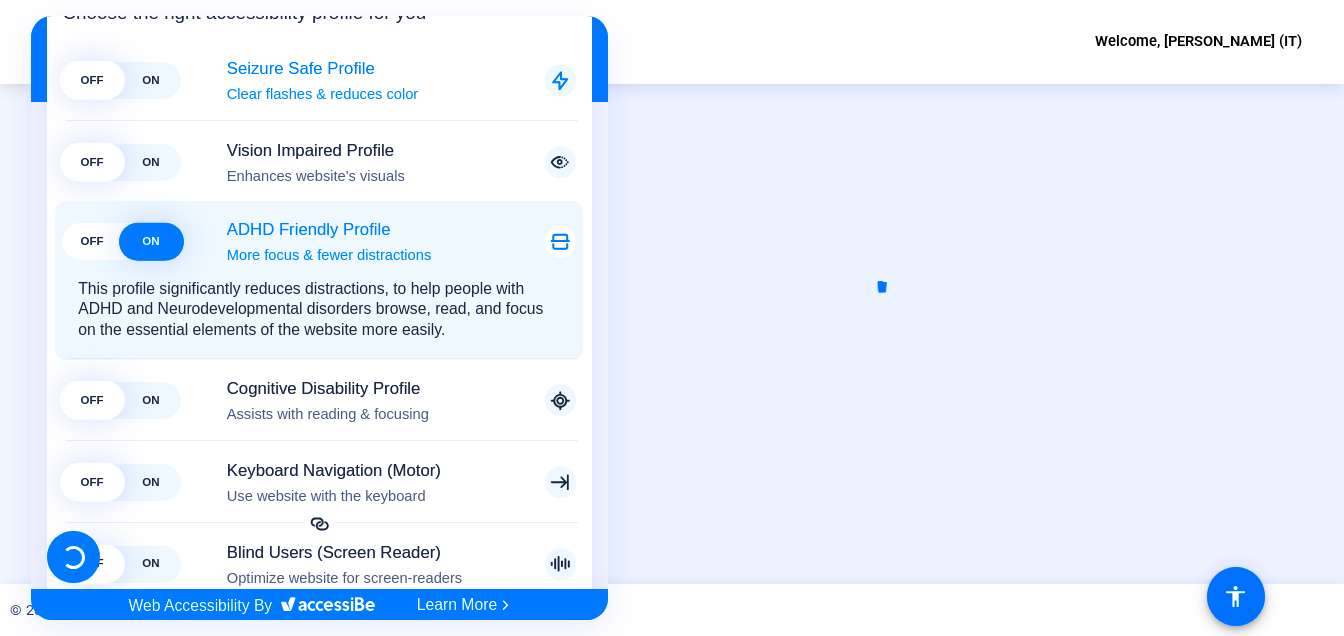 scroll, scrollTop: 269, scrollLeft: 0, axis: vertical 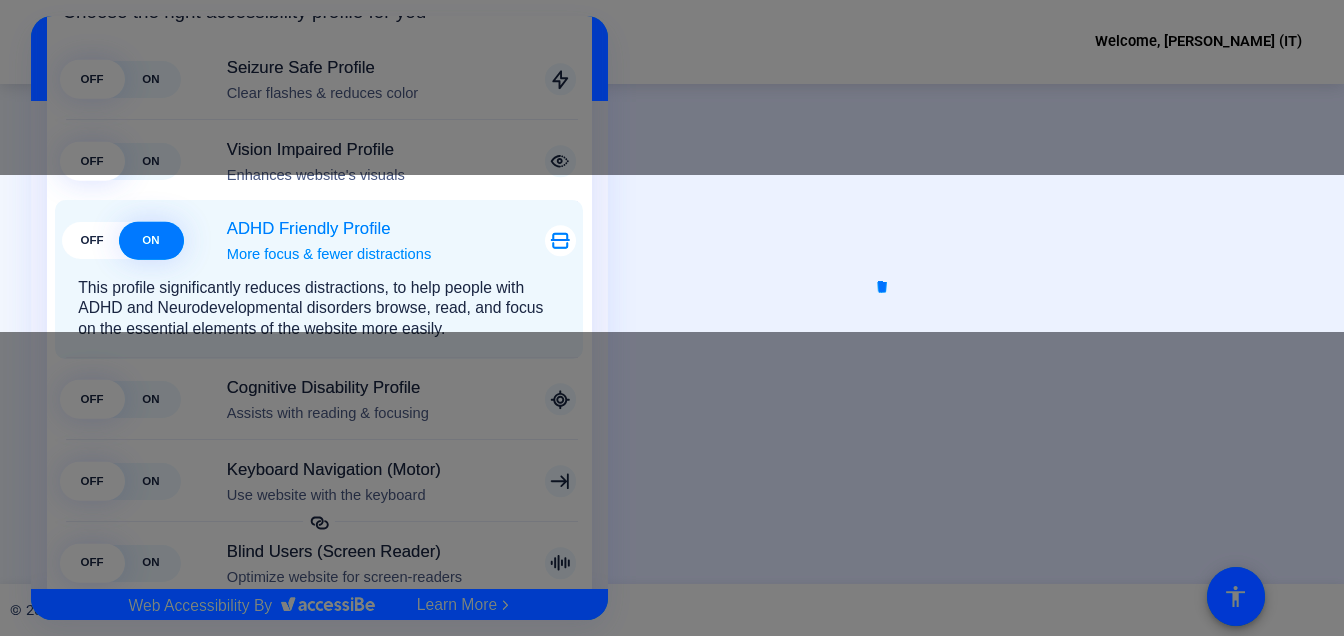 click on "OFF" 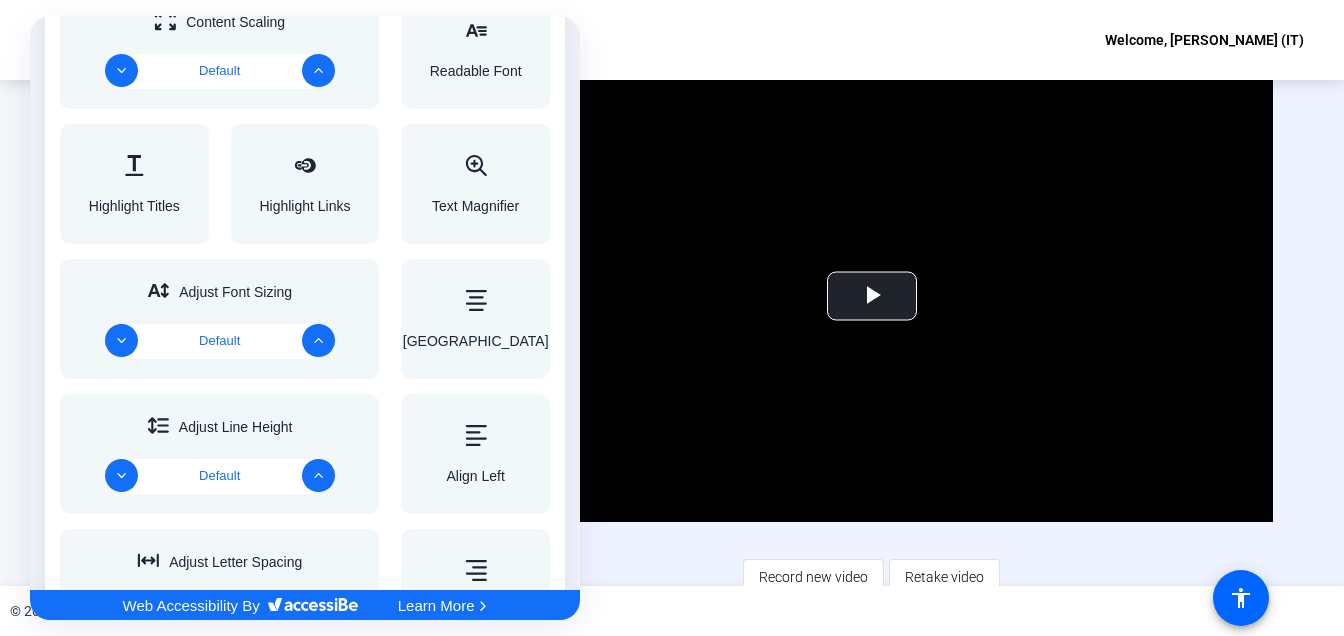 scroll, scrollTop: 857, scrollLeft: 0, axis: vertical 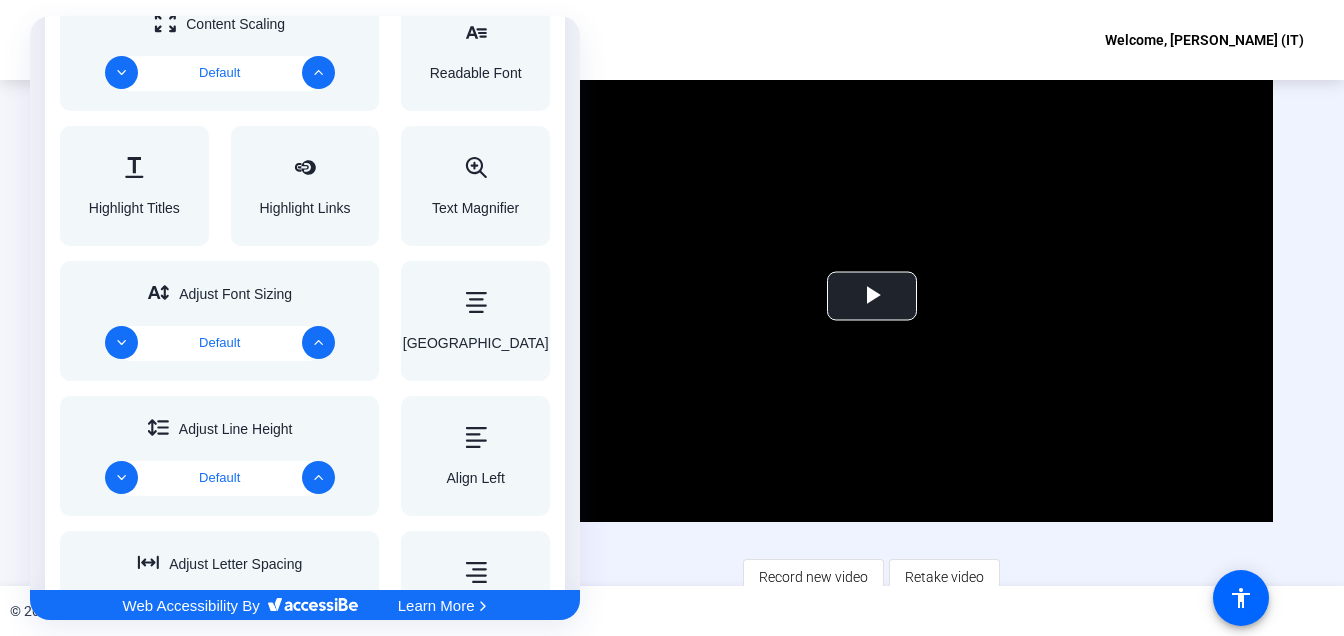 click 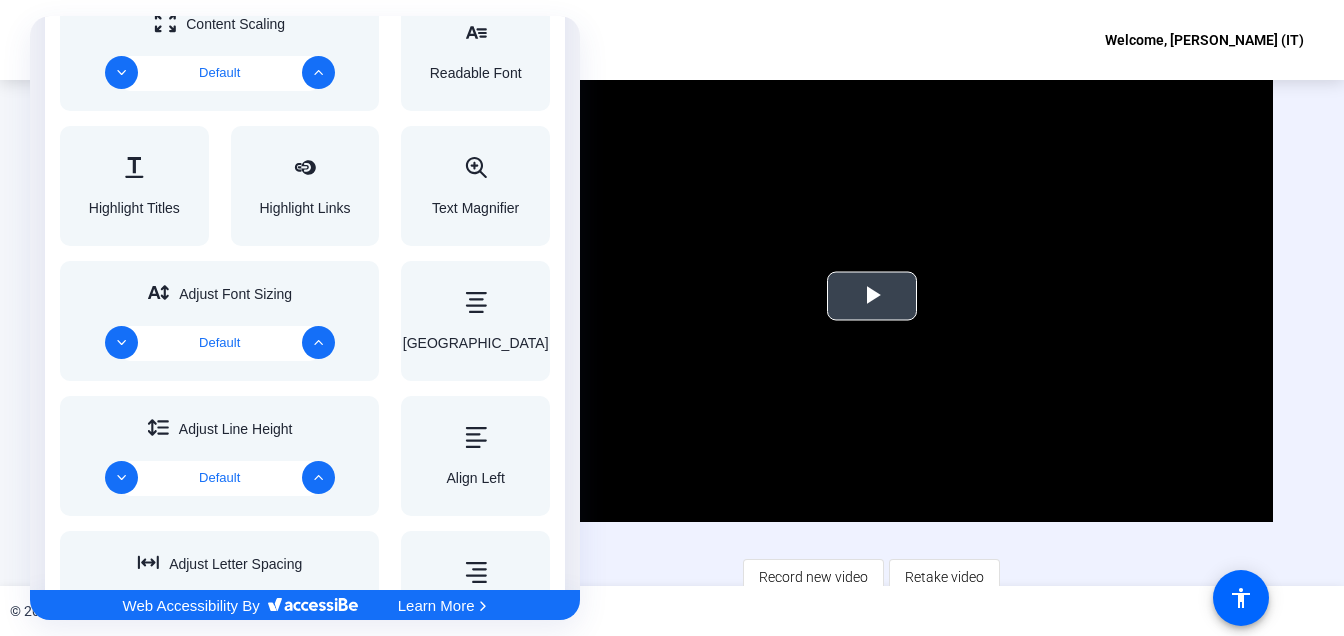 click at bounding box center (872, 296) 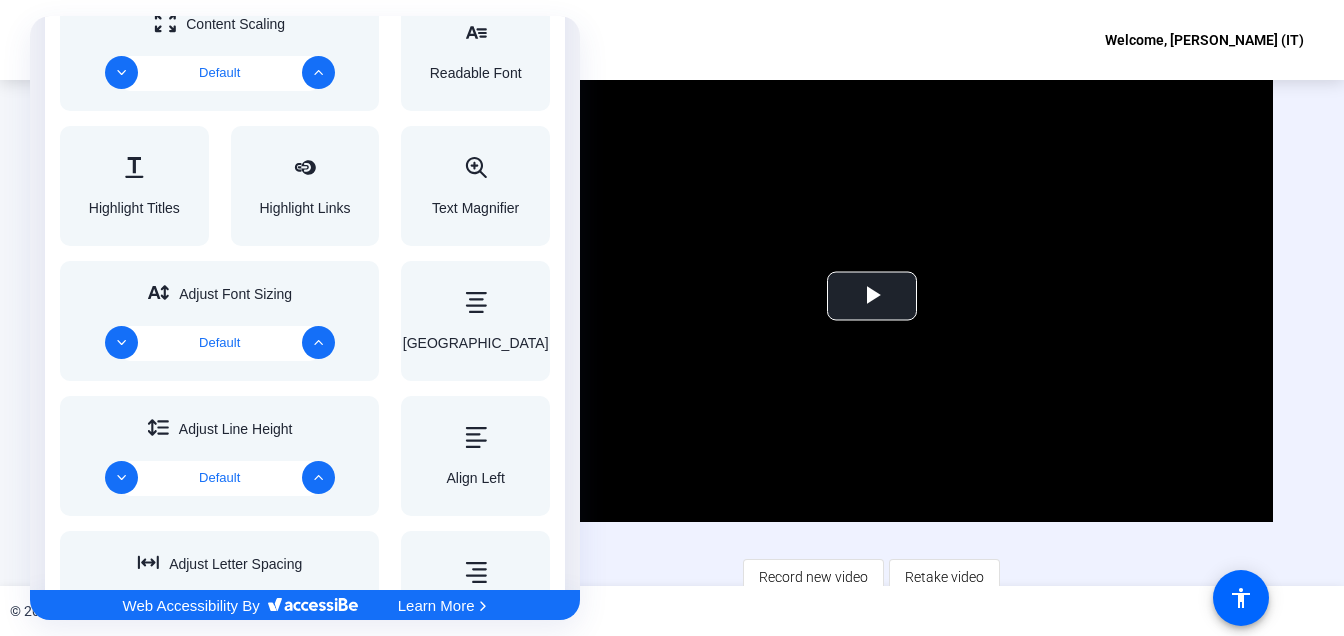 scroll, scrollTop: 0, scrollLeft: 0, axis: both 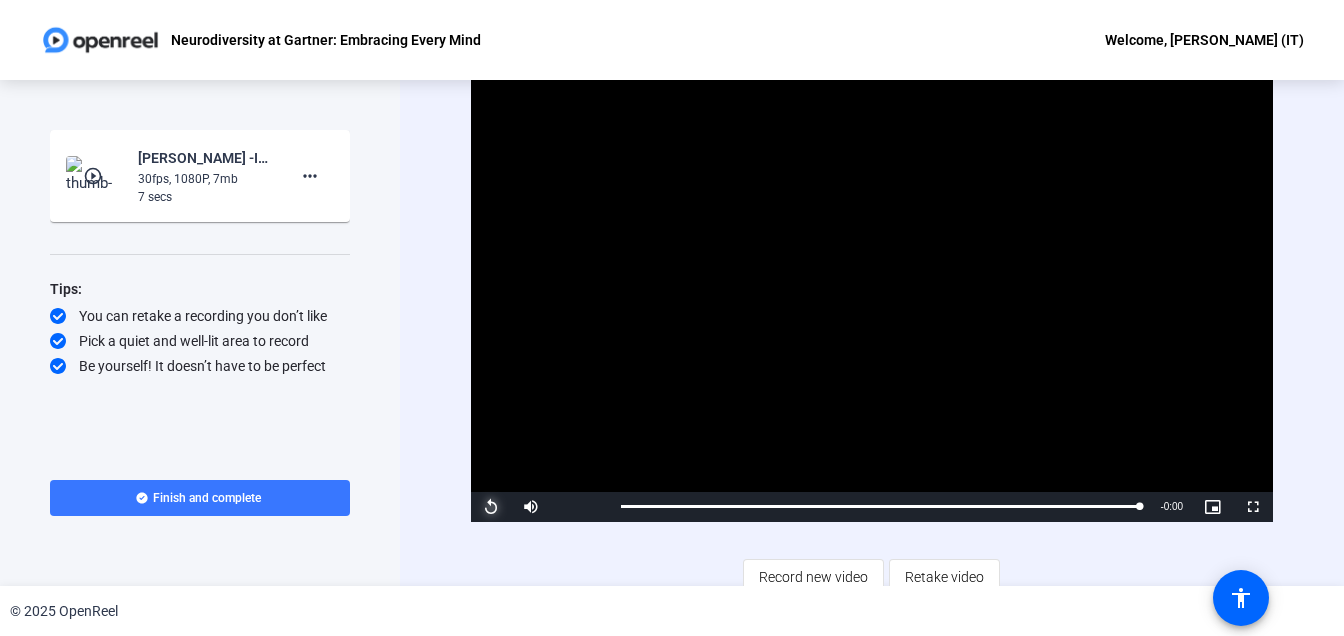 click at bounding box center (491, 507) 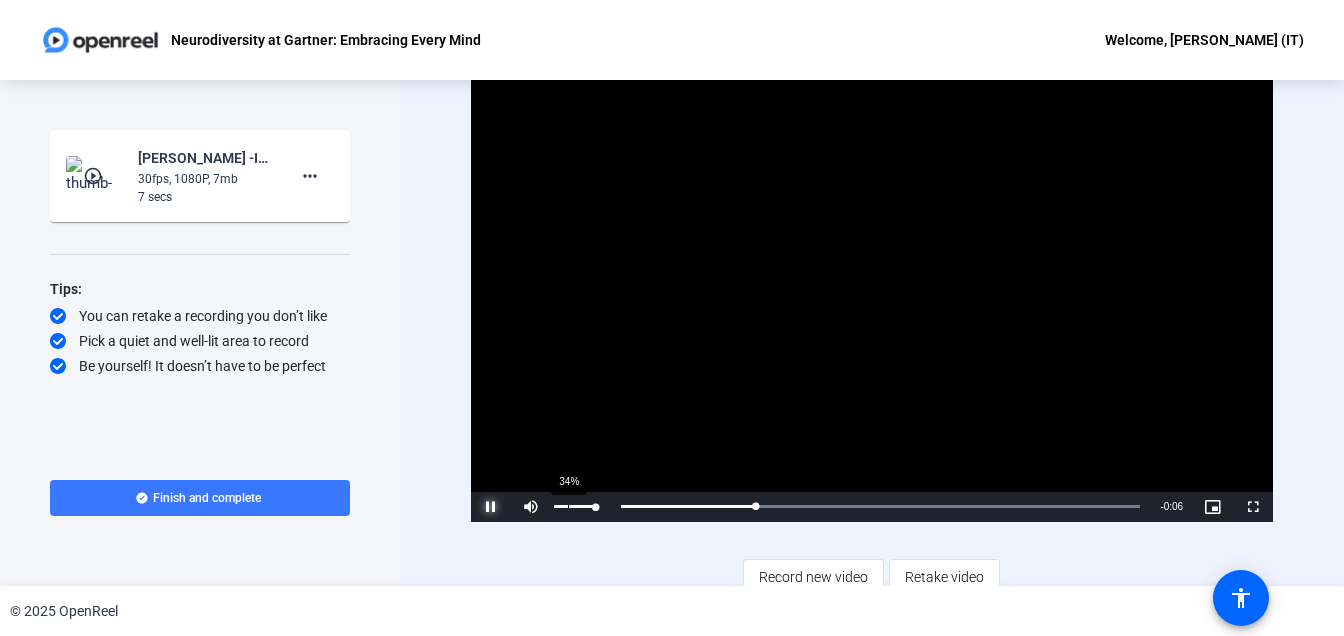 click on "34%" at bounding box center [568, 506] 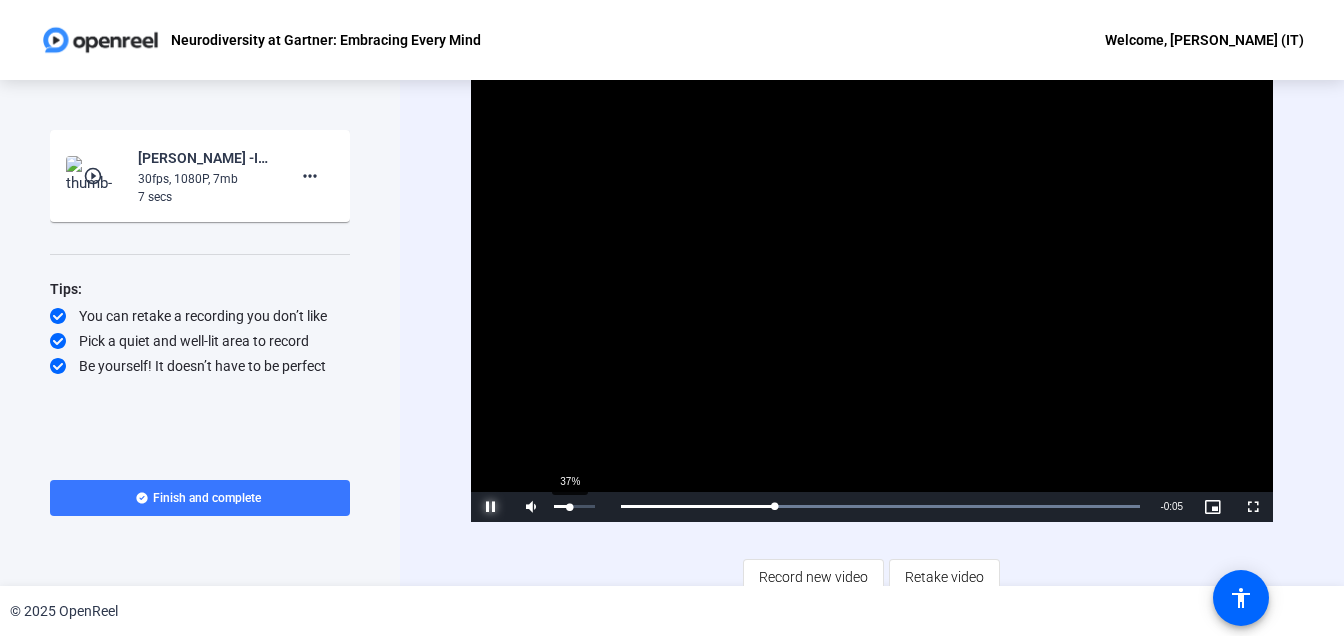 click at bounding box center [561, 506] 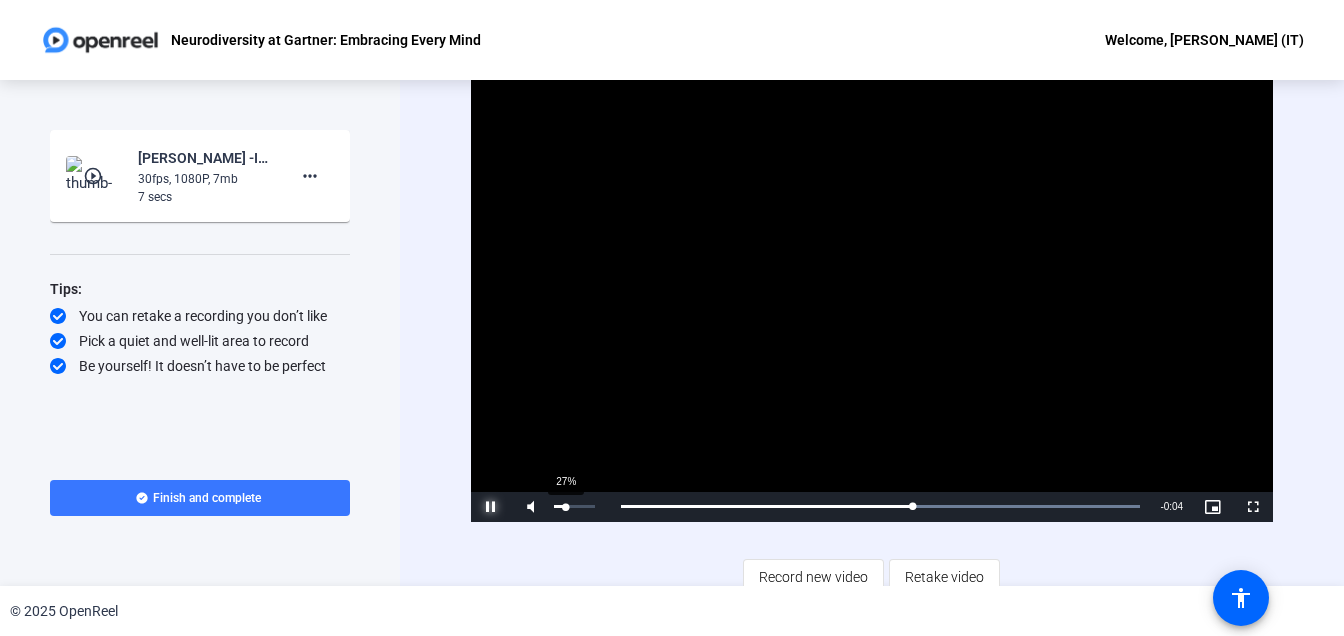 click at bounding box center [559, 506] 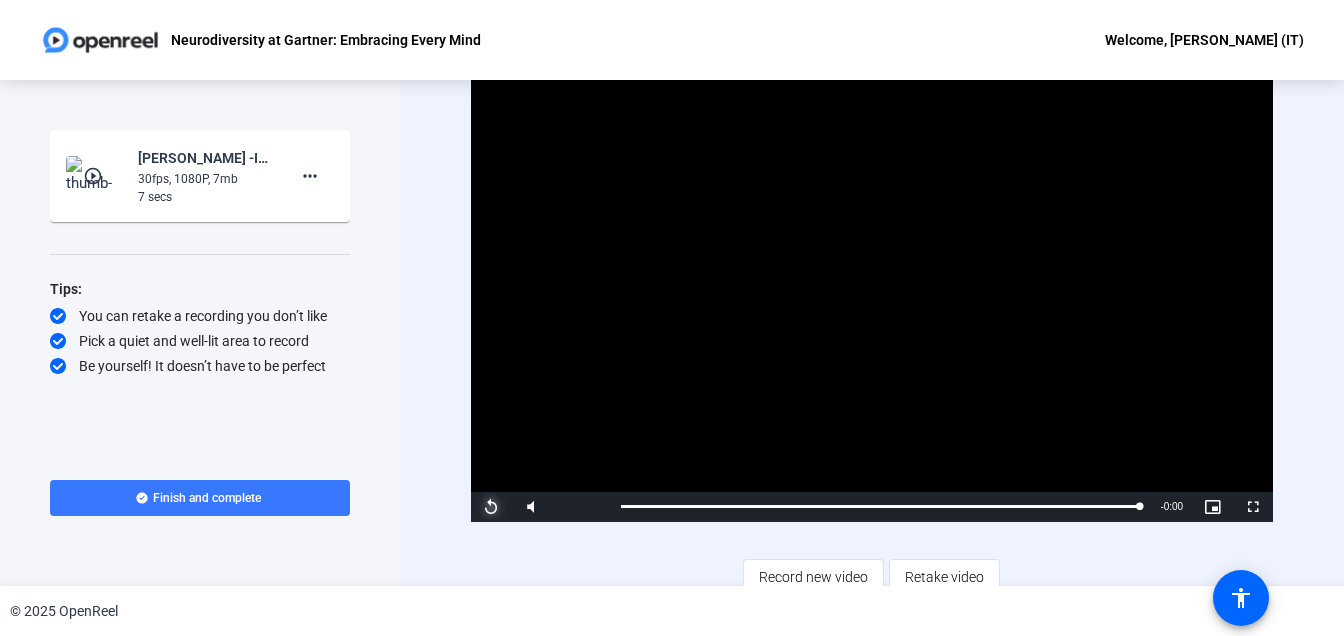 scroll, scrollTop: 13, scrollLeft: 0, axis: vertical 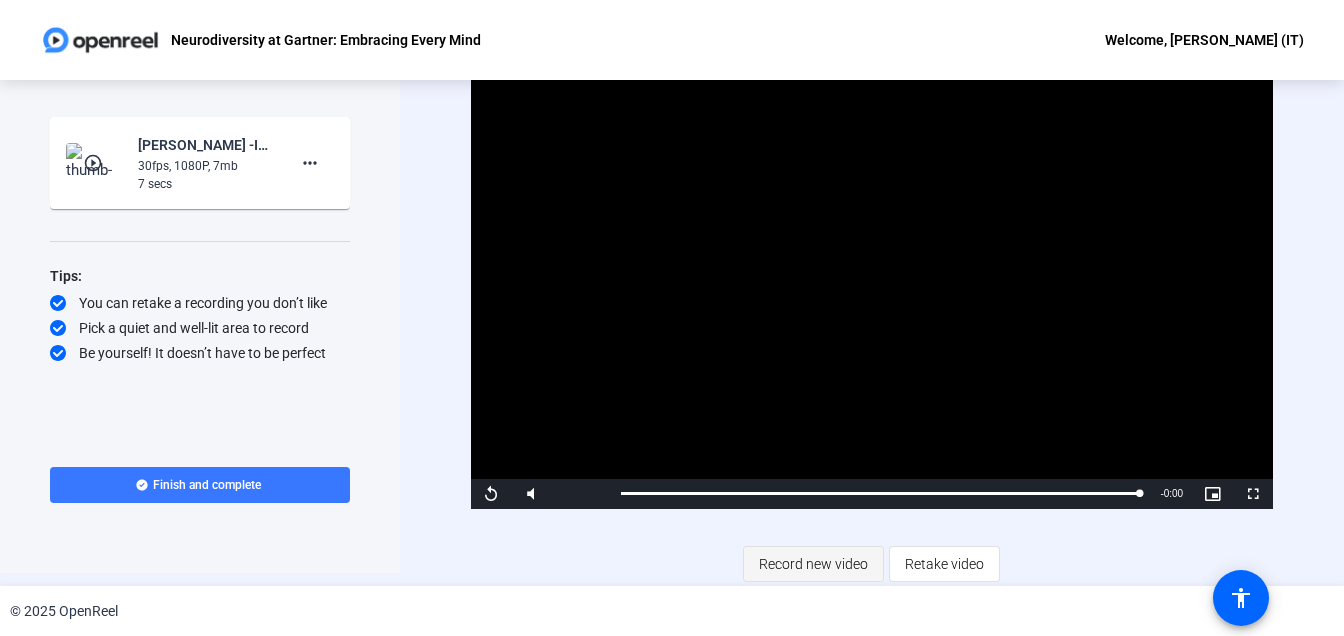 click on "Record new video" 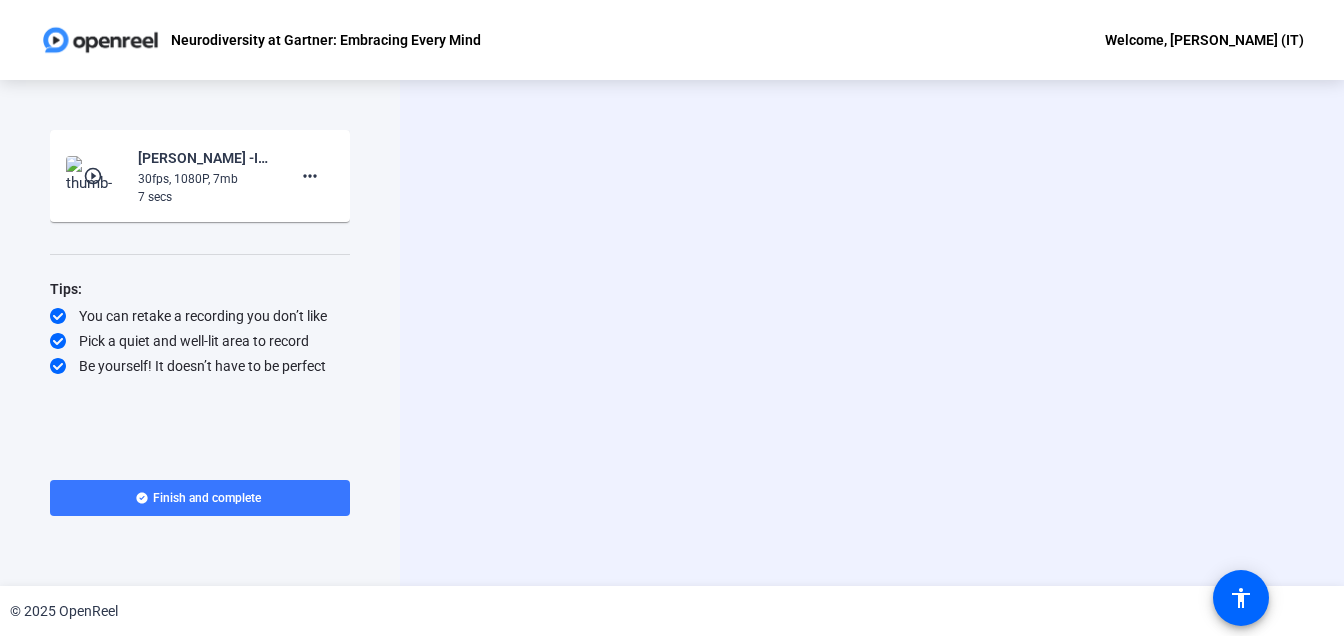 scroll, scrollTop: 0, scrollLeft: 0, axis: both 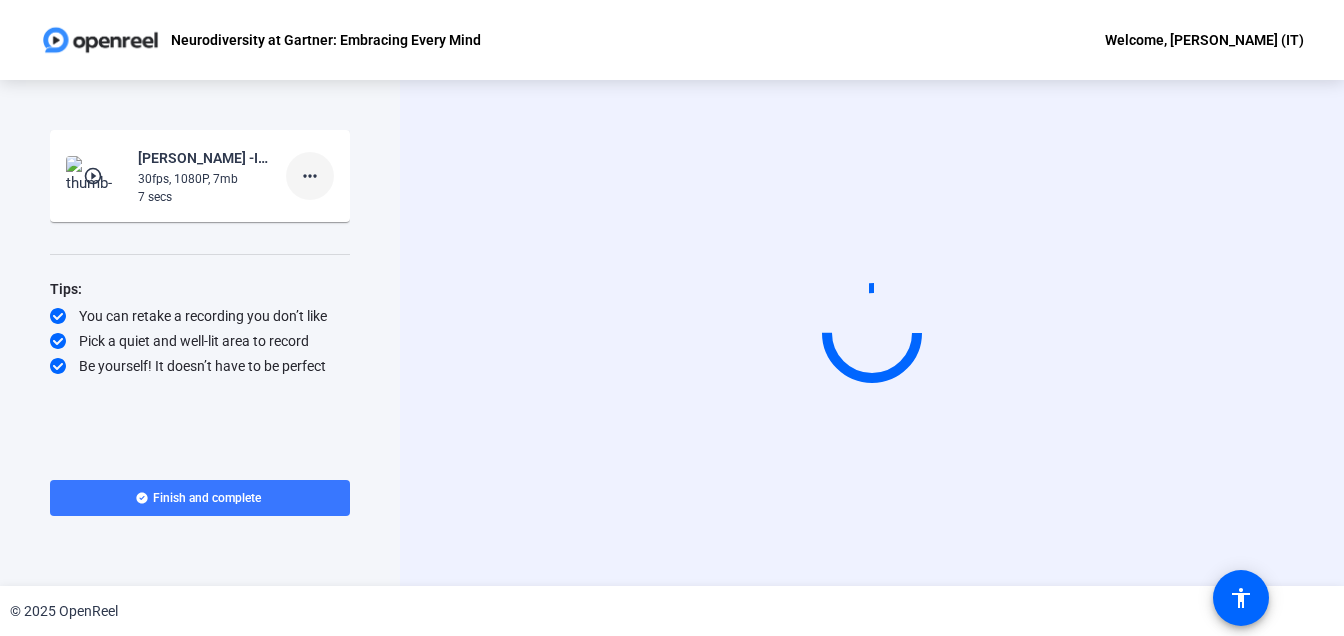 click on "more_horiz" 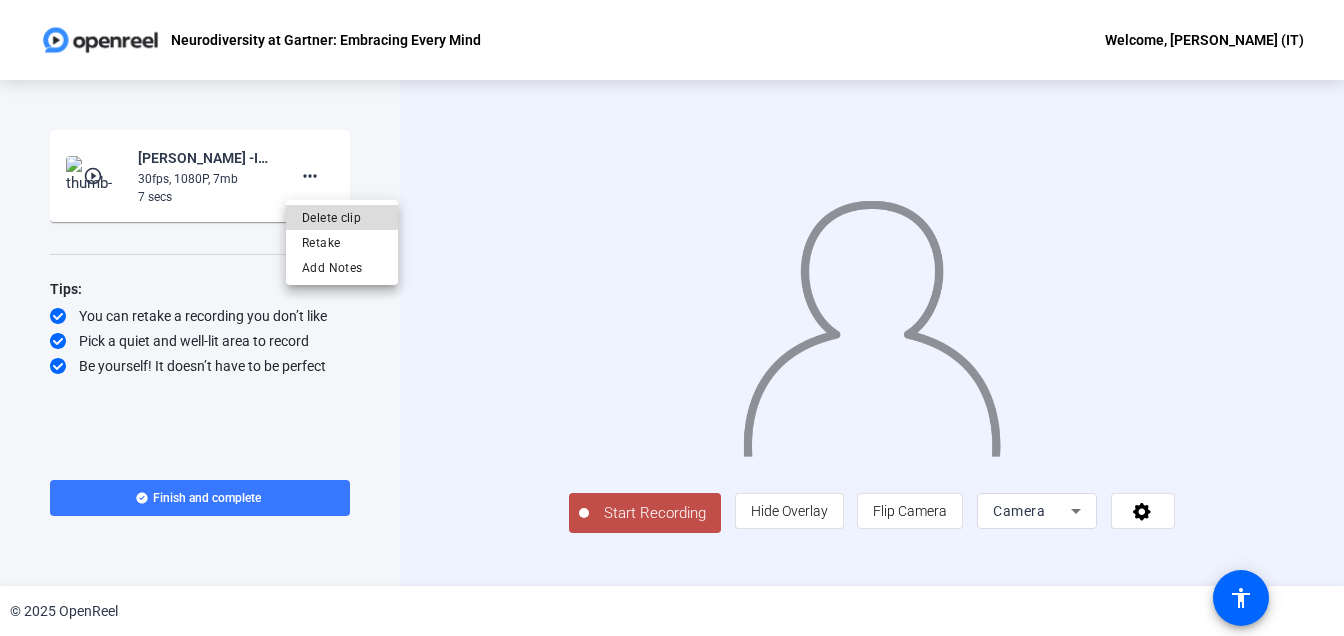 click on "Delete clip" at bounding box center [342, 218] 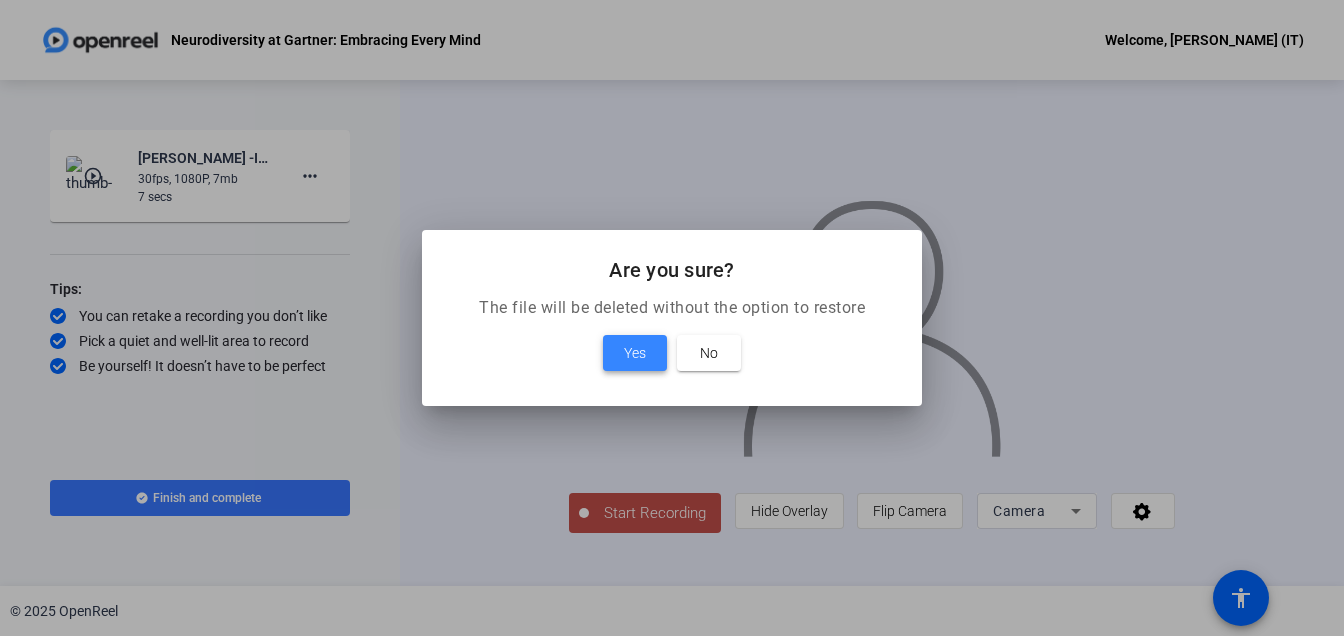 click at bounding box center [635, 353] 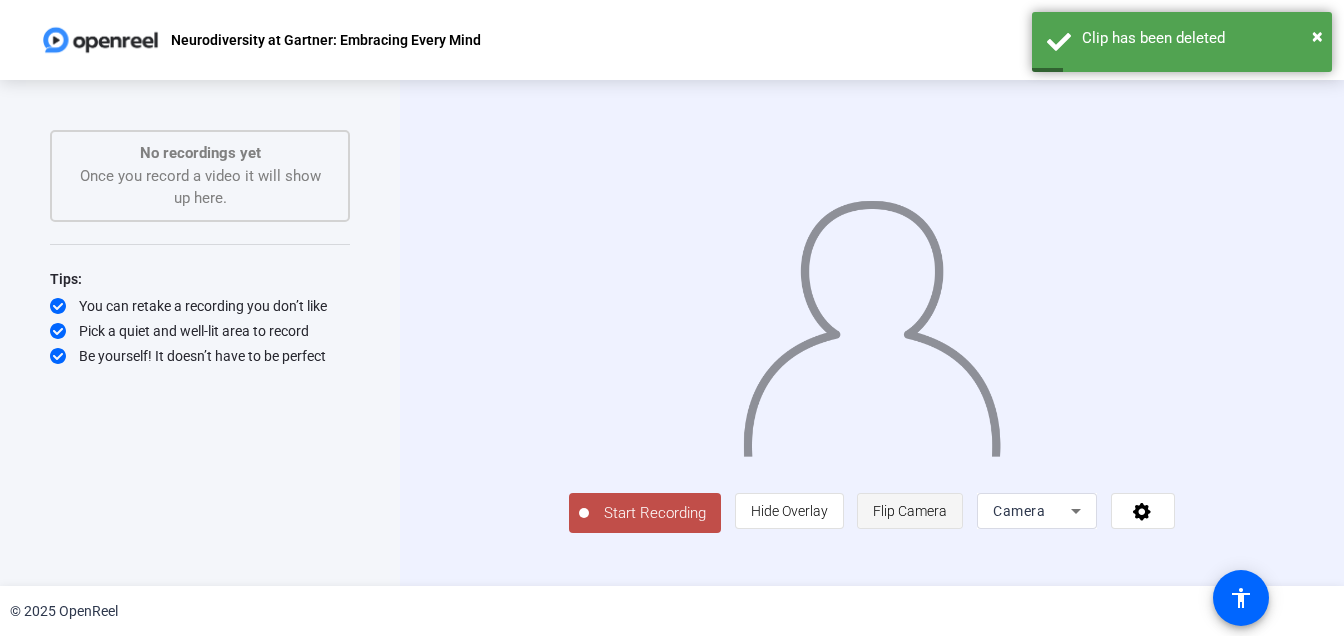 click 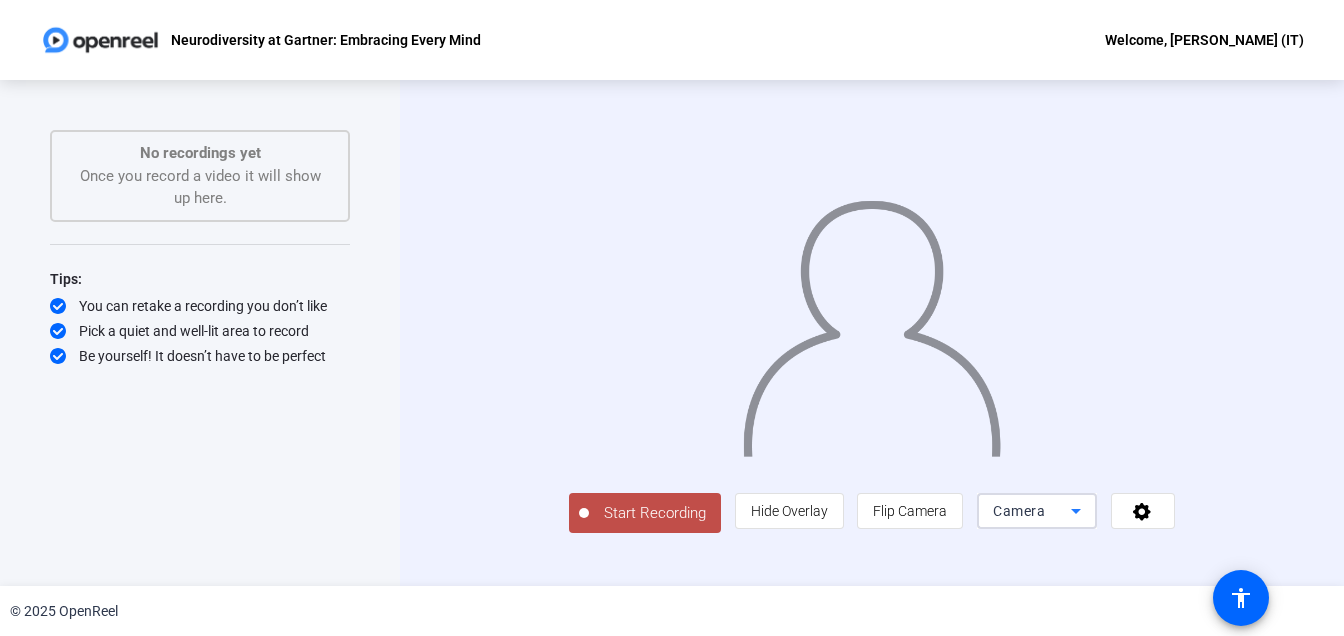 click on "Camera" at bounding box center [1019, 511] 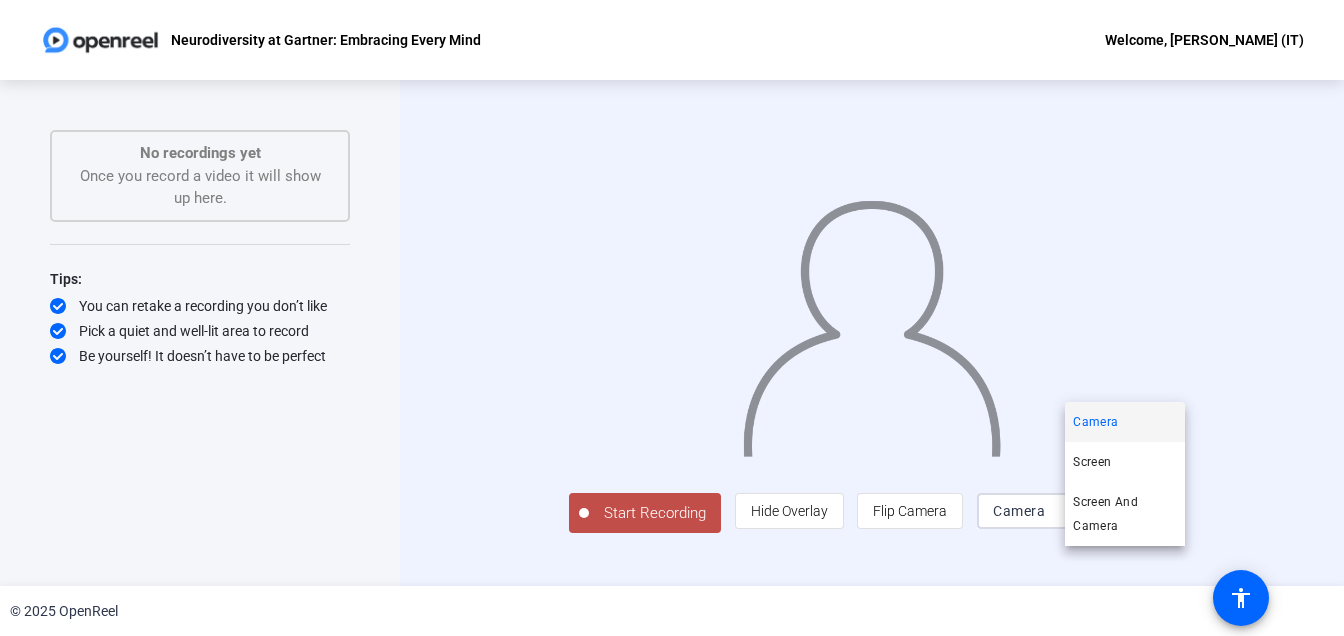 click at bounding box center (672, 318) 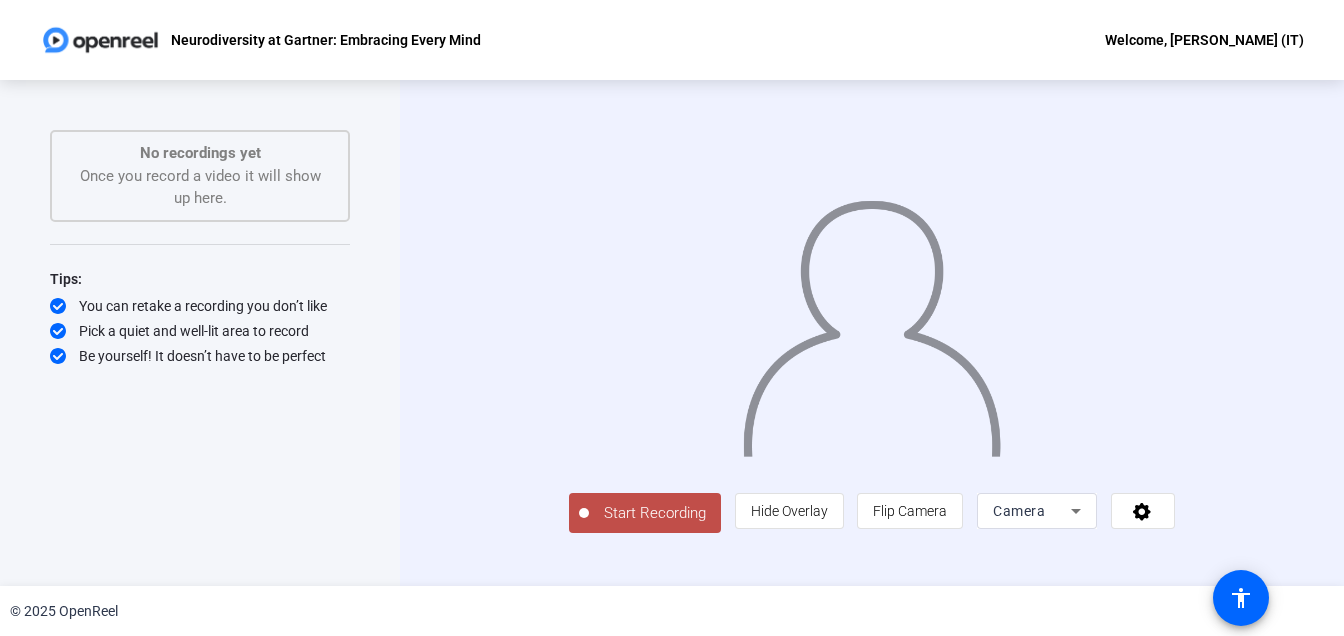 click on "Neurodiversity at Gartner: Embracing Every Mind Welcome, Hiroki Hayashi (IT)" 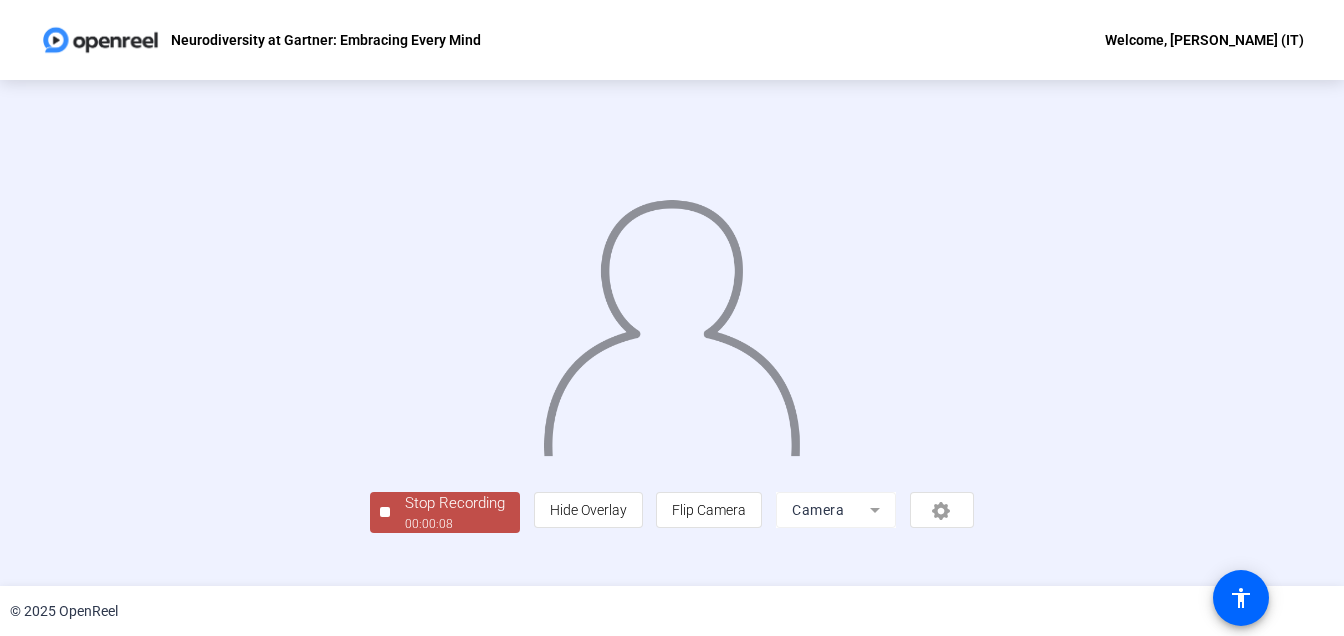 scroll, scrollTop: 107, scrollLeft: 0, axis: vertical 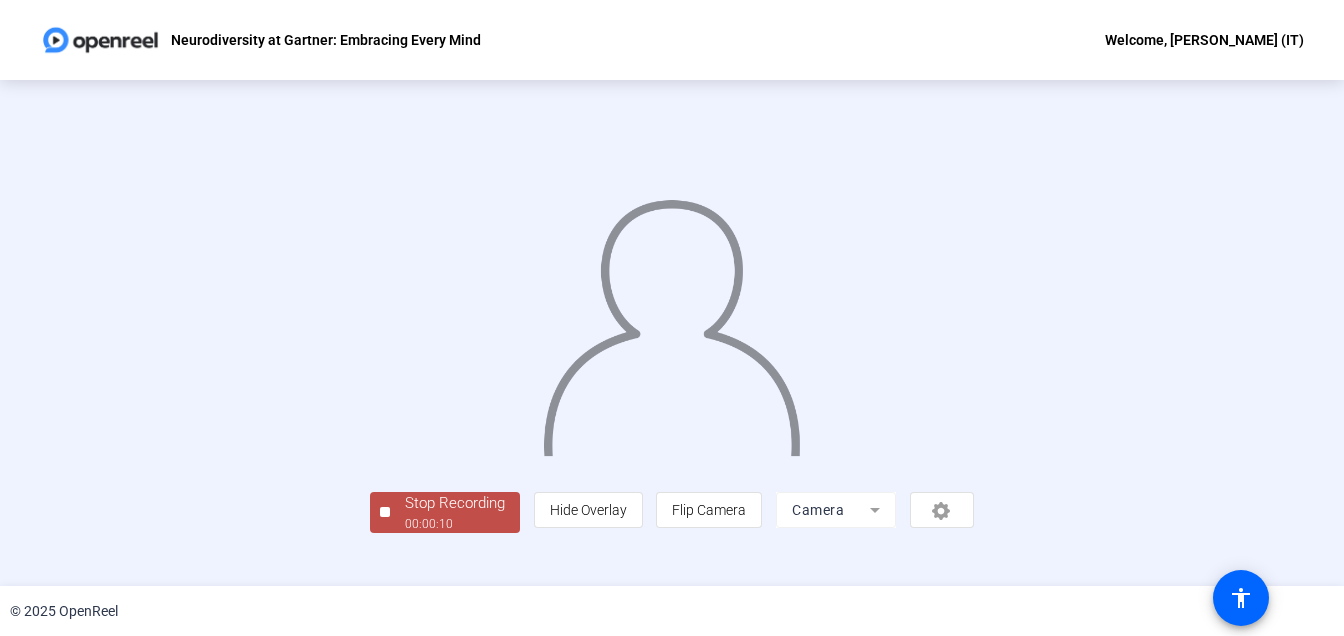 click on "Start Recording  No recordings yet  Once you record a video it will show up here.  Tips:
You can retake a recording you don’t like
Pick a quiet and well-lit area to record
Be yourself! It doesn’t have to be perfect  Back Stop Recording  00:00:10  person  Hide Overlay flip Flip Camera Camera" 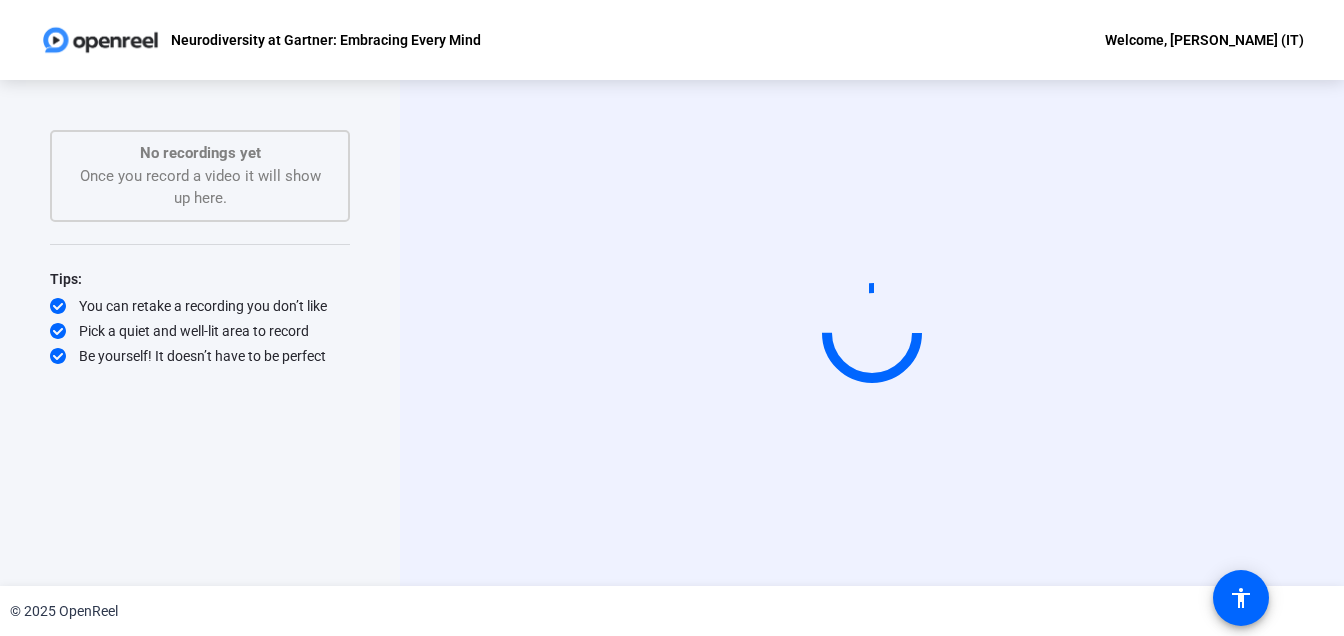 scroll, scrollTop: 0, scrollLeft: 0, axis: both 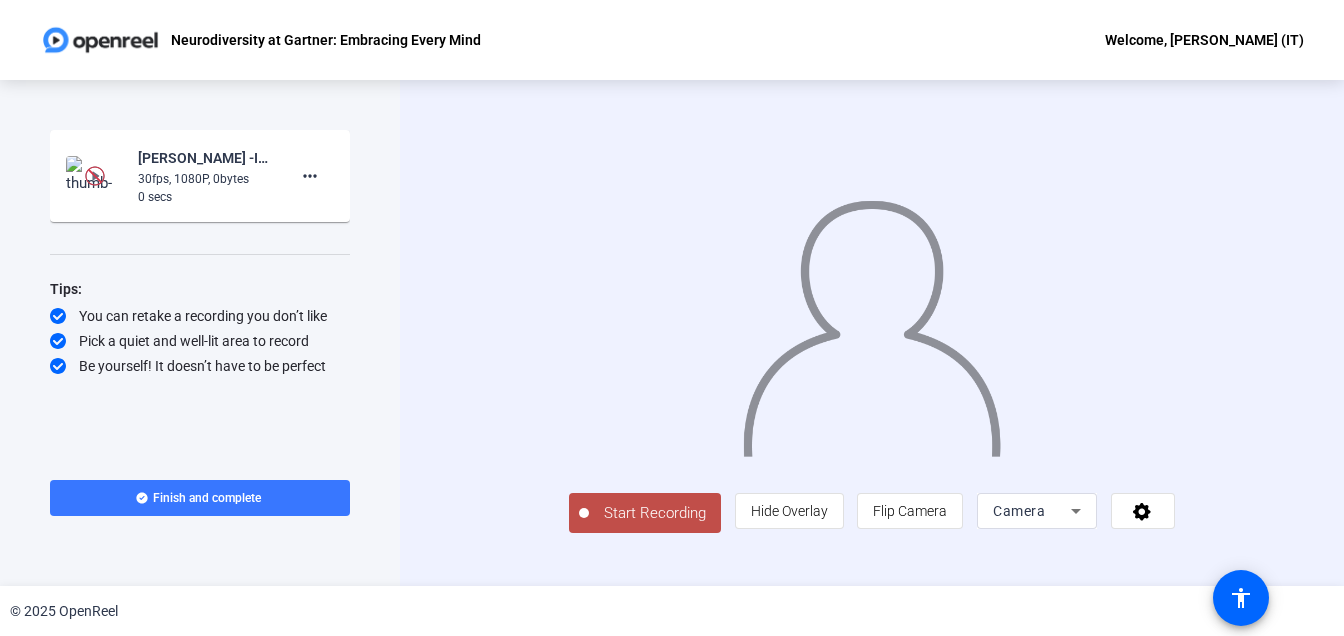 click on "Start Recording" 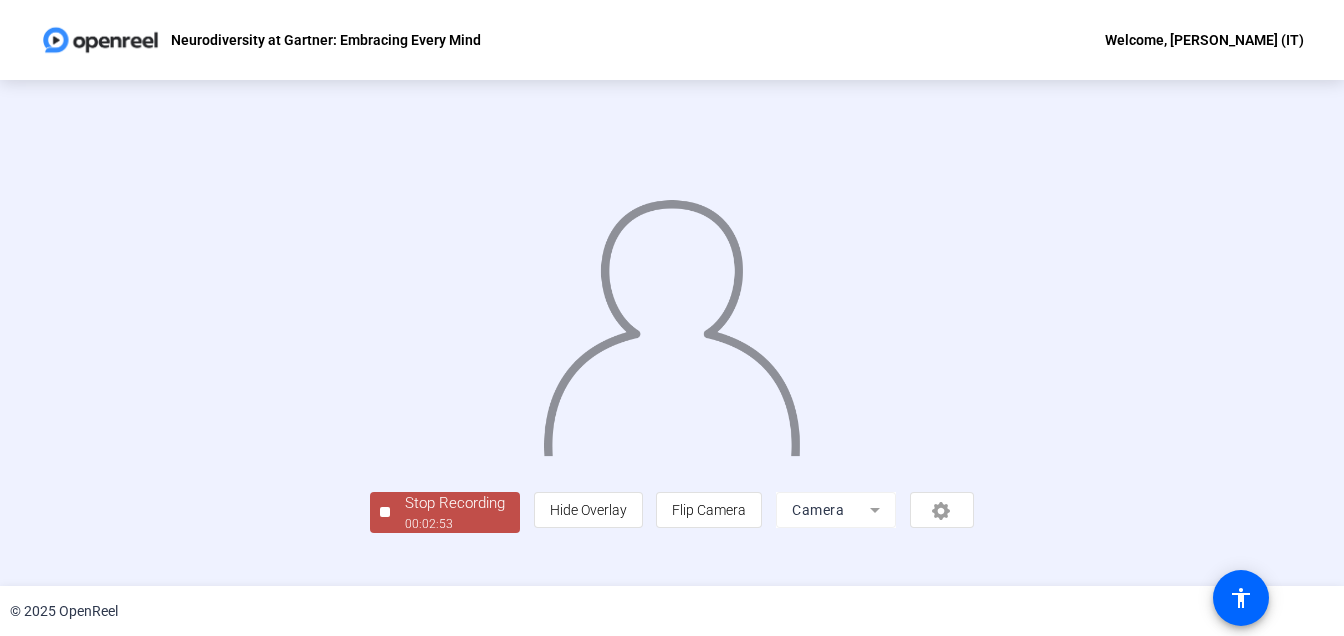 scroll, scrollTop: 107, scrollLeft: 0, axis: vertical 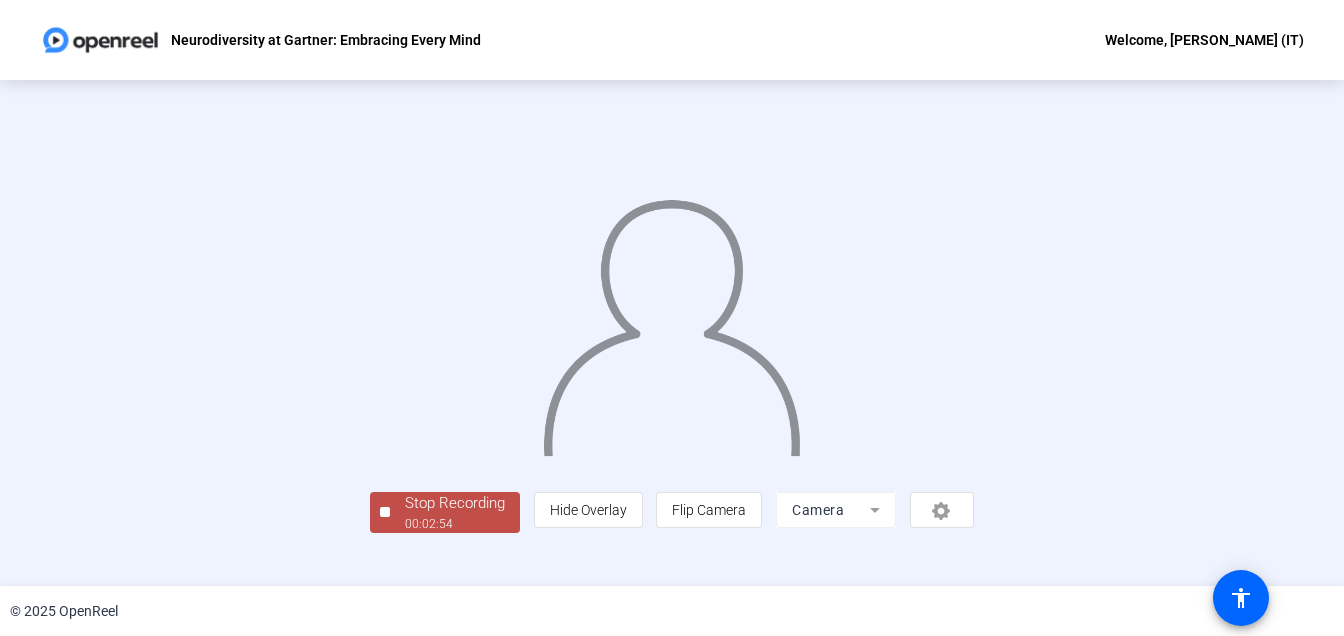 click on "00:02:54" 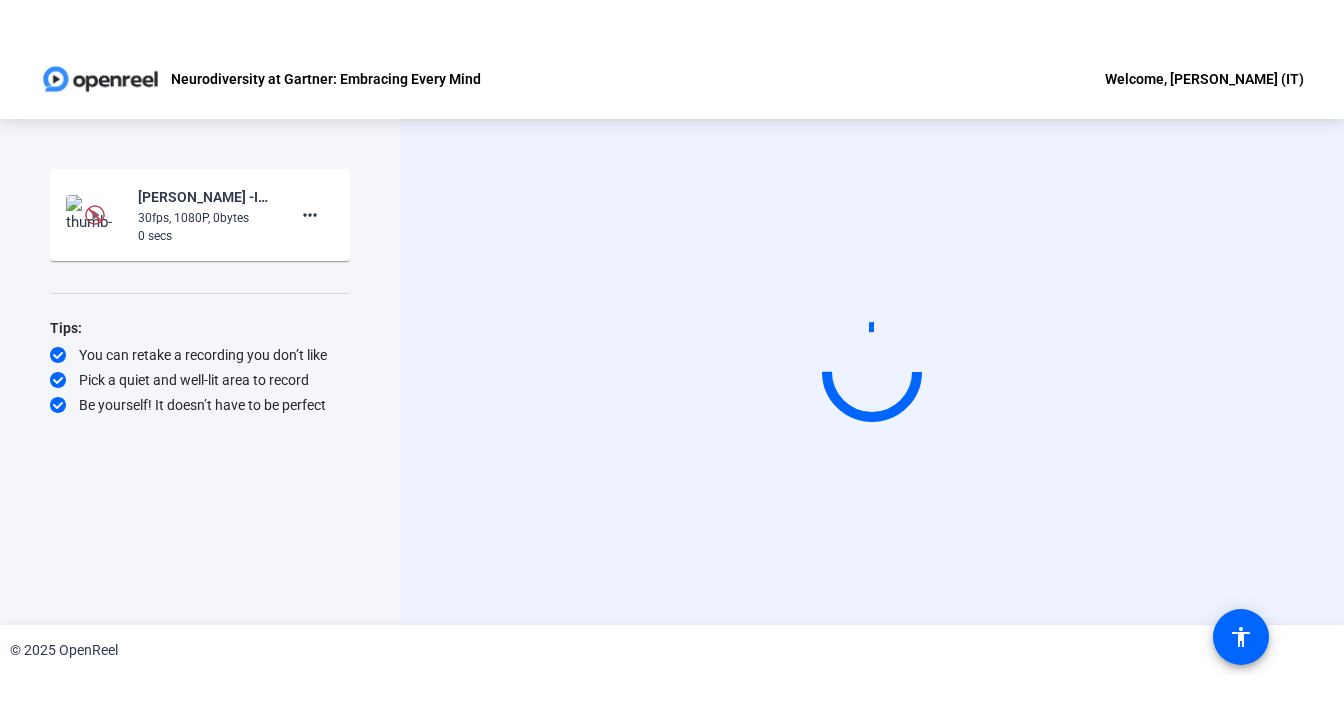 scroll, scrollTop: 0, scrollLeft: 0, axis: both 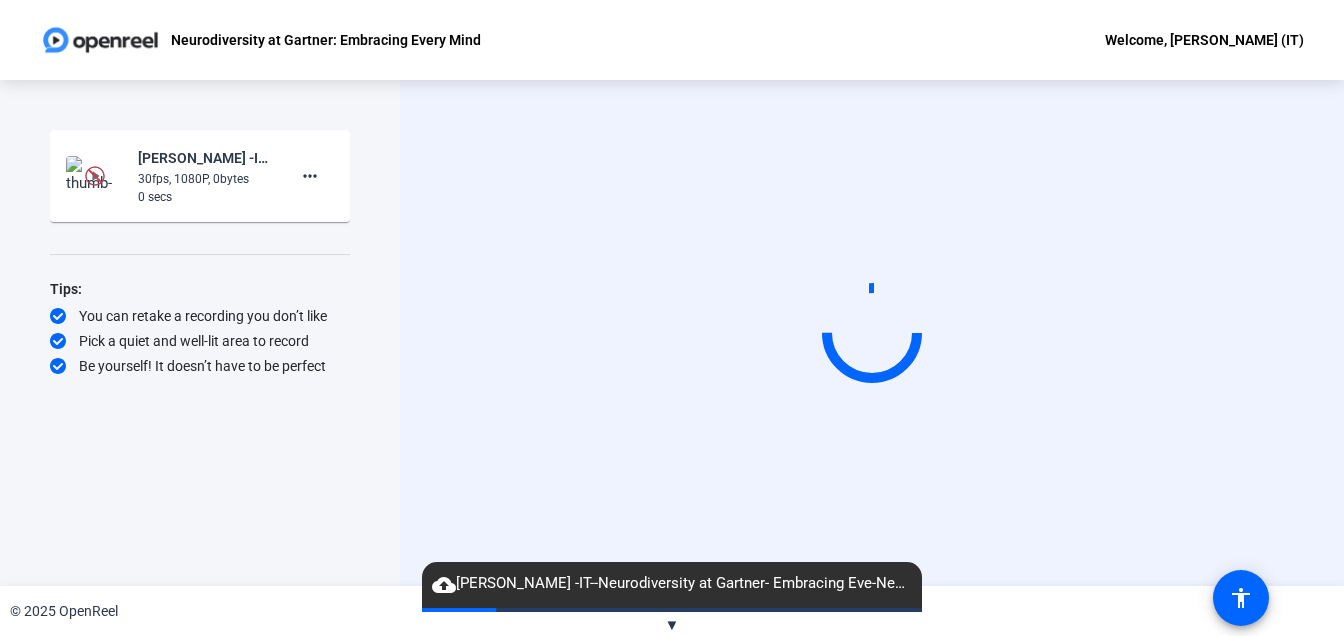 click on "Start Recording" 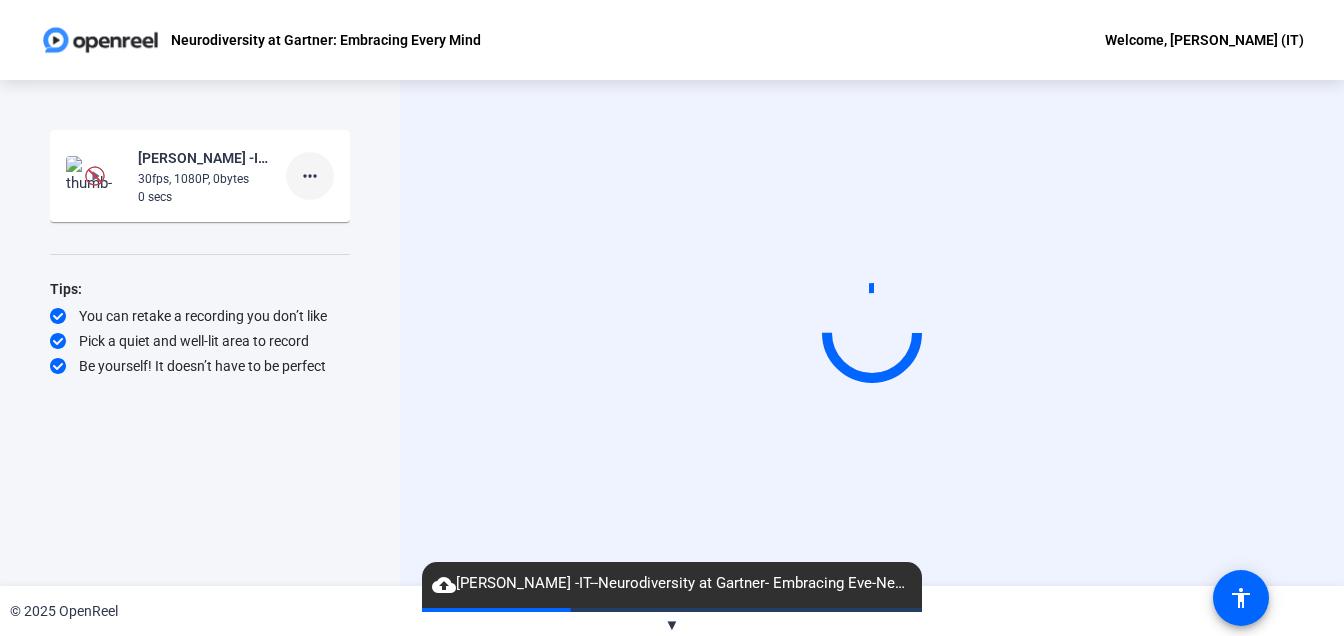 click 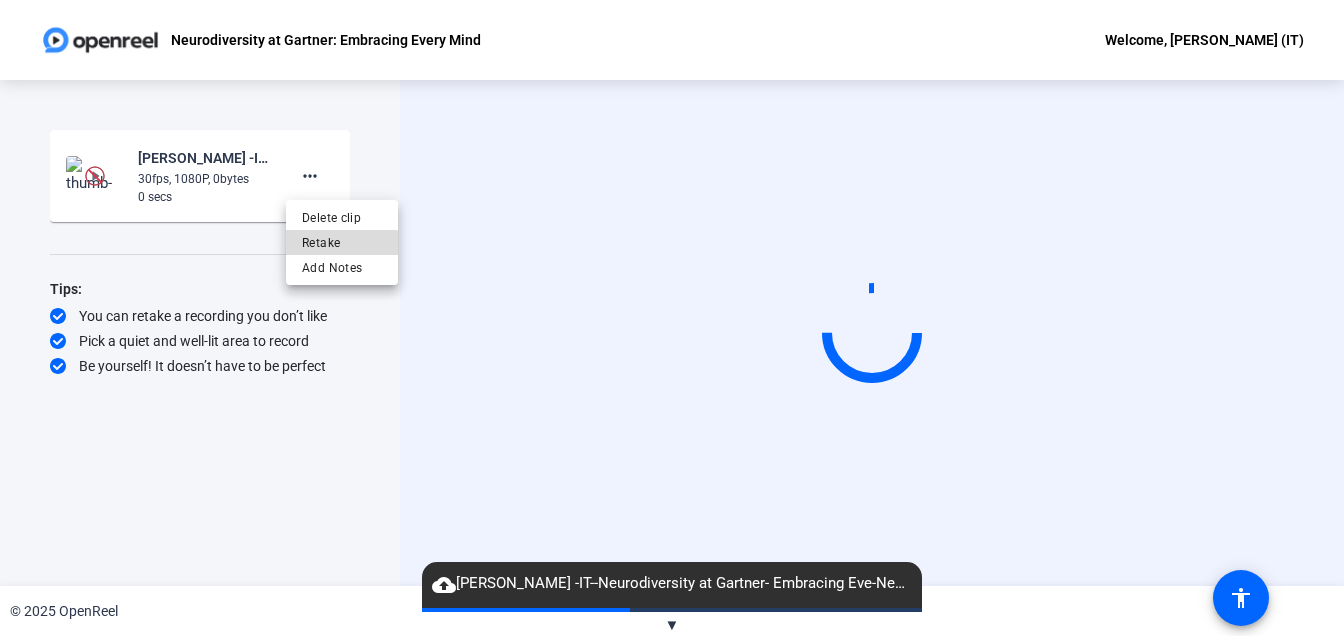 click on "Retake" at bounding box center [342, 243] 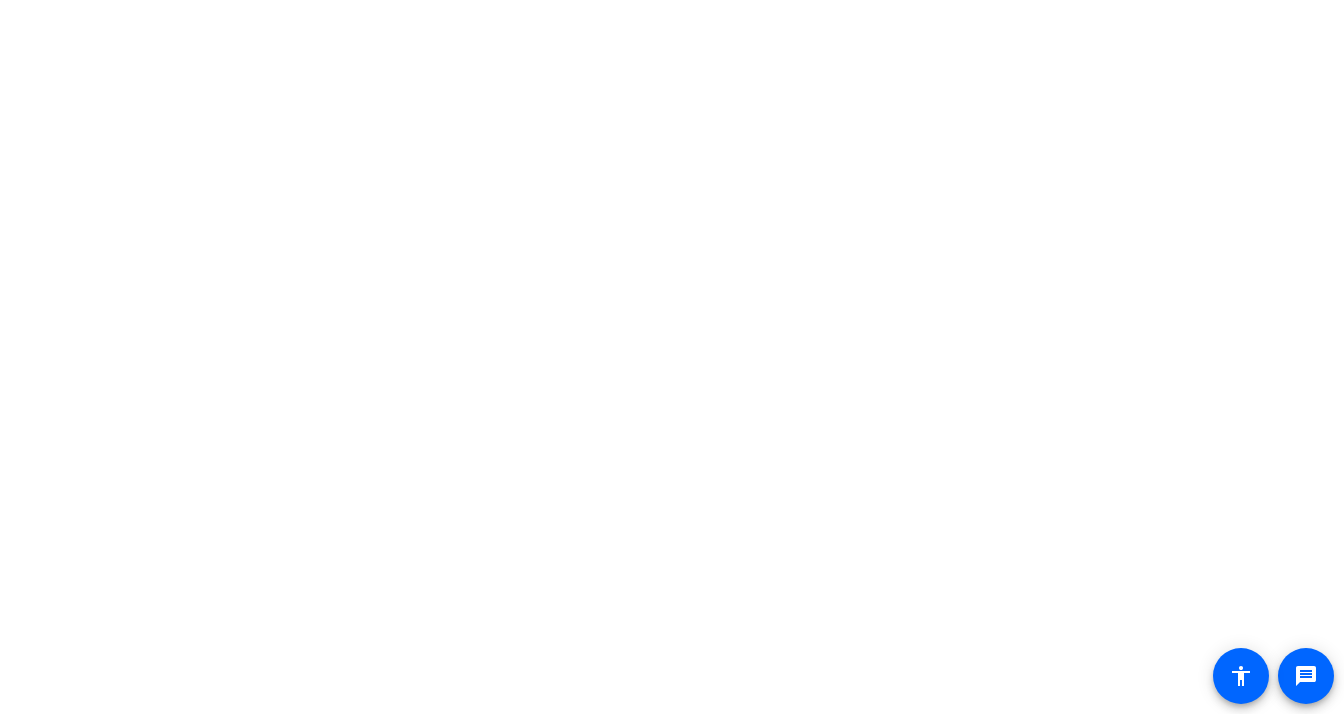 scroll, scrollTop: 0, scrollLeft: 0, axis: both 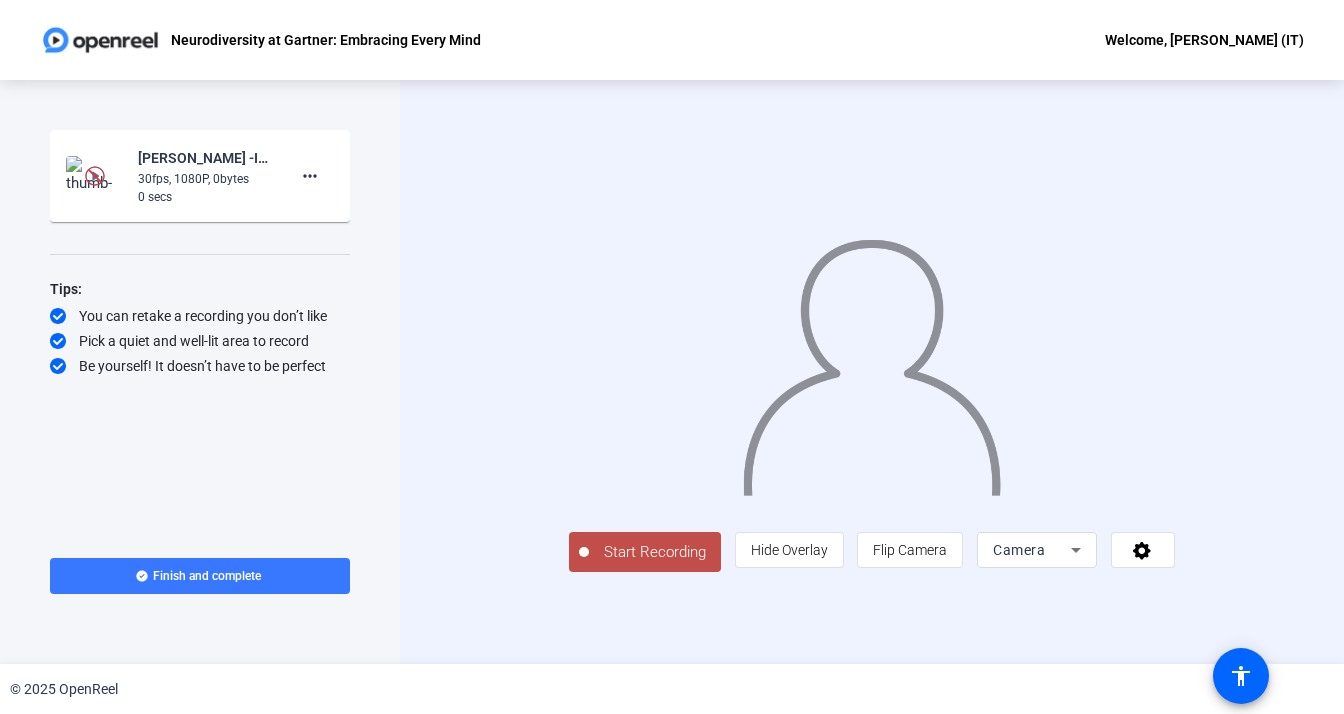 click on "Start Recording" 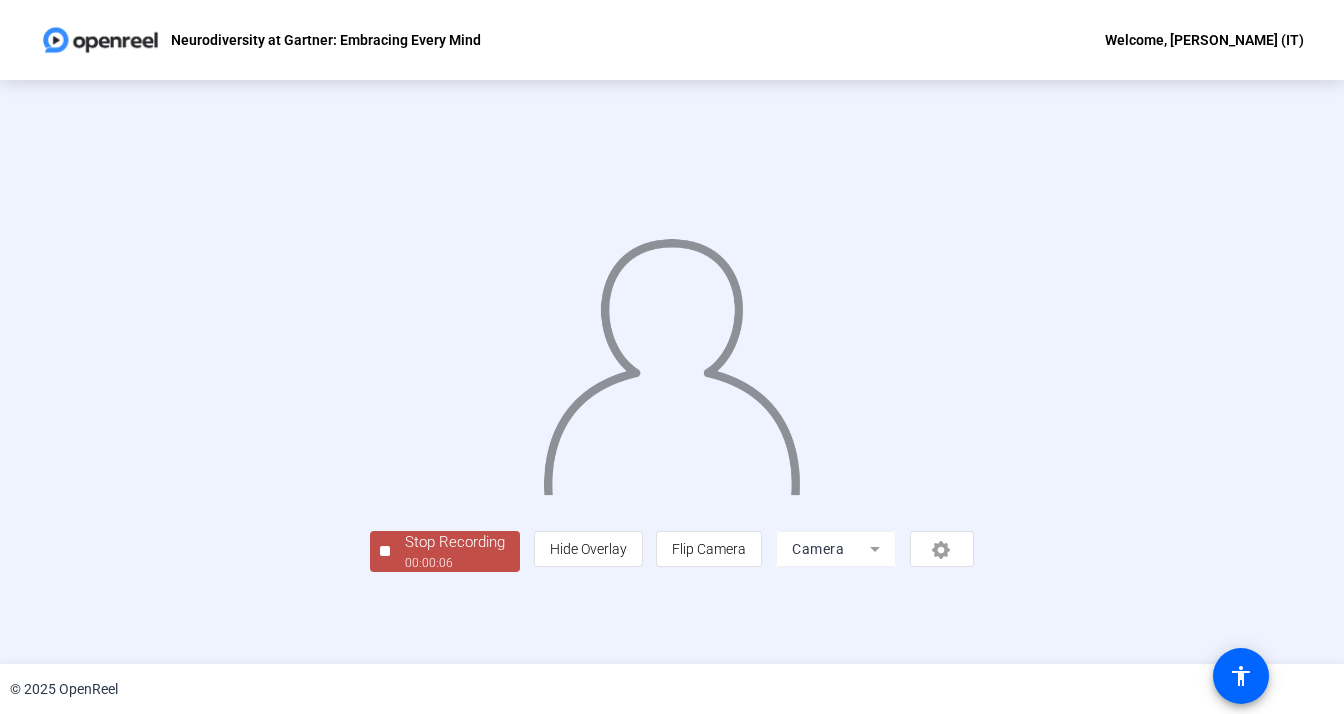 scroll, scrollTop: 18, scrollLeft: 0, axis: vertical 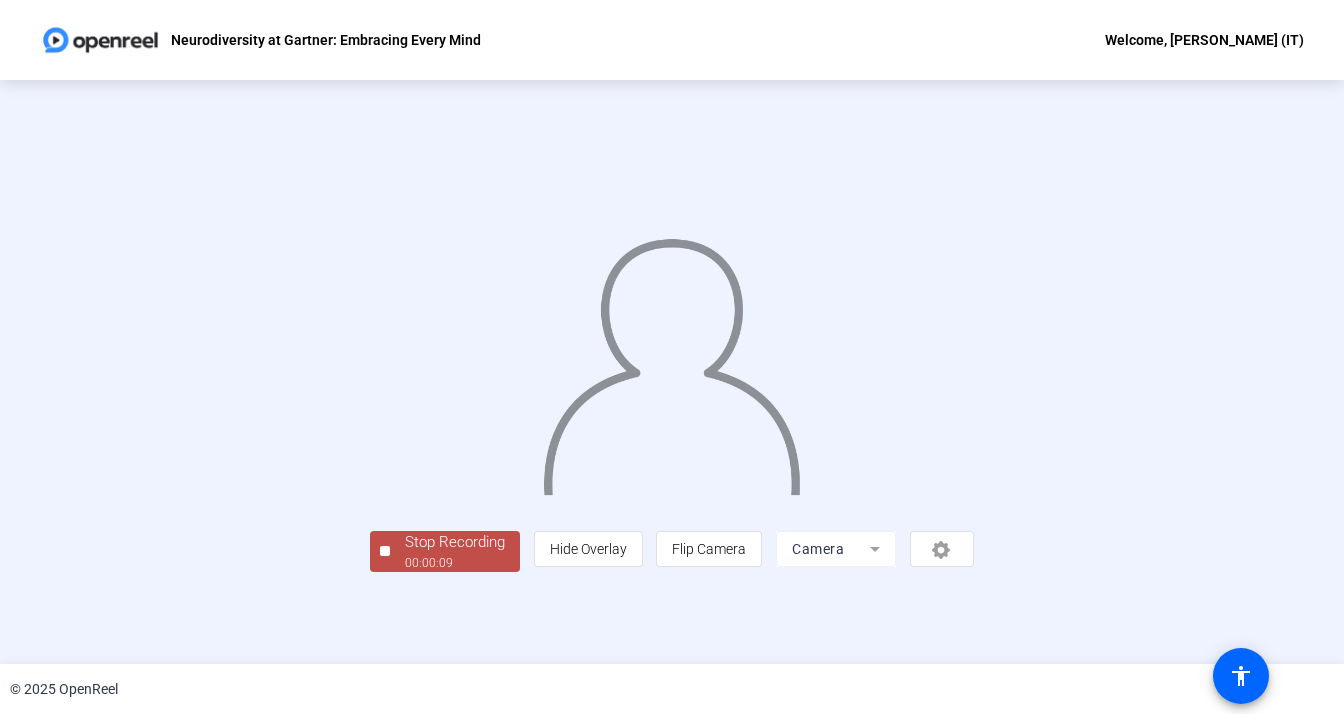click on "Stop Recording" 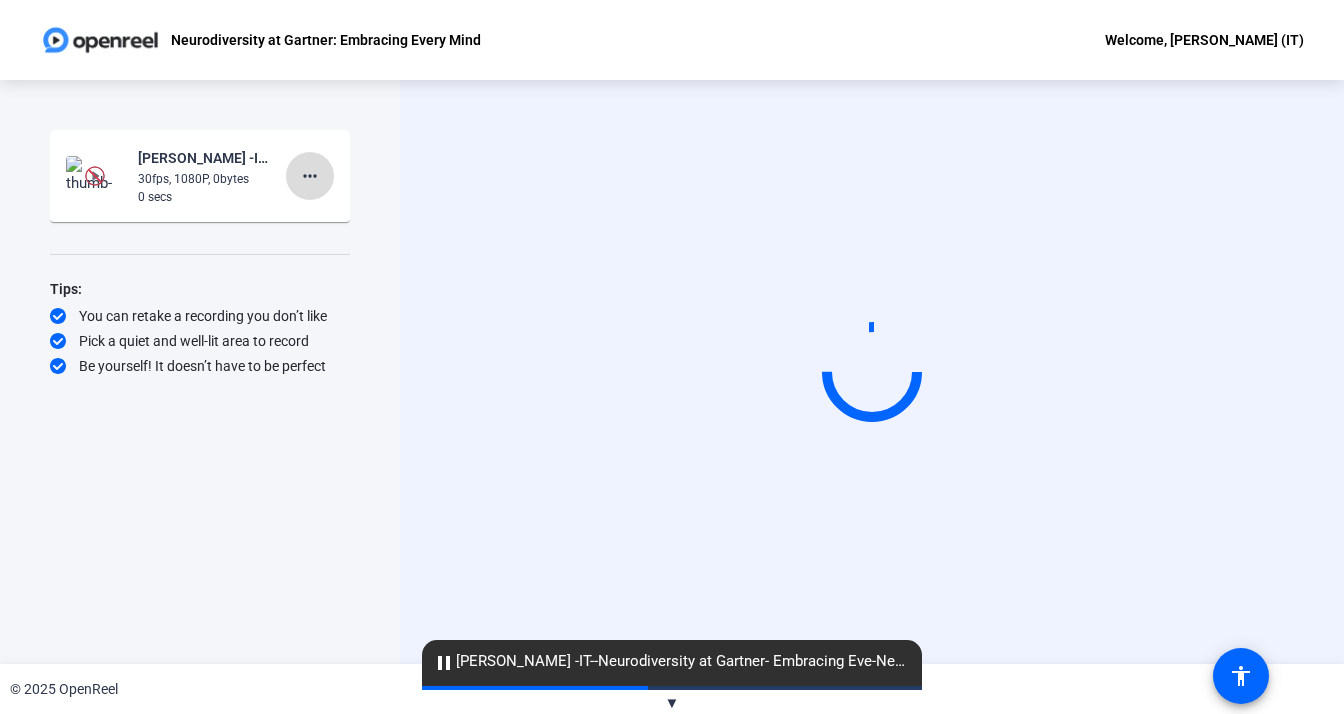 click 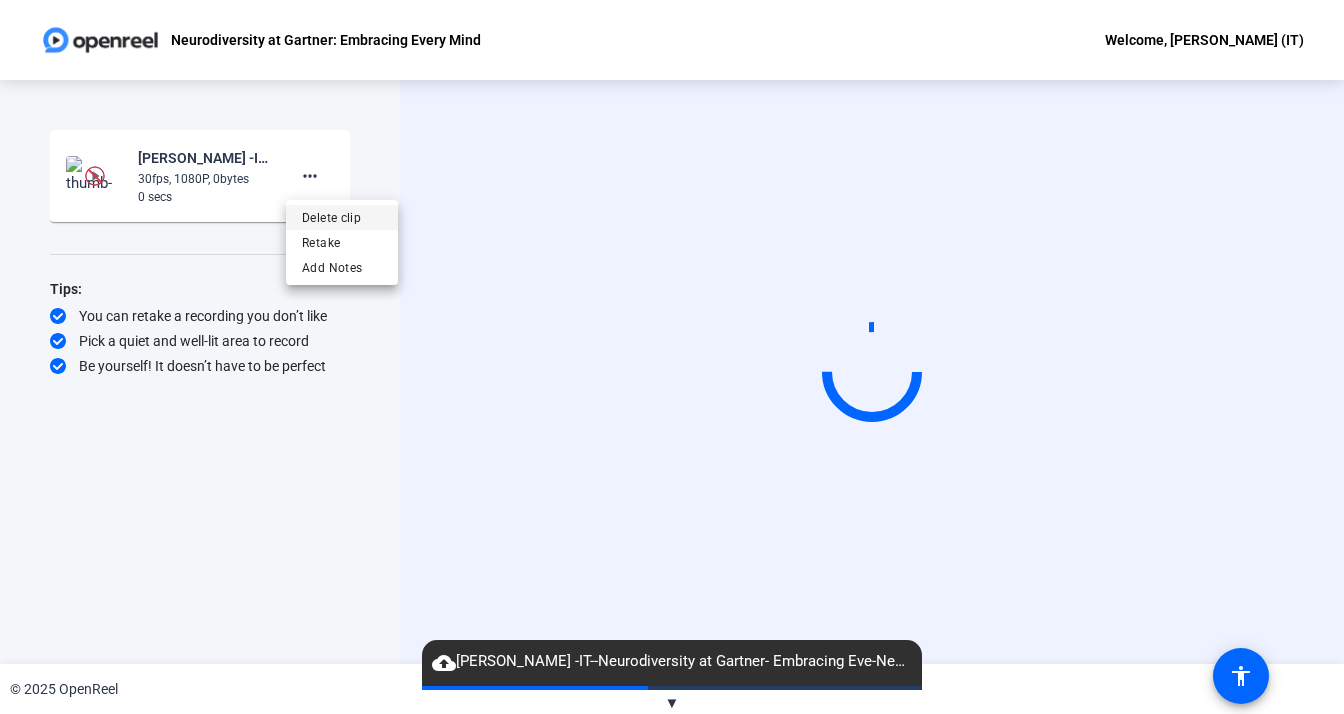 click on "Delete clip" at bounding box center (342, 218) 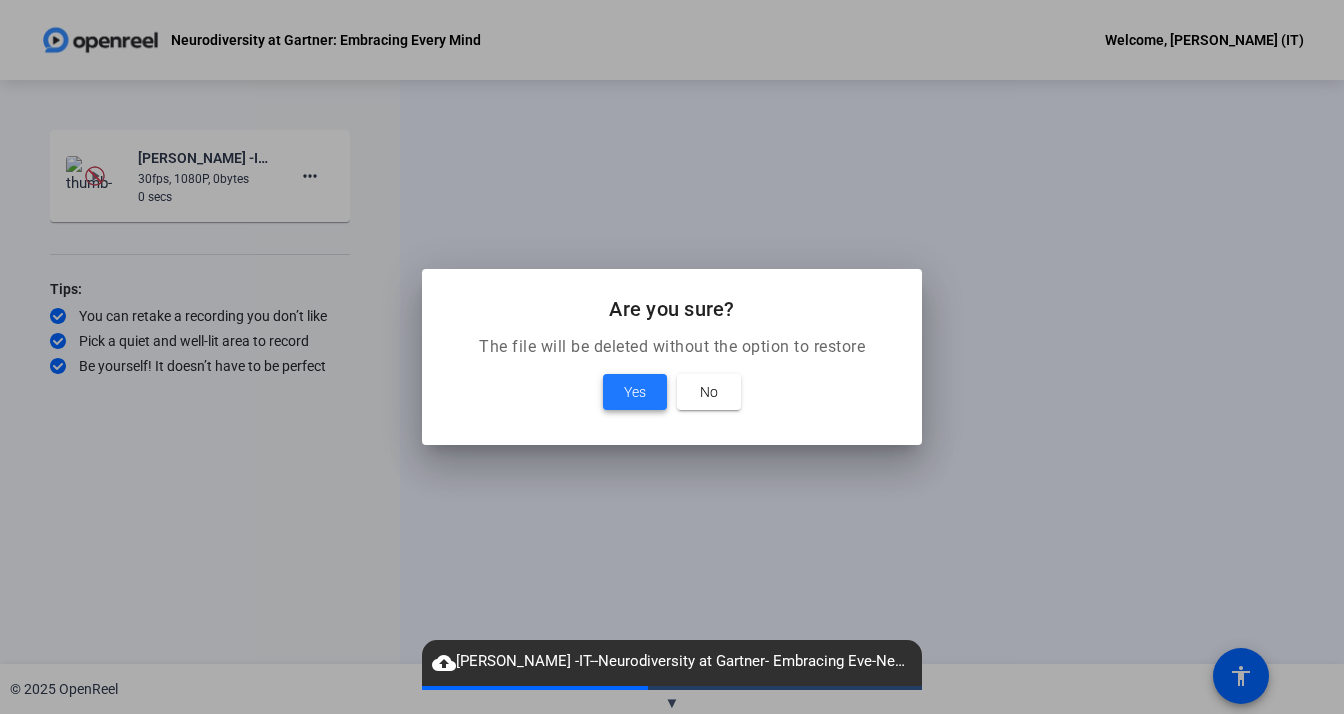 click at bounding box center (635, 392) 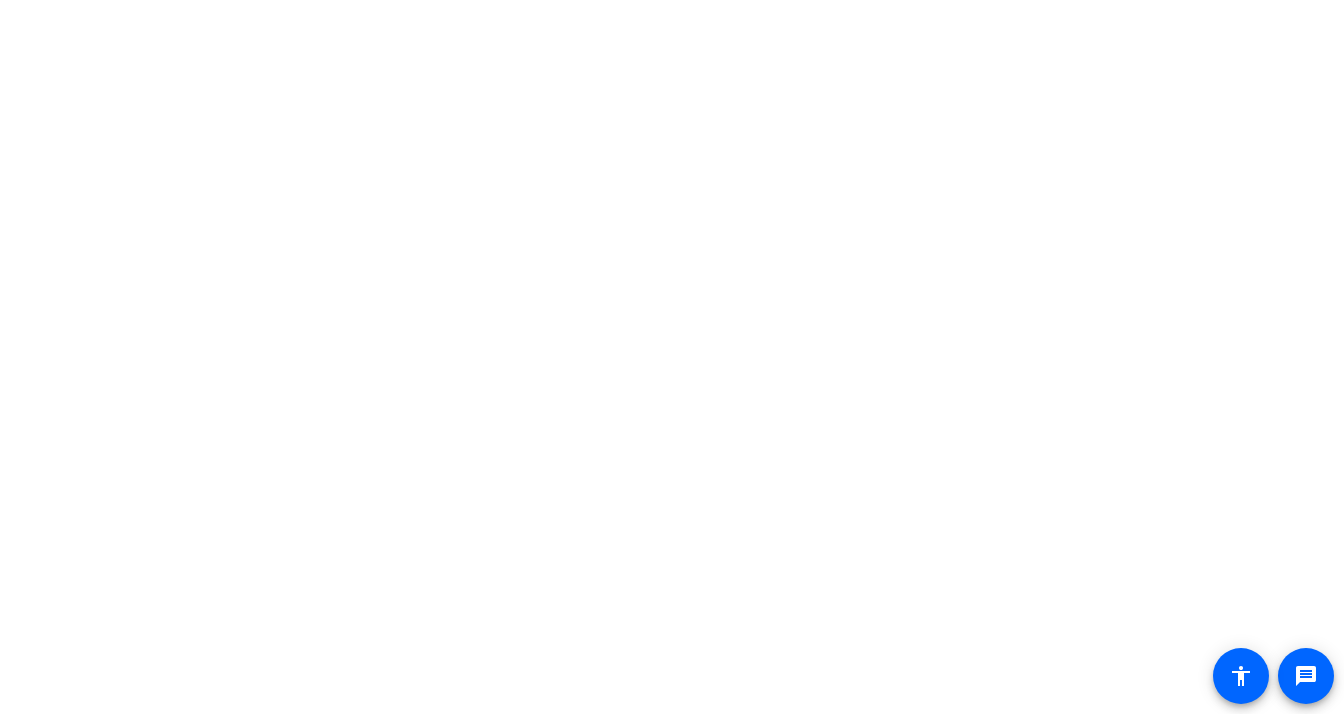 scroll, scrollTop: 0, scrollLeft: 0, axis: both 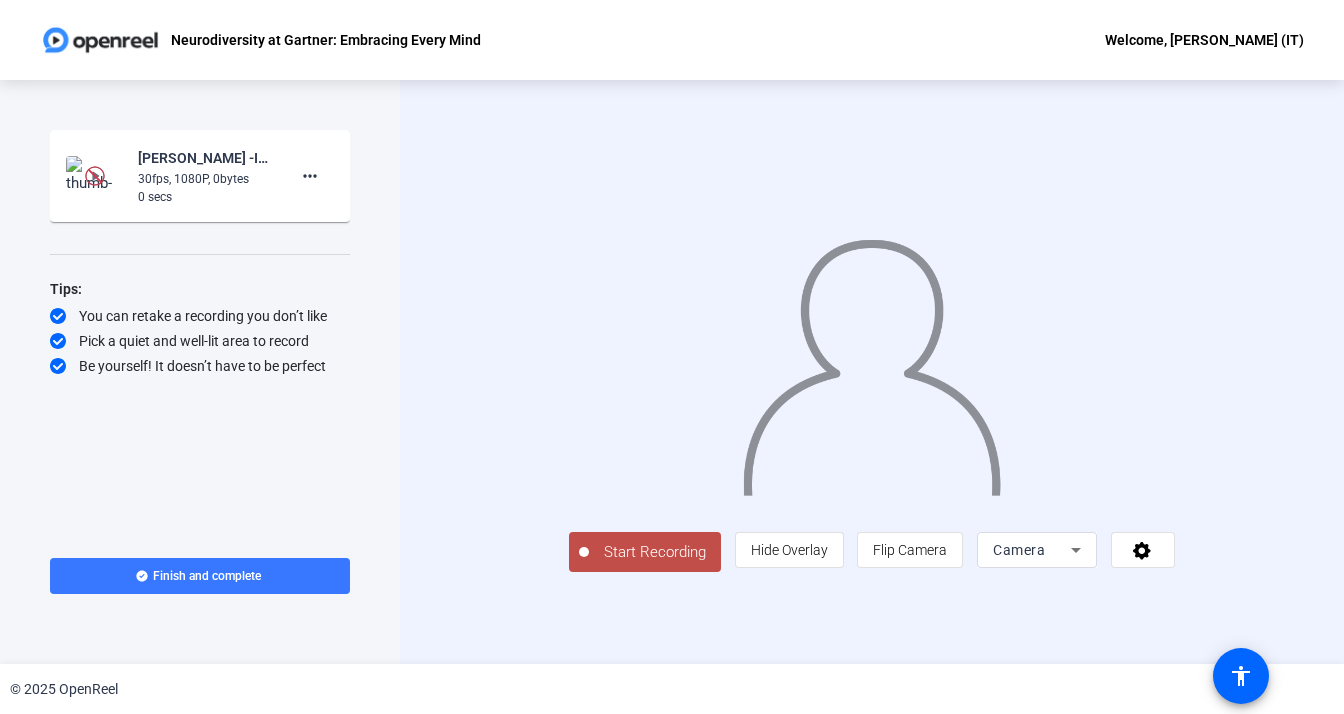 click on "Start Recording" 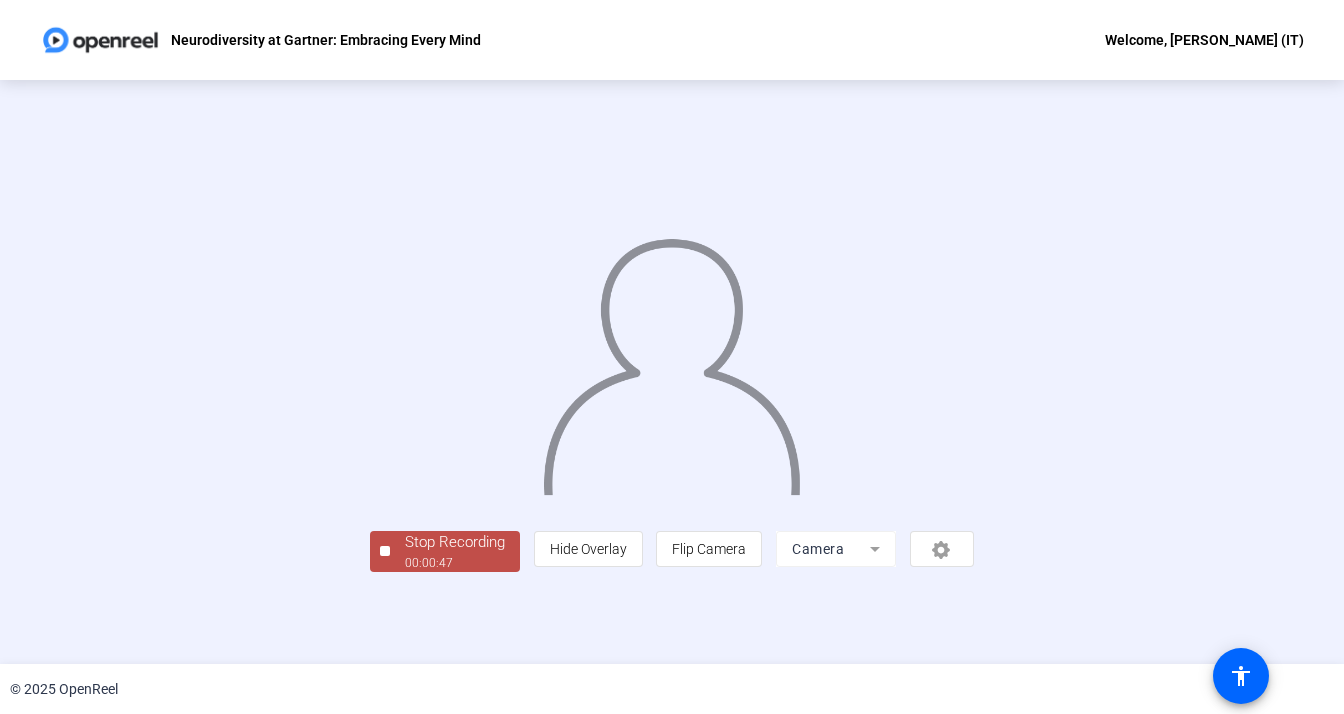 scroll, scrollTop: 68, scrollLeft: 0, axis: vertical 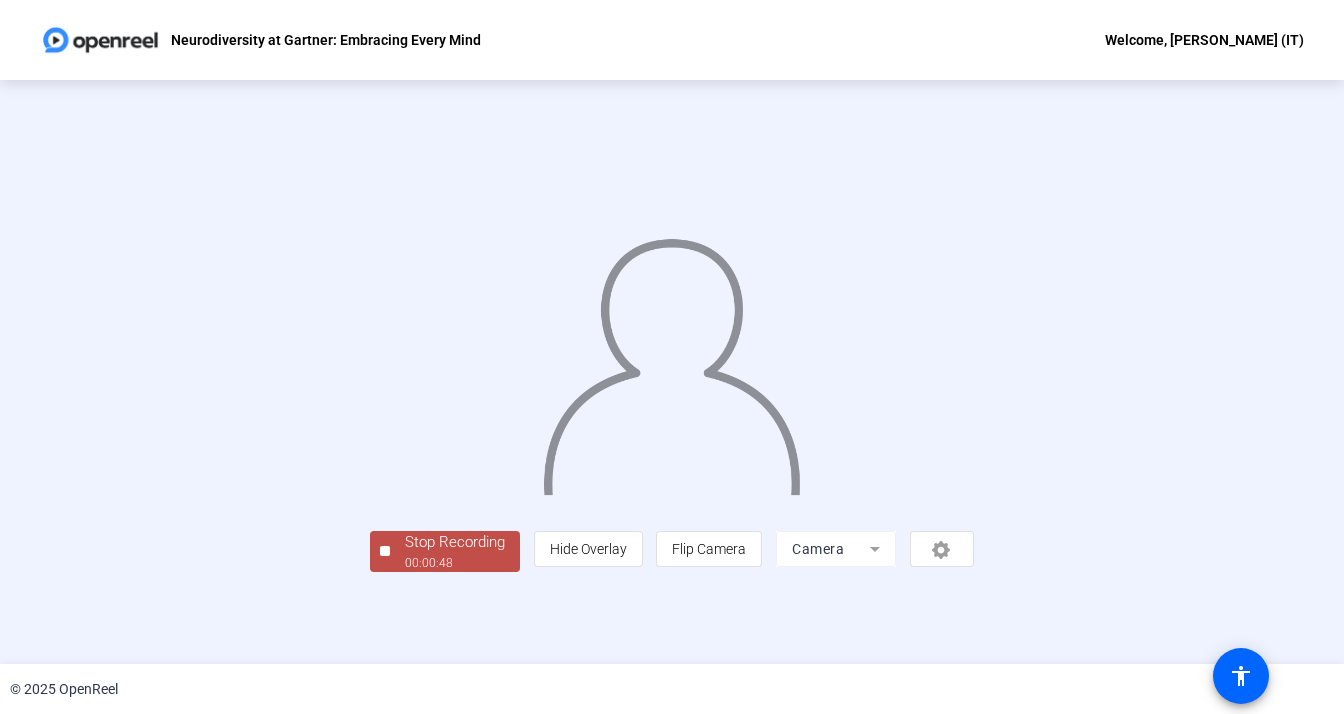click on "Stop Recording" 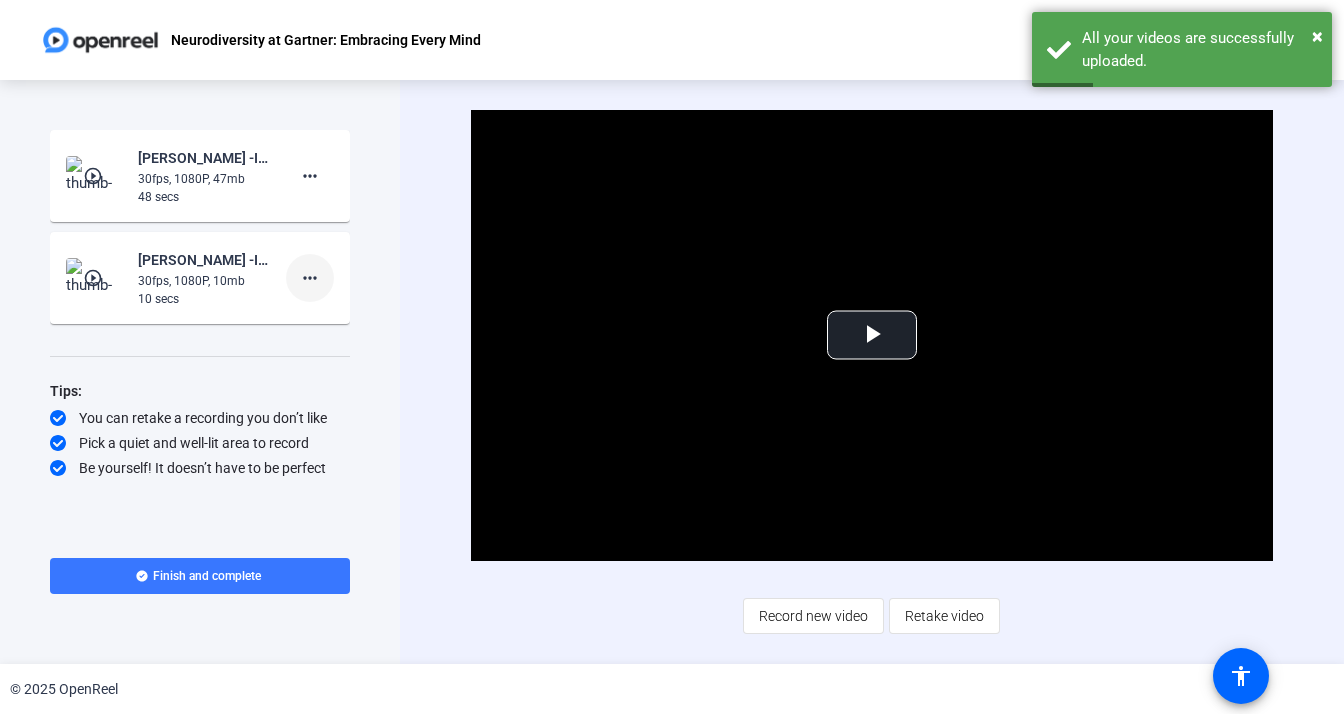 click on "more_horiz" 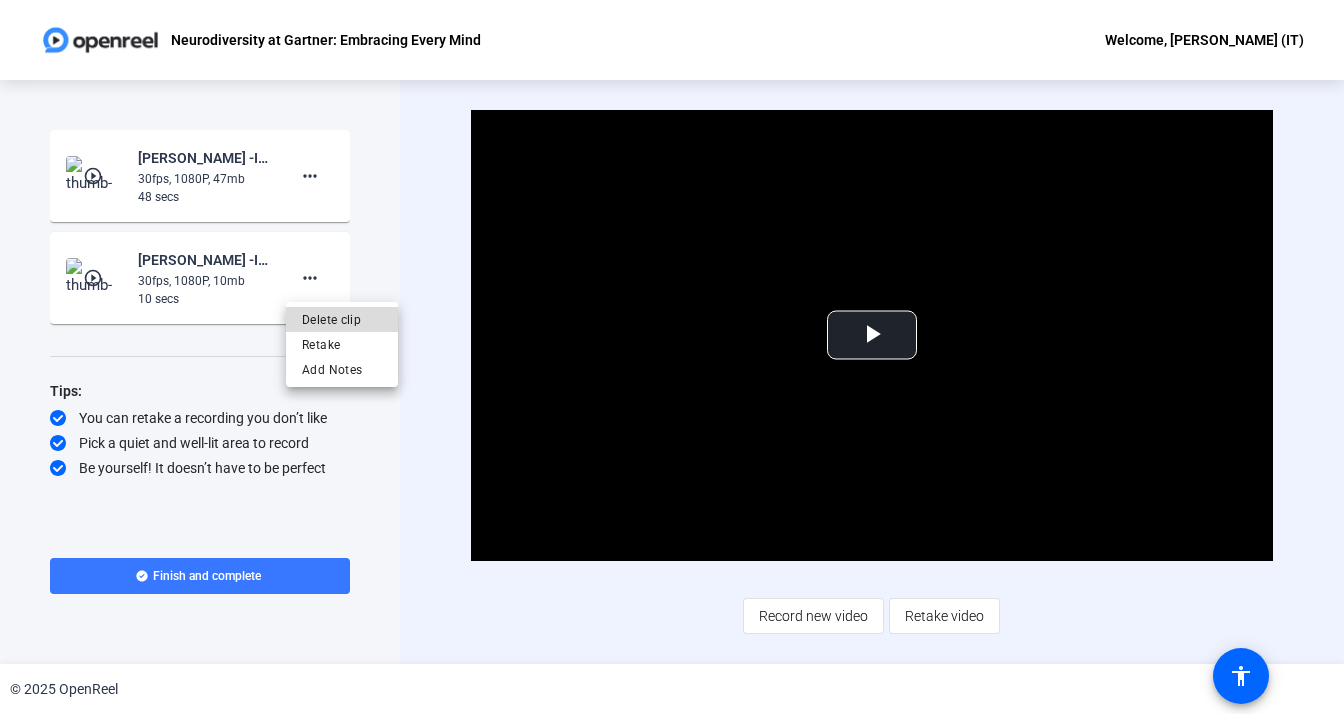 click on "Delete clip" at bounding box center [342, 320] 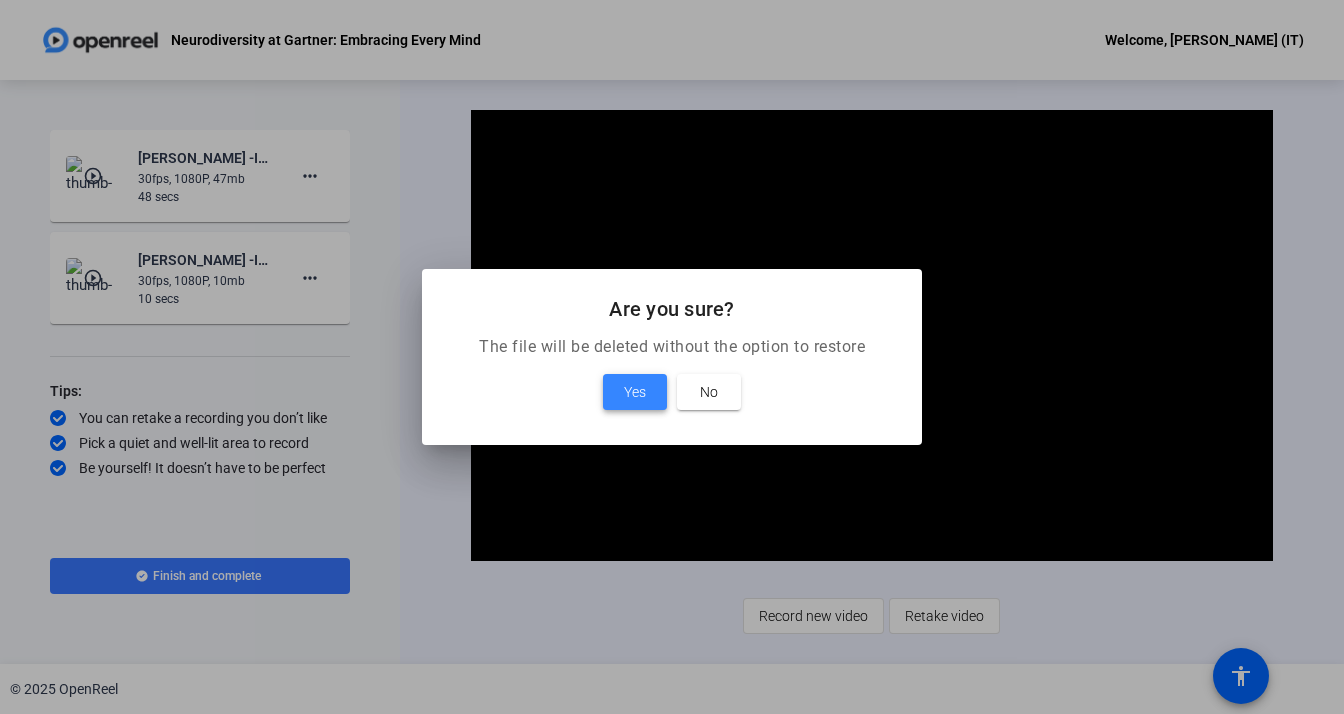 click on "Yes" at bounding box center (635, 392) 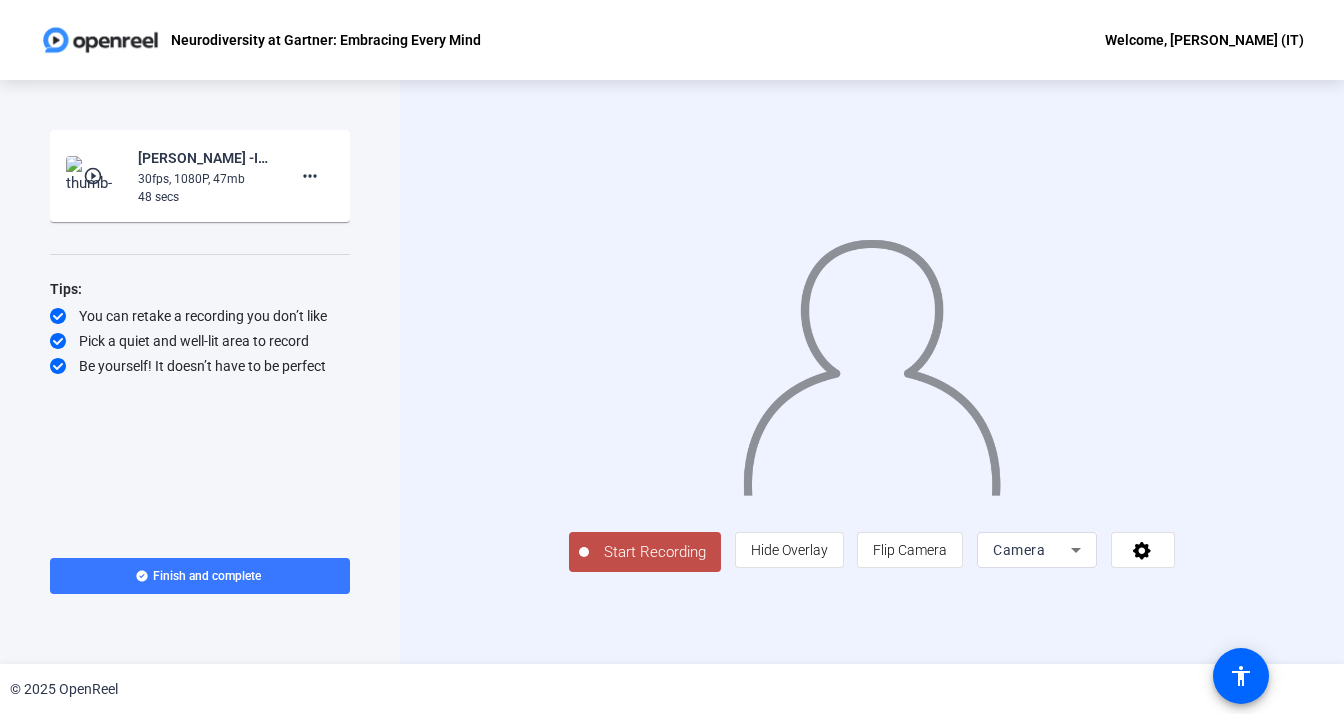 click on "Start Recording" 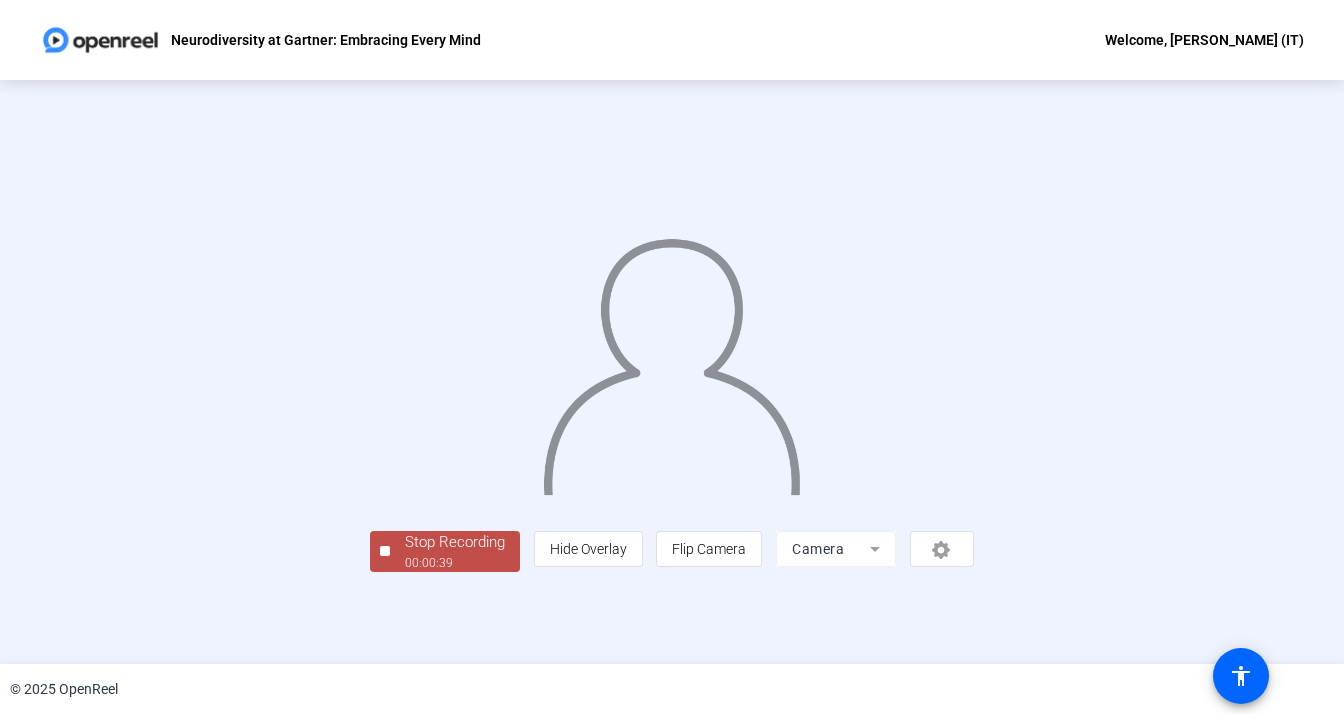 scroll, scrollTop: 68, scrollLeft: 0, axis: vertical 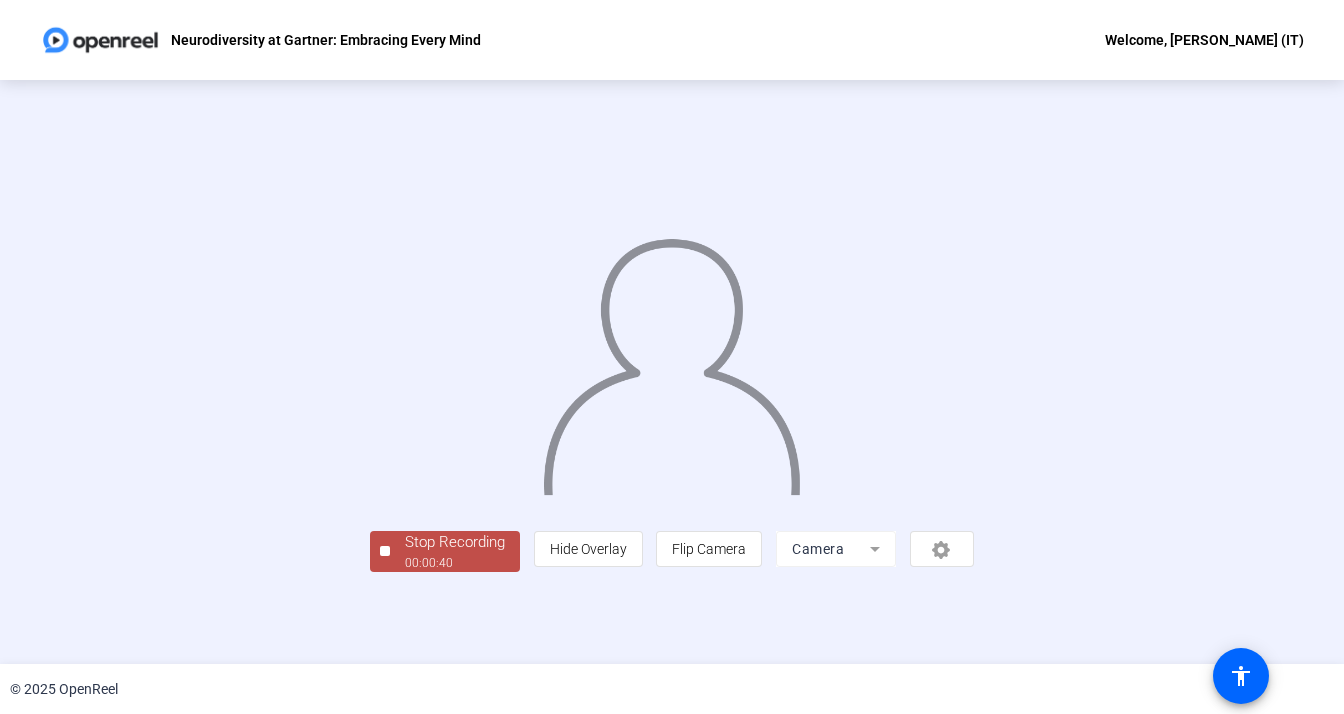 click on "Stop Recording" 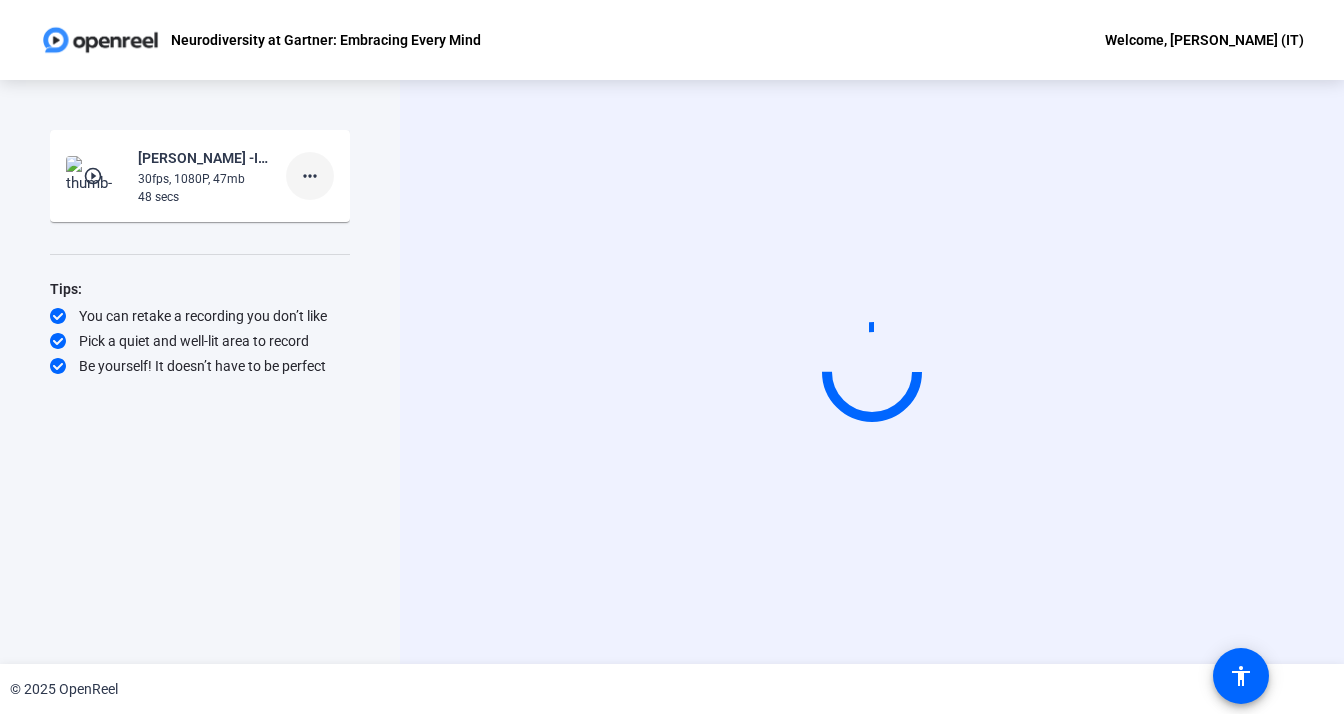 click 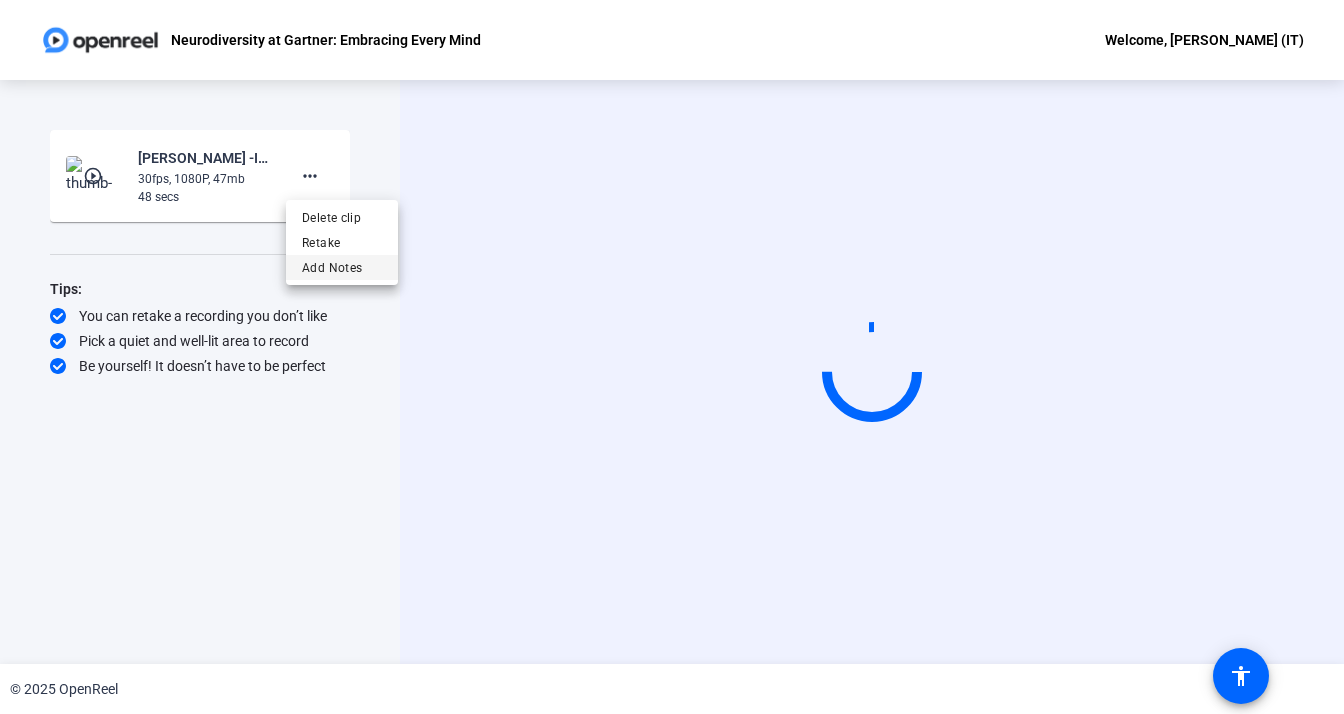 click on "Add Notes" at bounding box center (342, 268) 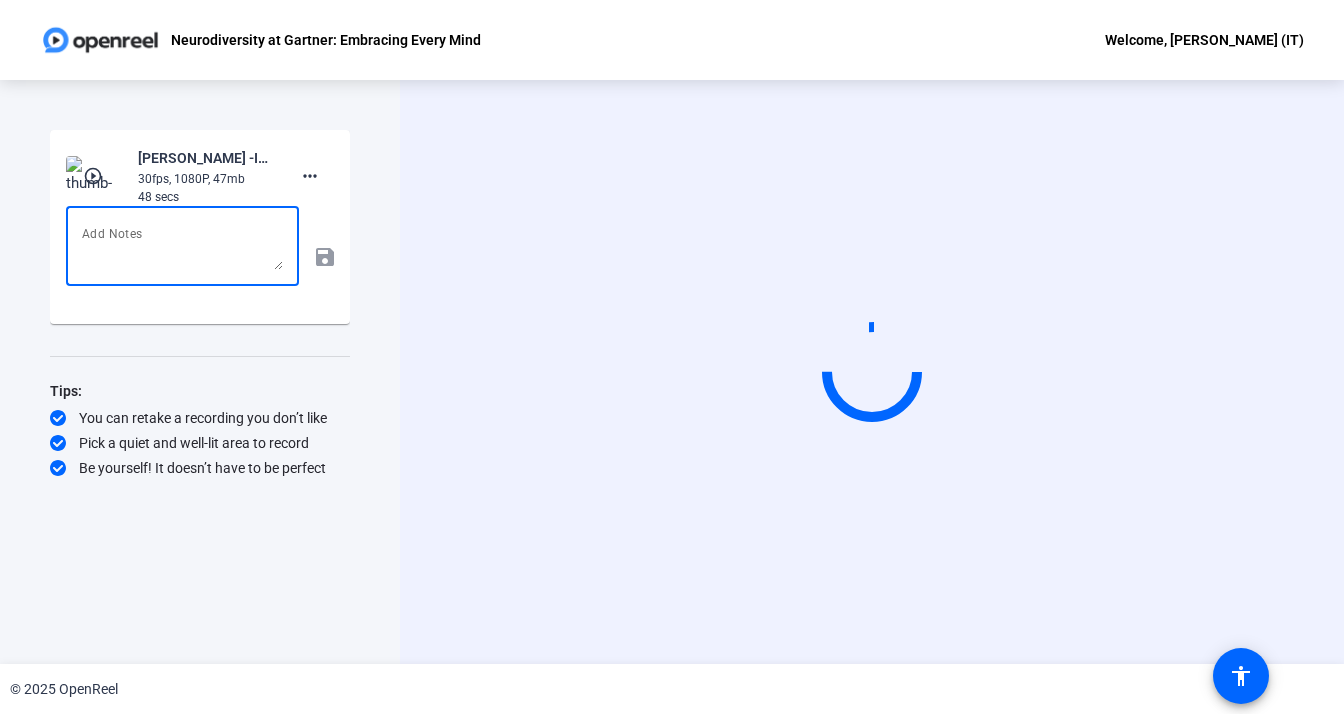 click at bounding box center [182, 246] 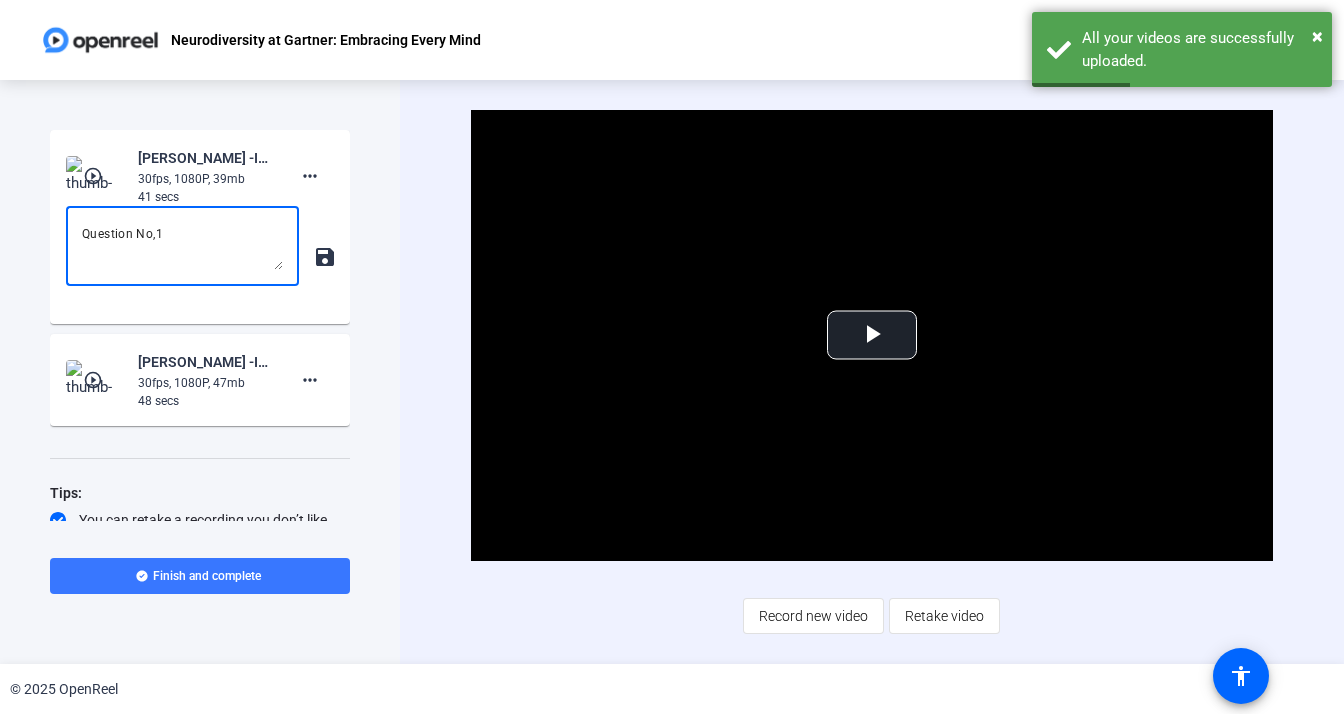 type on "Question No,1" 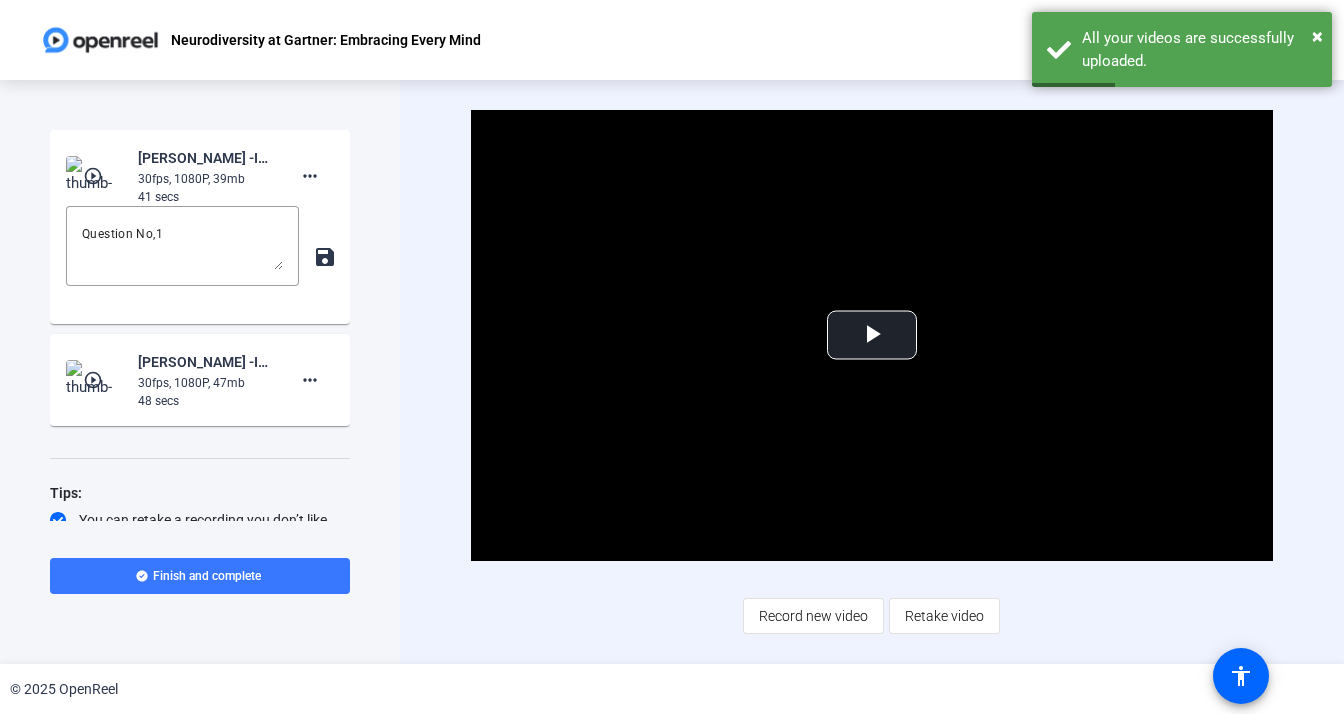 click on "play_circle_outline  Hiroki Hayashi -IT--Neurodiversity at Gartner- Embracing Eve-Neurodiversity at Gartner- Embracing Every Mind-1752738767261-webcam  30fps, 1080P, 39mb  41 secs more_horiz Question No,1 save" 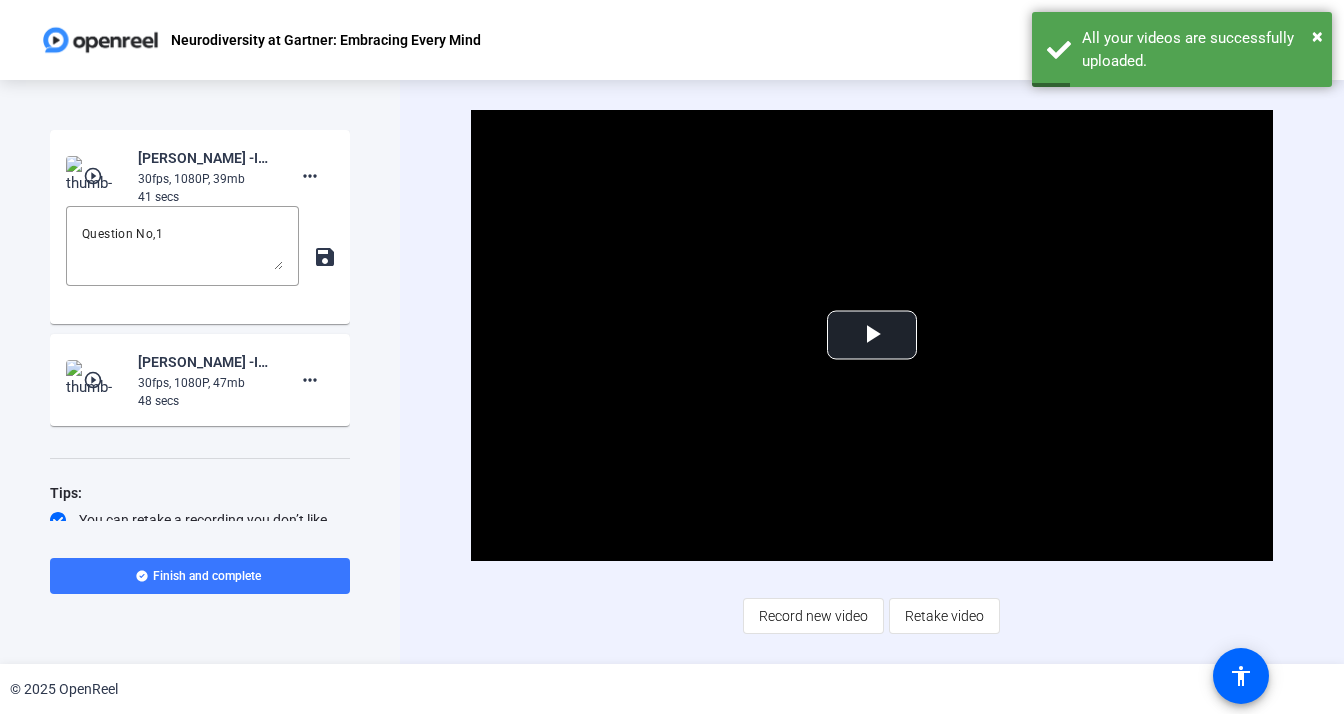 click on "save" 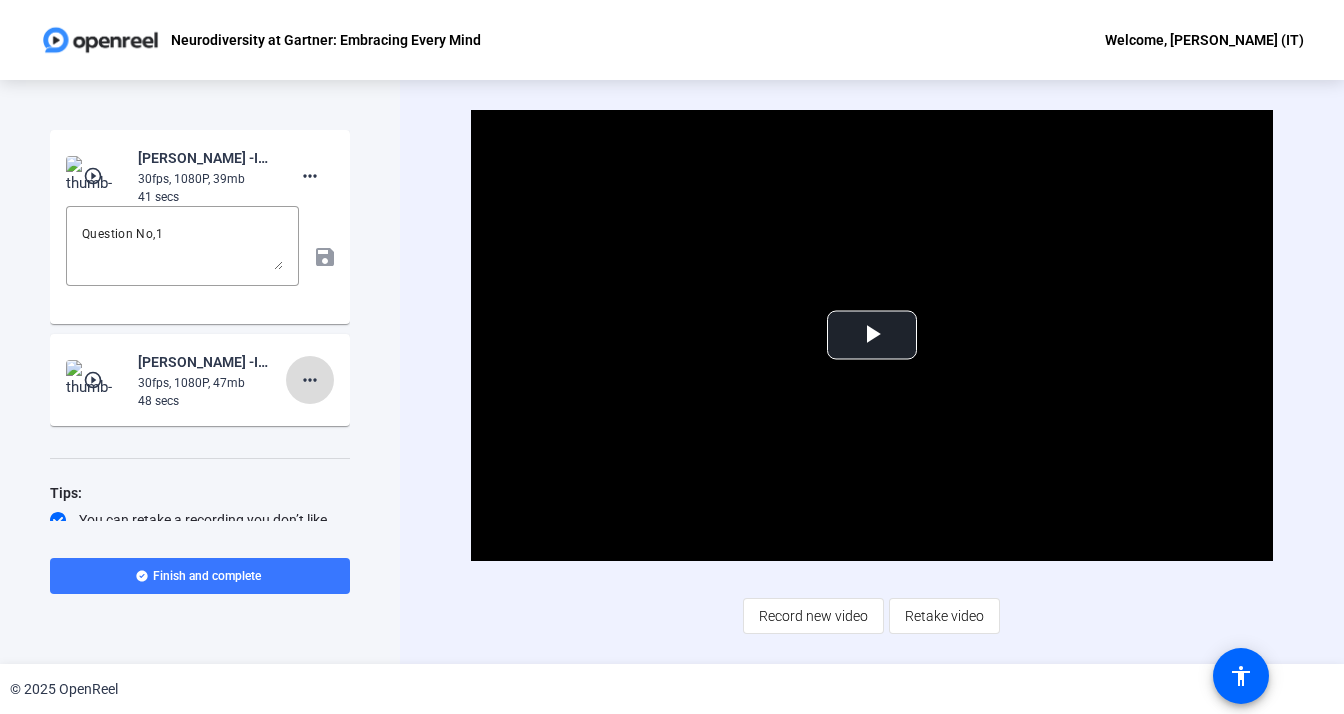 click on "more_horiz" 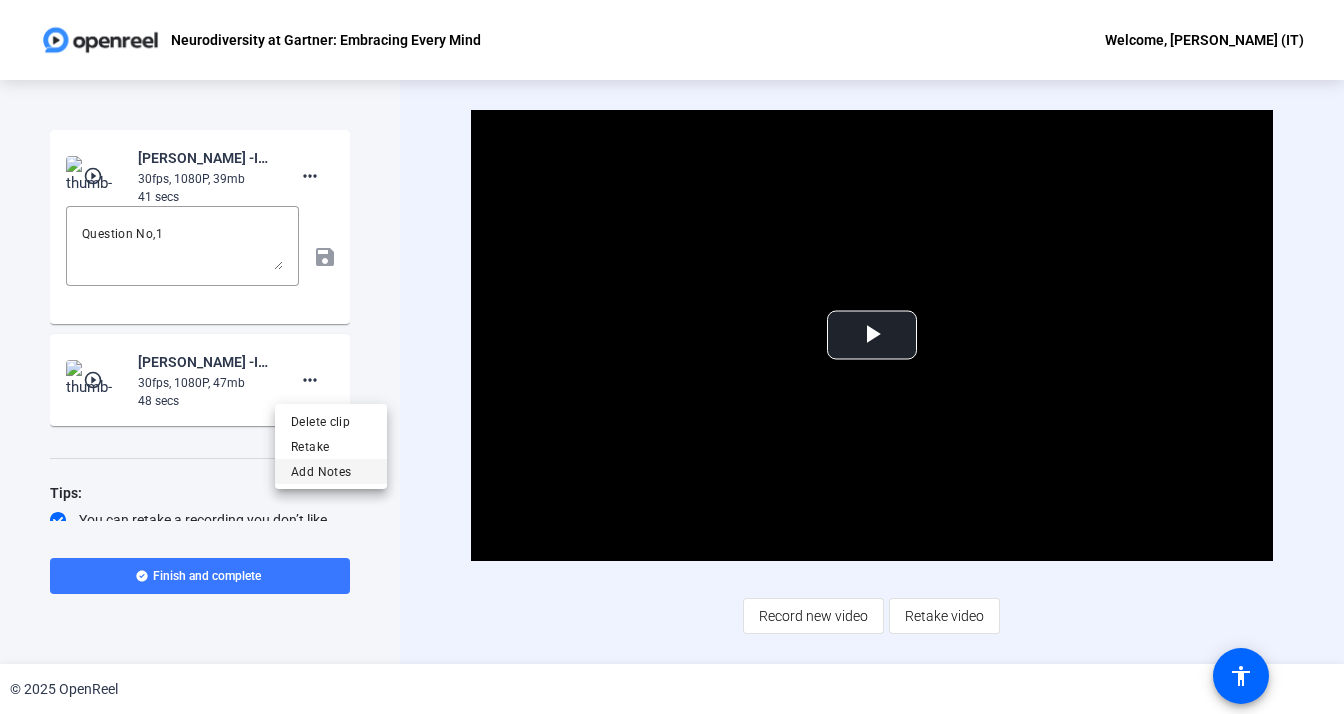click on "Add Notes" at bounding box center [331, 472] 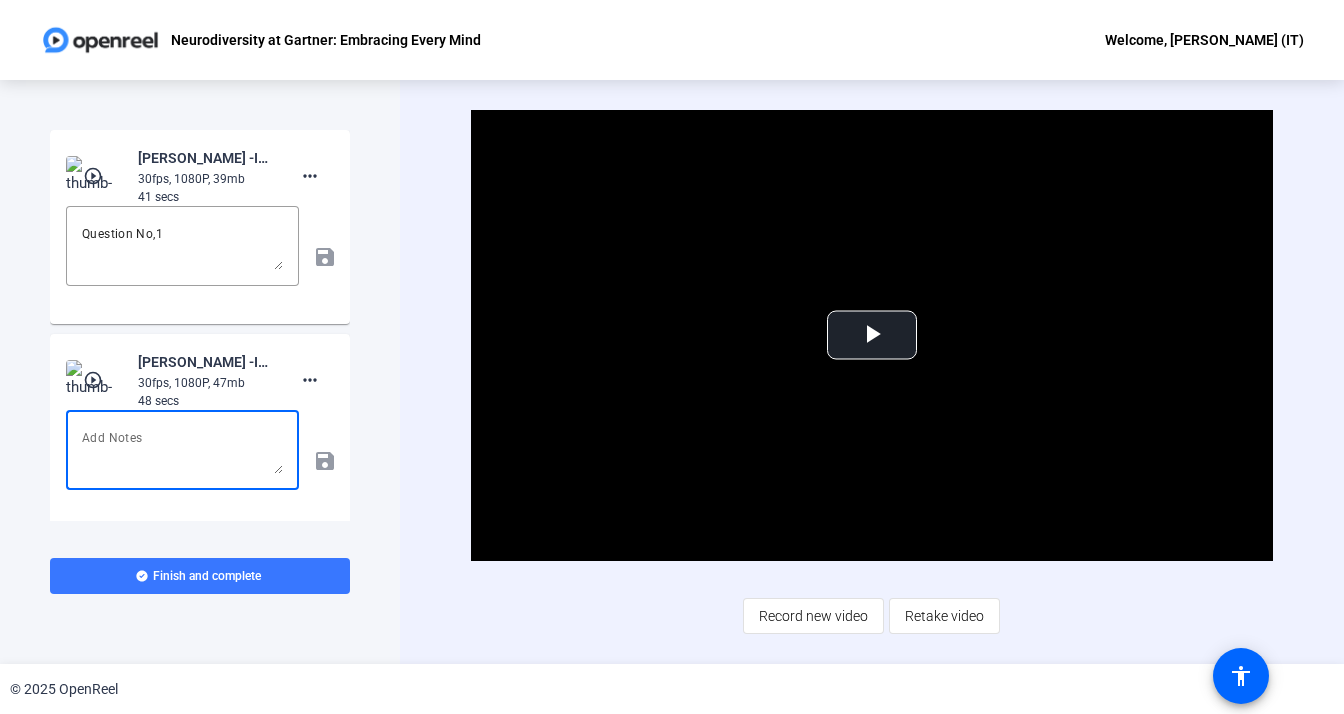 click at bounding box center [182, 450] 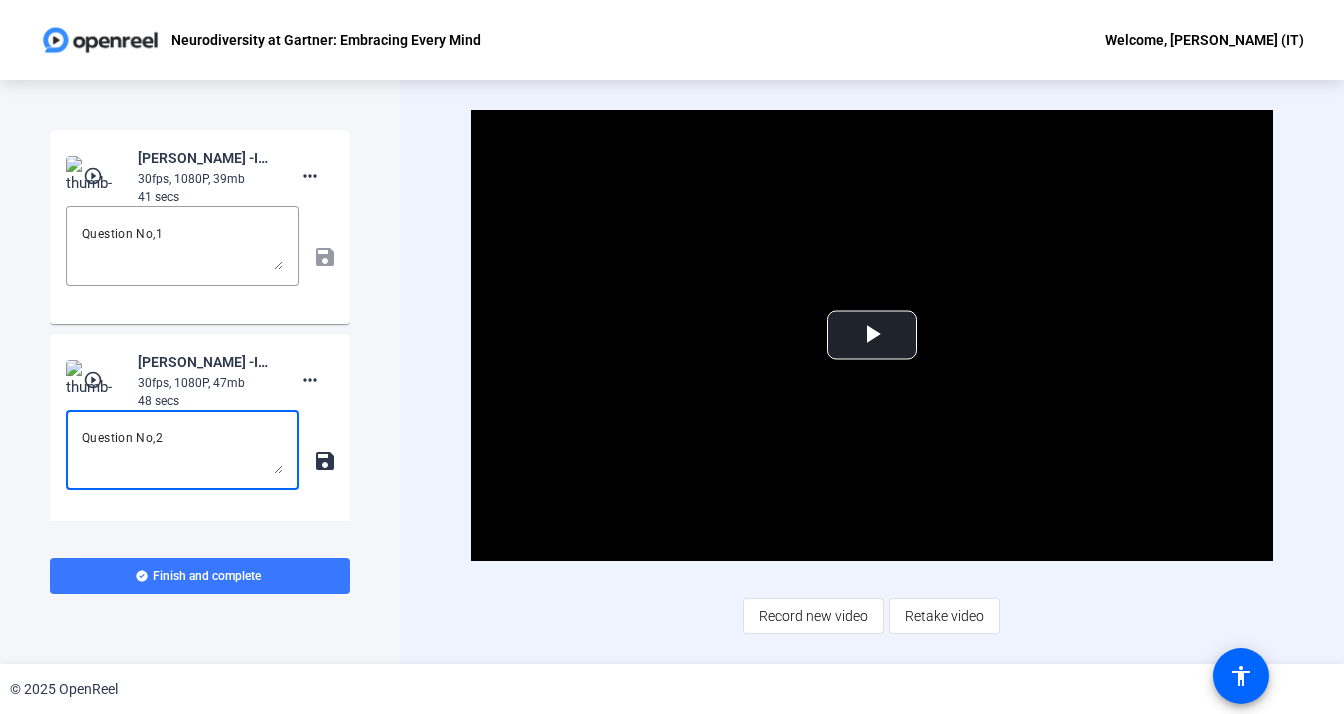 type on "Question No,2" 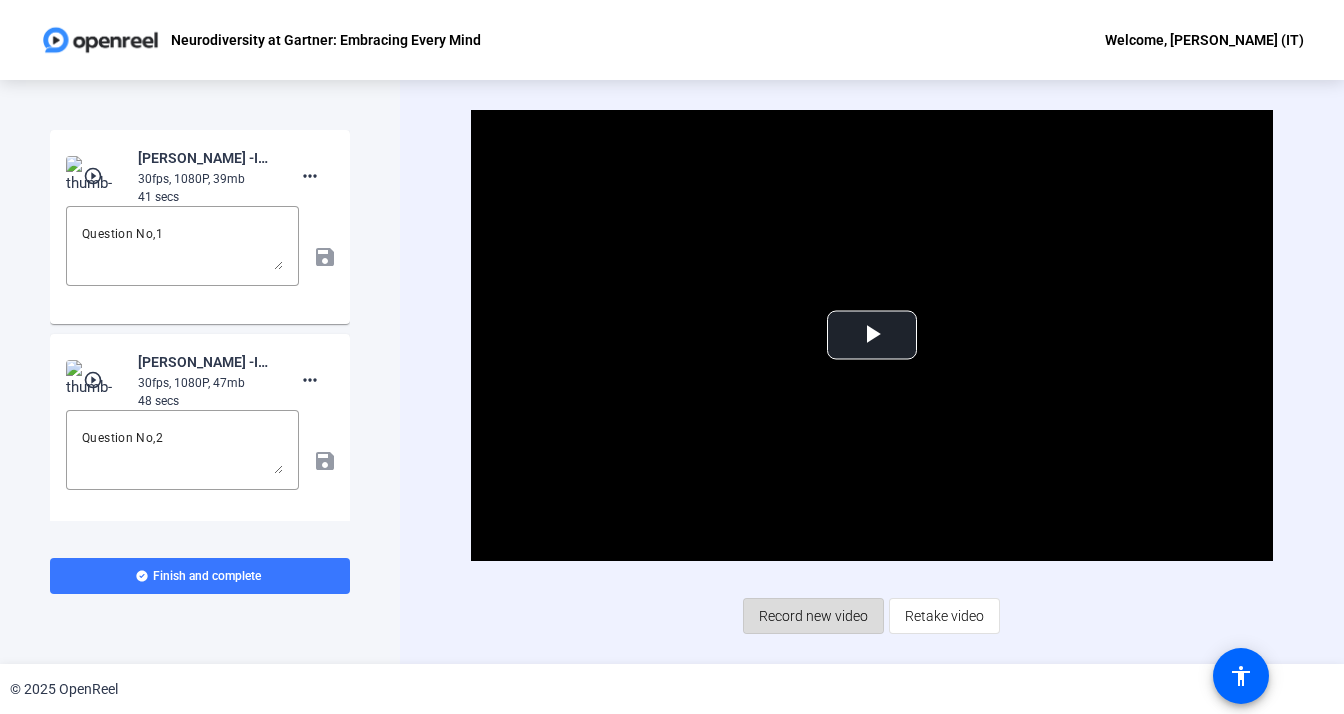 click on "Record new video" 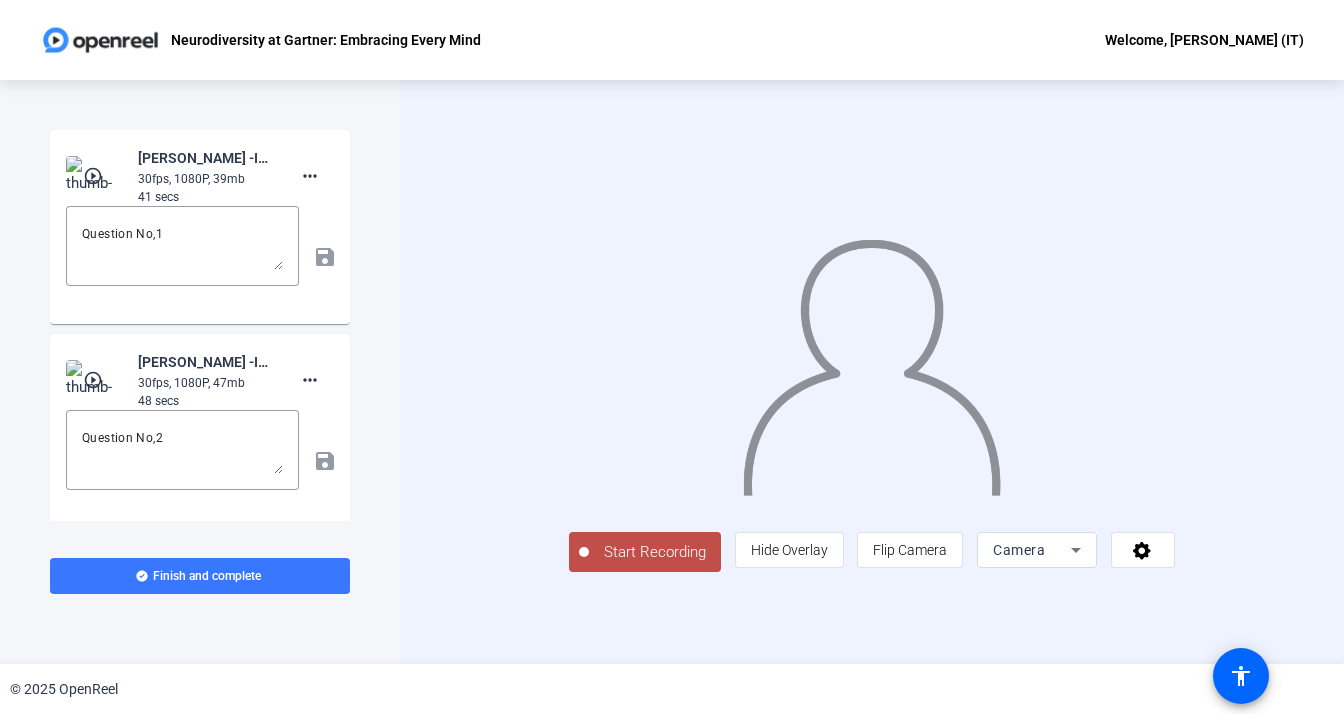 click on "Start Recording" 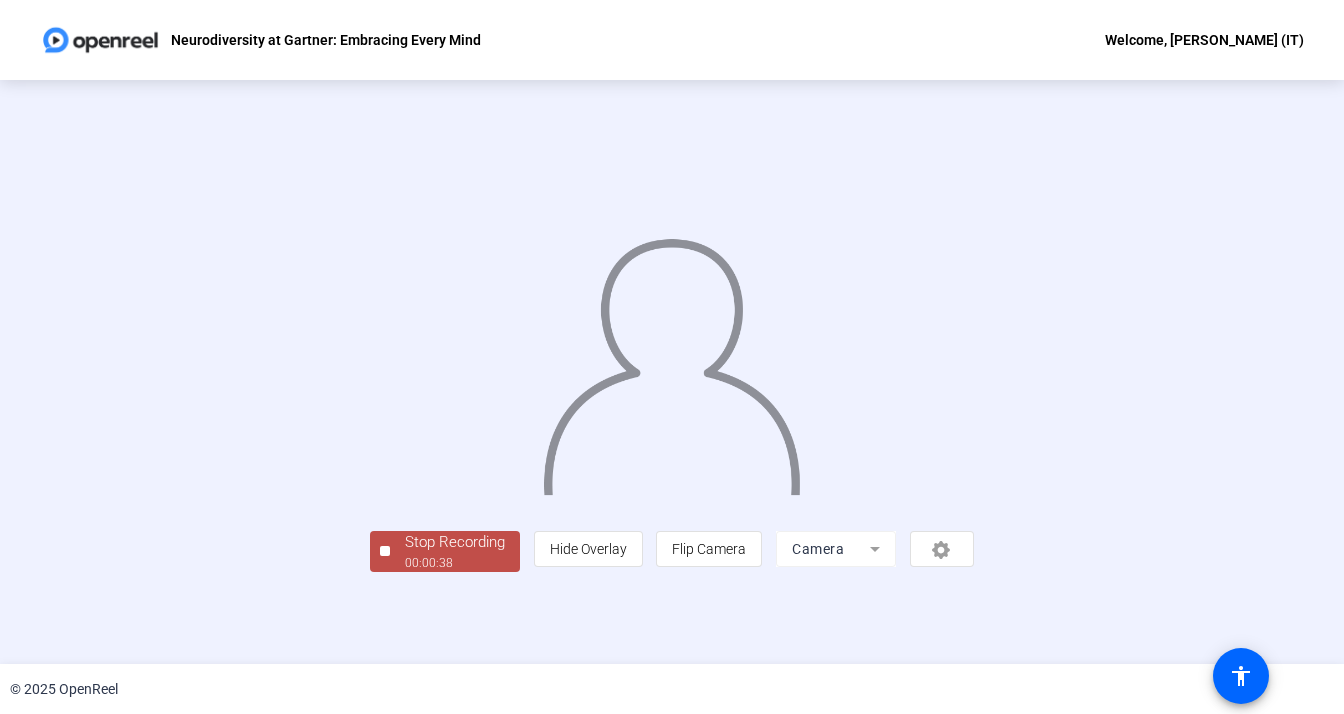 scroll, scrollTop: 68, scrollLeft: 0, axis: vertical 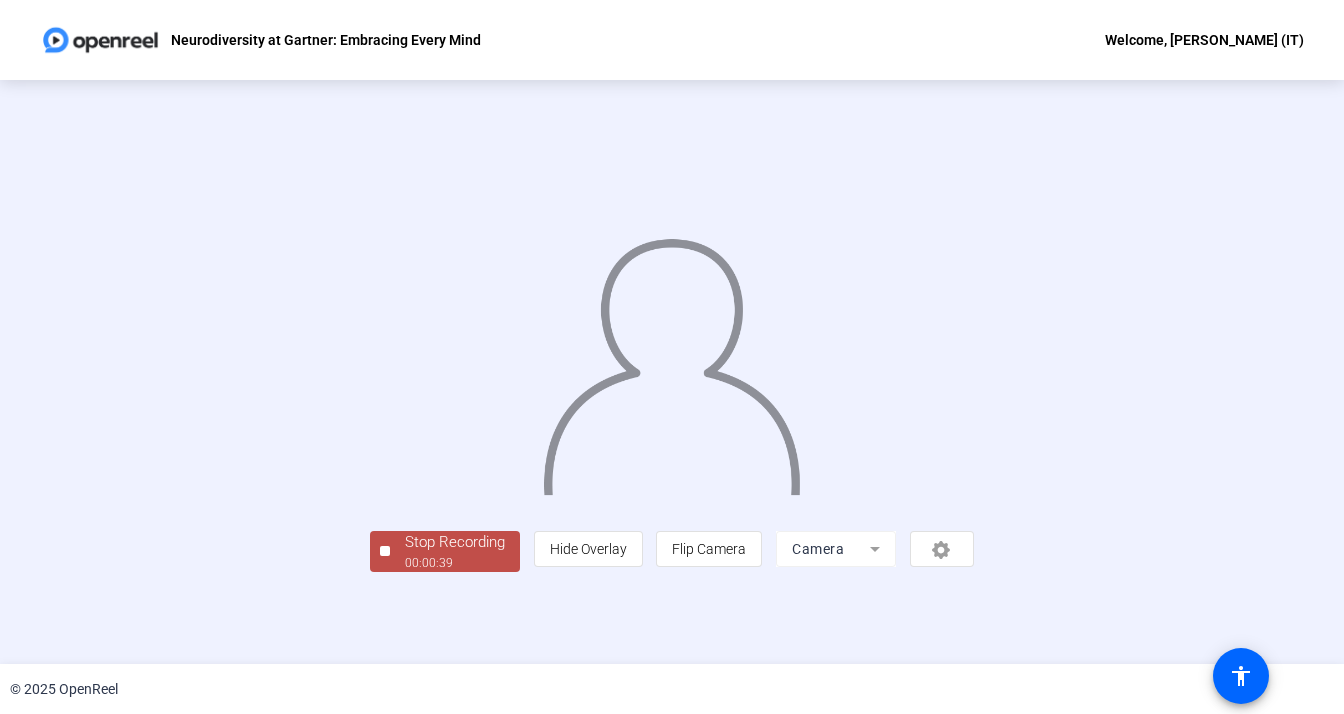 click on "Stop Recording" 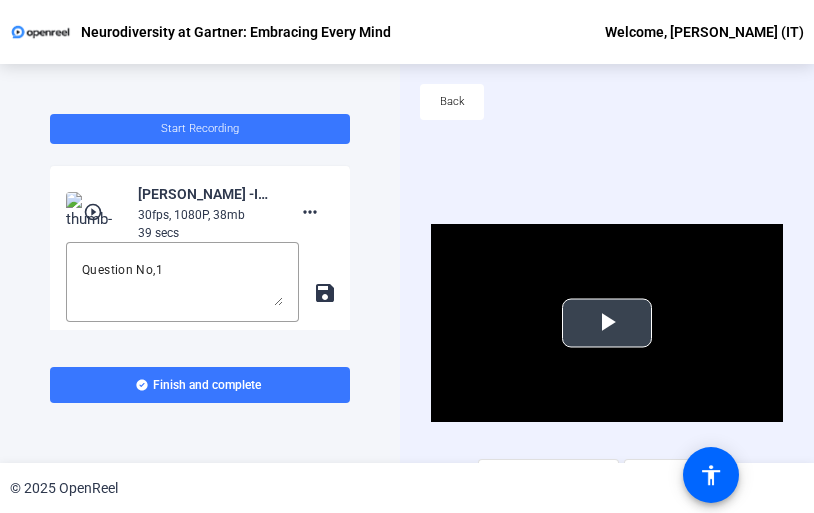 scroll, scrollTop: 96, scrollLeft: 0, axis: vertical 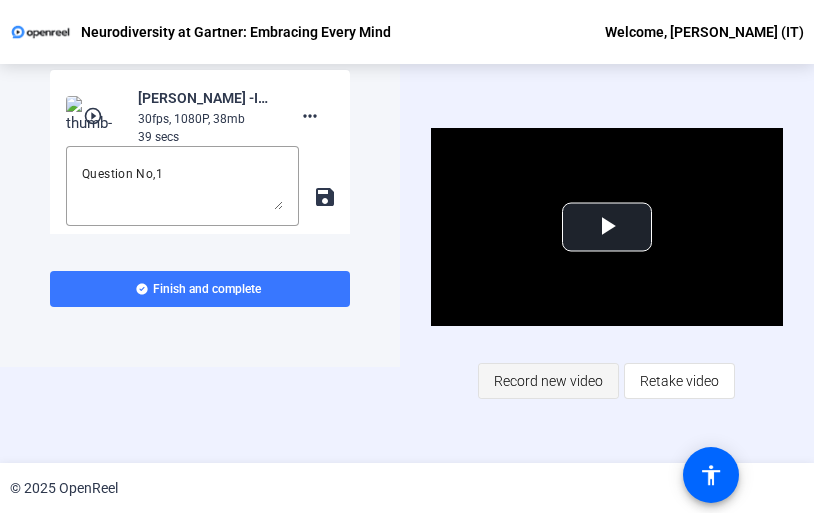 click on "Record new video" 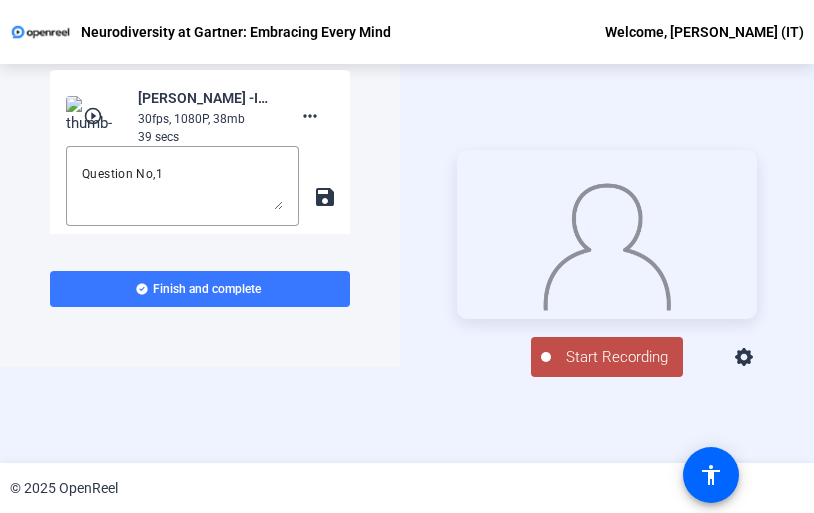 click 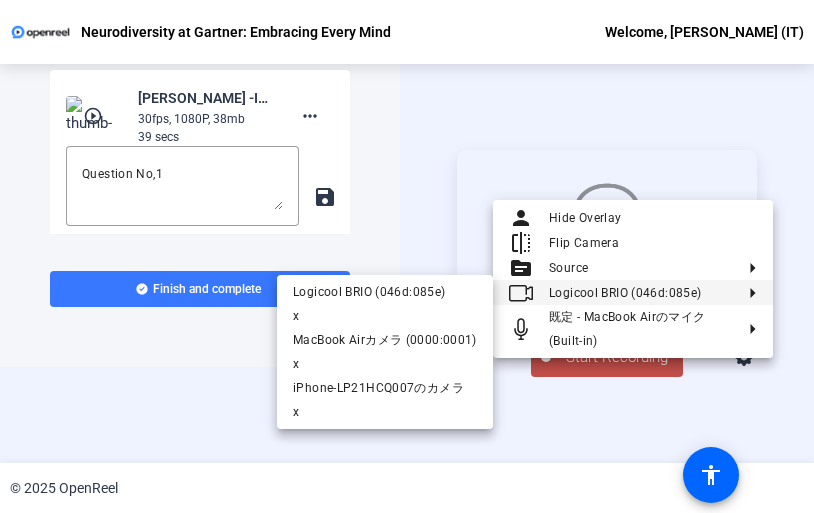 click at bounding box center [407, 256] 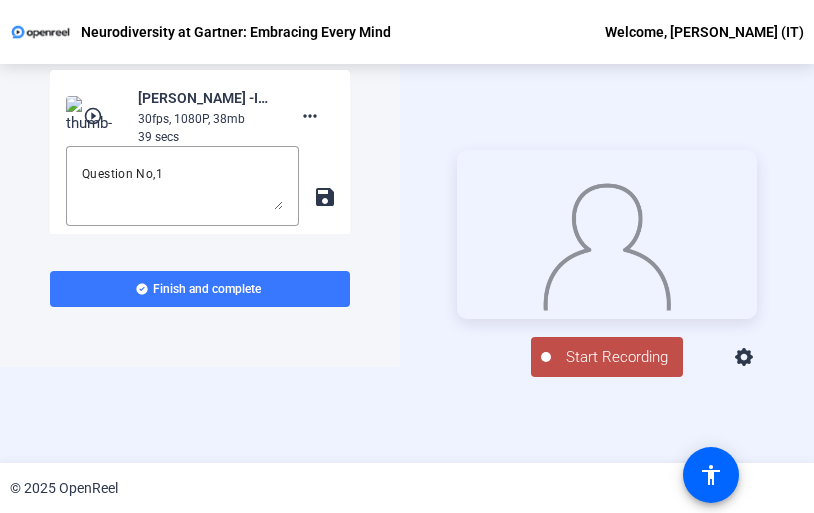 click 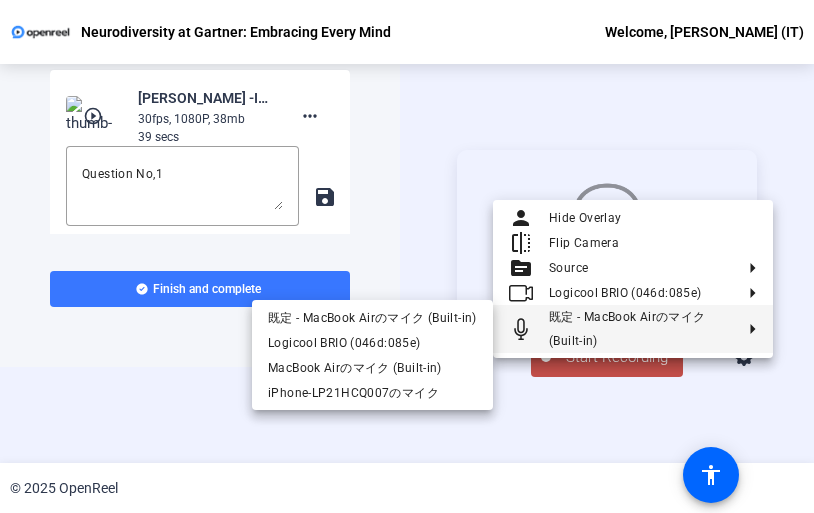 click at bounding box center (407, 256) 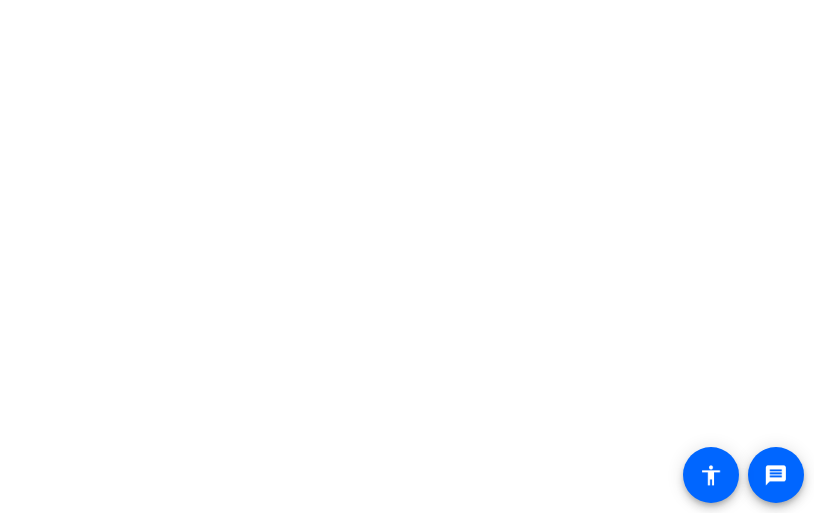scroll, scrollTop: 0, scrollLeft: 0, axis: both 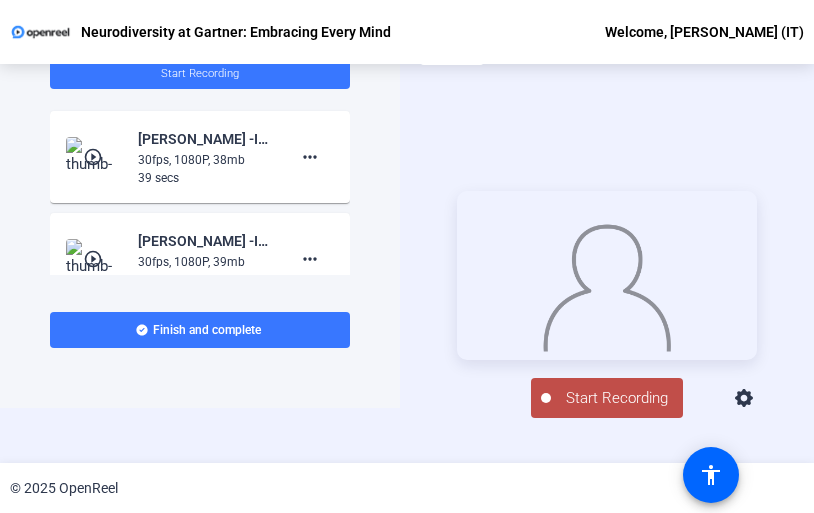 click 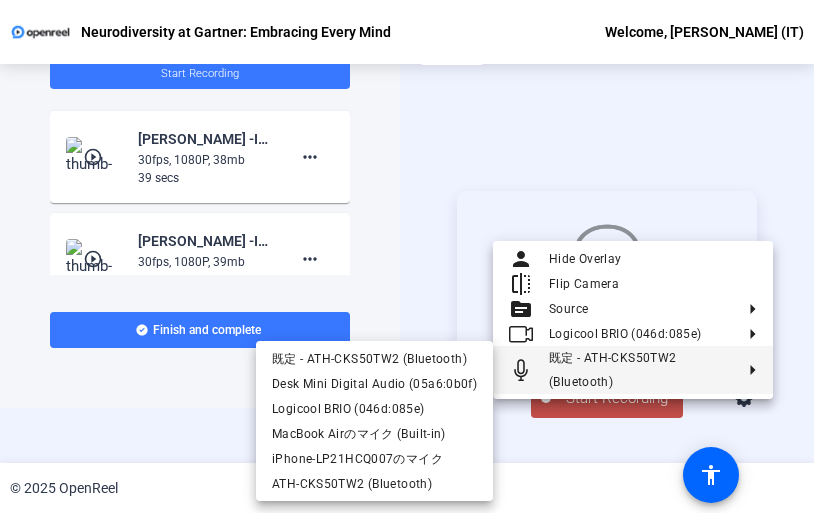 click at bounding box center (407, 256) 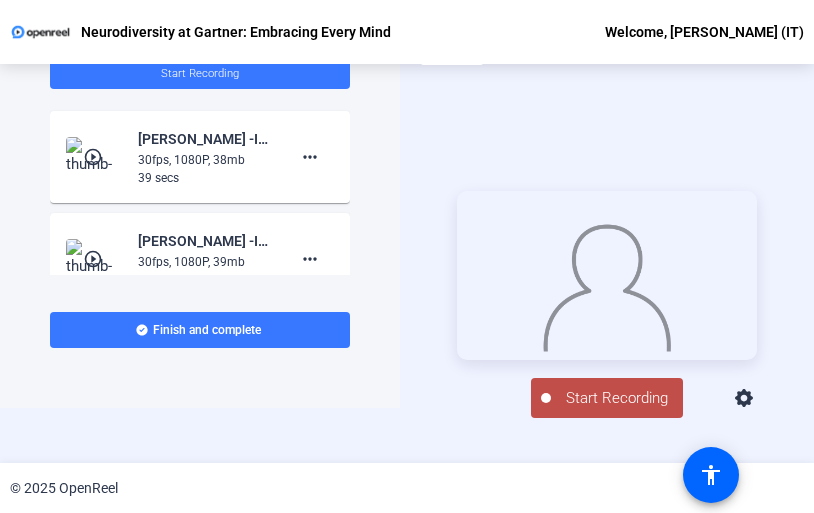 click on "Start Recording" 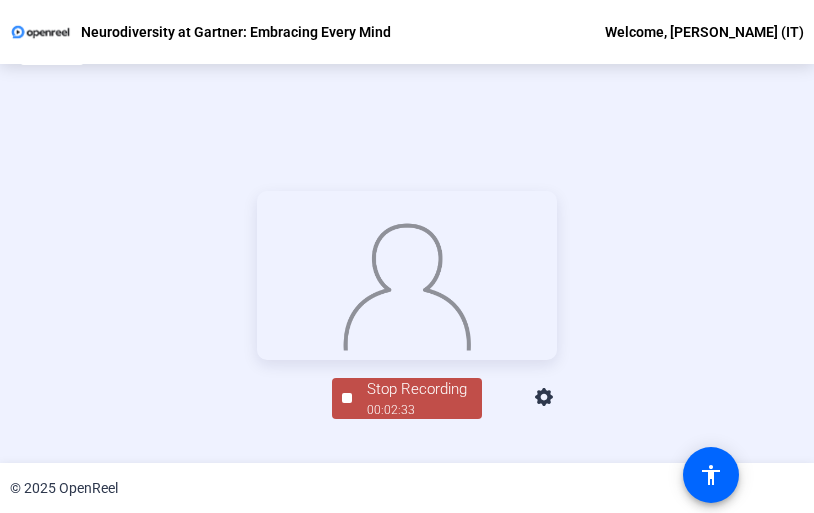 scroll, scrollTop: 118, scrollLeft: 0, axis: vertical 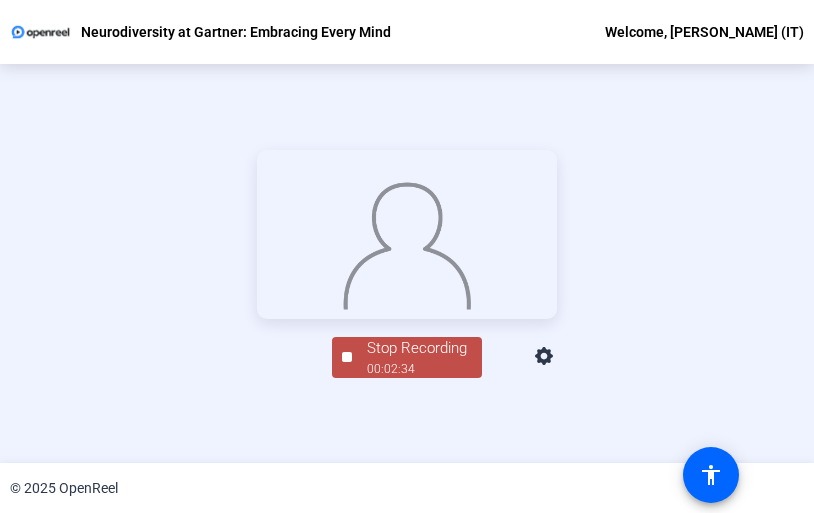 click on "Stop Recording" 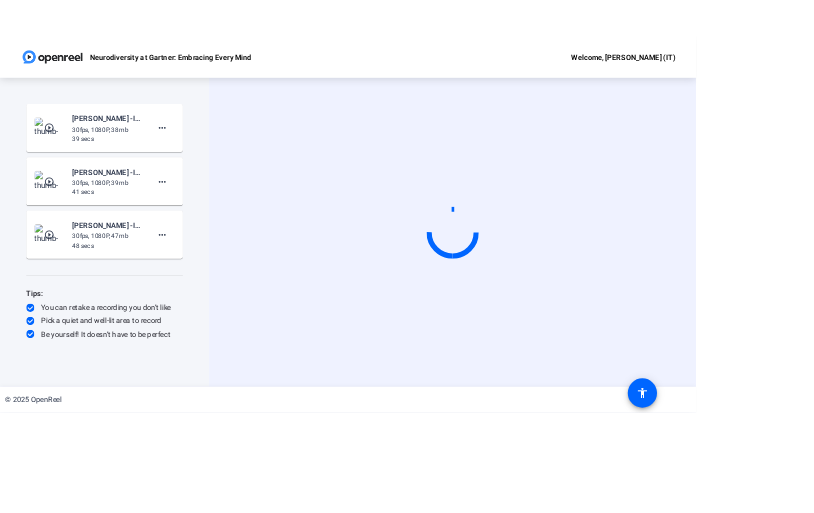 scroll, scrollTop: 0, scrollLeft: 0, axis: both 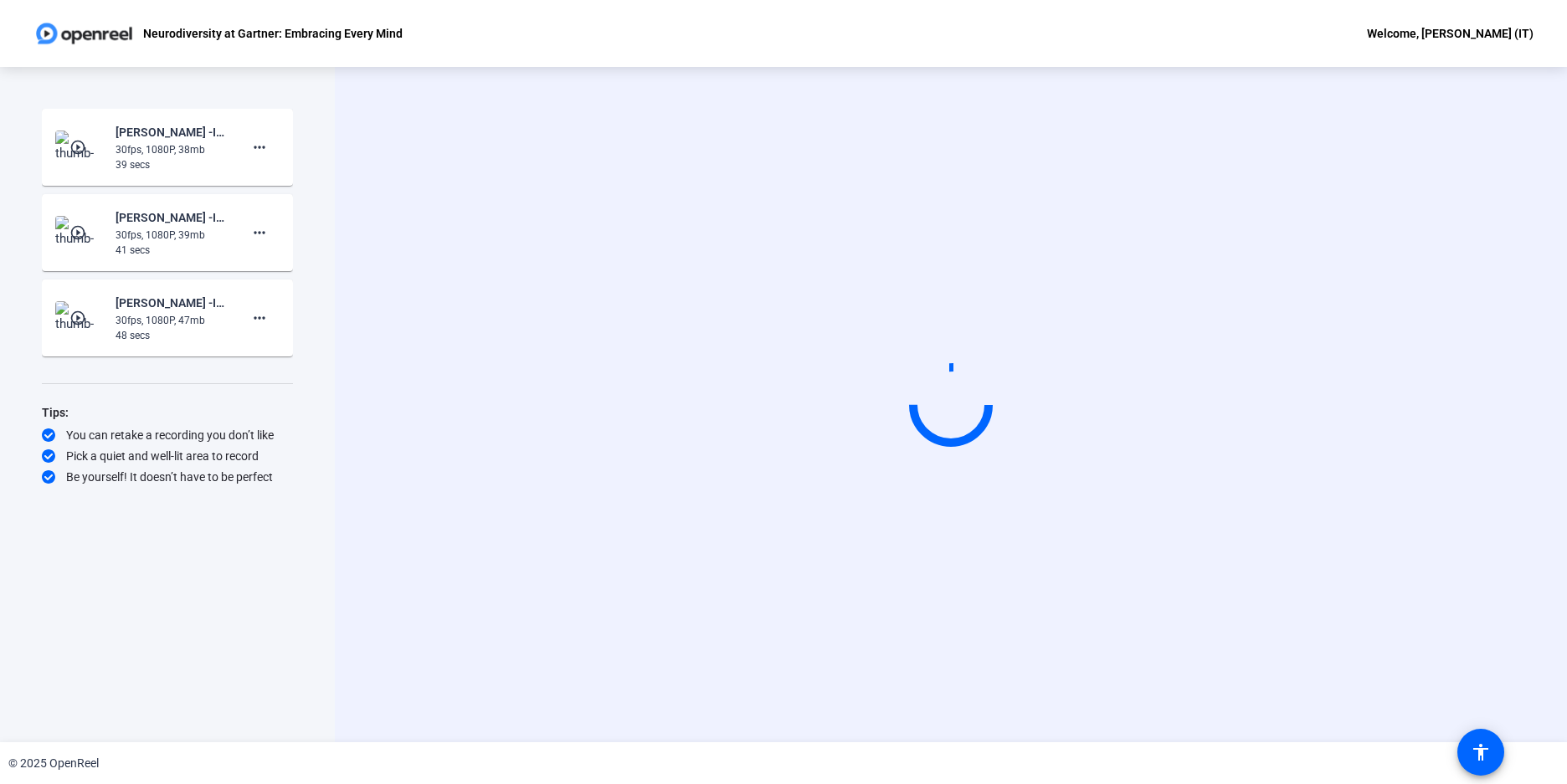 click on "Start Recording" 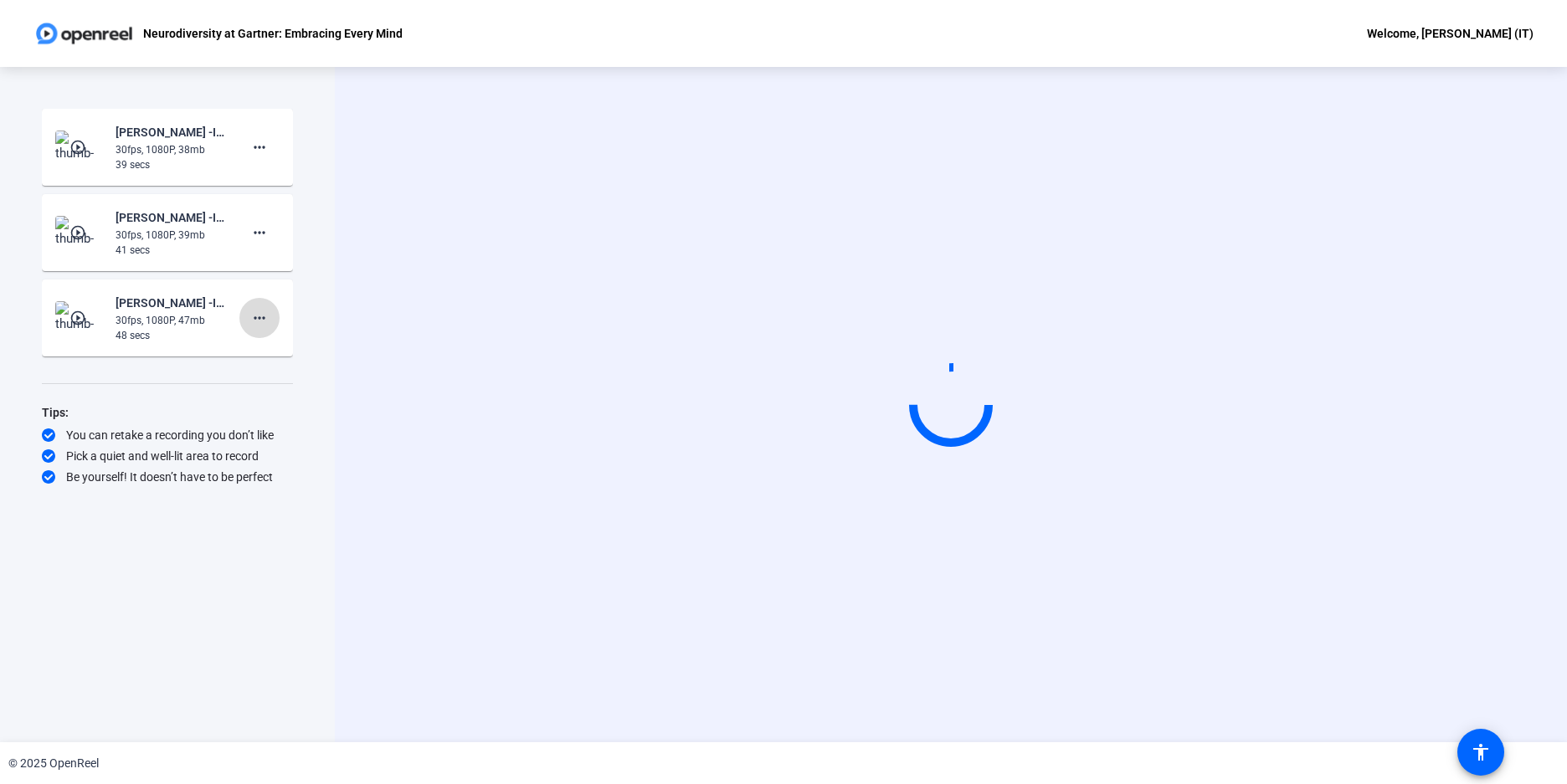 click on "more_horiz" 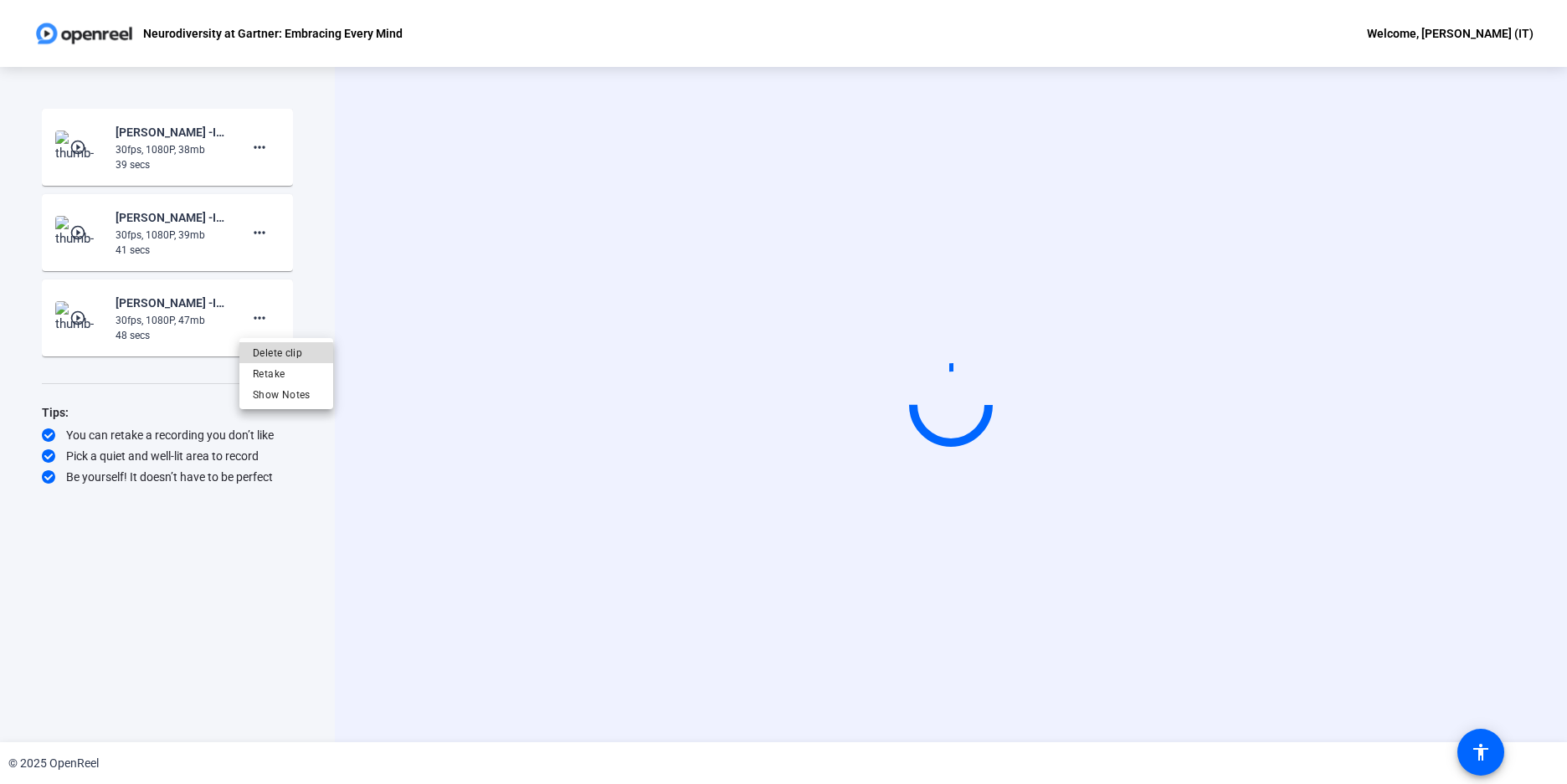 click on "Delete clip" at bounding box center [286, 353] 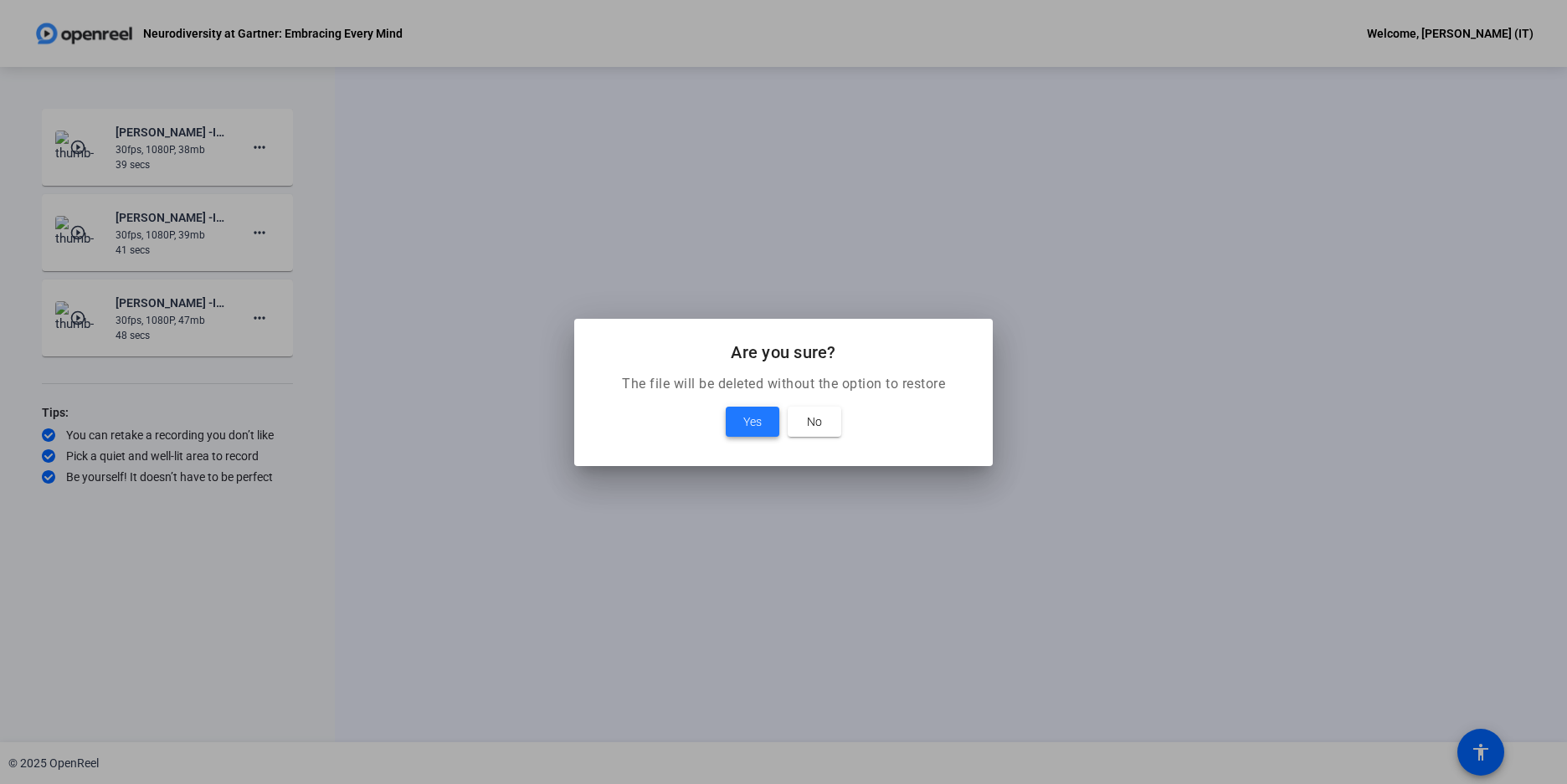 click on "Yes" at bounding box center [753, 422] 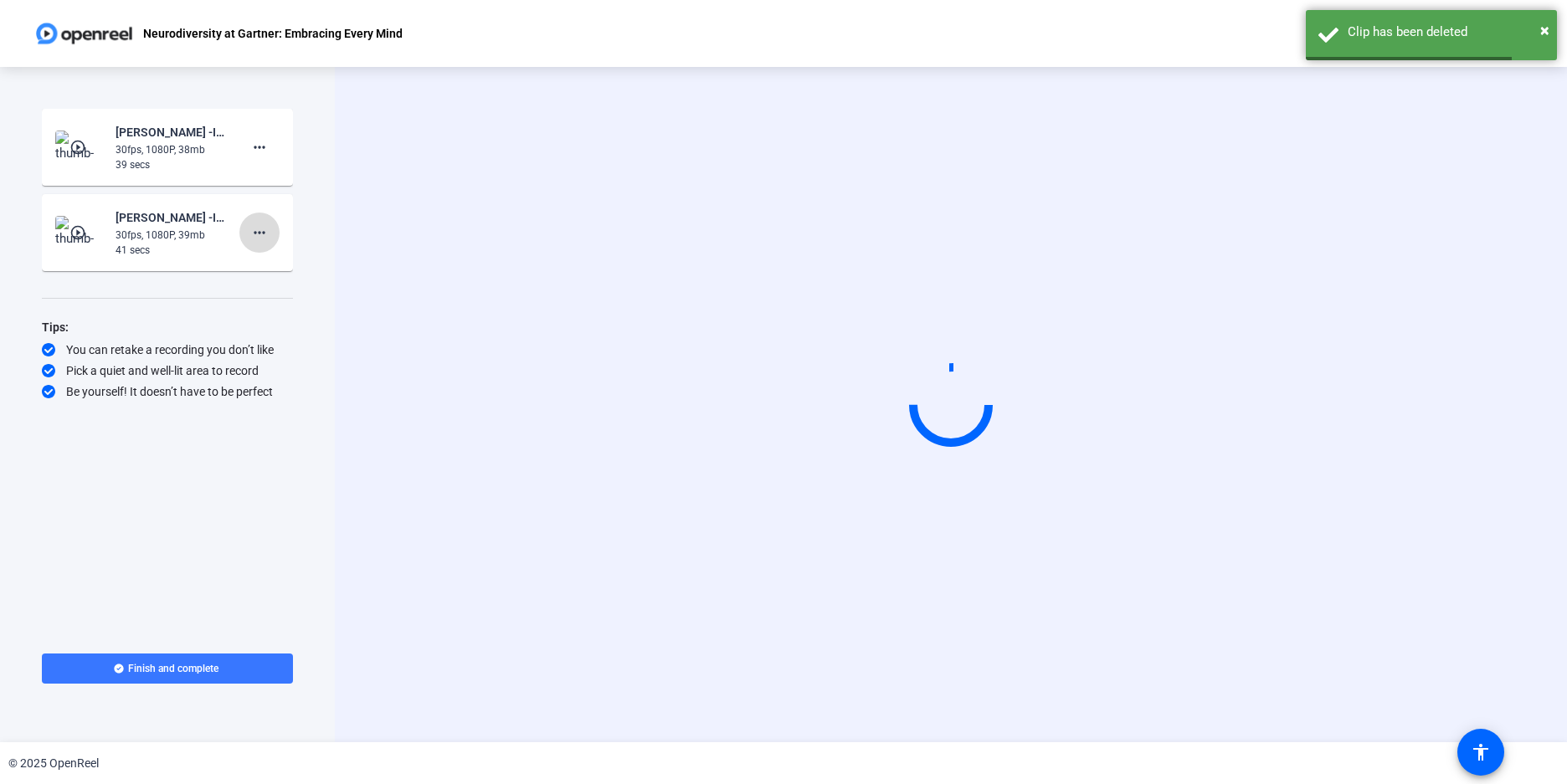 click on "more_horiz" 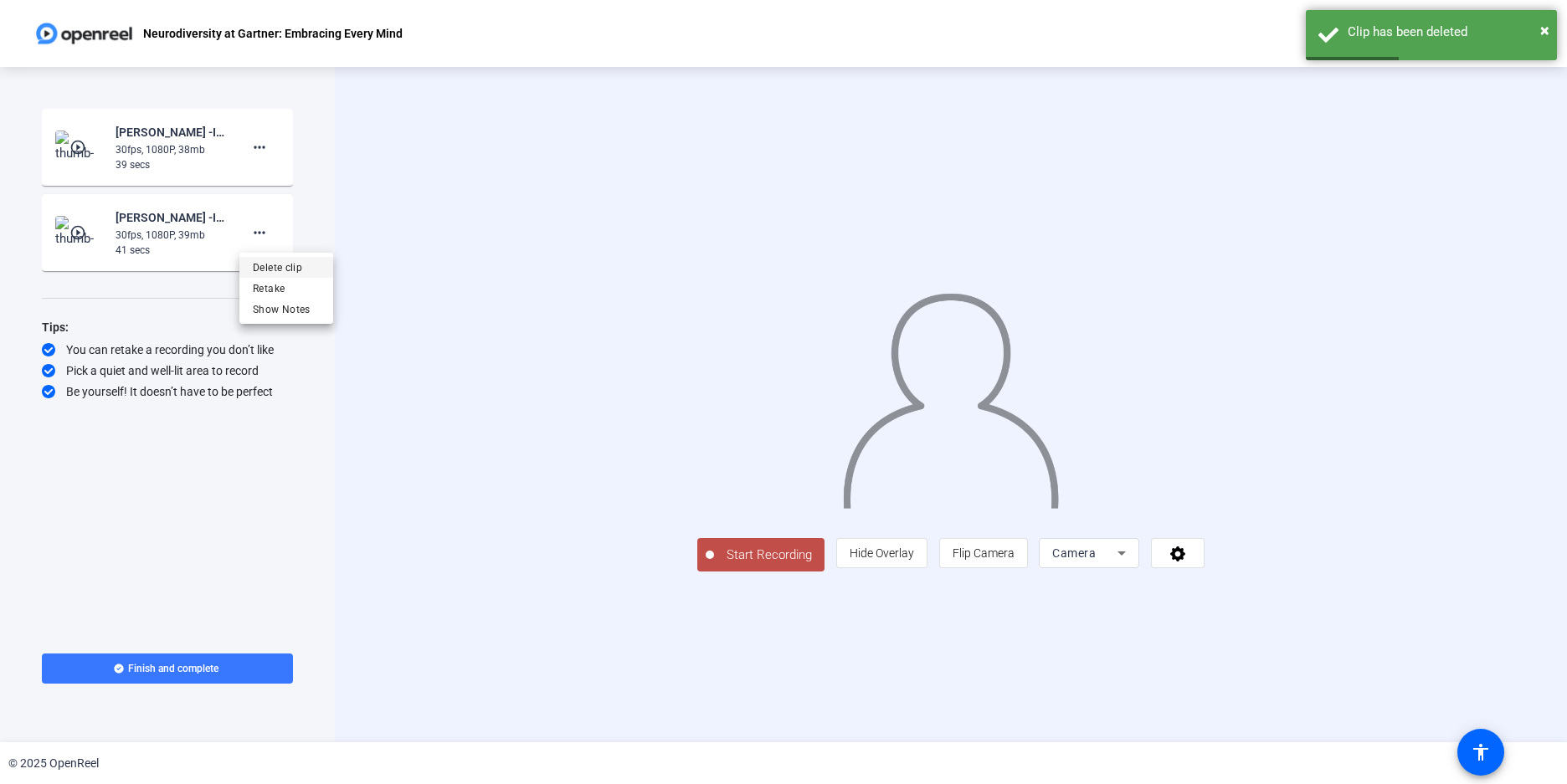 click on "Delete clip" at bounding box center (286, 268) 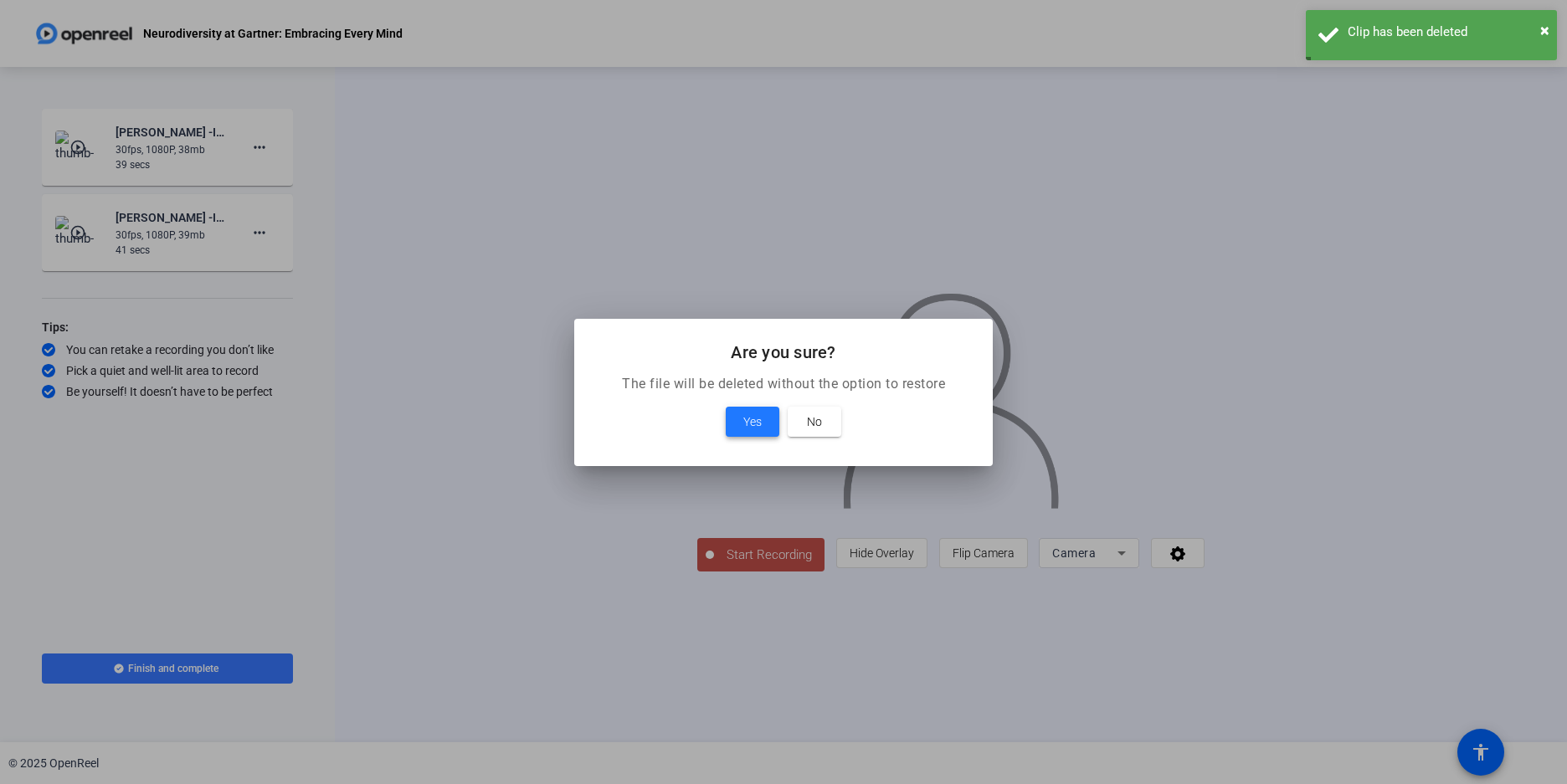 type 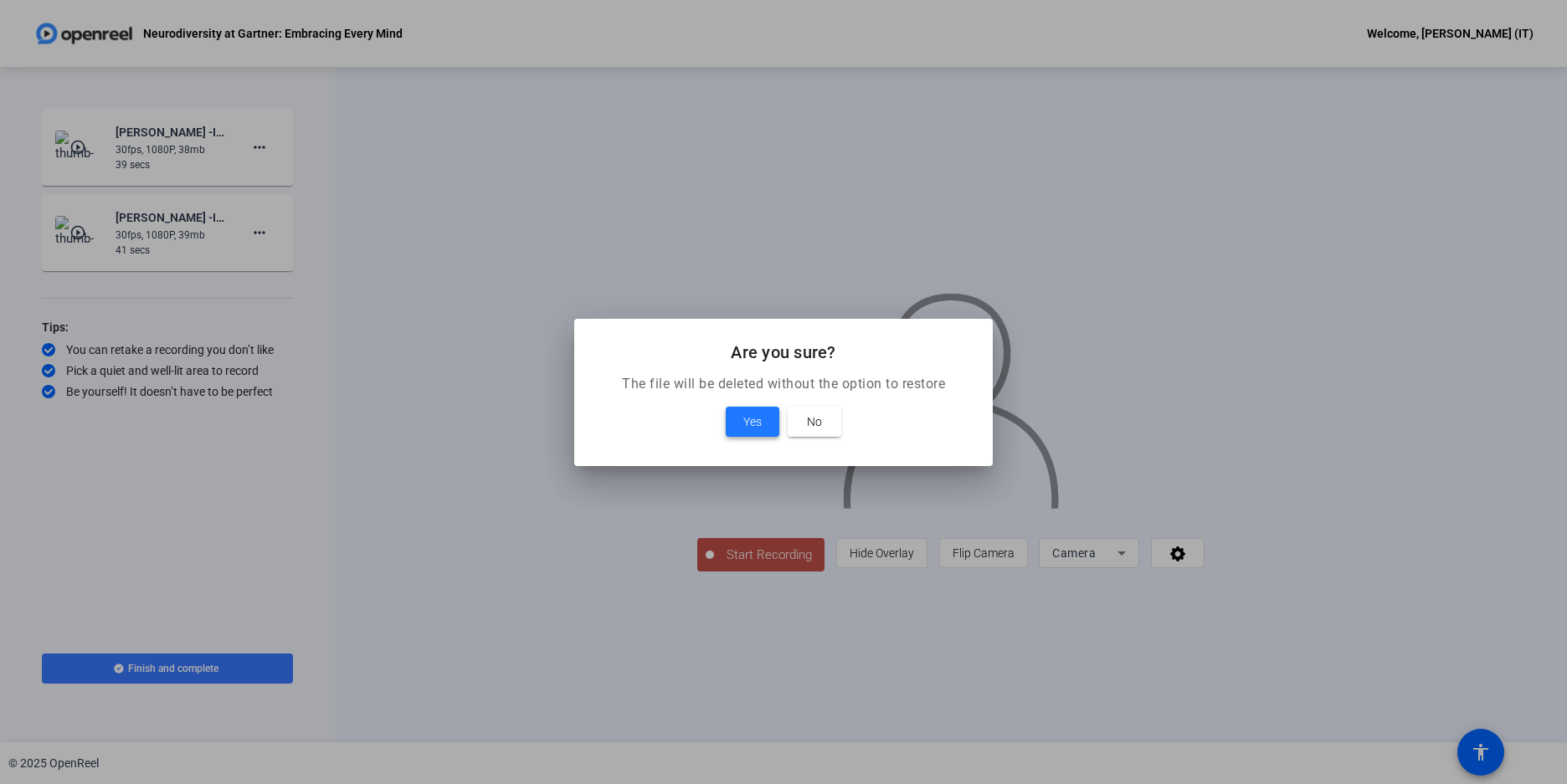 click on "Yes" at bounding box center (753, 422) 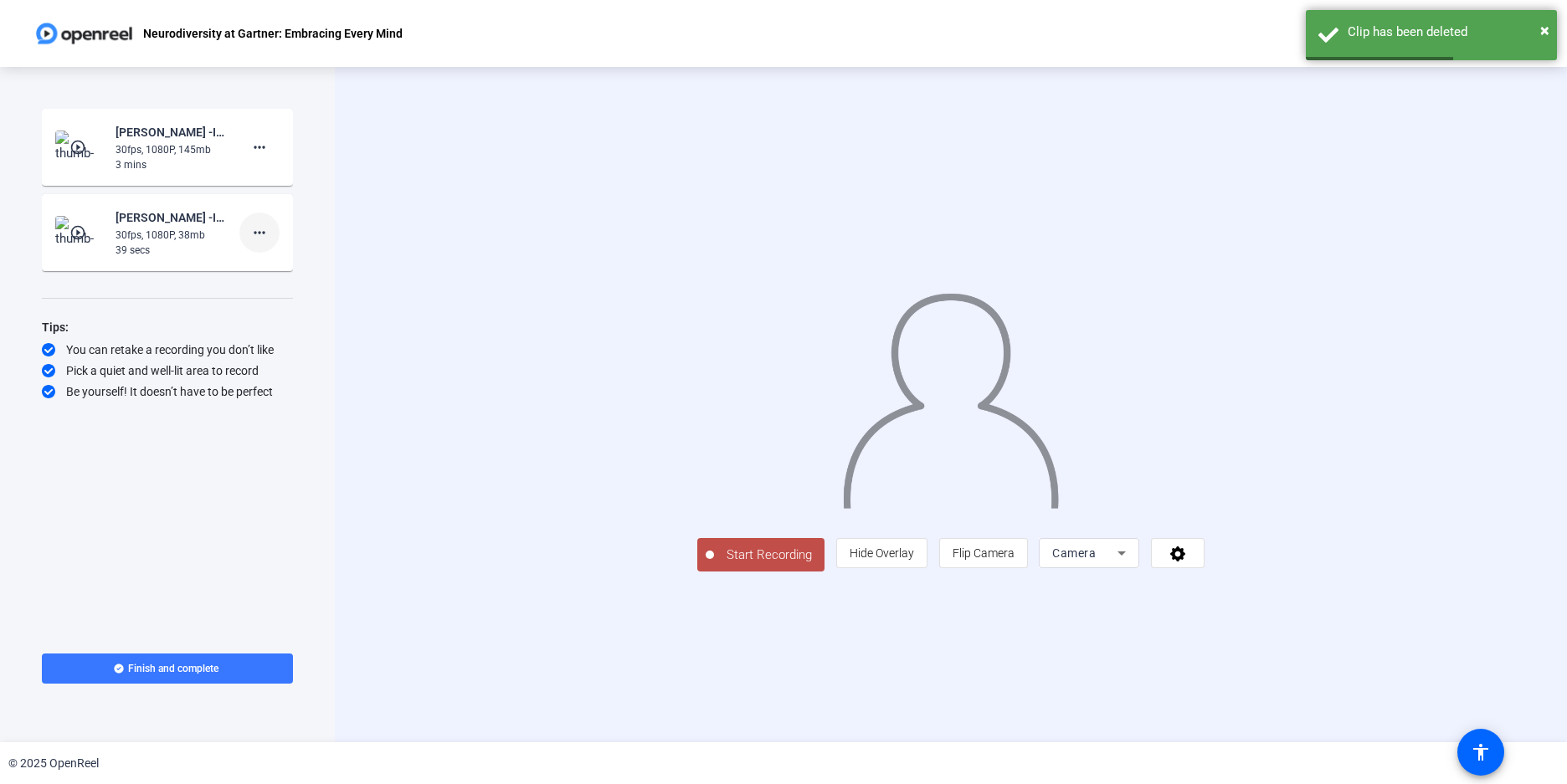 click on "more_horiz" 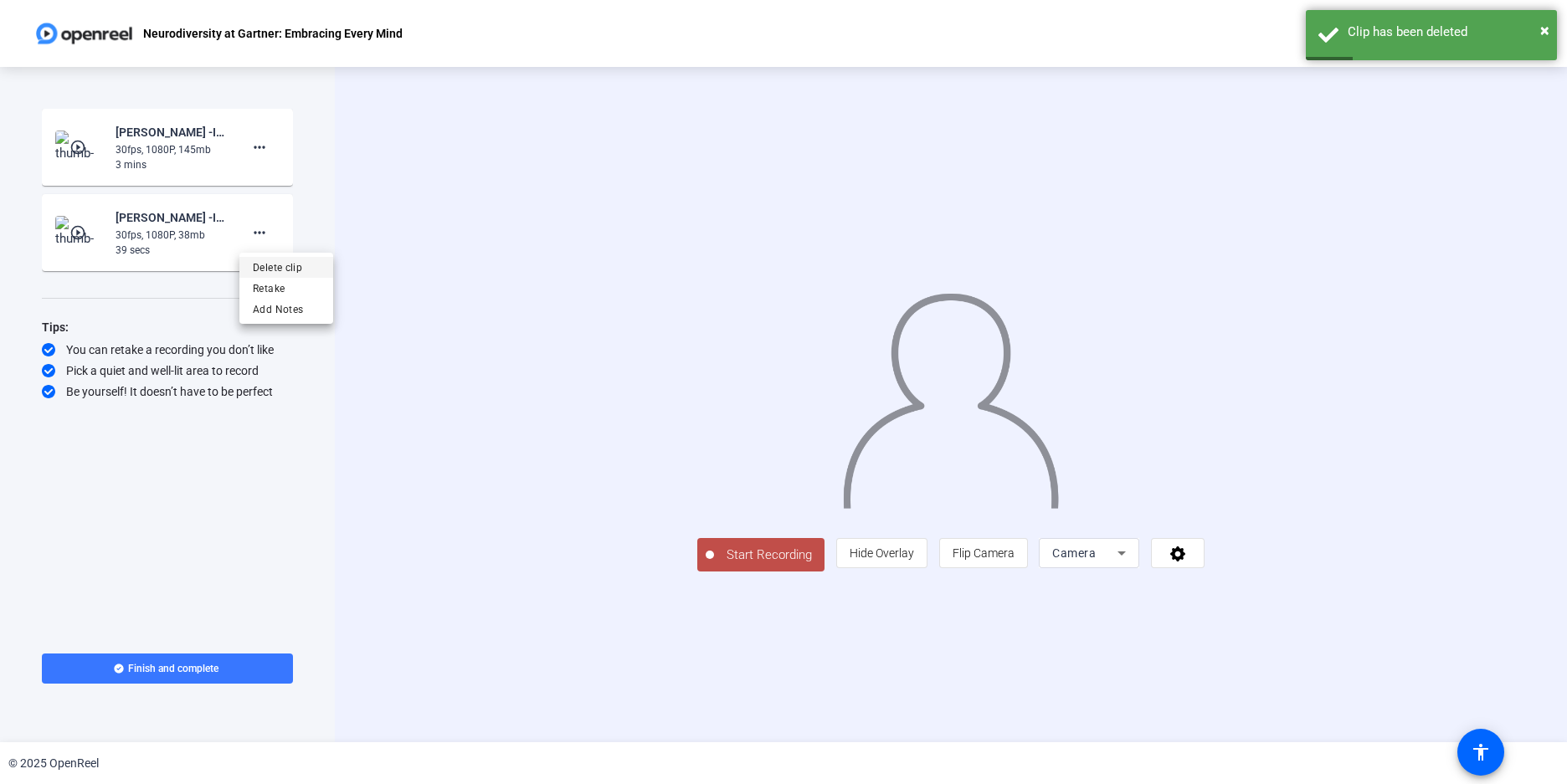 drag, startPoint x: 281, startPoint y: 287, endPoint x: 283, endPoint y: 268, distance: 19.104973 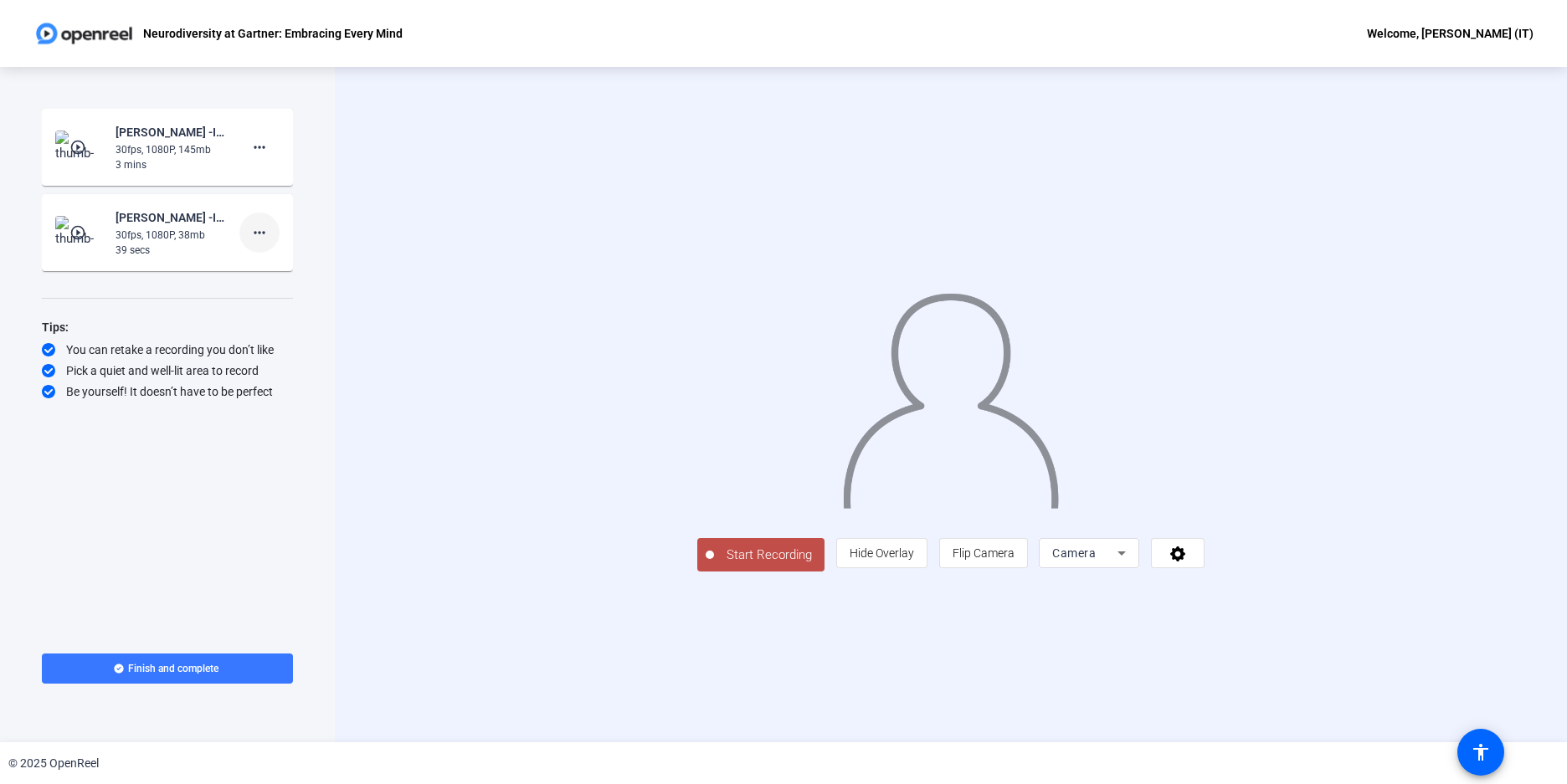 click on "more_horiz" 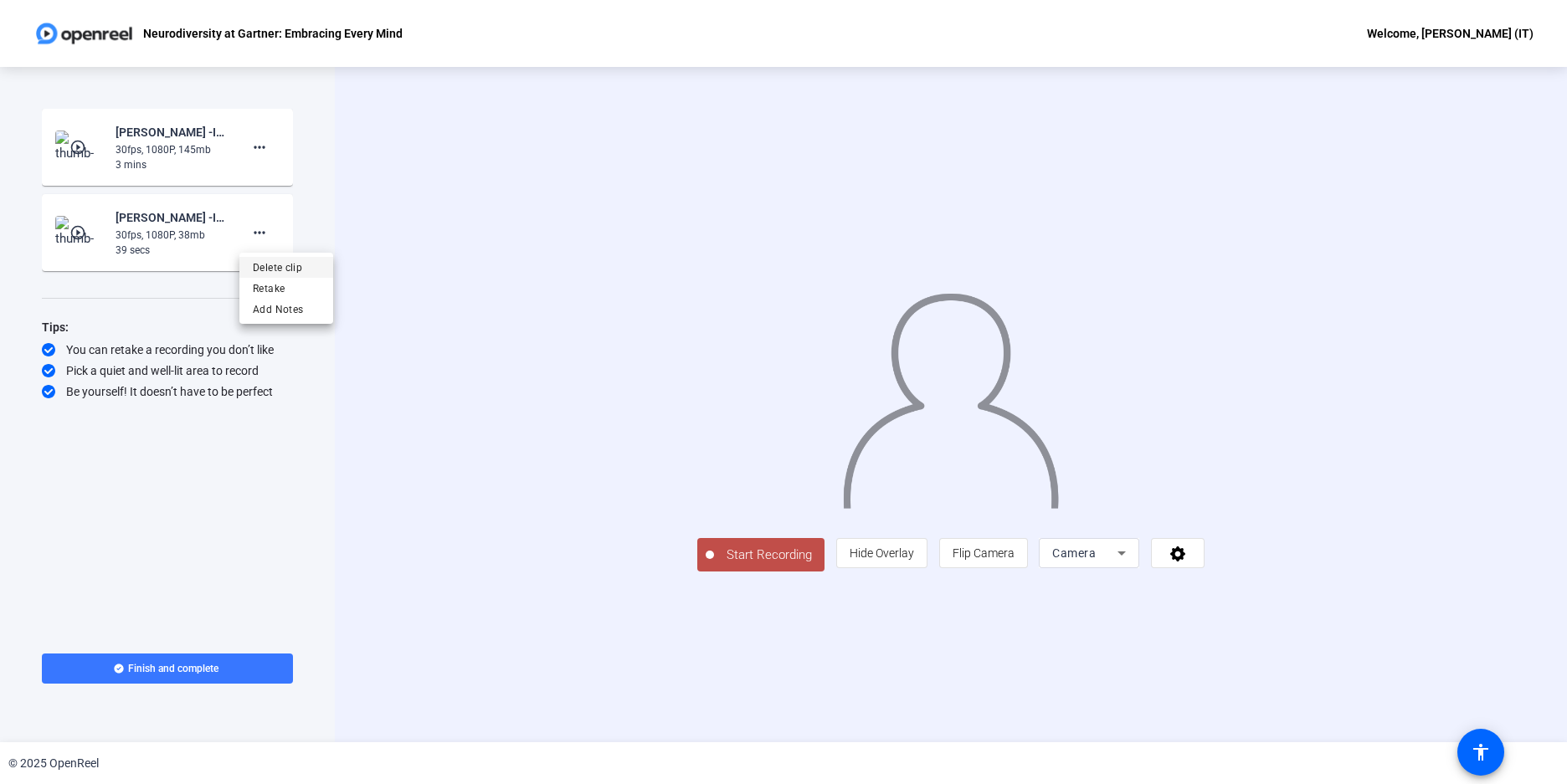 click on "Delete clip" at bounding box center (286, 268) 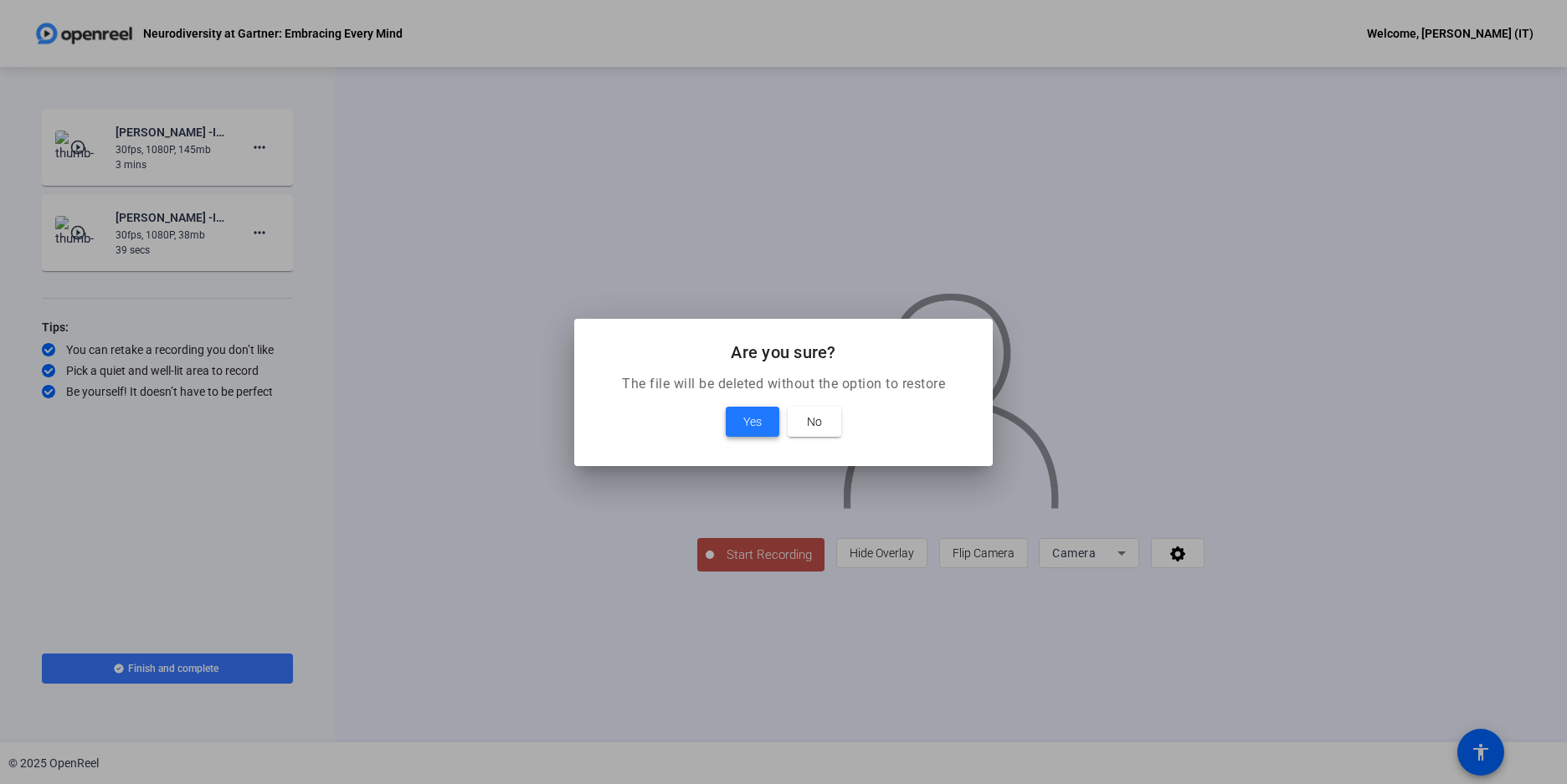 type 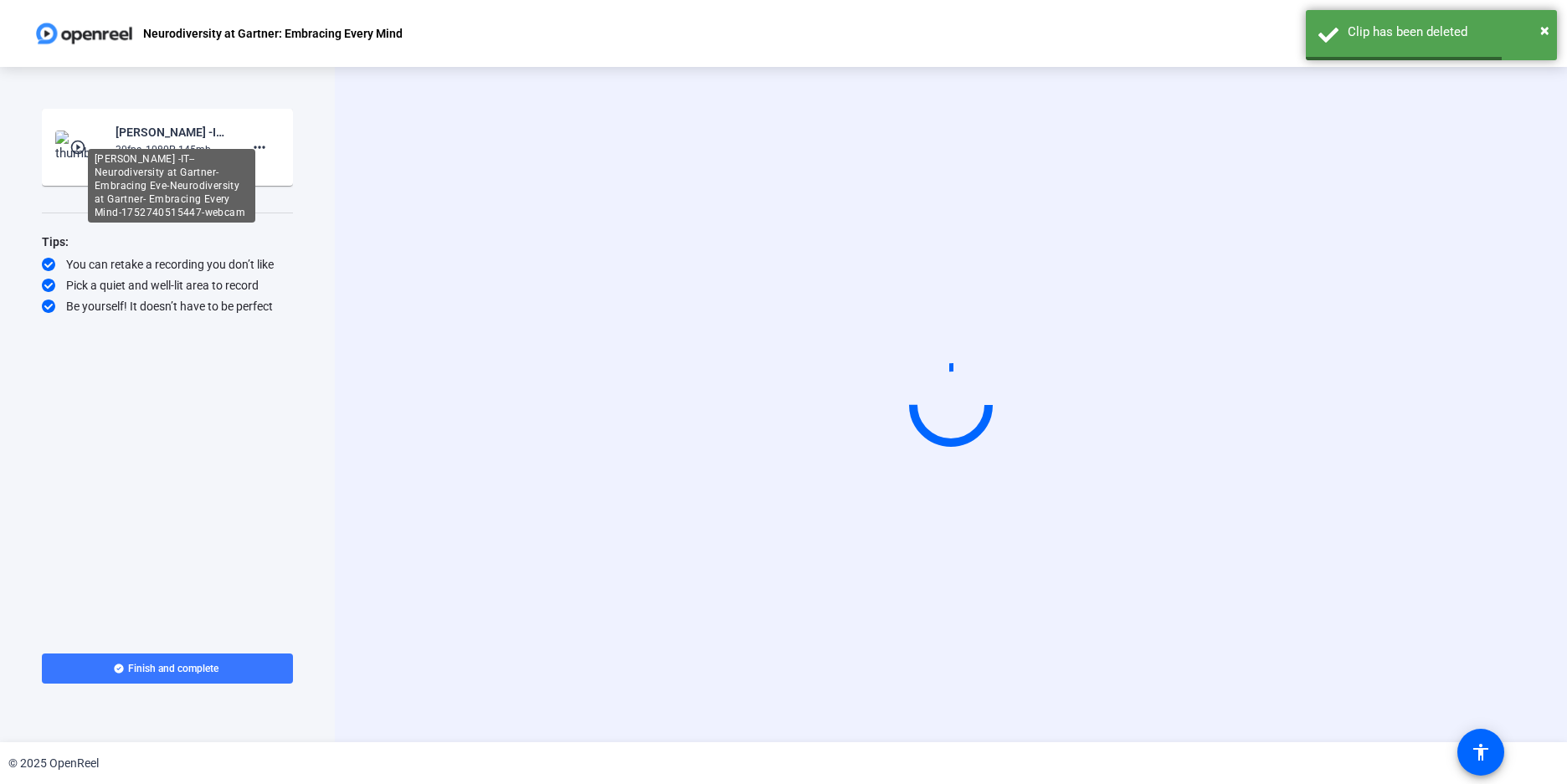click on "Hiroki Hayashi -IT--Neurodiversity at Gartner- Embracing Eve-Neurodiversity at Gartner- Embracing Every Mind-1752740515447-webcam" 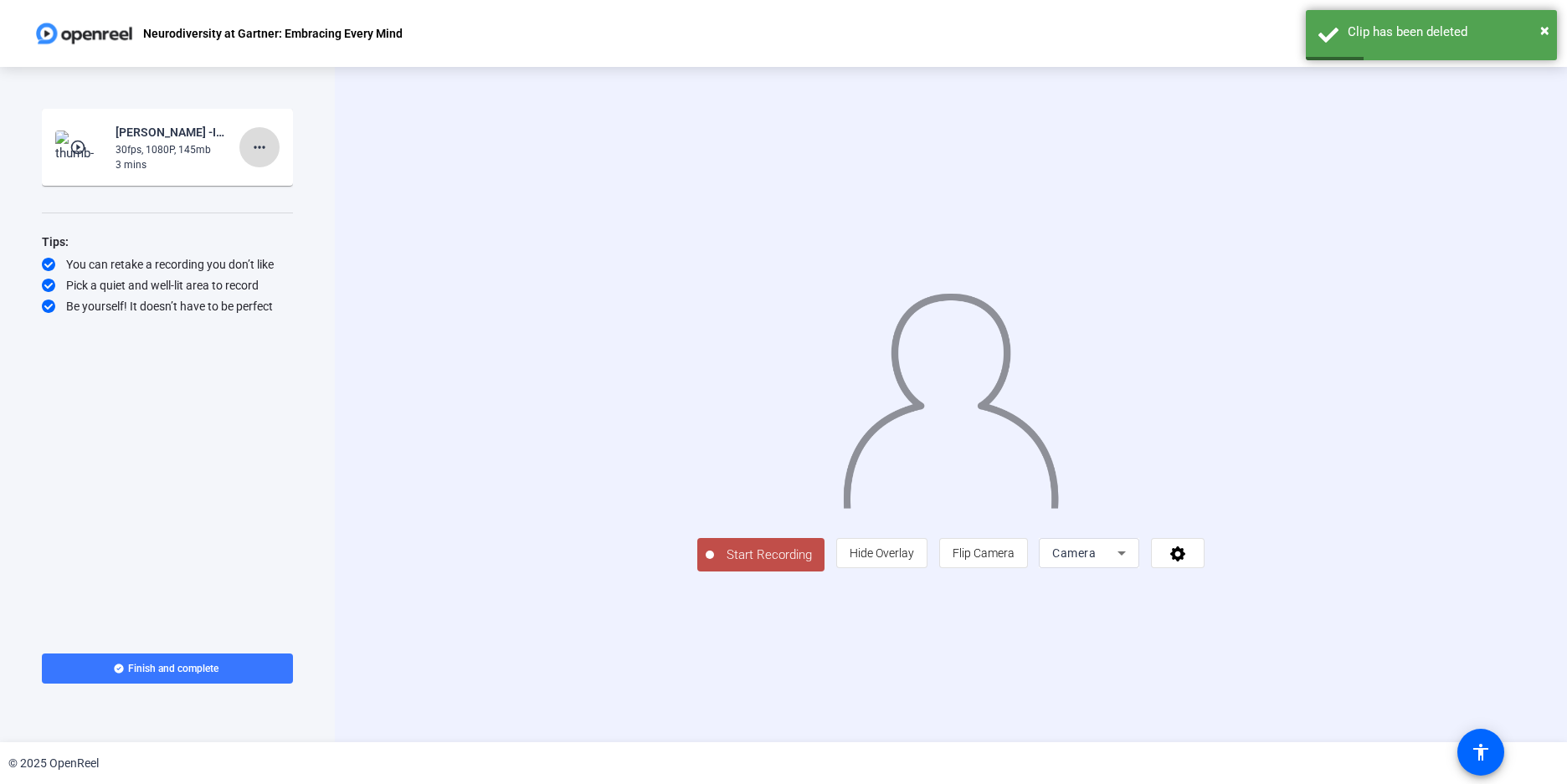 click 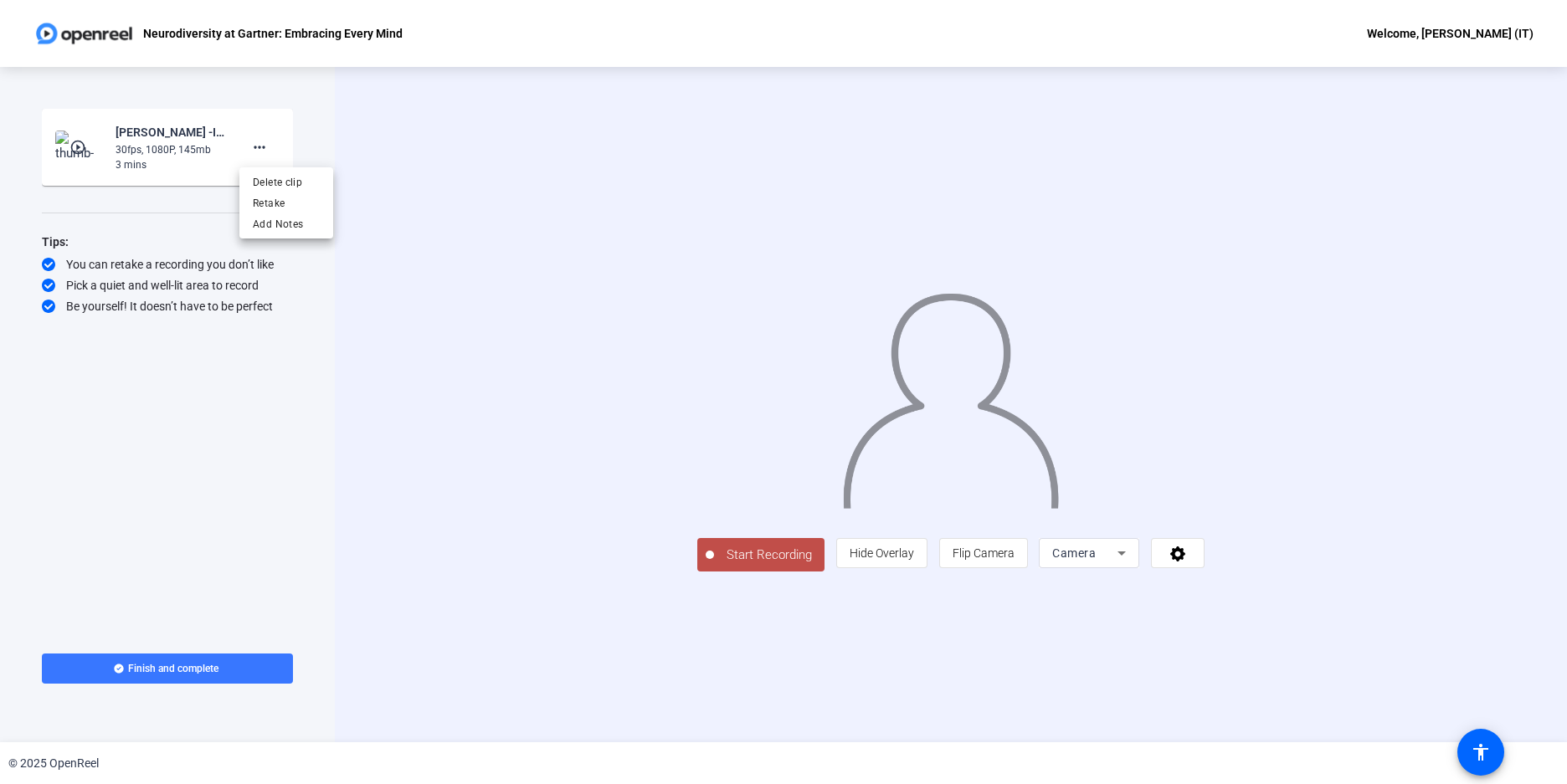 click at bounding box center [784, 392] 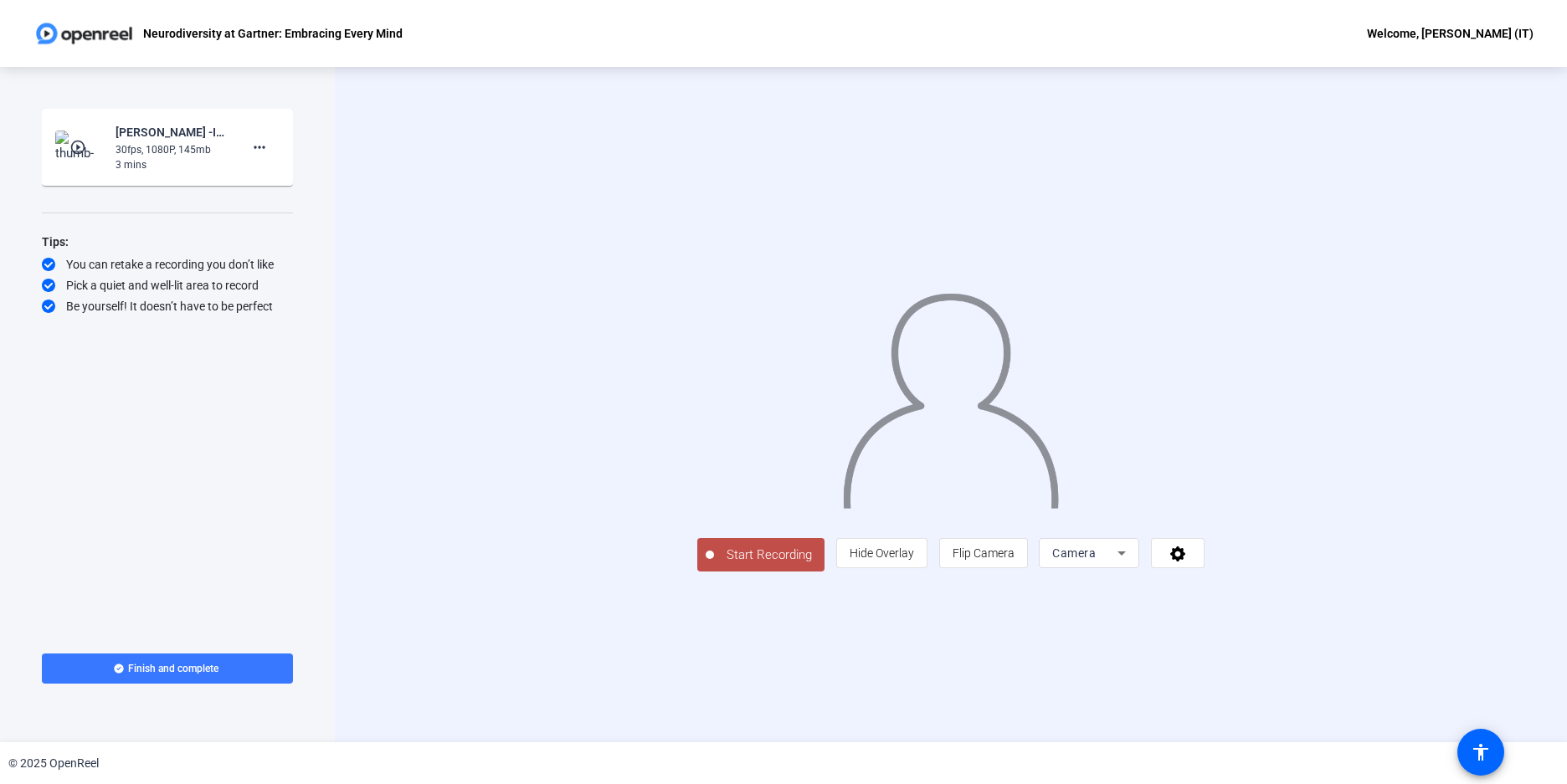 click on "play_circle_outline" 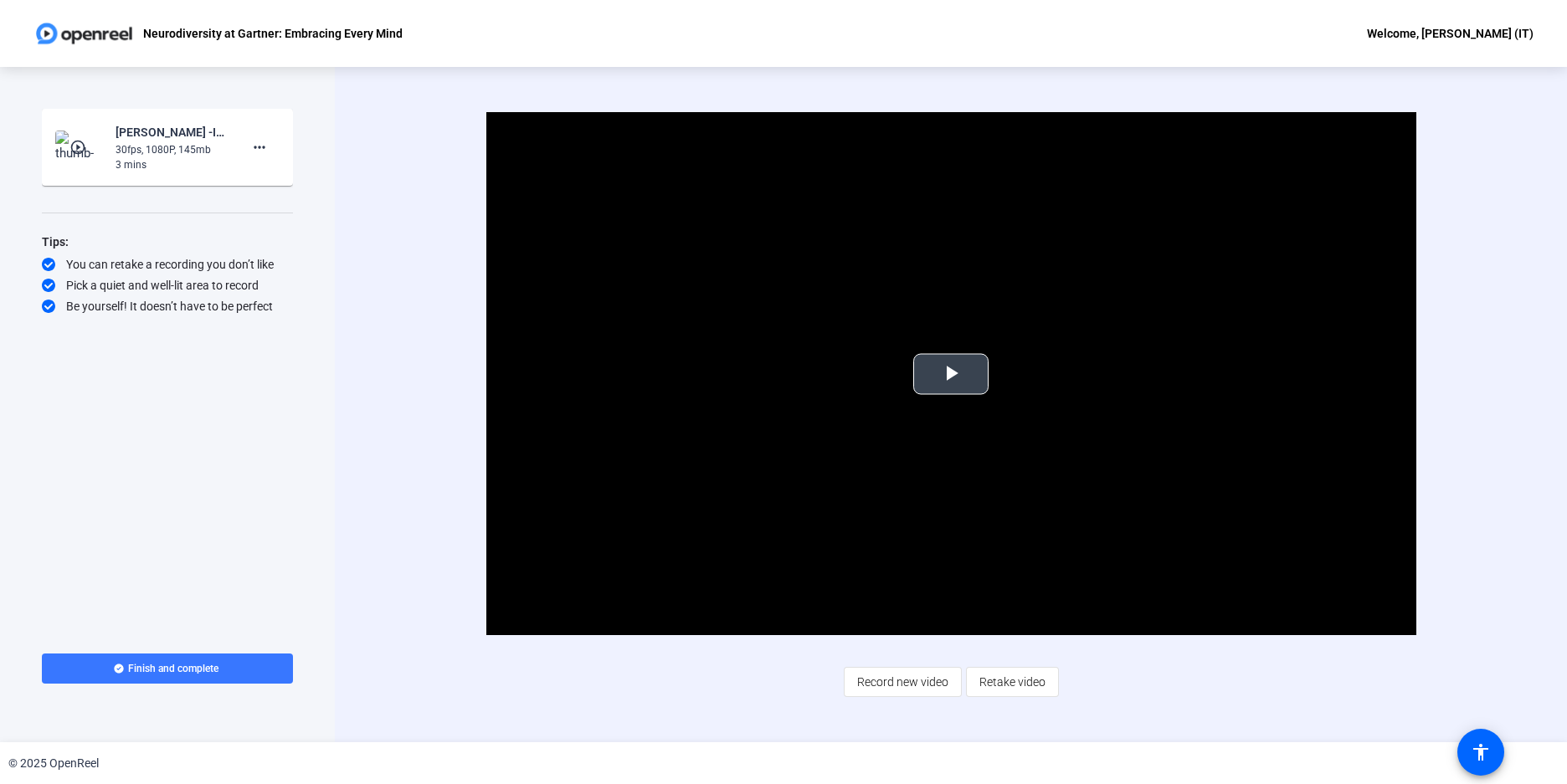 click at bounding box center (951, 374) 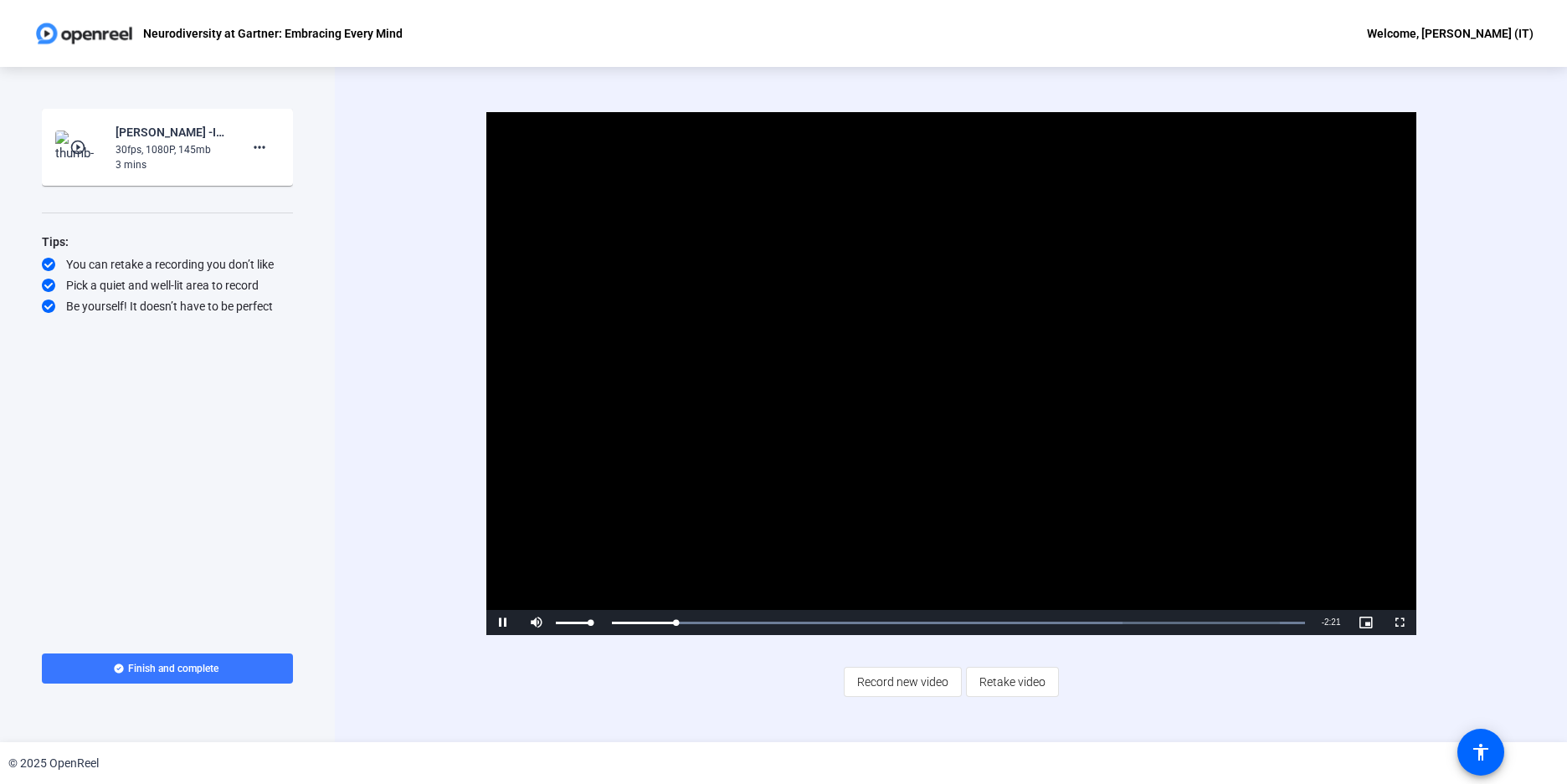 click on "Mute 100%" at bounding box center [562, 623] 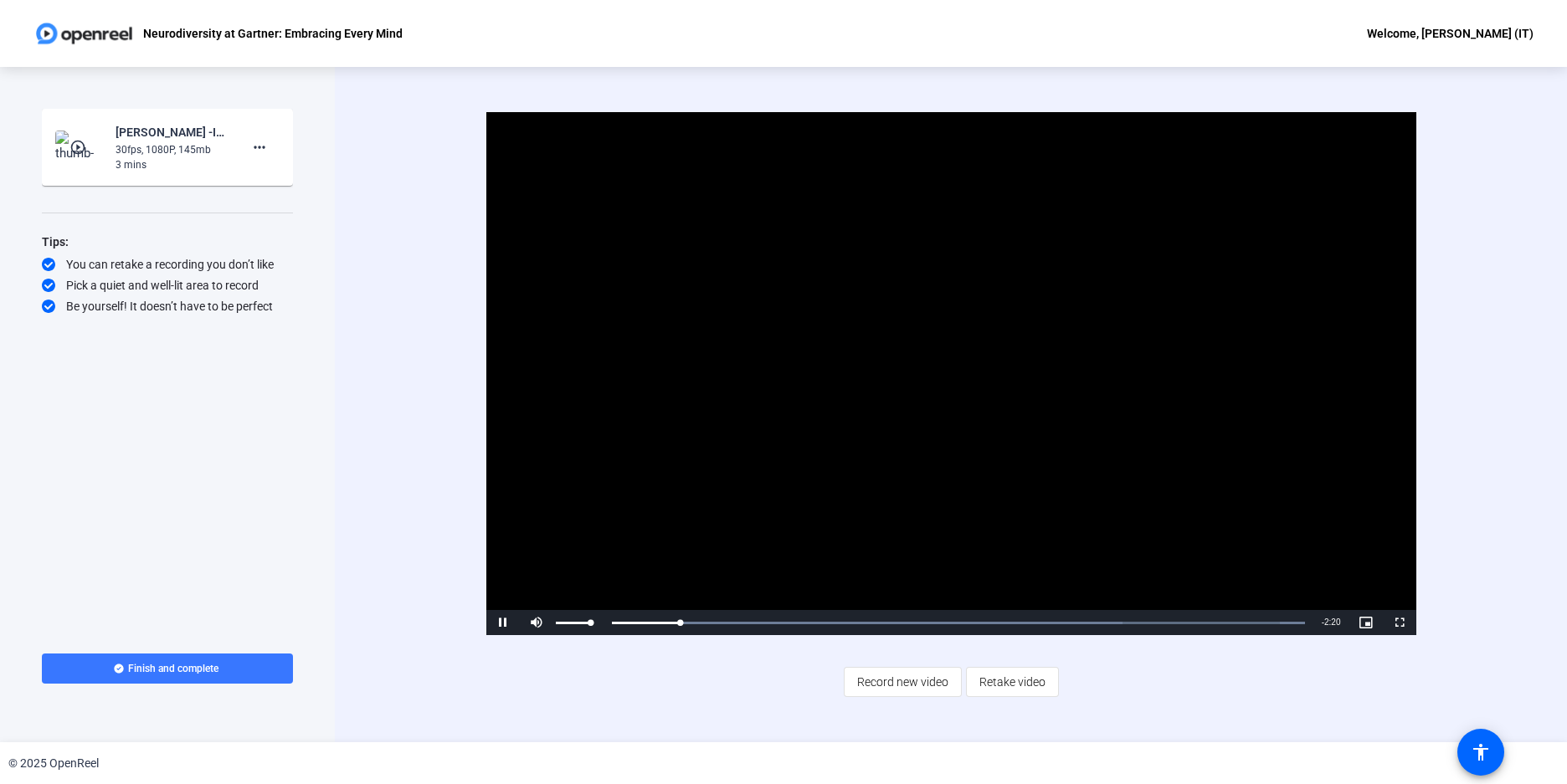 click on "Mute 100%" at bounding box center [562, 623] 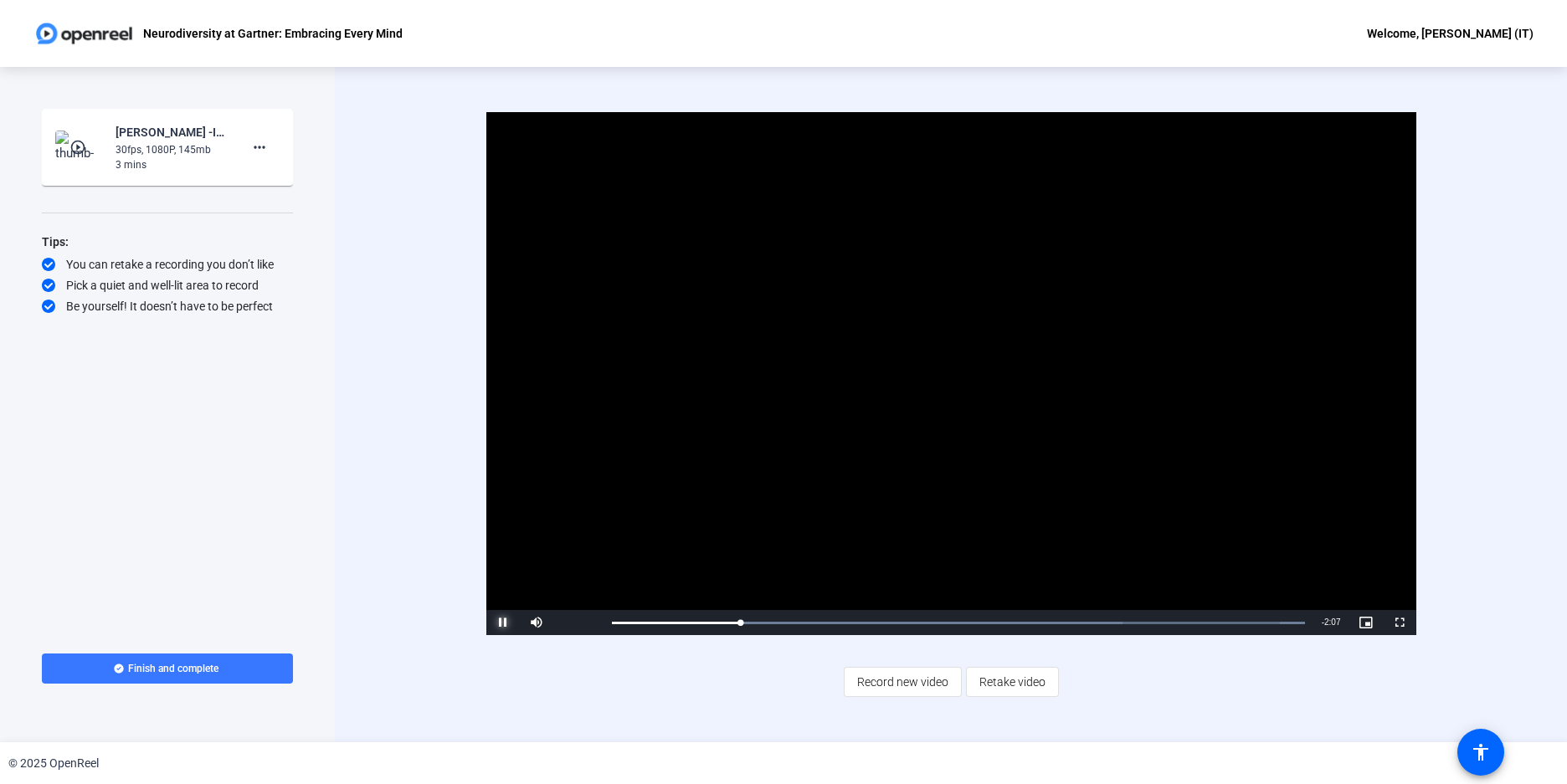 click at bounding box center (503, 623) 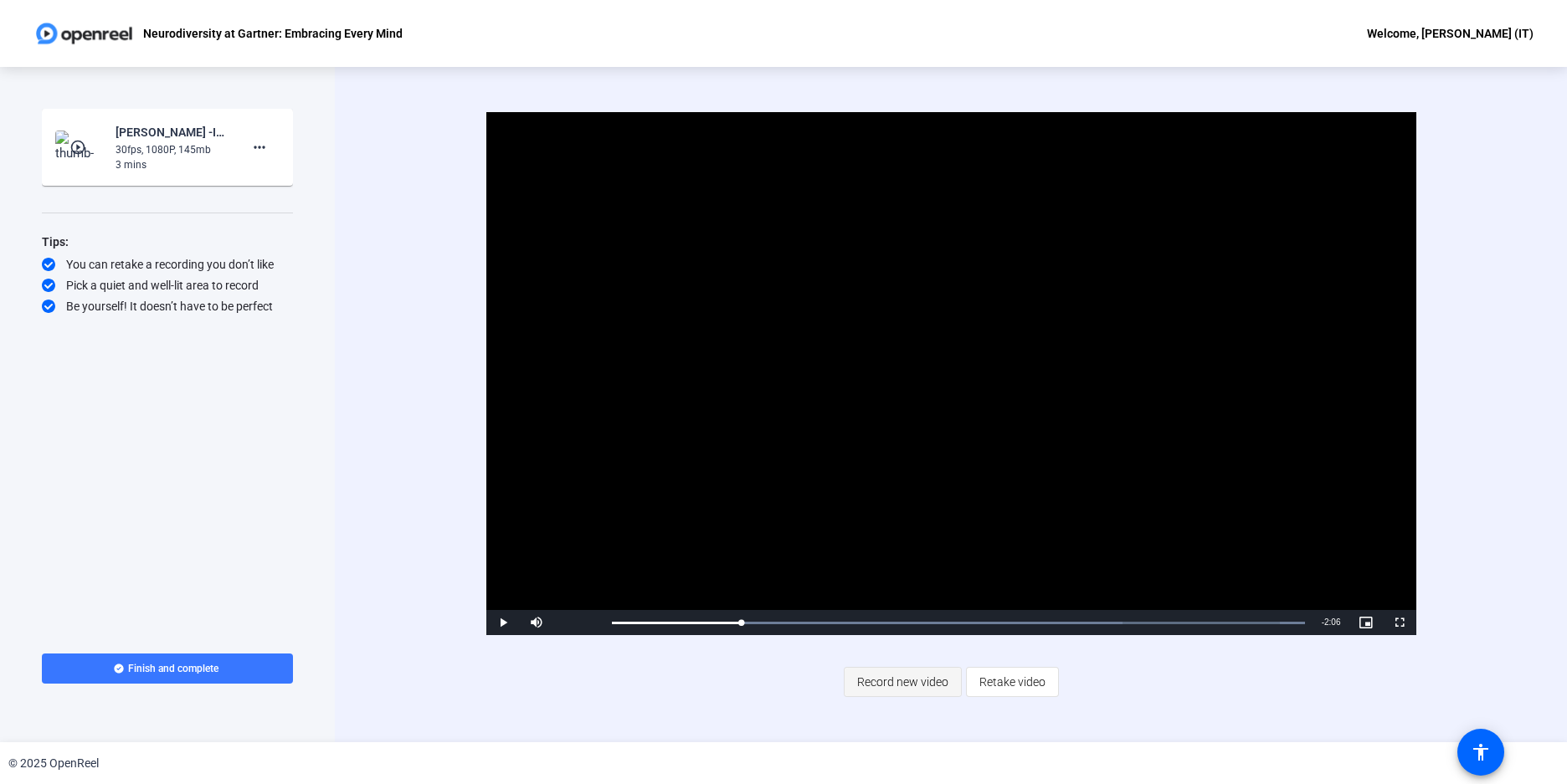 click on "Record new video" 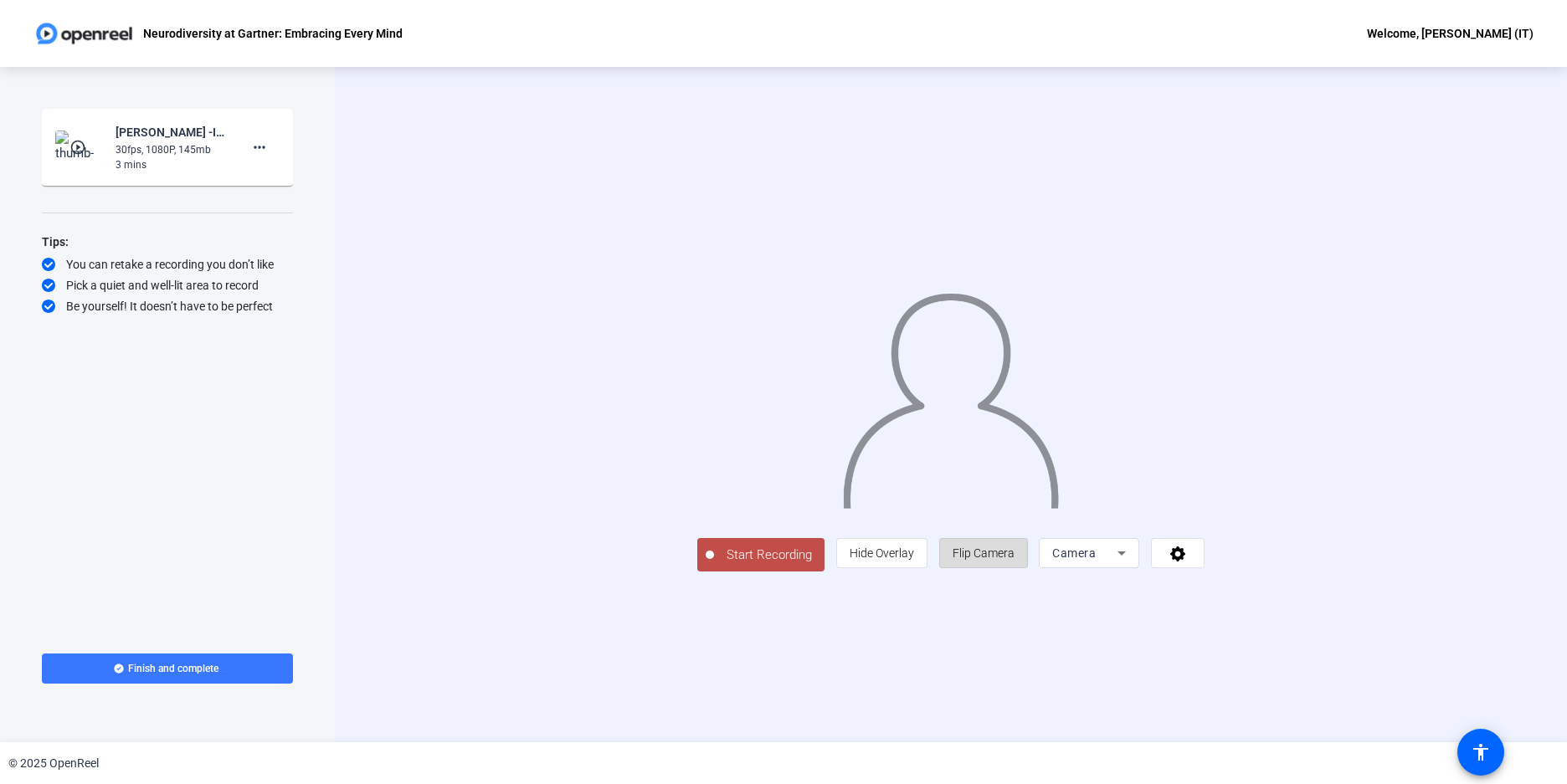 click on "Flip Camera" 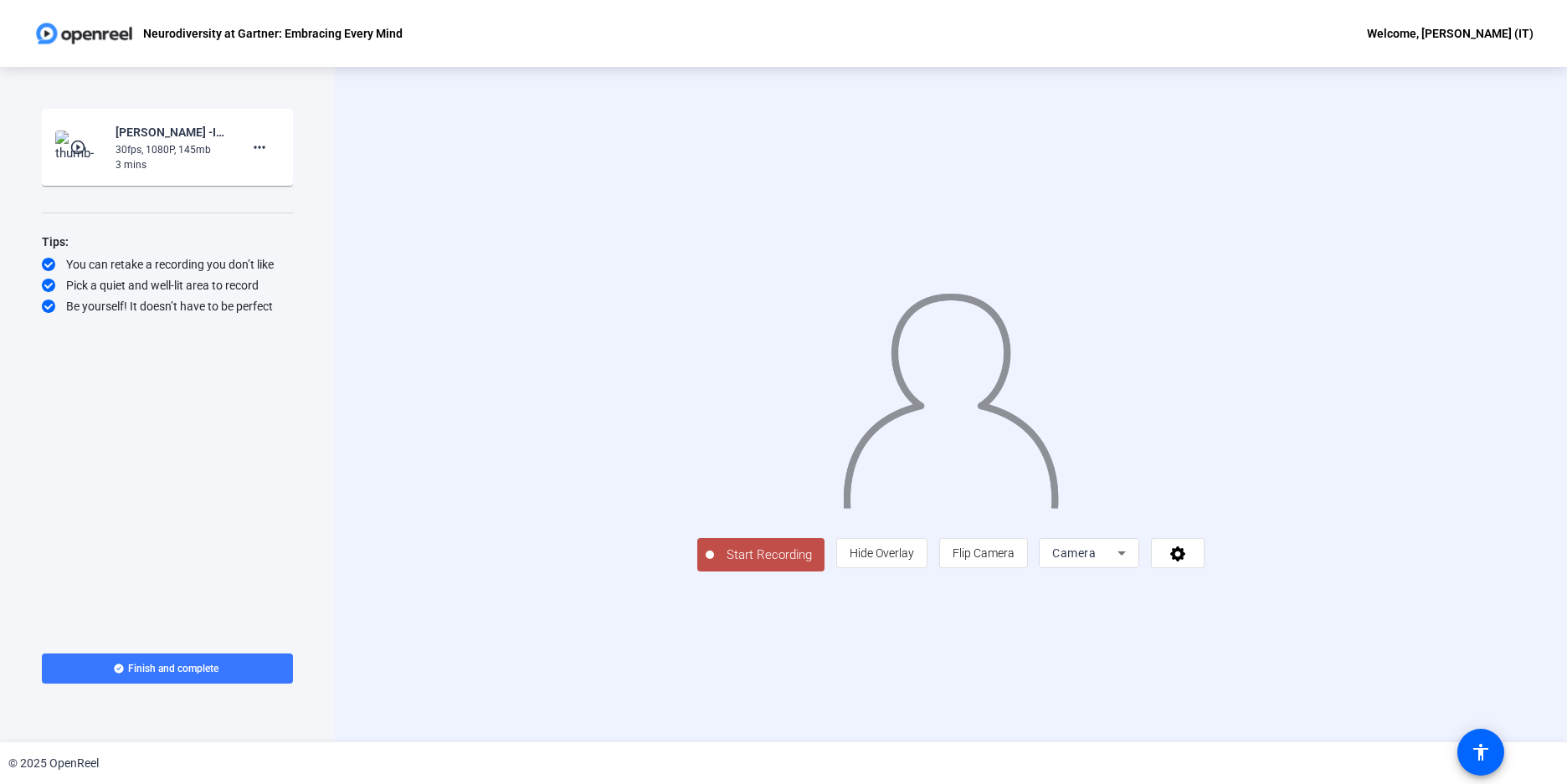 click 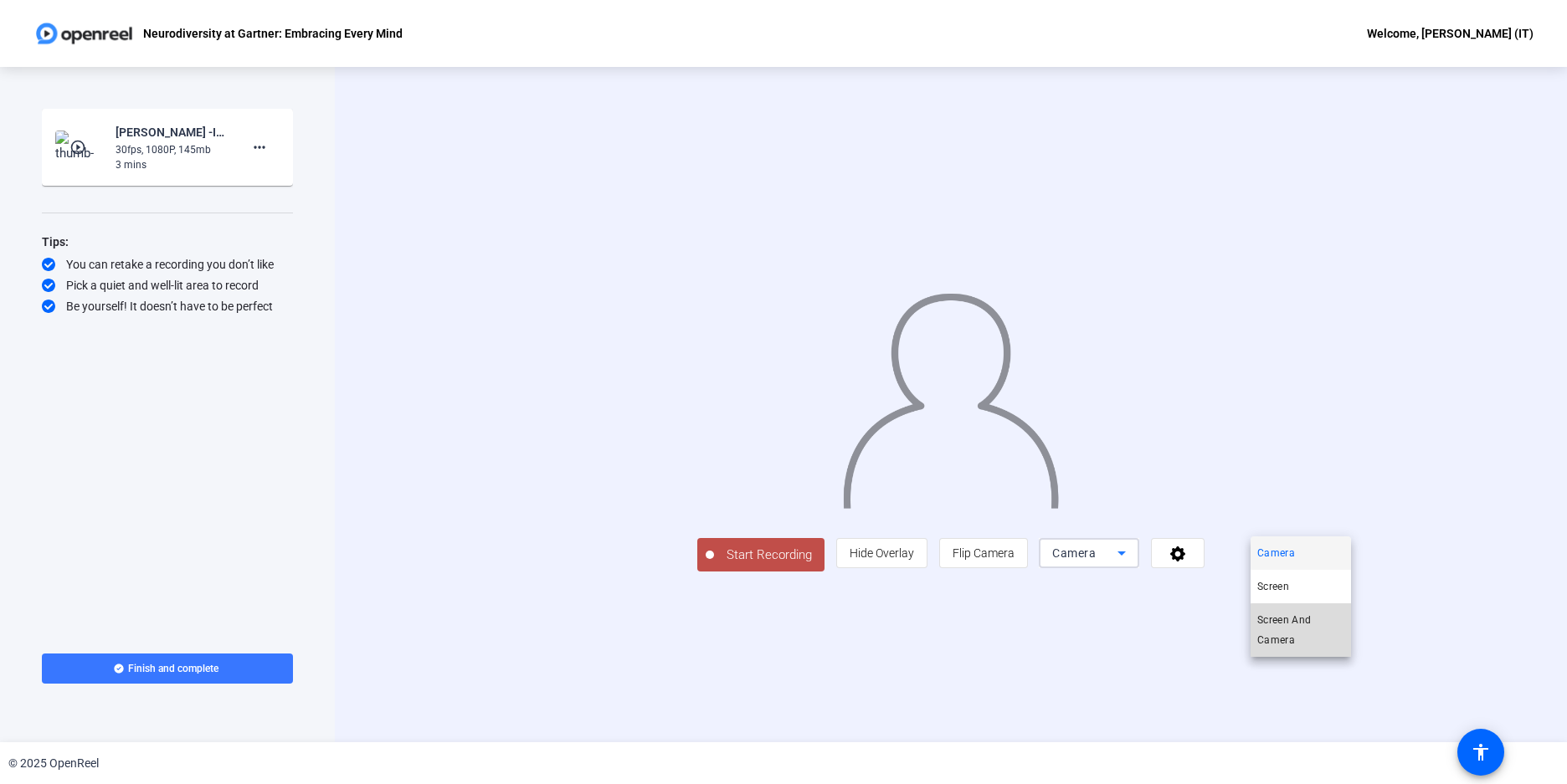 click on "Screen And Camera" at bounding box center (1301, 630) 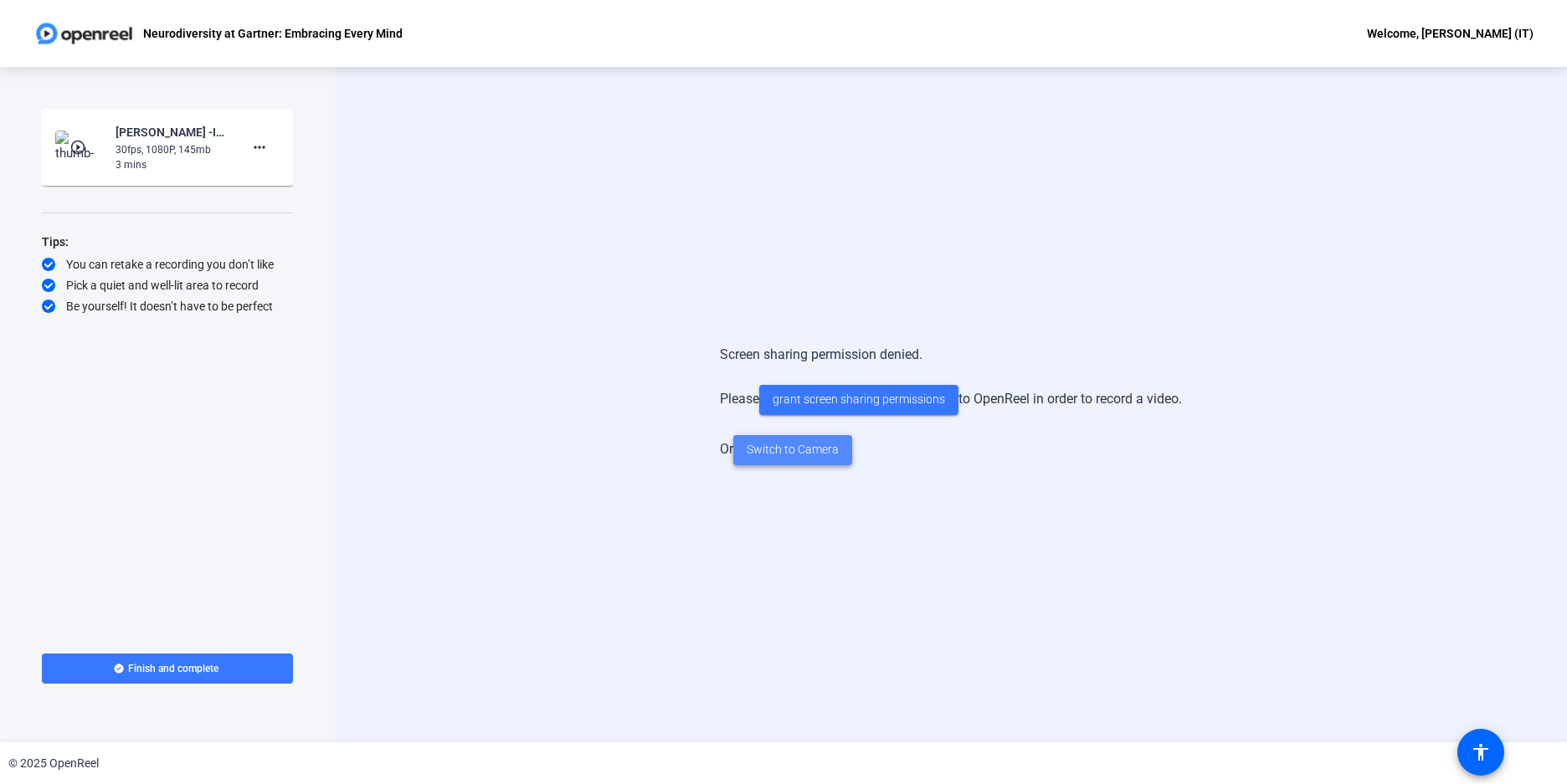 click on "Switch to Camera" 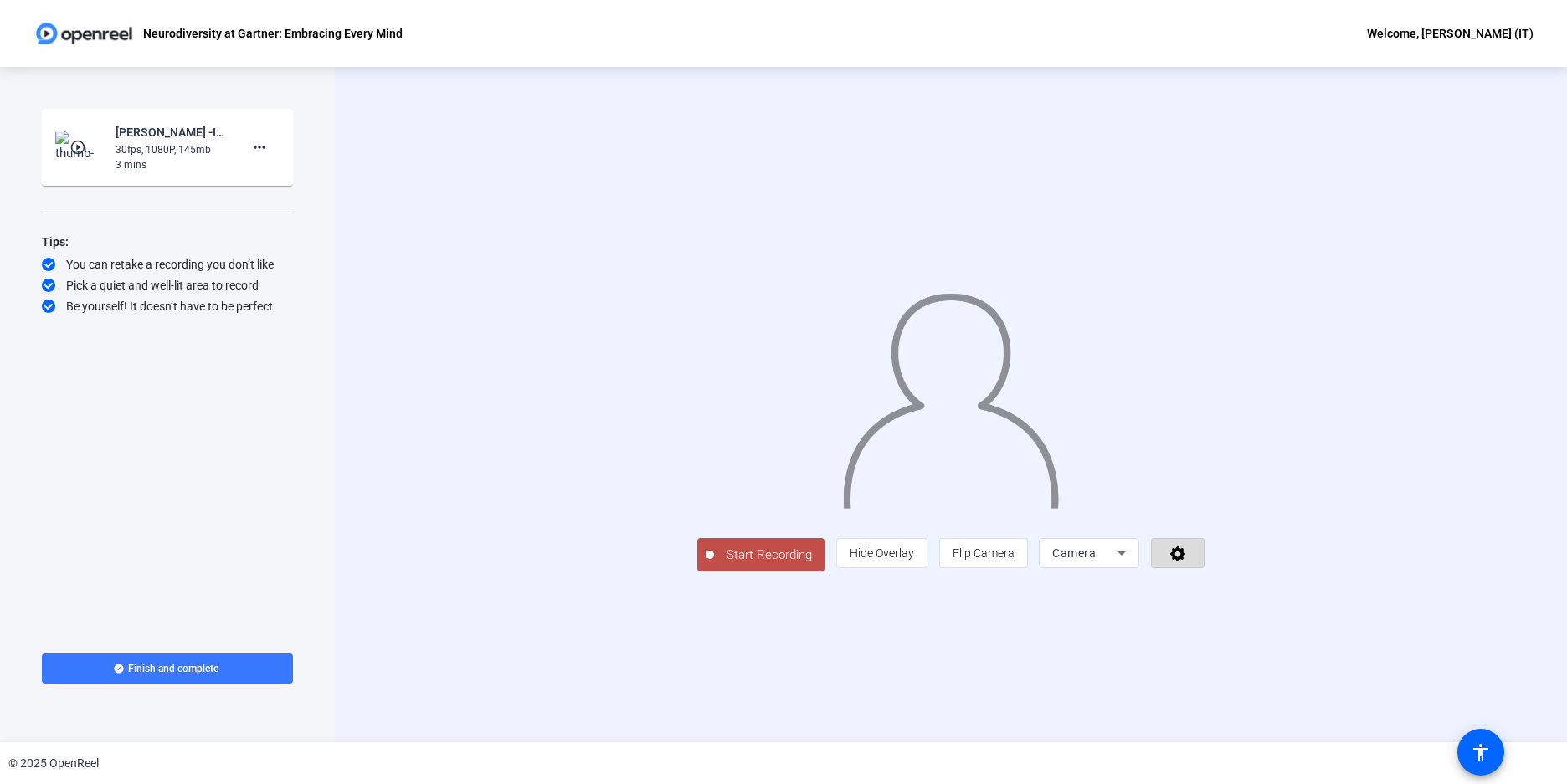 click 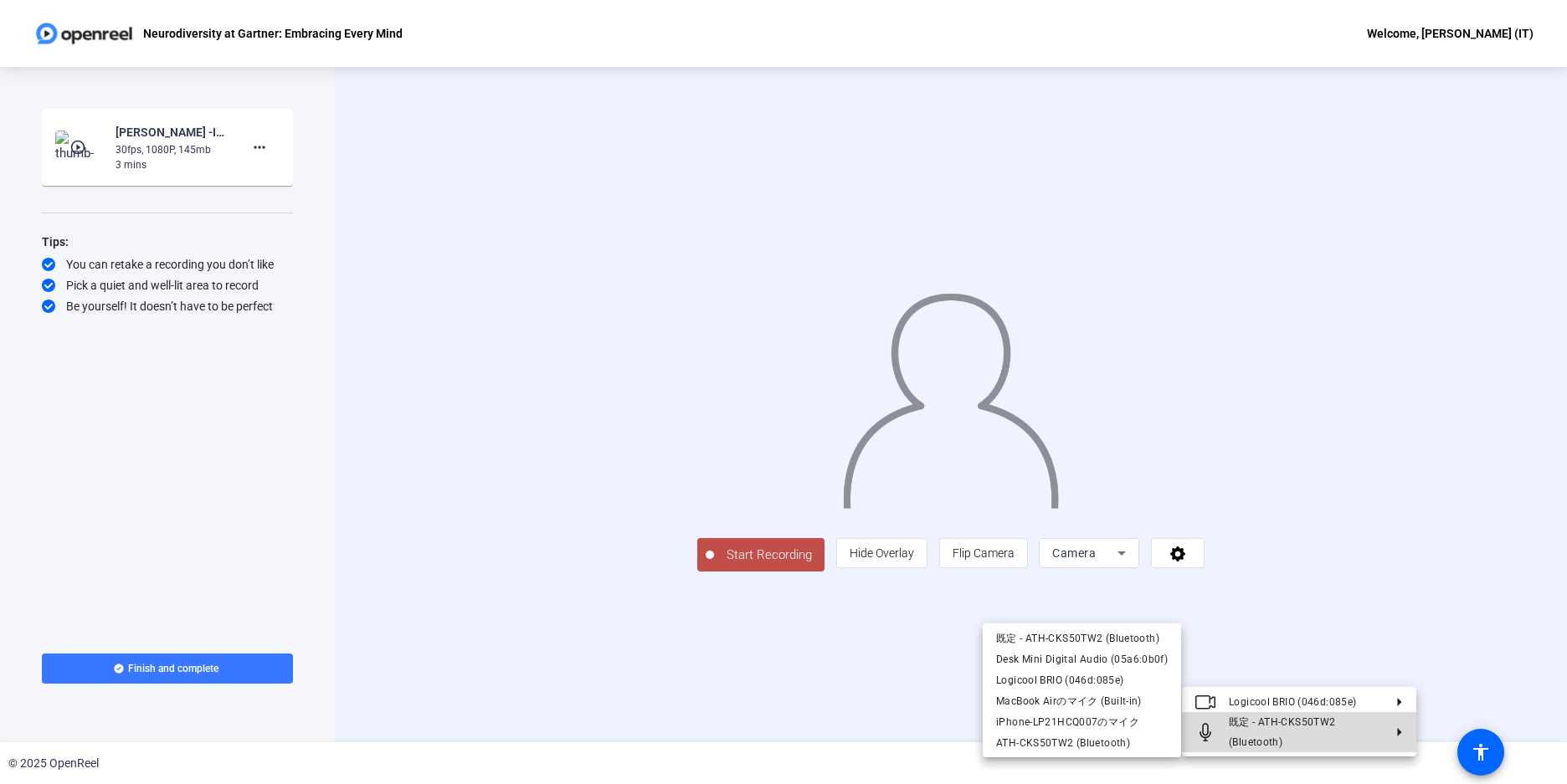 click on "既定 - ATH-CKS50TW2 (Bluetooth)" at bounding box center [1306, 732] 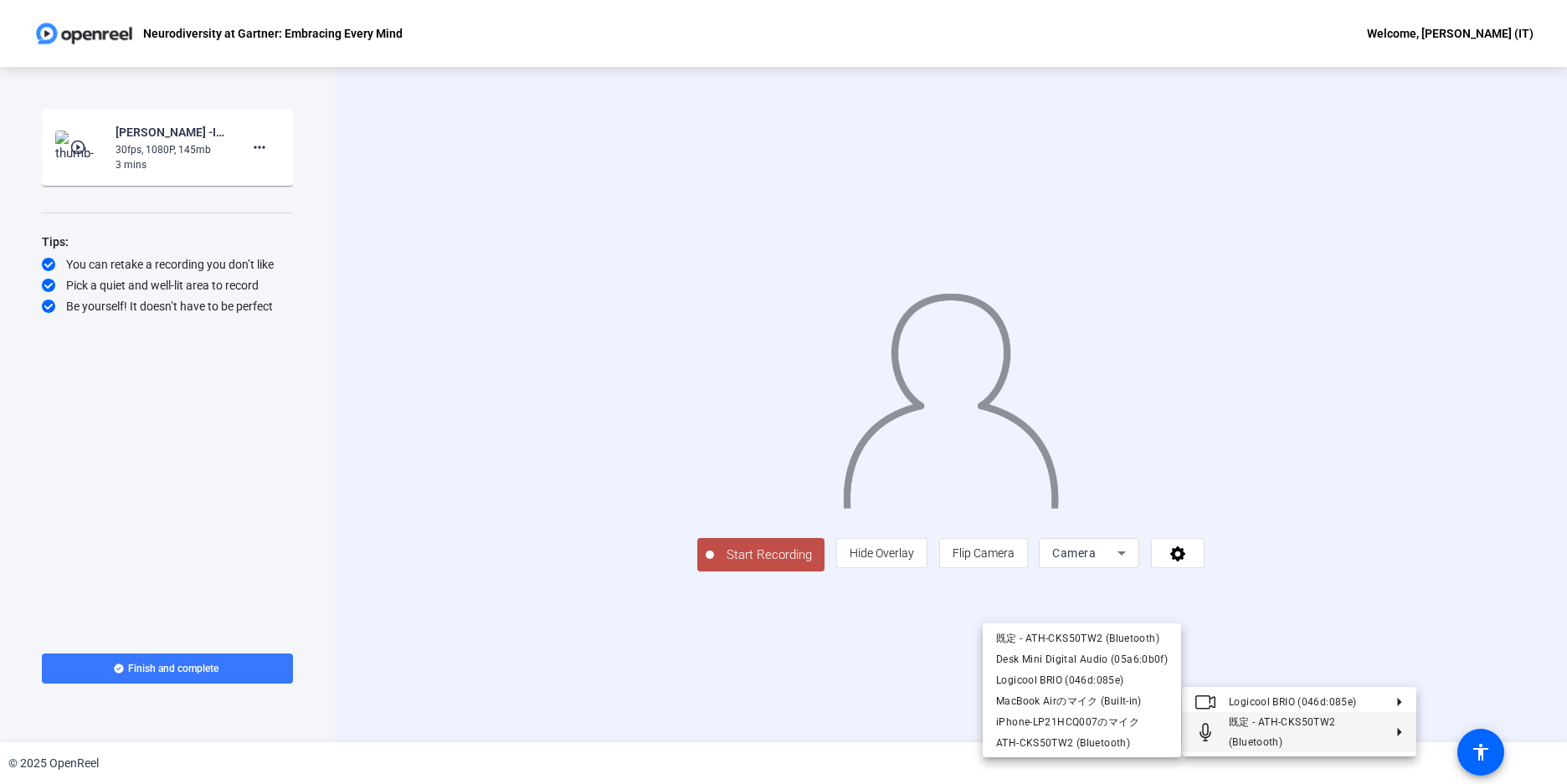 click at bounding box center [784, 392] 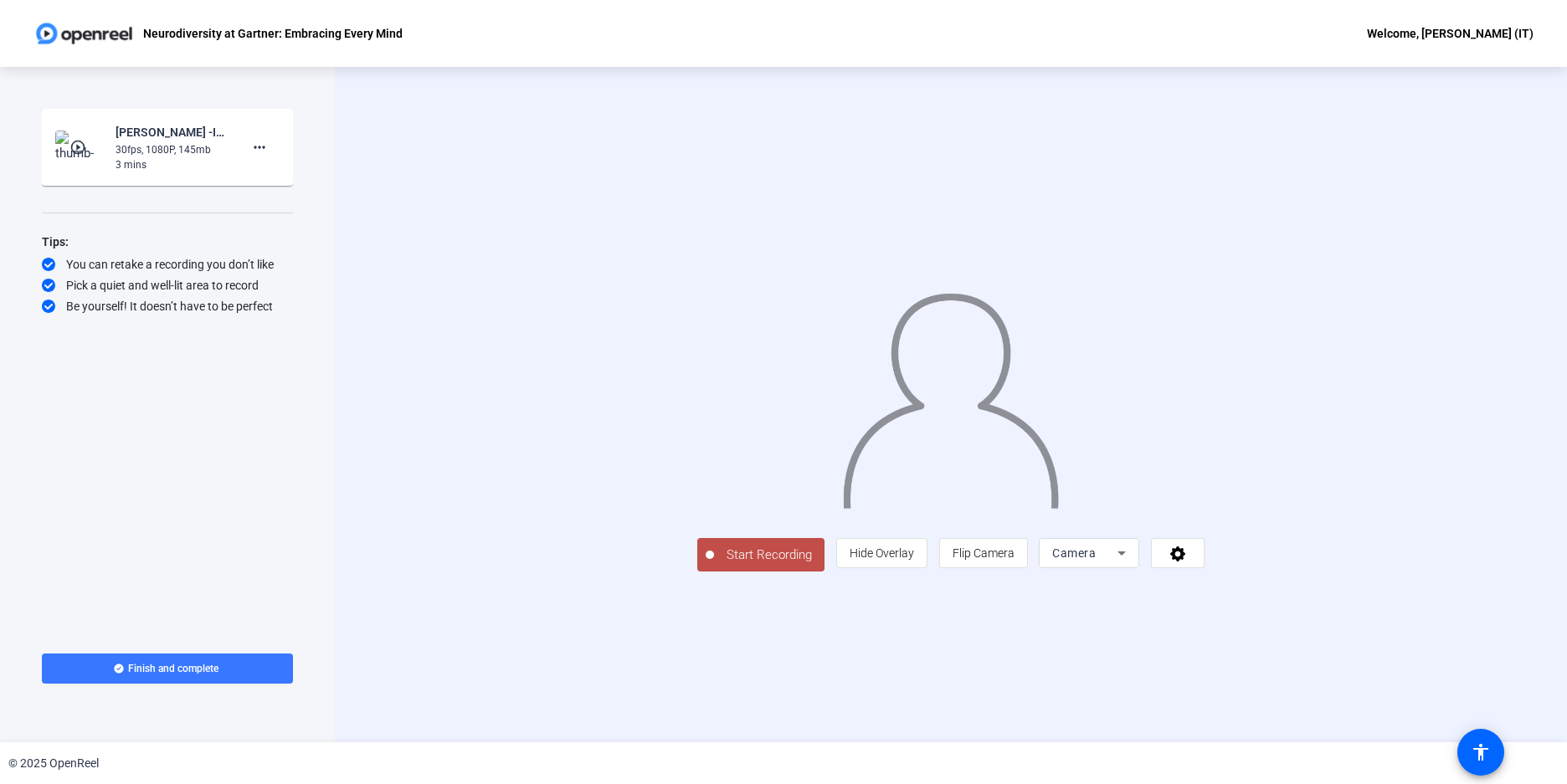 click on "Camera" at bounding box center (1074, 553) 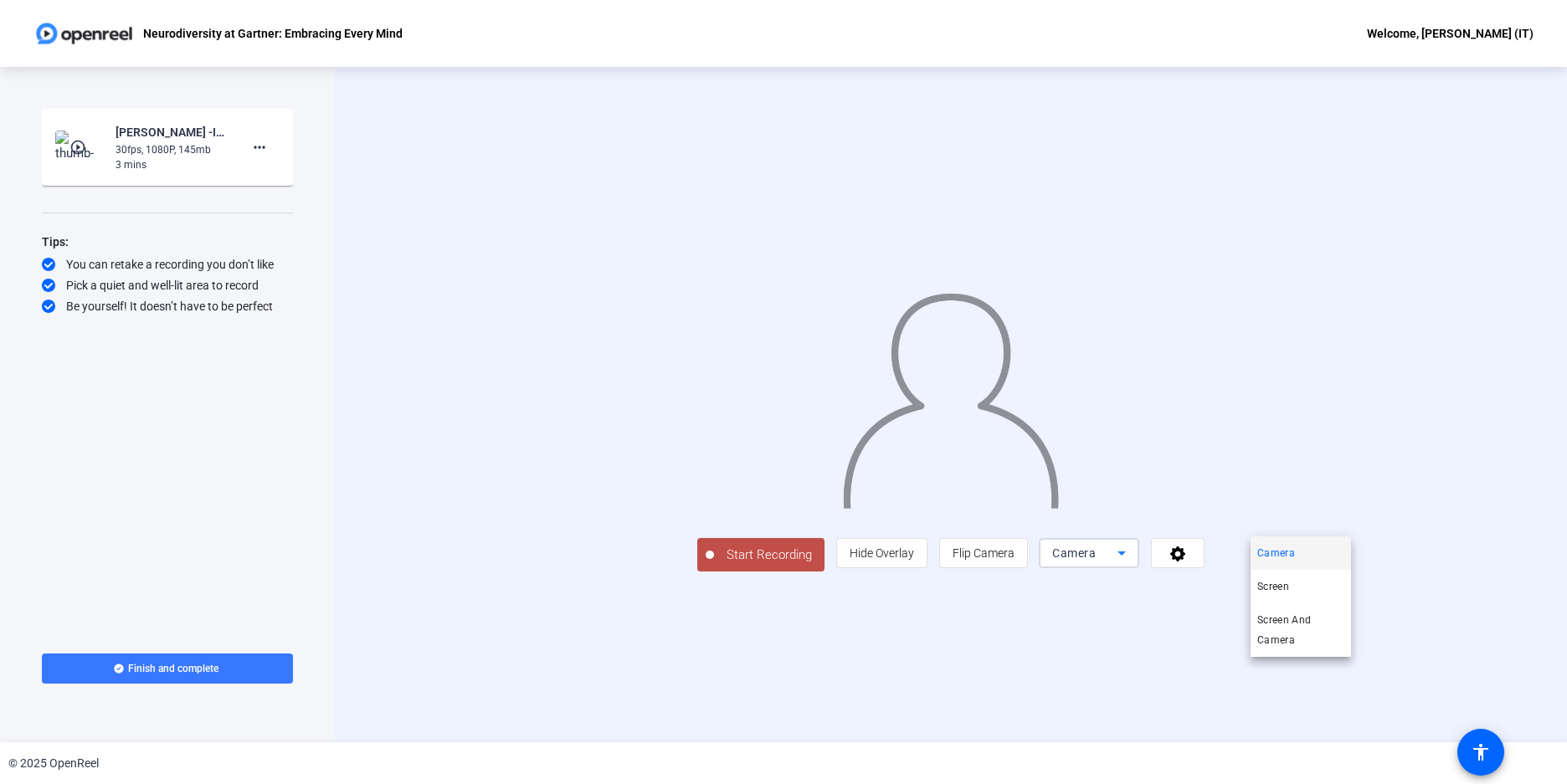 click at bounding box center [784, 392] 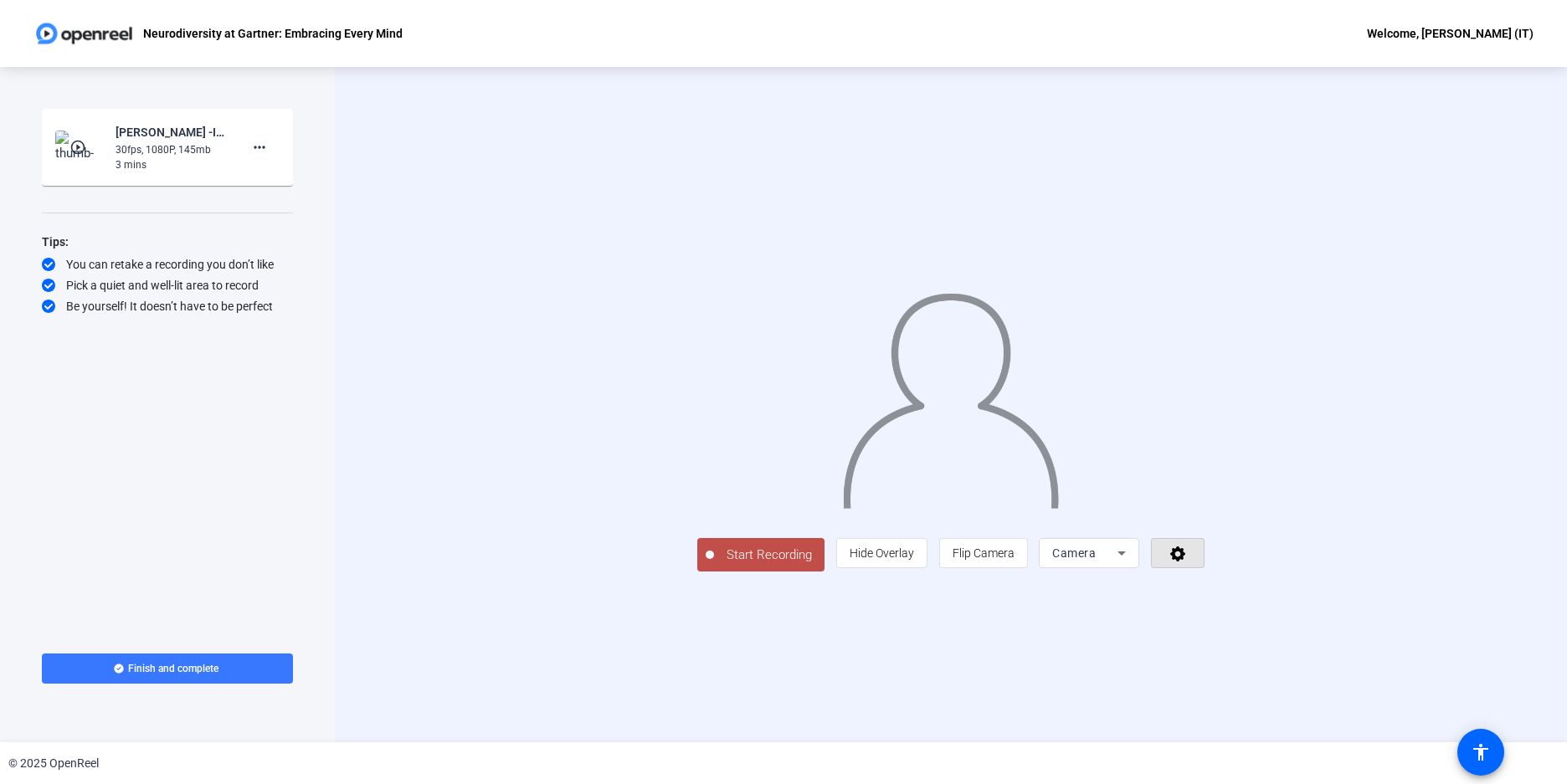click 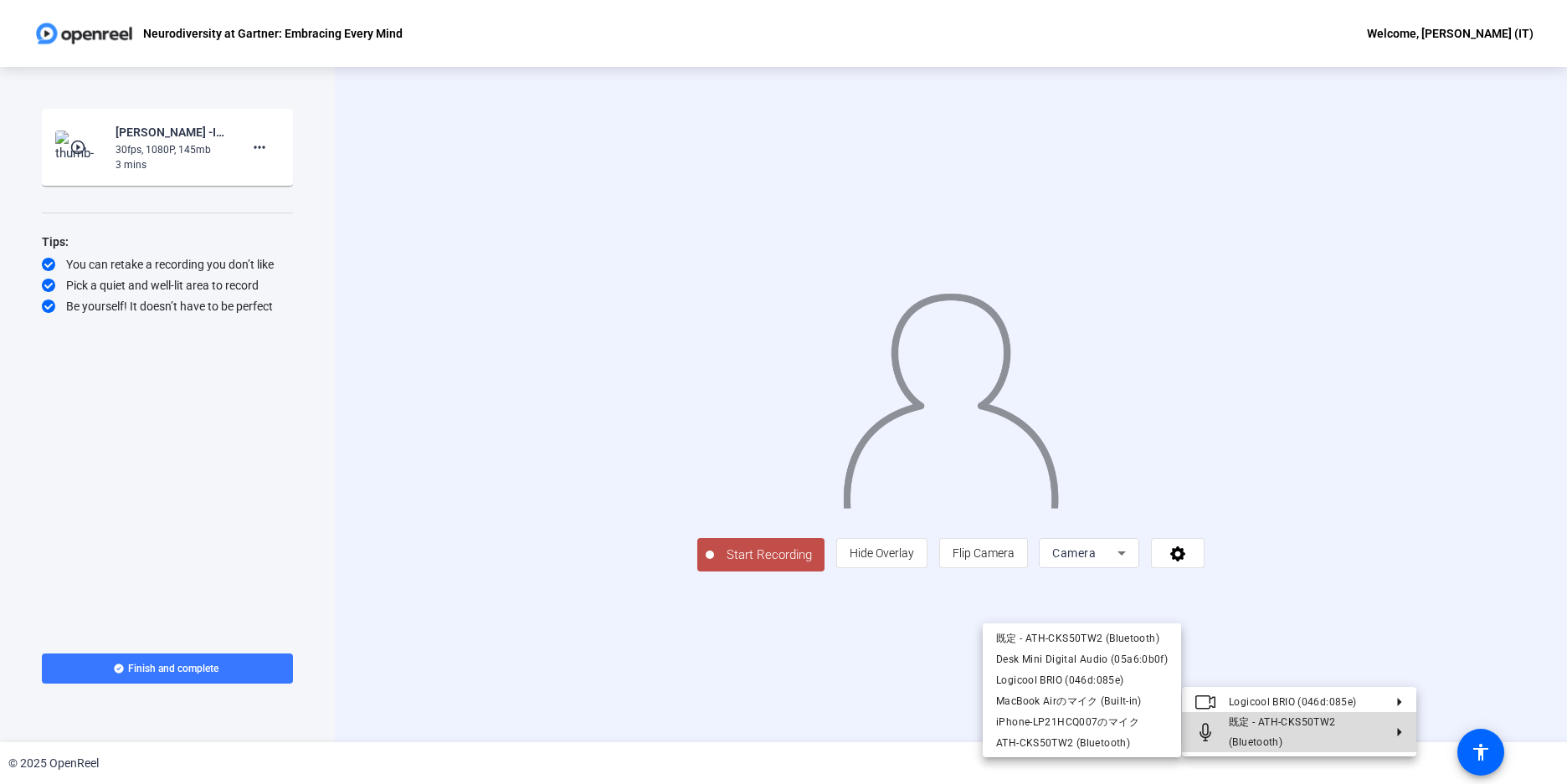click on "既定 - ATH-CKS50TW2 (Bluetooth)" at bounding box center [1306, 732] 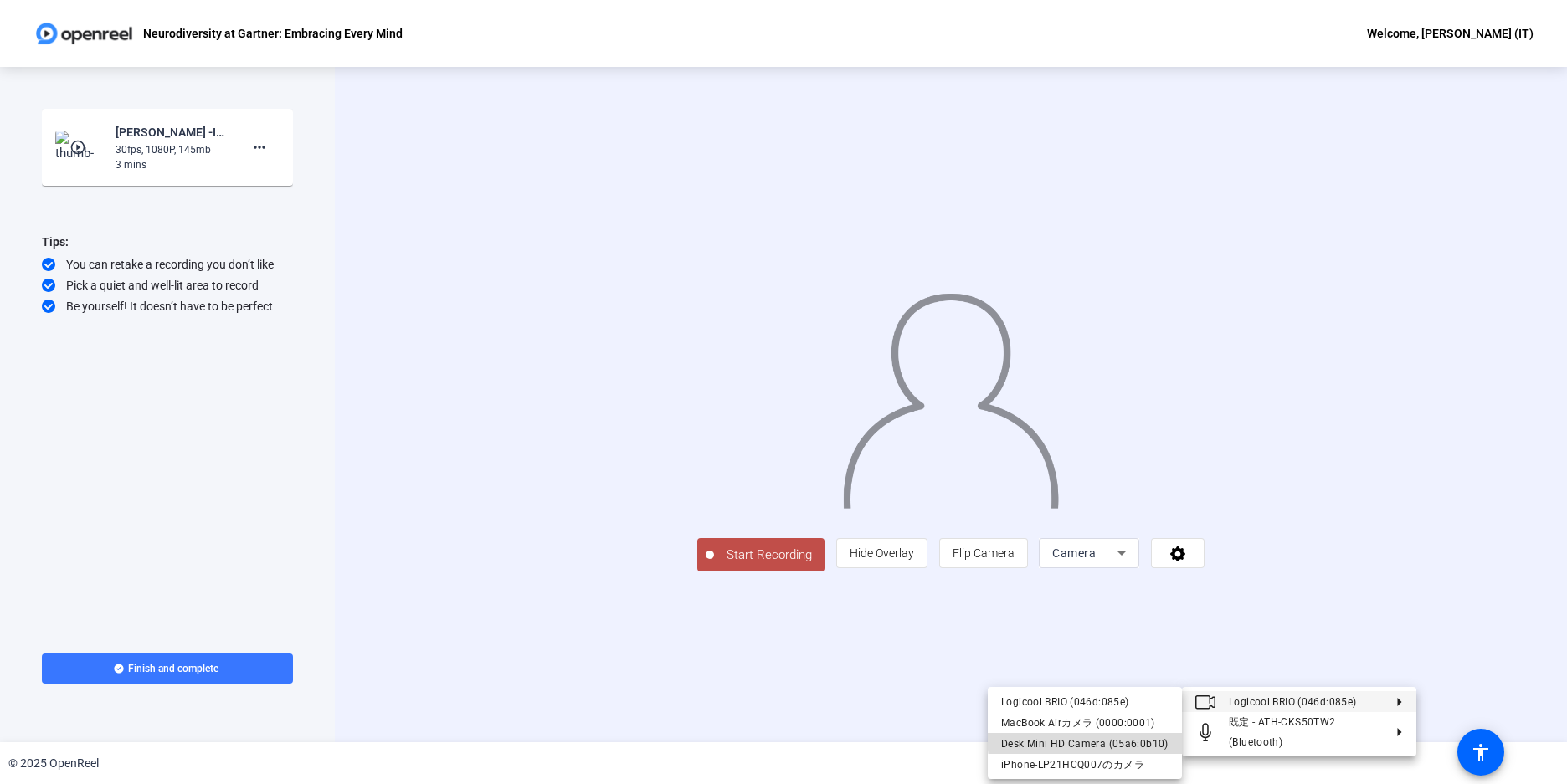 click on "Desk Mini HD Camera (05a6:0b10)" at bounding box center [1085, 744] 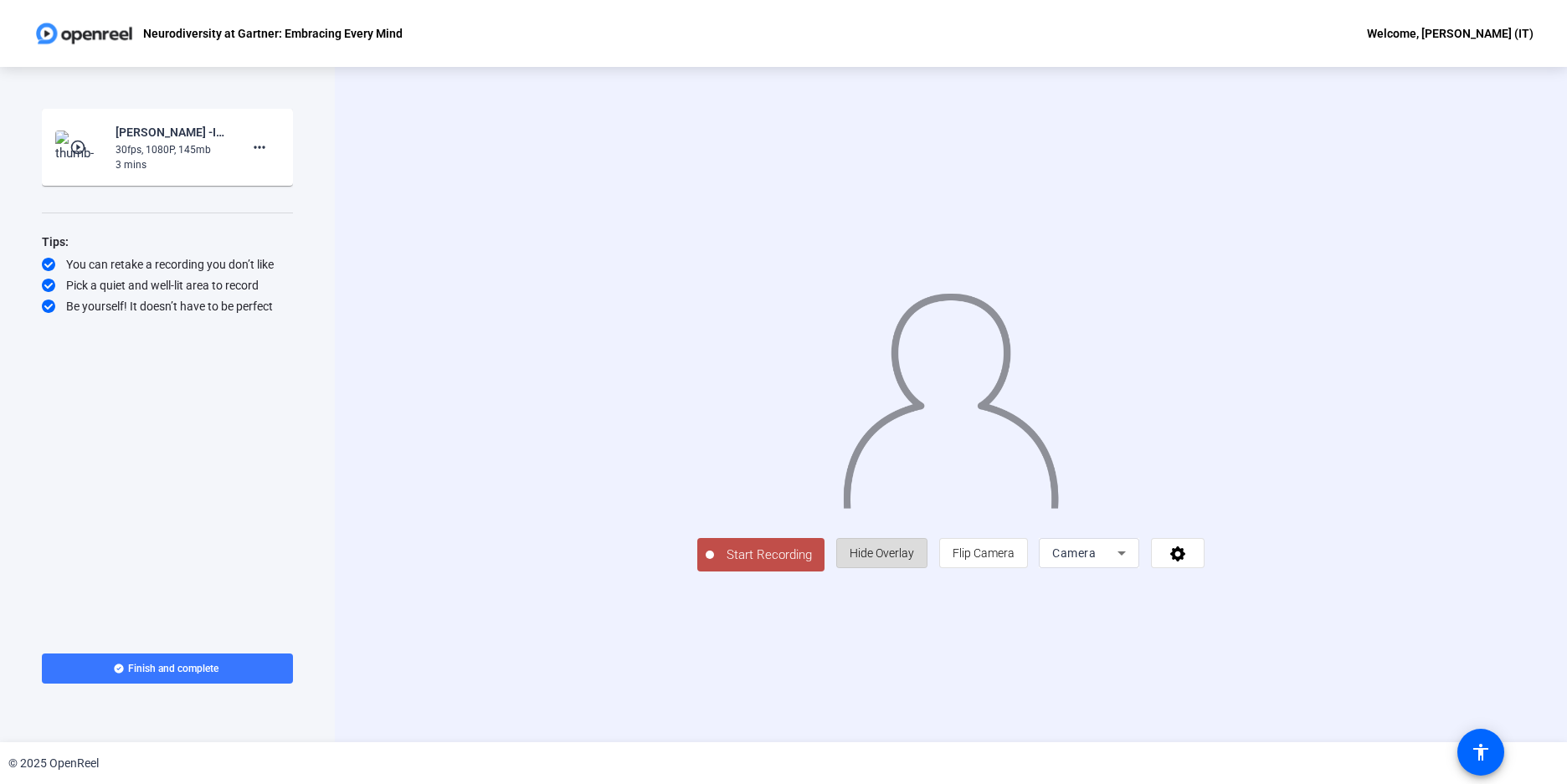 click on "Hide Overlay" 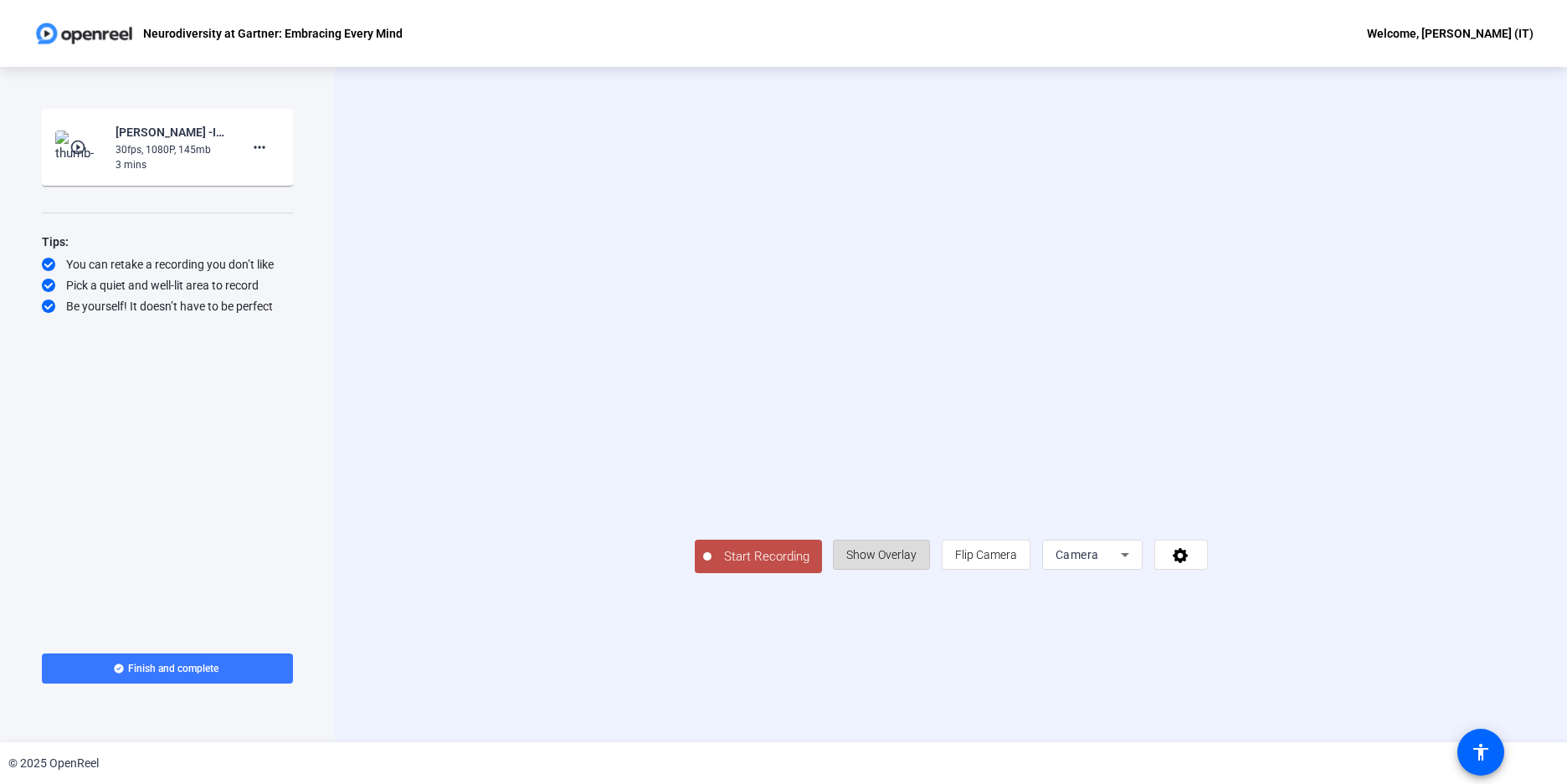 click on "Show Overlay" 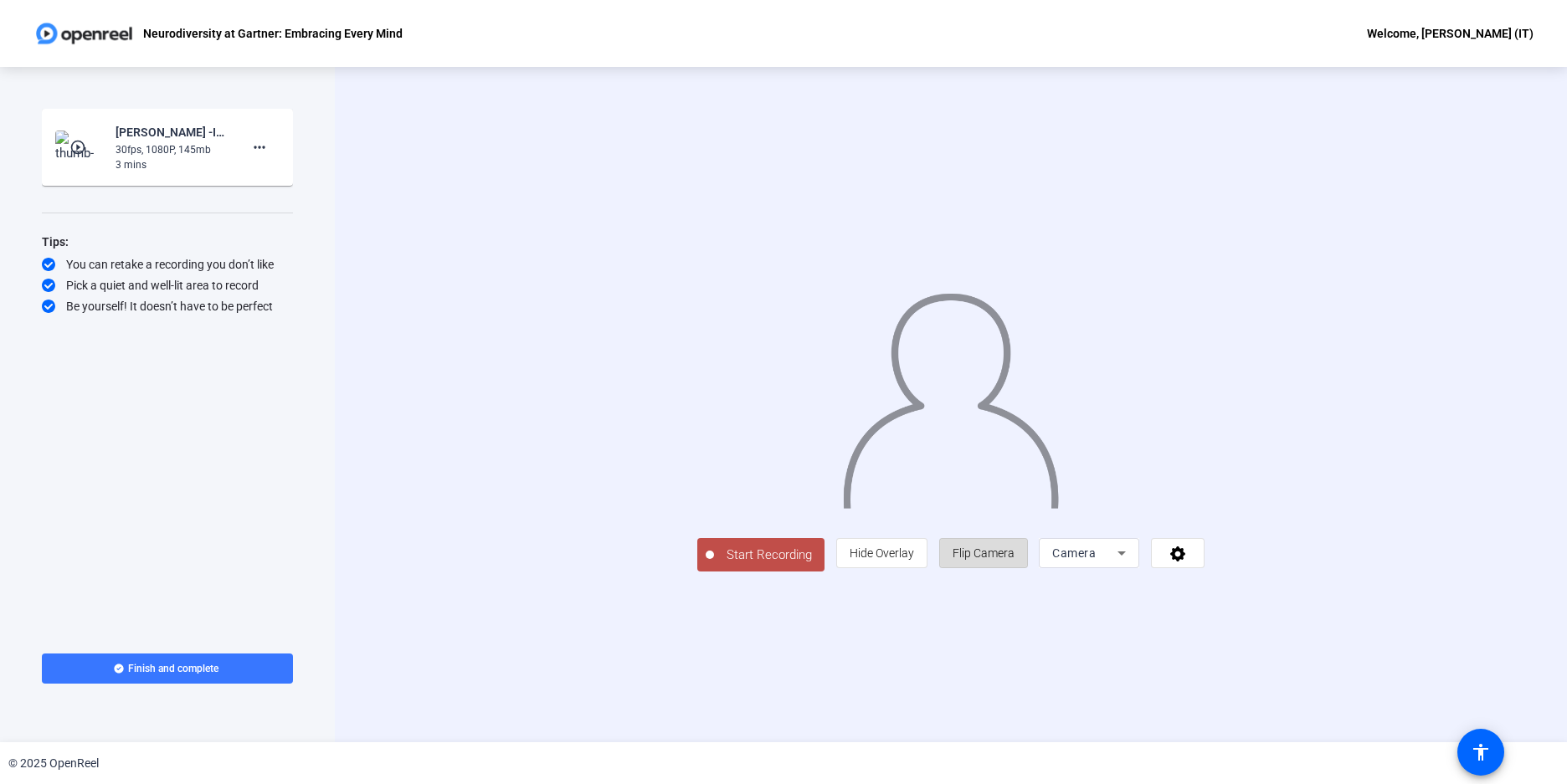 click on "Flip Camera" 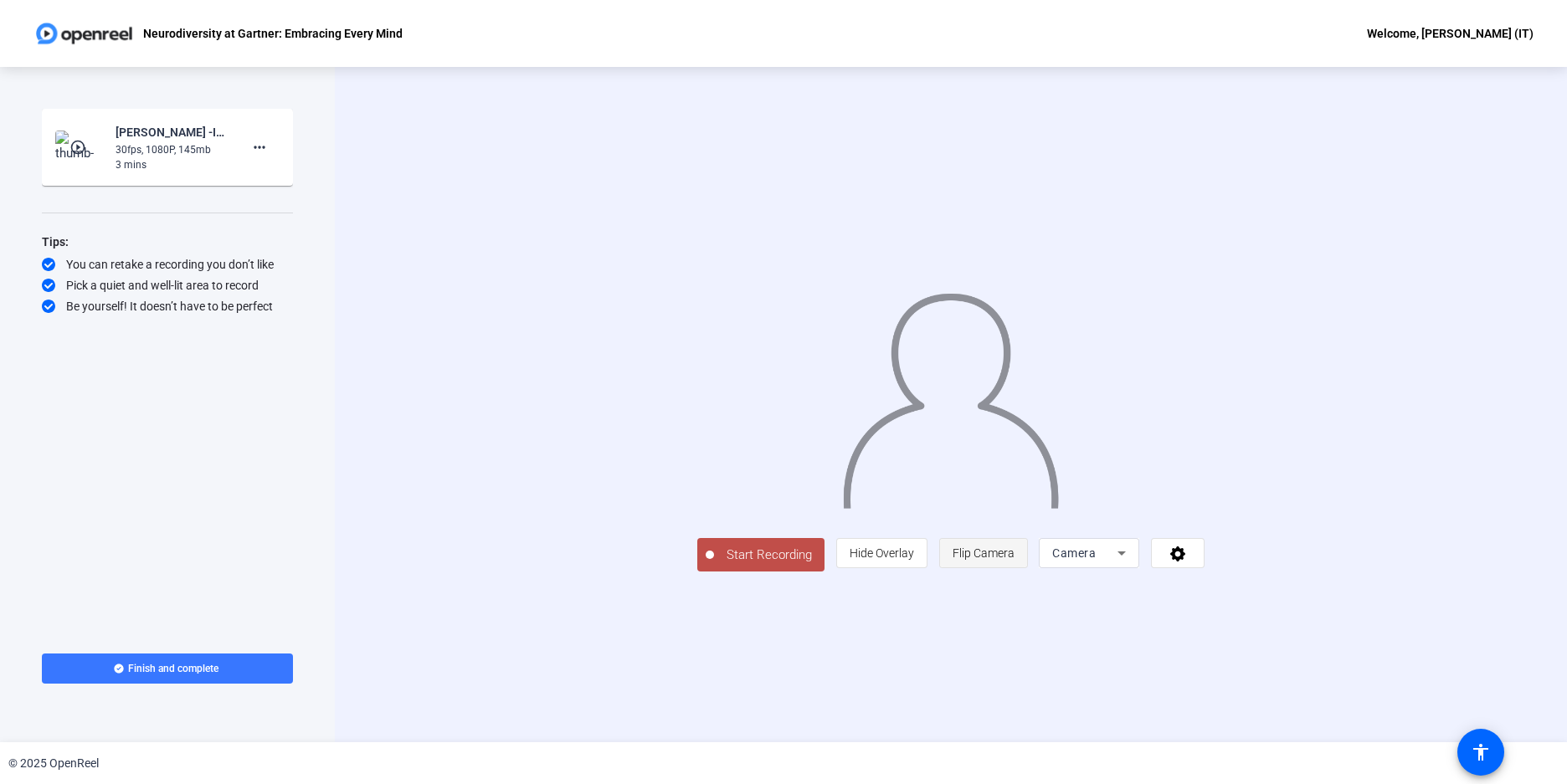 click on "Flip Camera" 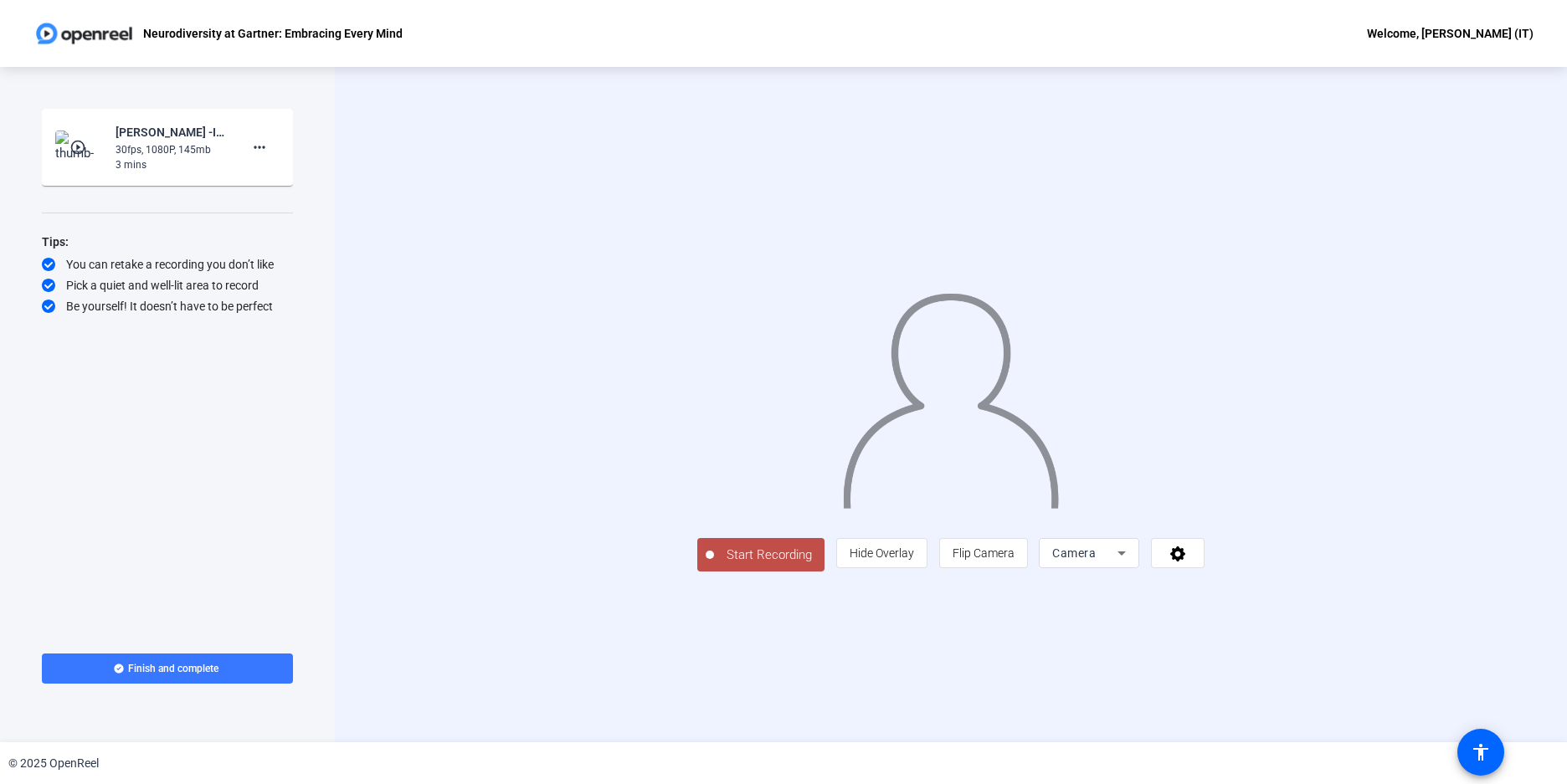 click on "Camera" at bounding box center (1085, 553) 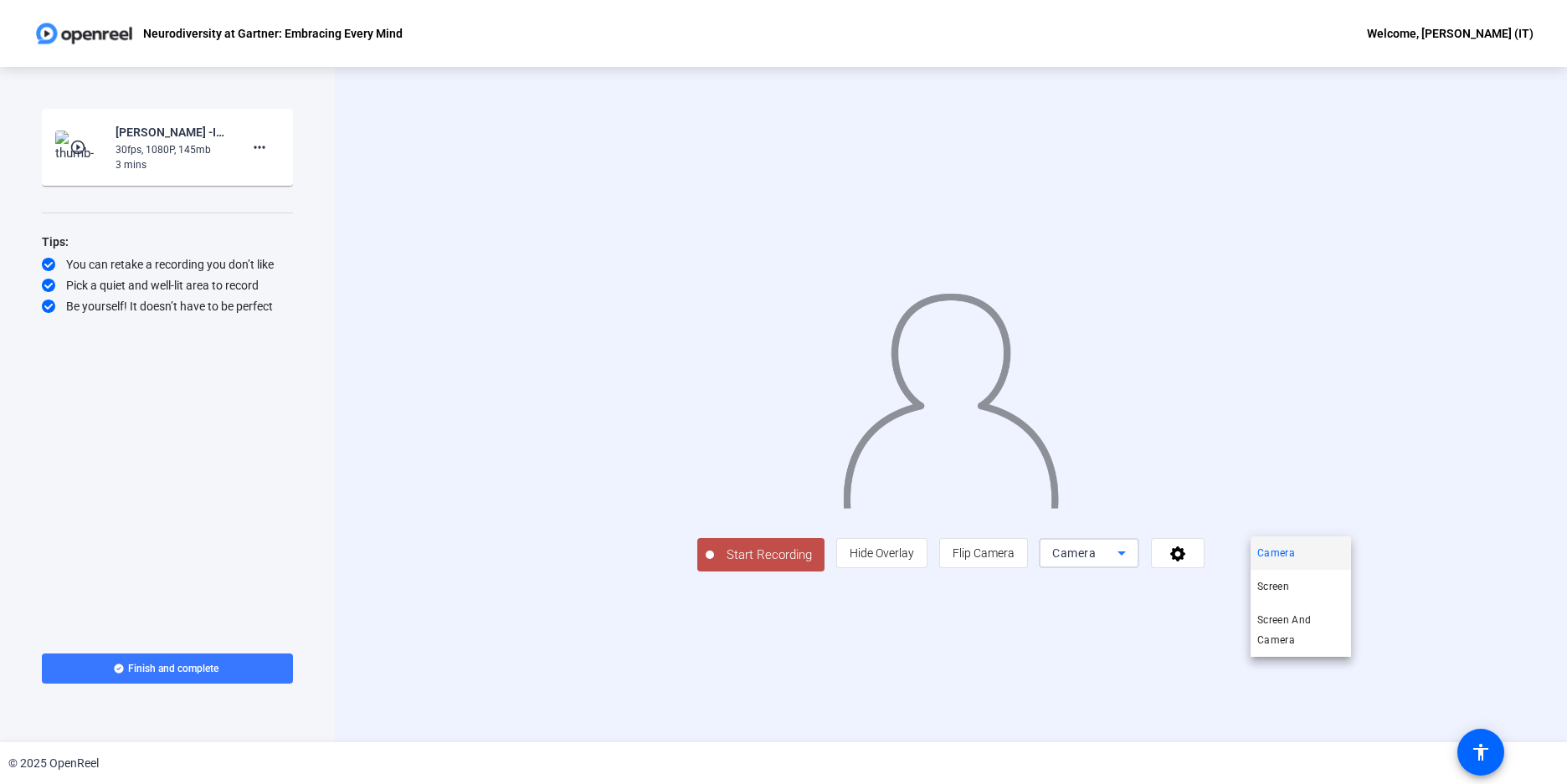 click at bounding box center (784, 392) 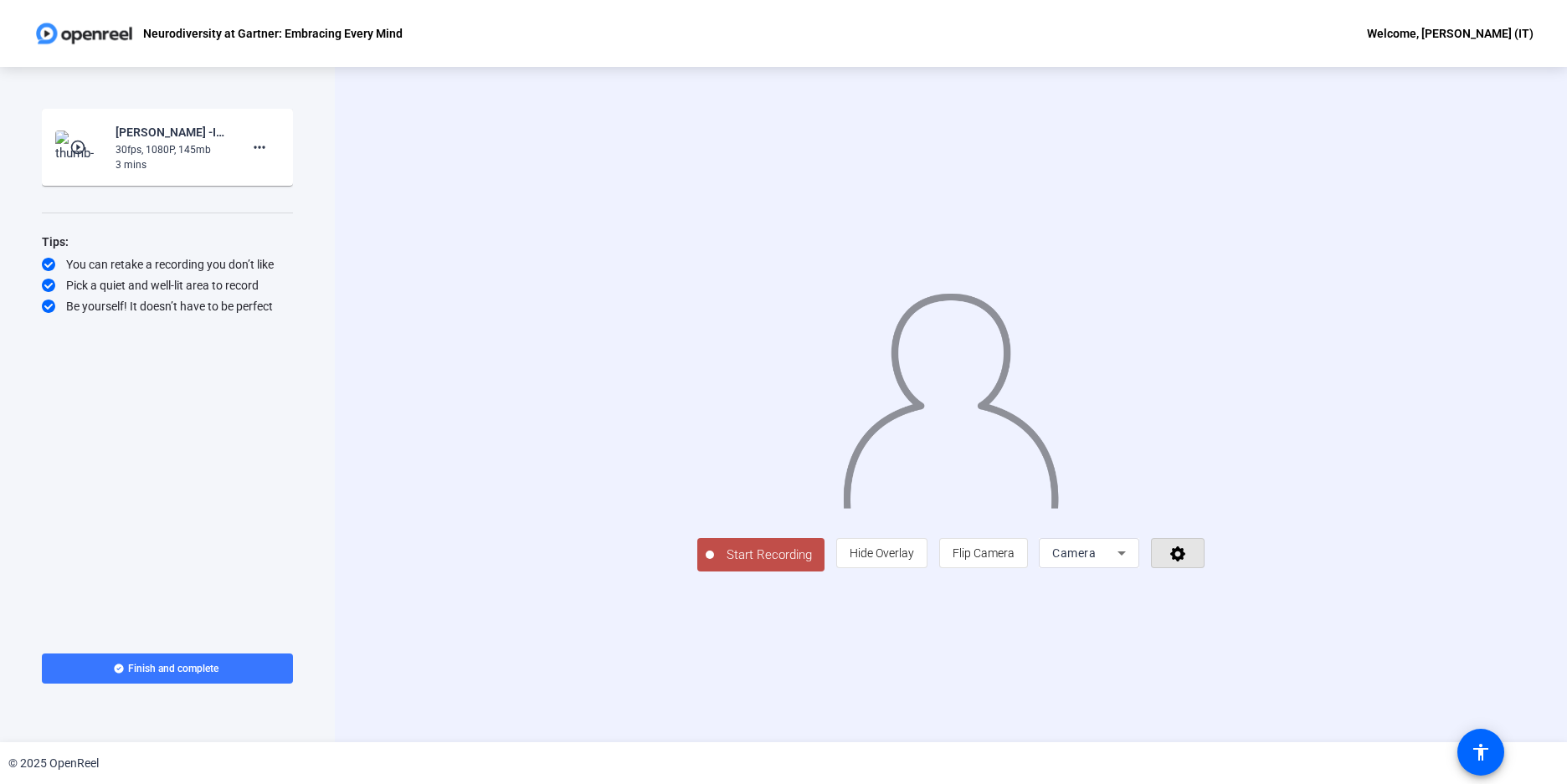 click 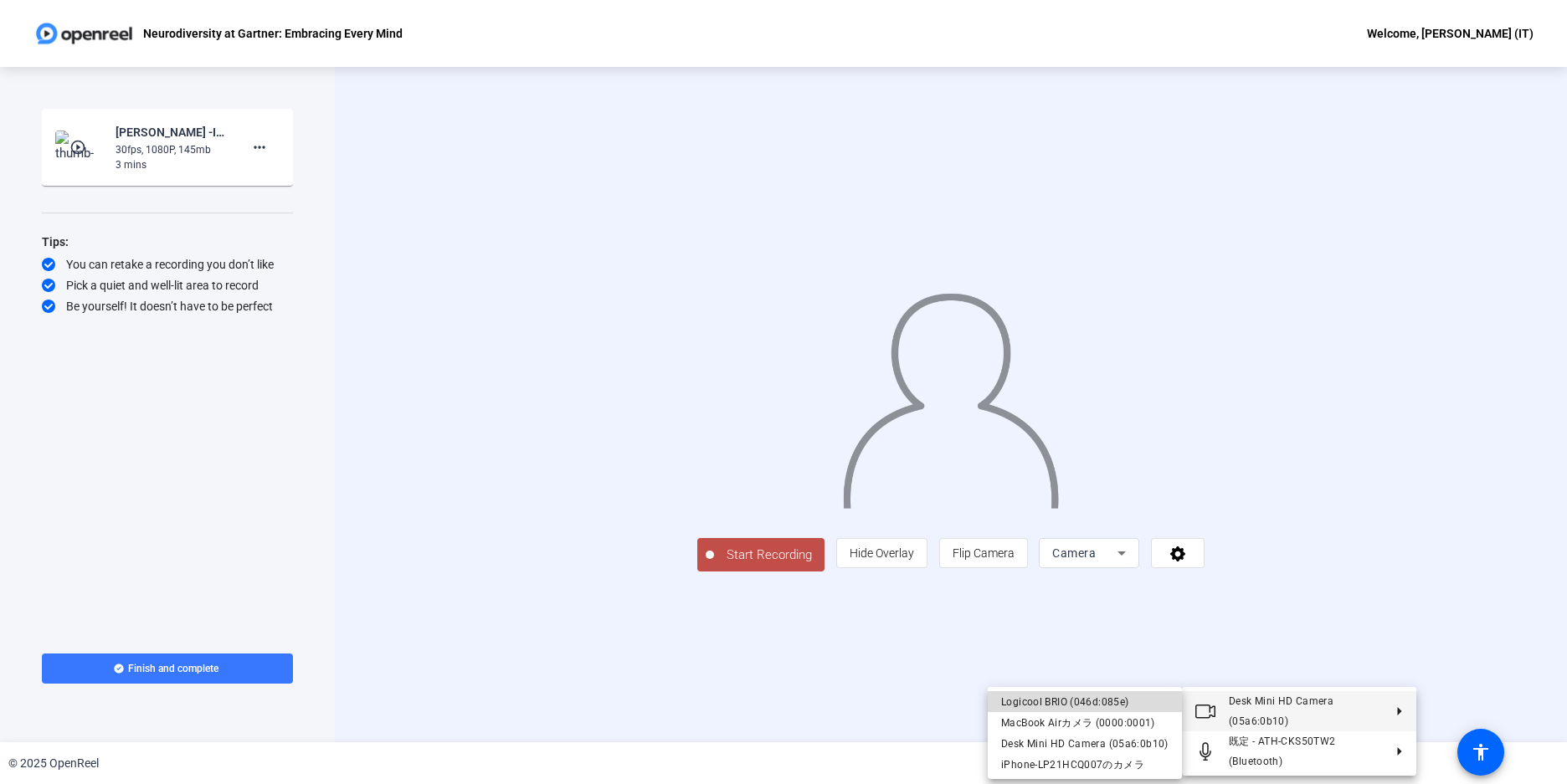 click on "Logicool BRIO (046d:085e)" at bounding box center [1085, 702] 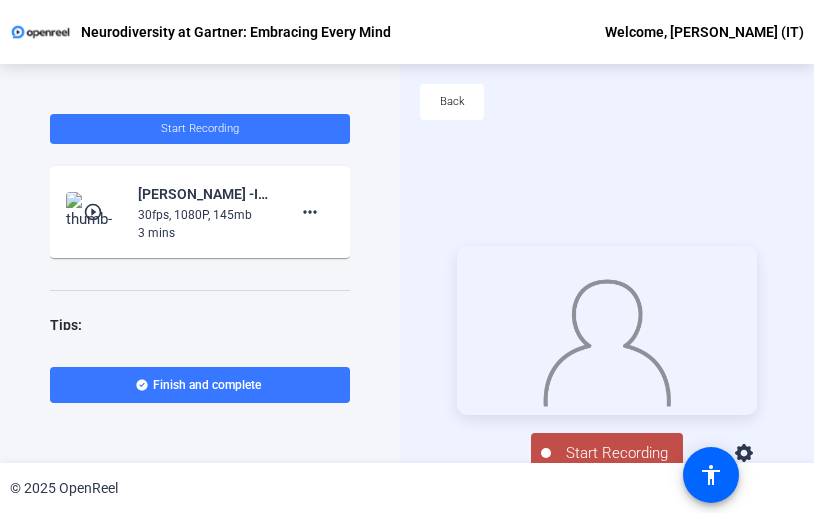 click 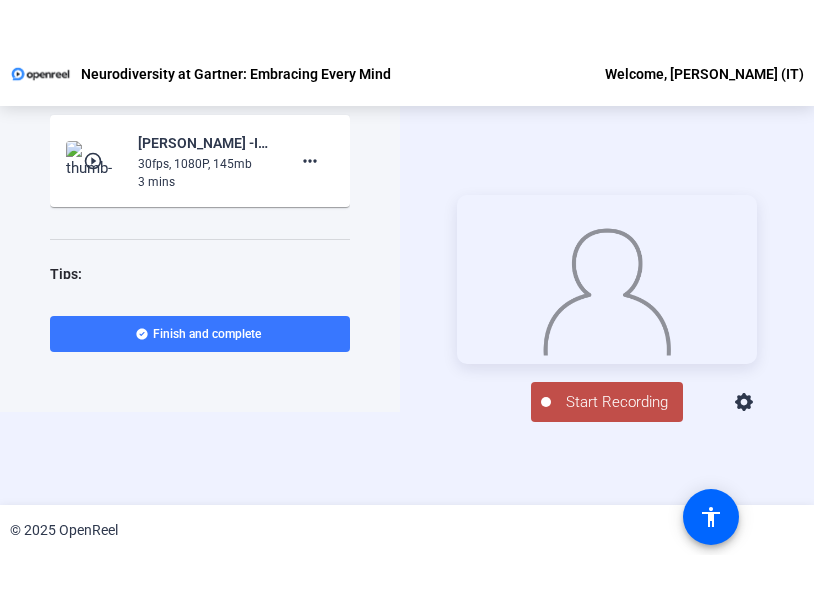 scroll, scrollTop: 96, scrollLeft: 0, axis: vertical 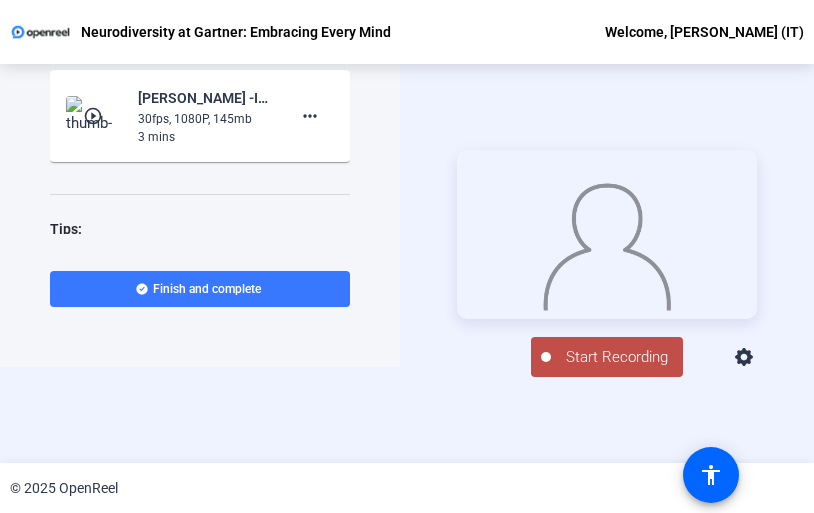 click 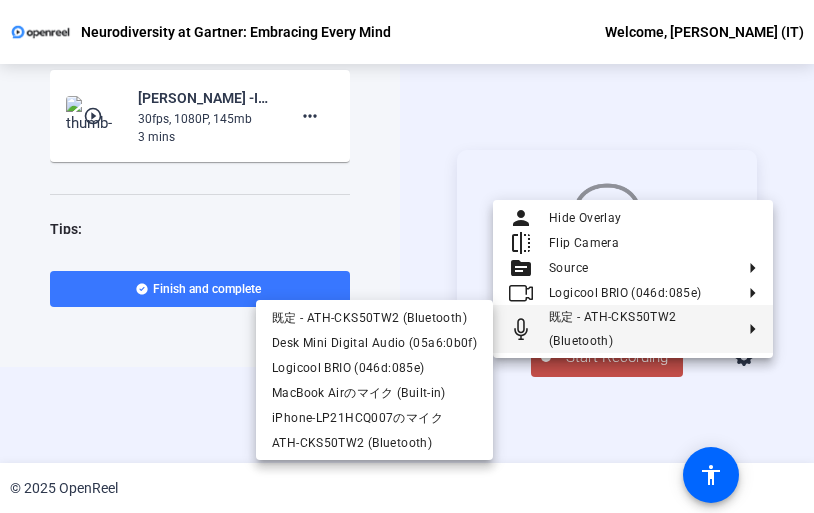 click at bounding box center (407, 256) 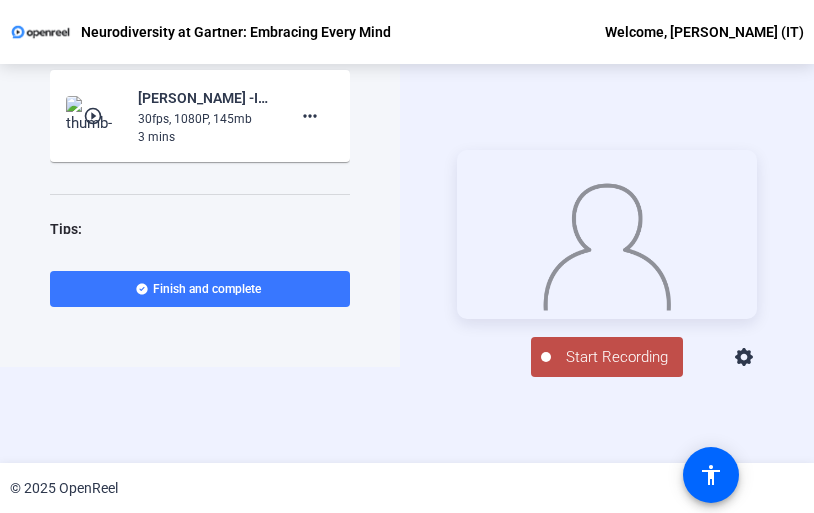 click on "Start Recording" 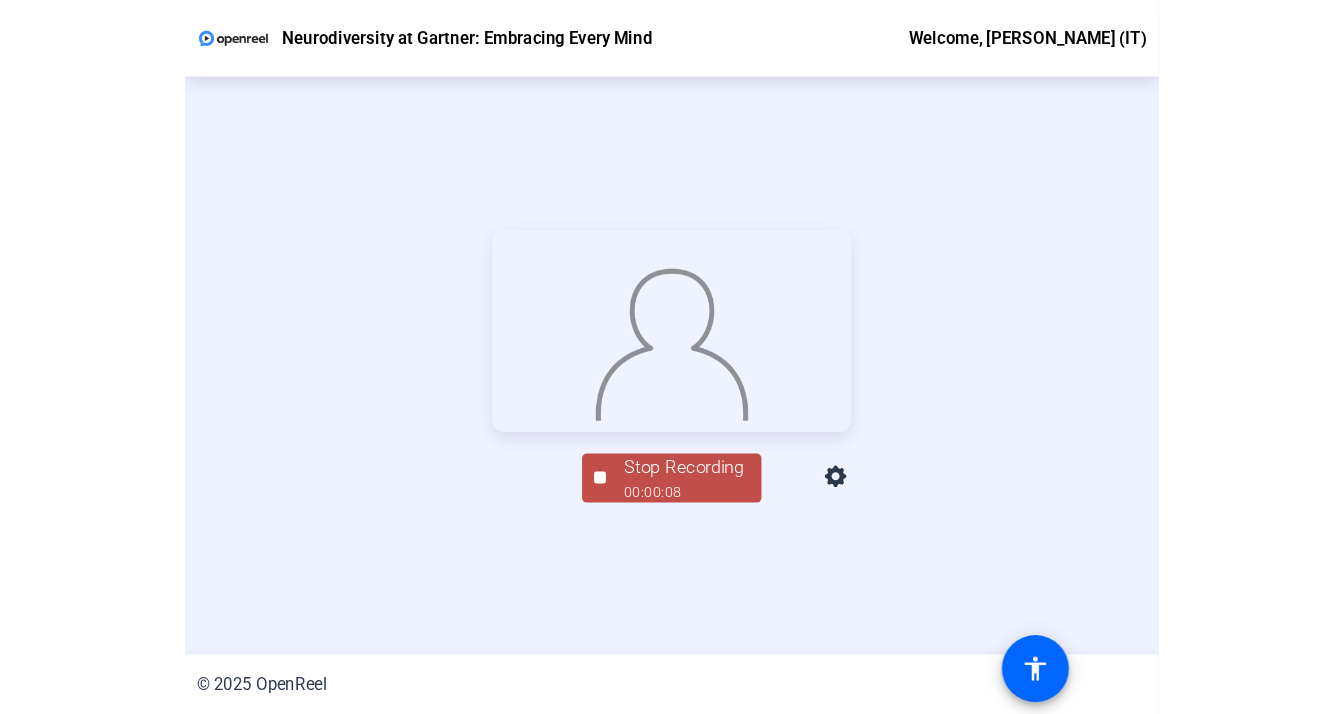scroll, scrollTop: 93, scrollLeft: 0, axis: vertical 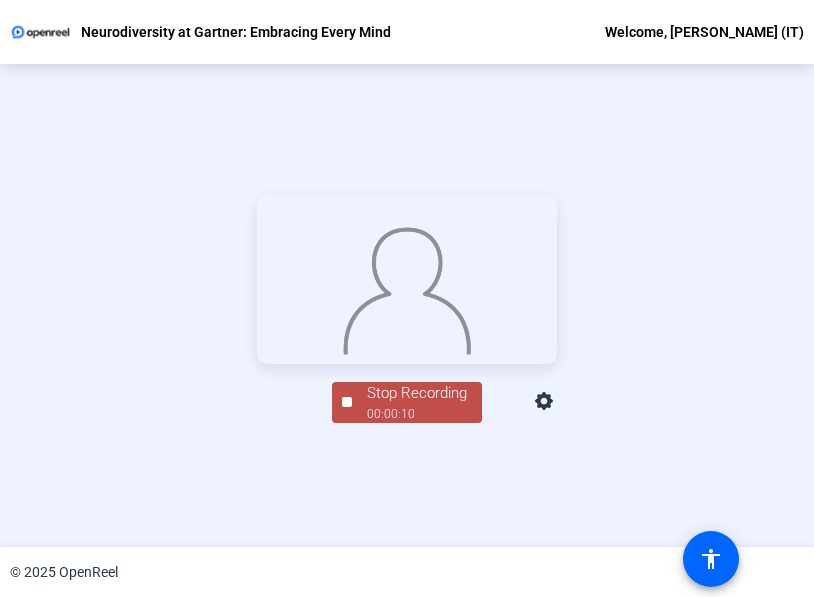 click on "00:00:10" 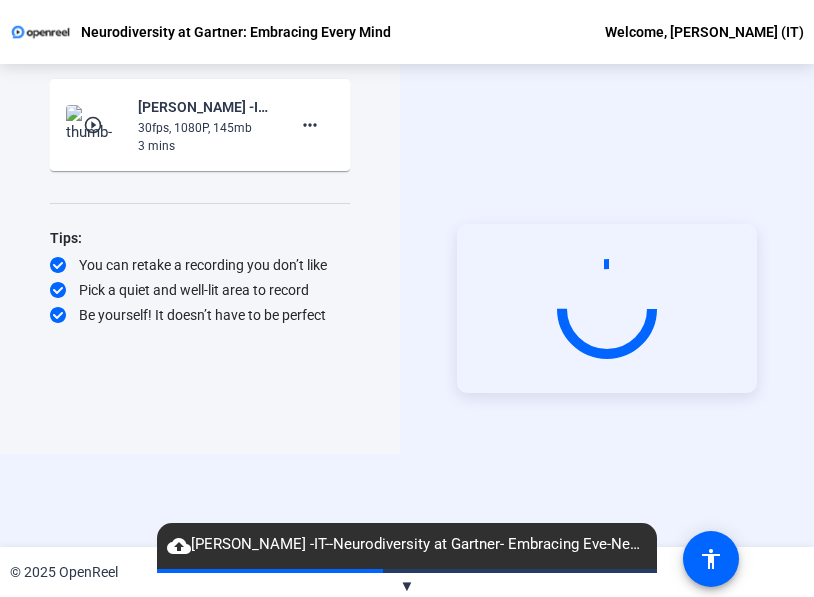 click on "Start Recording" 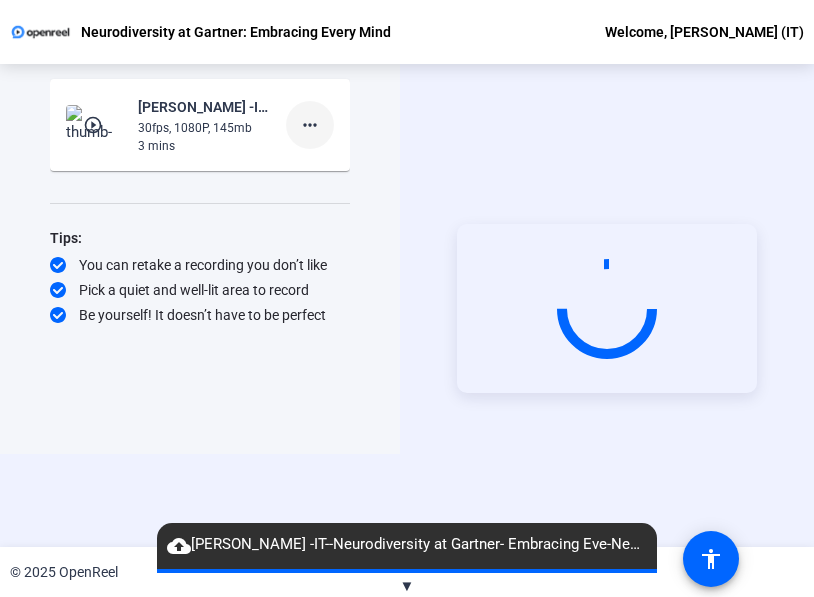 click 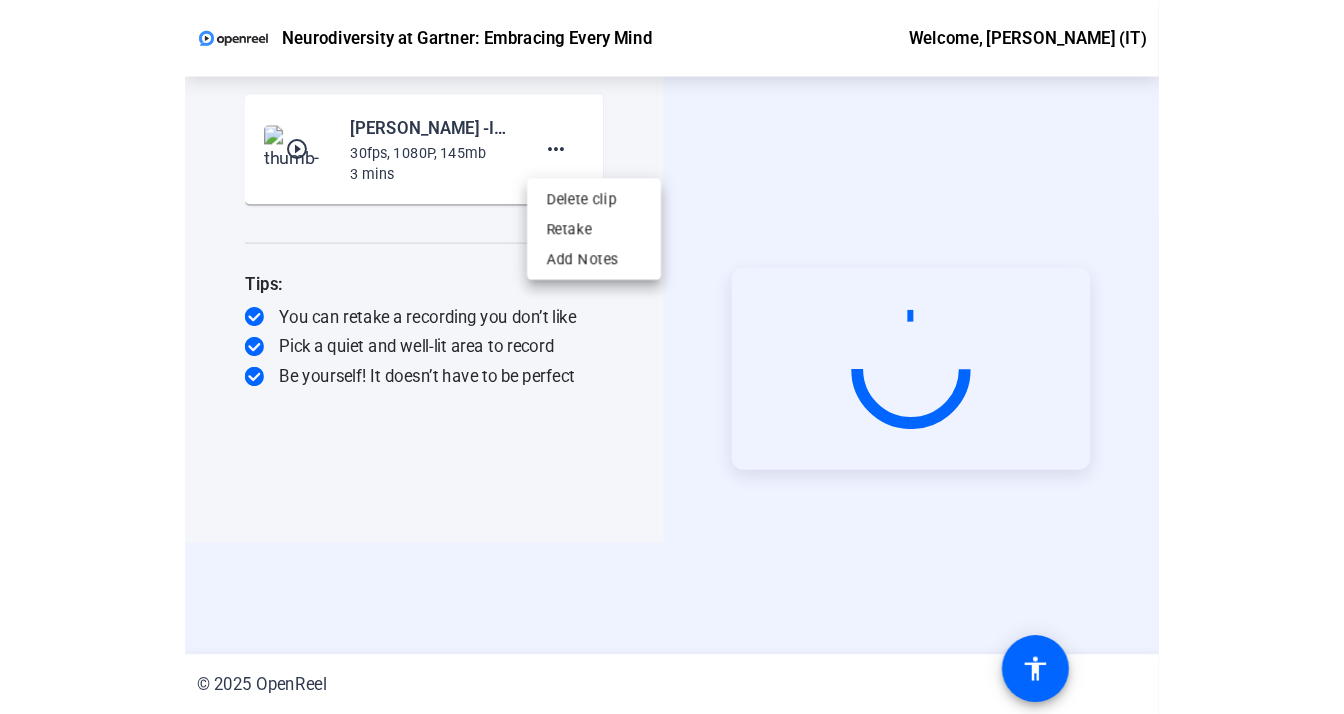 scroll, scrollTop: 0, scrollLeft: 0, axis: both 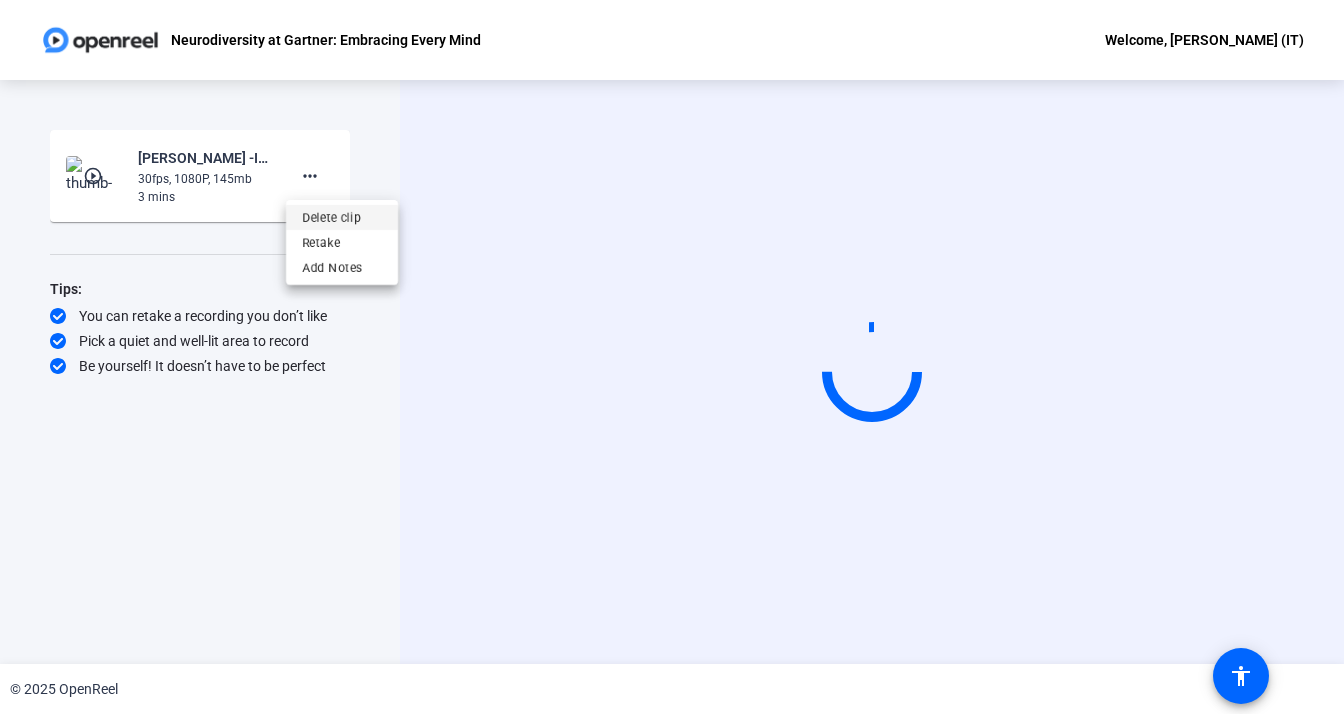 click on "Delete clip" at bounding box center [342, 218] 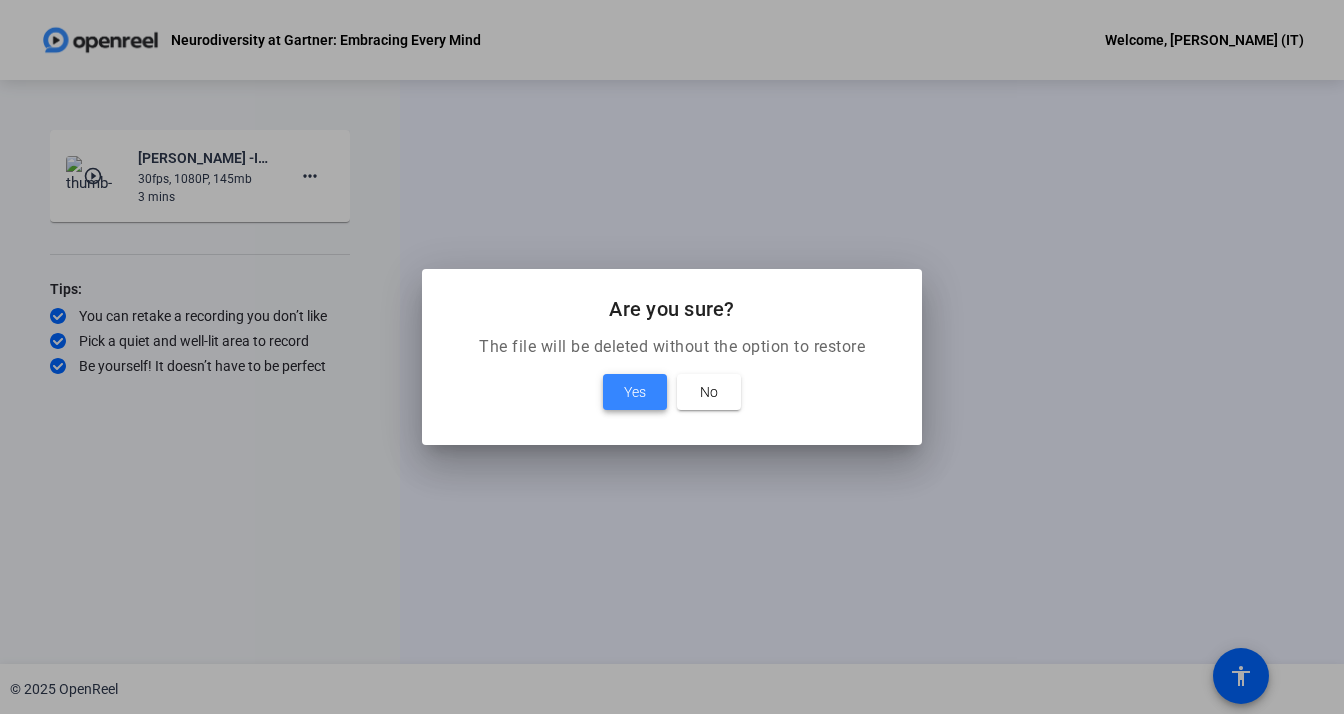 click at bounding box center (635, 392) 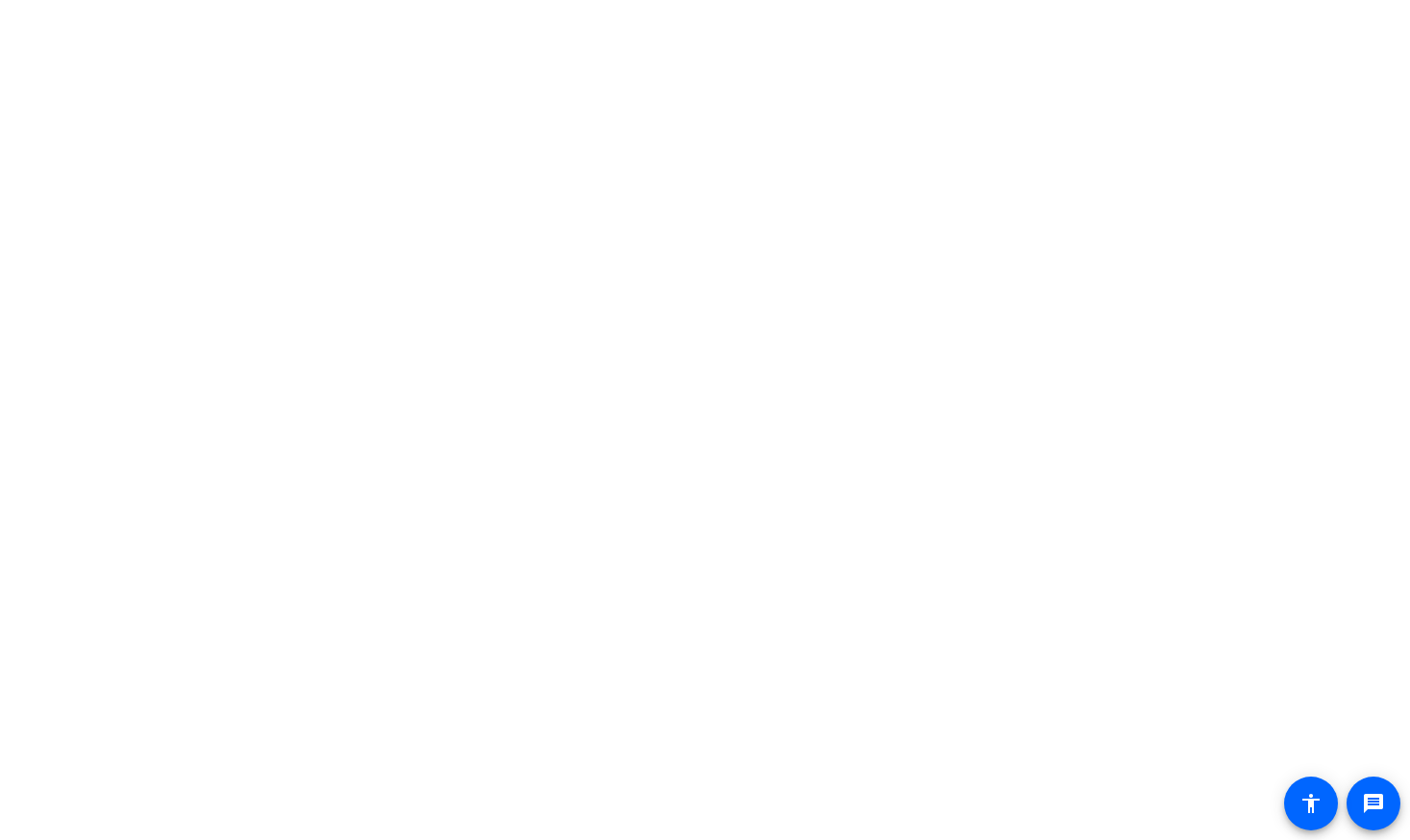 scroll, scrollTop: 0, scrollLeft: 0, axis: both 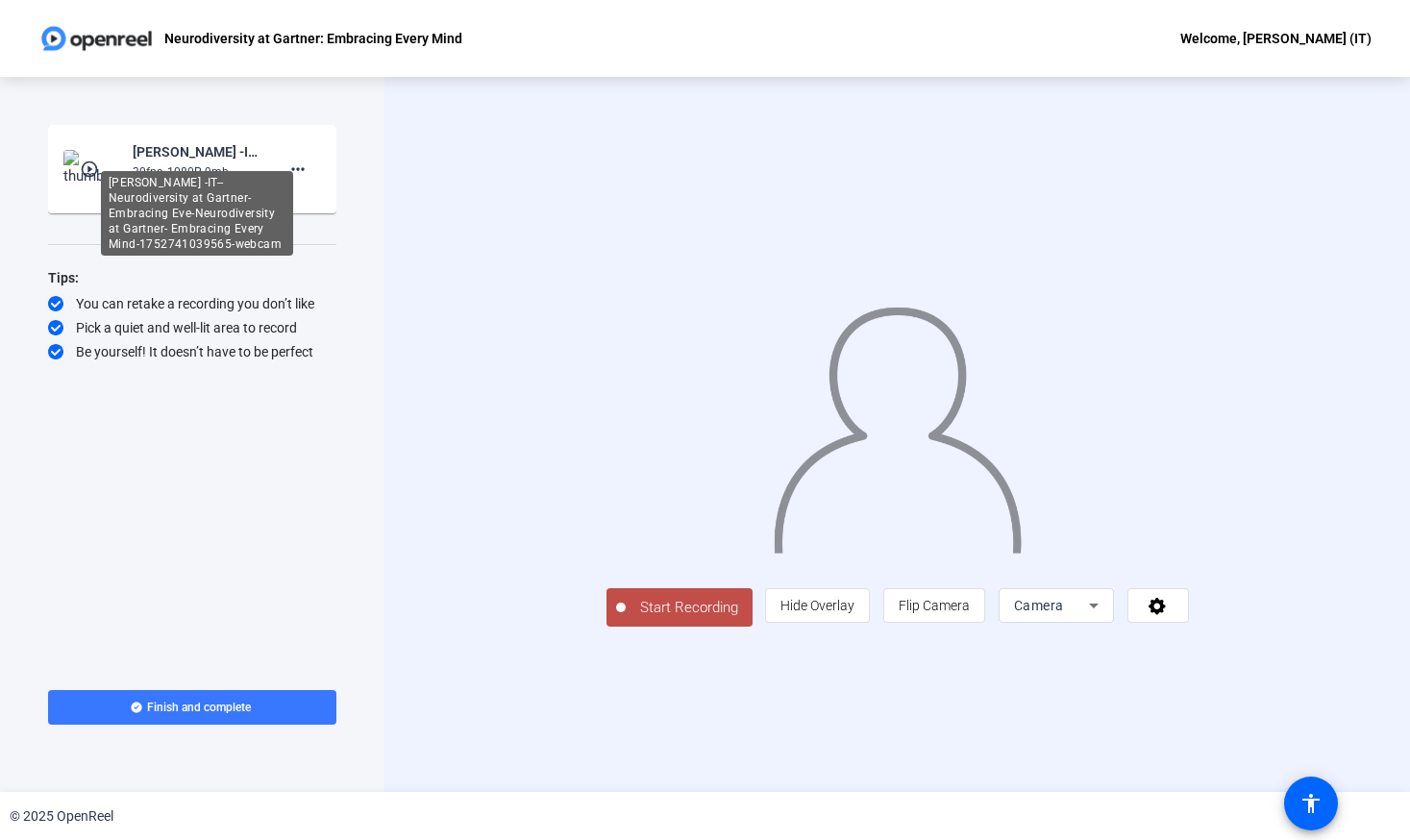 click on "[PERSON_NAME] -IT--Neurodiversity at Gartner- Embracing Eve-Neurodiversity at Gartner- Embracing Every Mind-1752741039565-webcam" at bounding box center (197, 213) 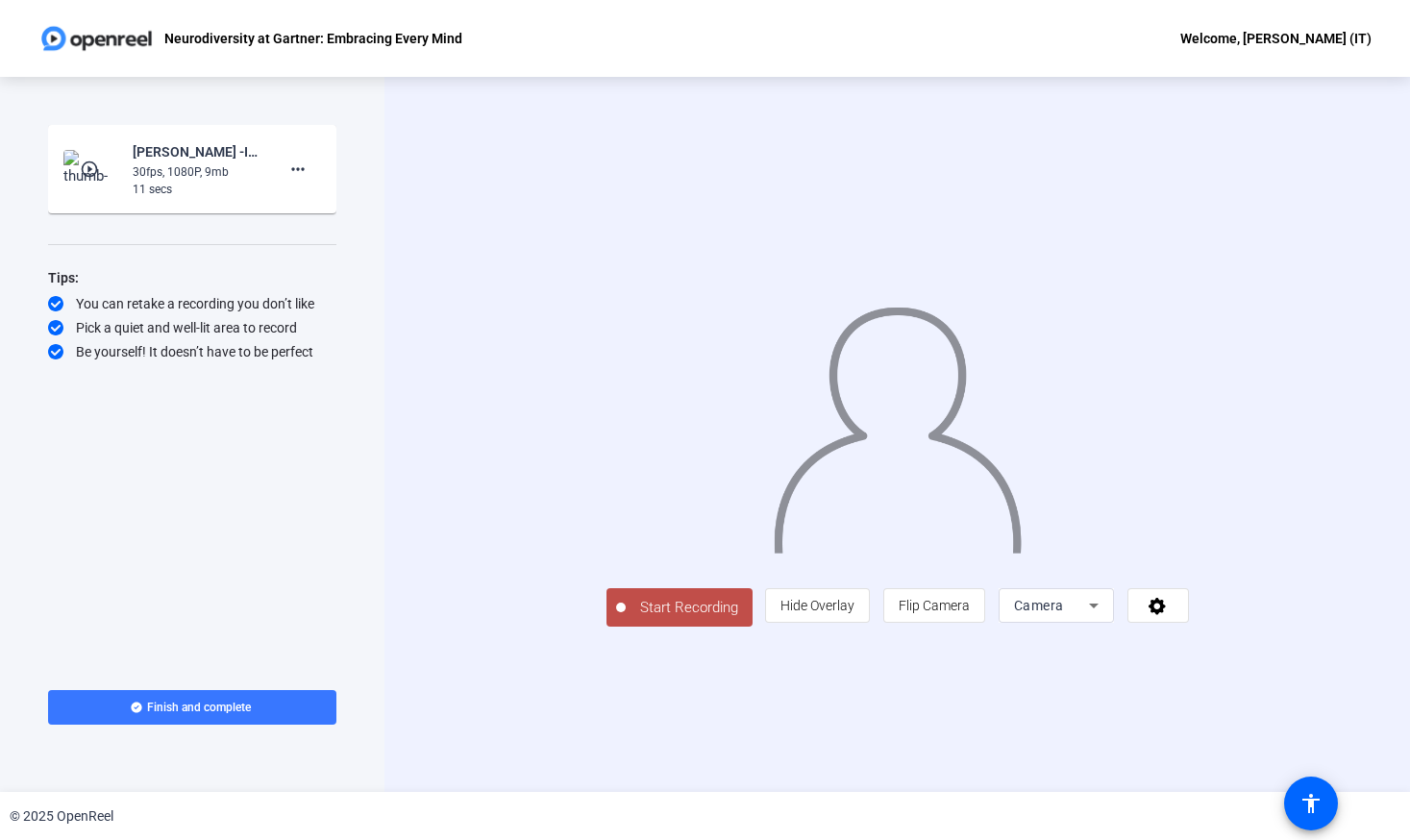 click on "play_circle_outline" 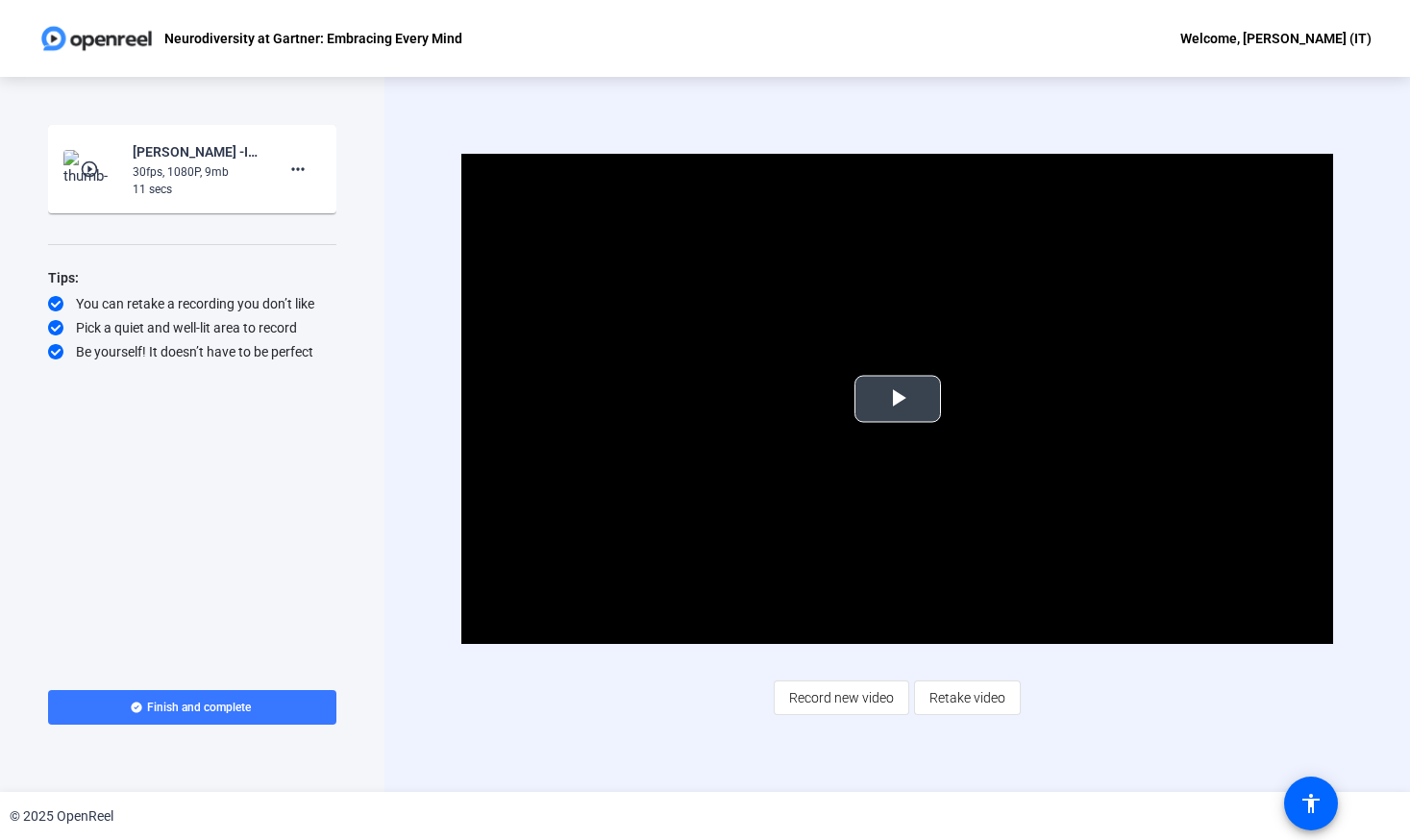 click at bounding box center (898, 399) 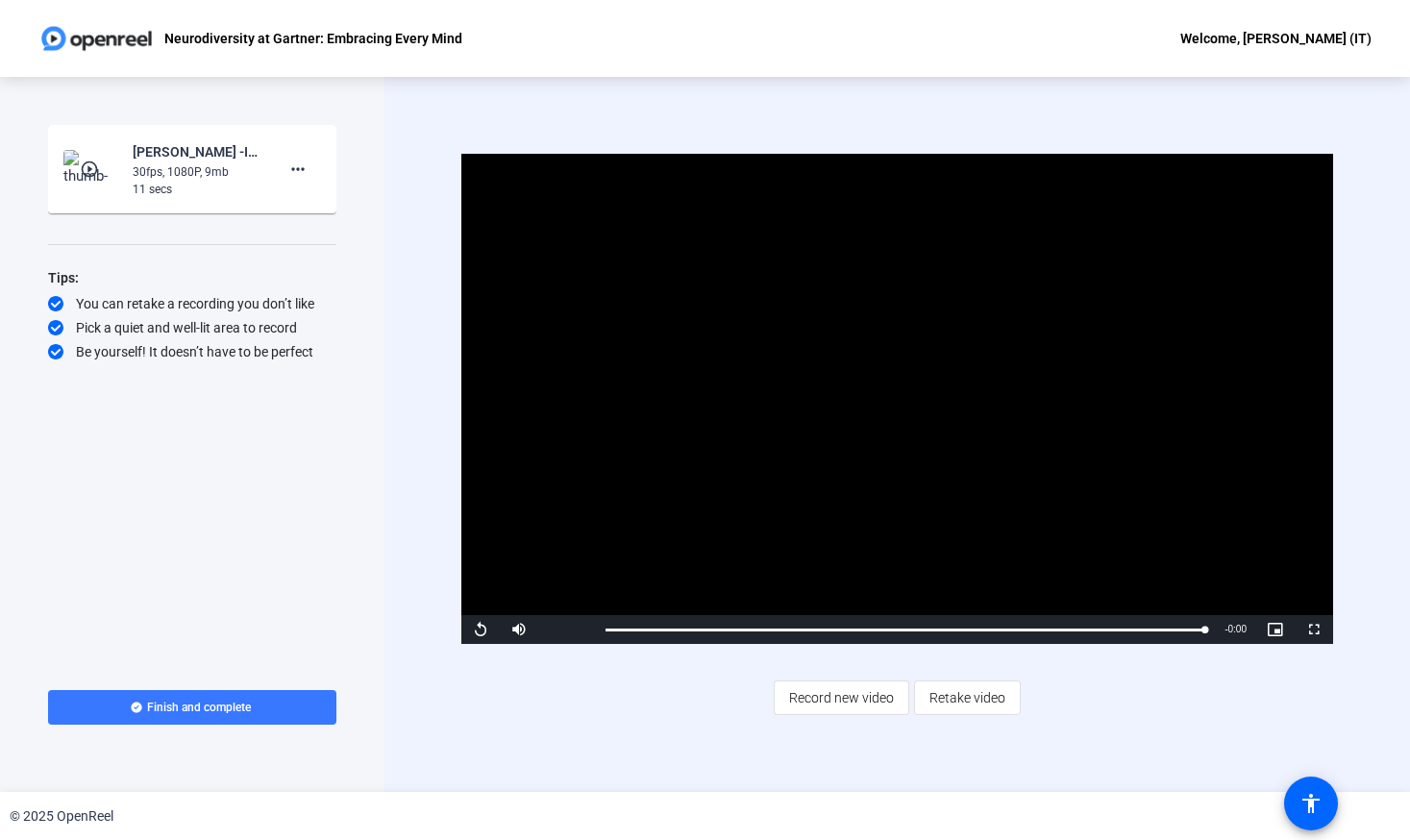 click on "Start Recording  play_circle_outline  [PERSON_NAME] -IT--Neurodiversity at Gartner- Embracing Eve-Neurodiversity at Gartner- Embracing Every Mind-1752741039565-webcam  30fps, 1080P, 9mb  11 secs more_horiz Tips:
You can retake a recording you don’t like
Pick a quiet and well-lit area to record
Be yourself! It doesn’t have to be perfect" 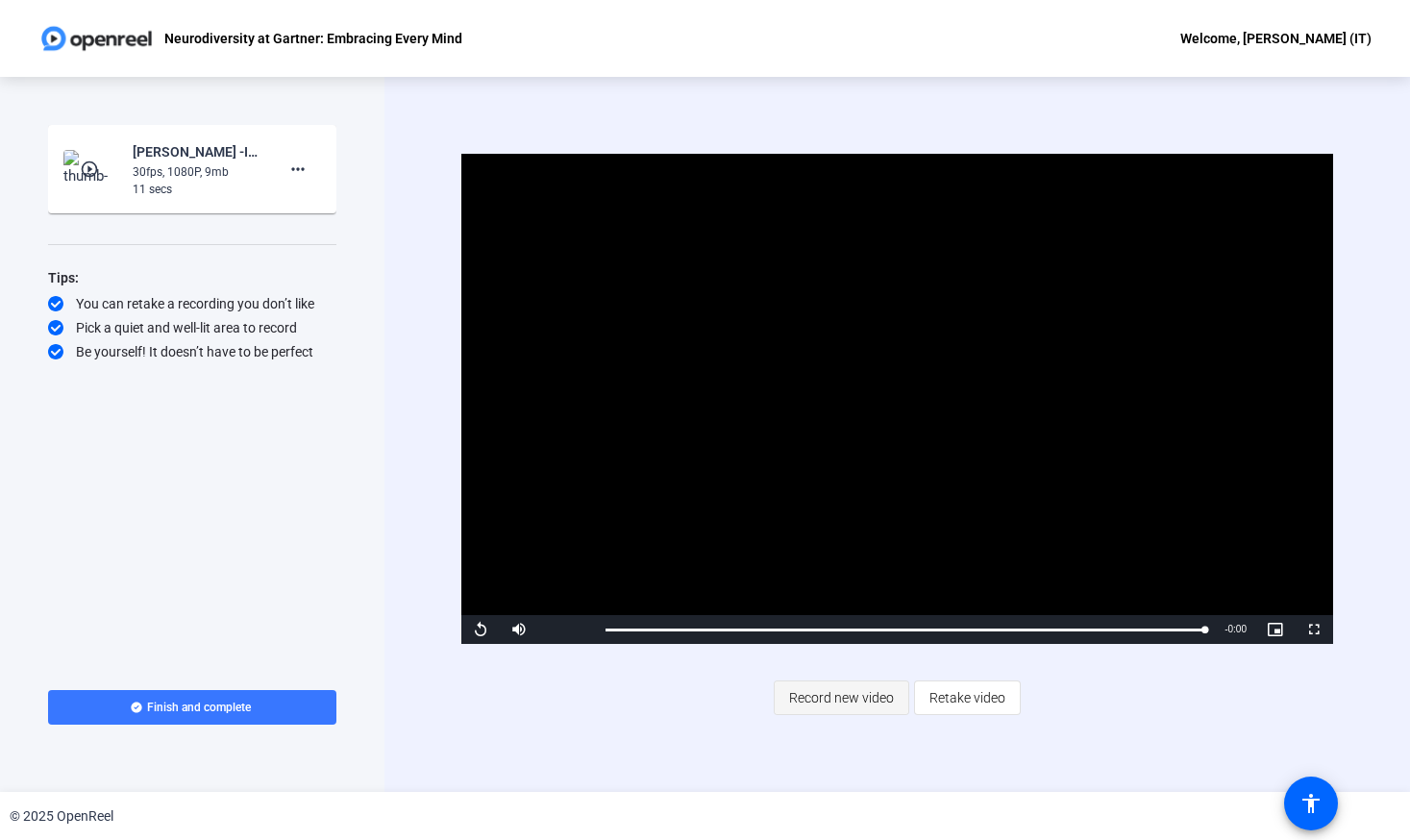 click on "Record new video" 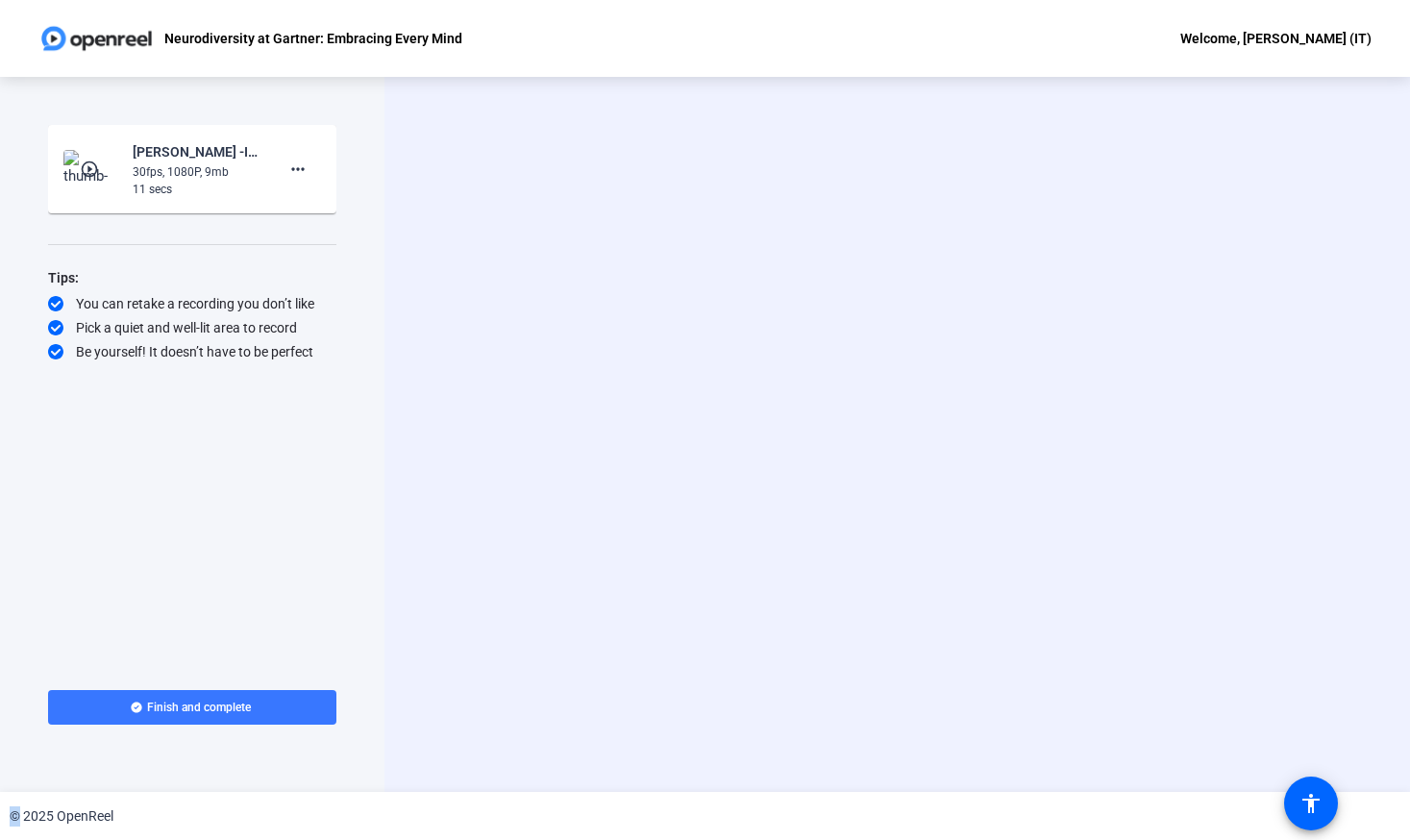 click on "Start Recording  person  Hide Overlay flip Flip Camera Camera" 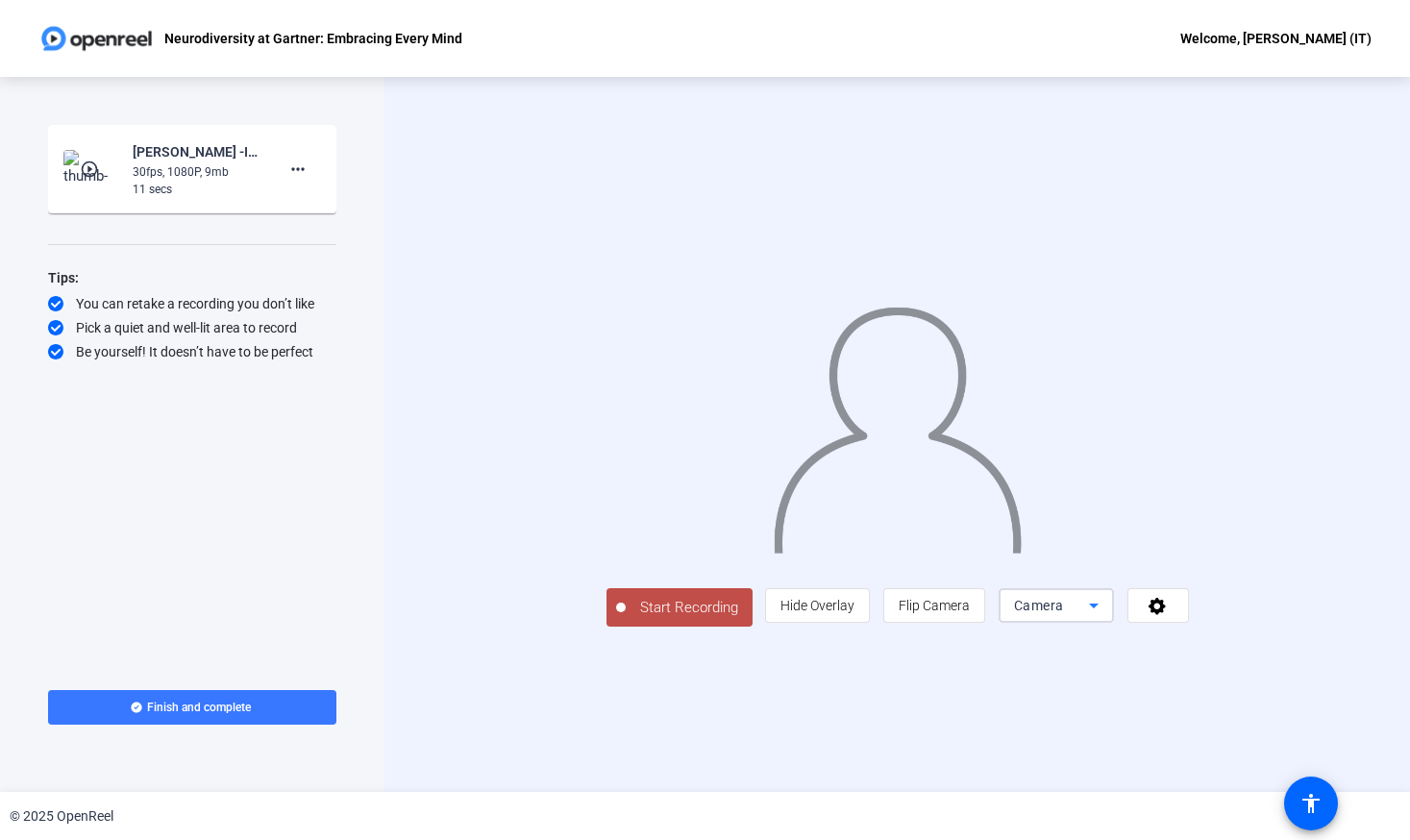 drag, startPoint x: 1242, startPoint y: 697, endPoint x: 1261, endPoint y: 696, distance: 19.026298 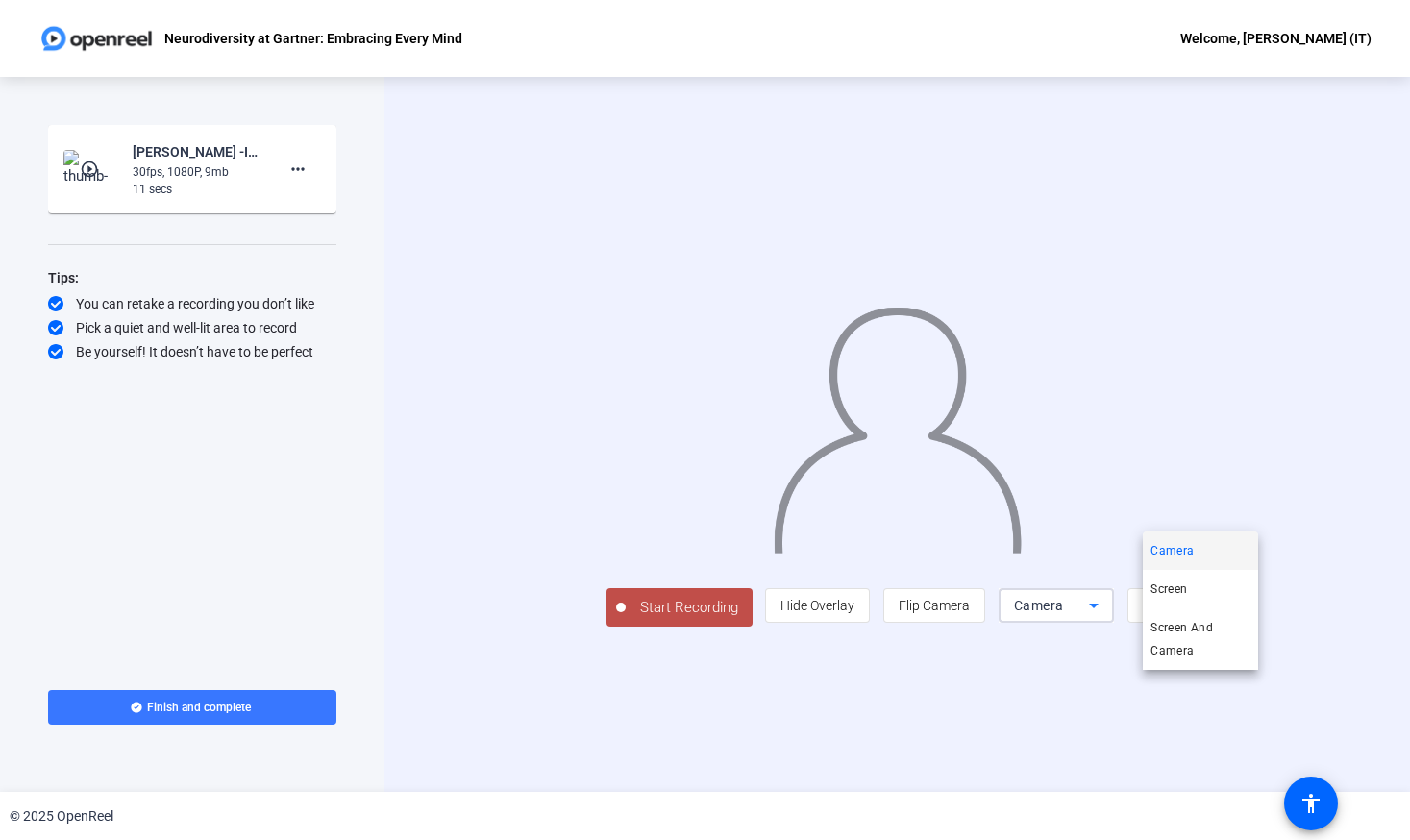 click at bounding box center (705, 420) 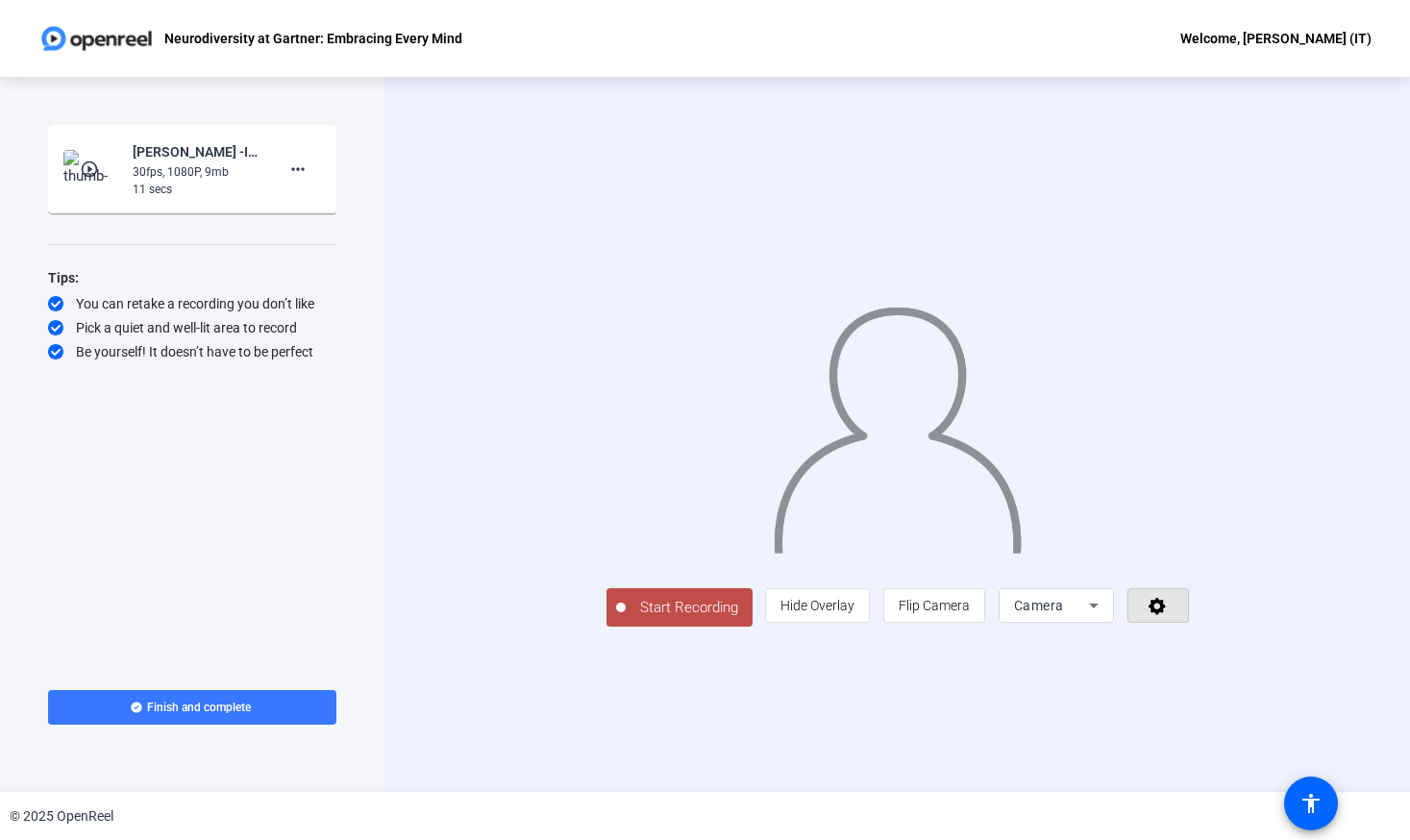 click 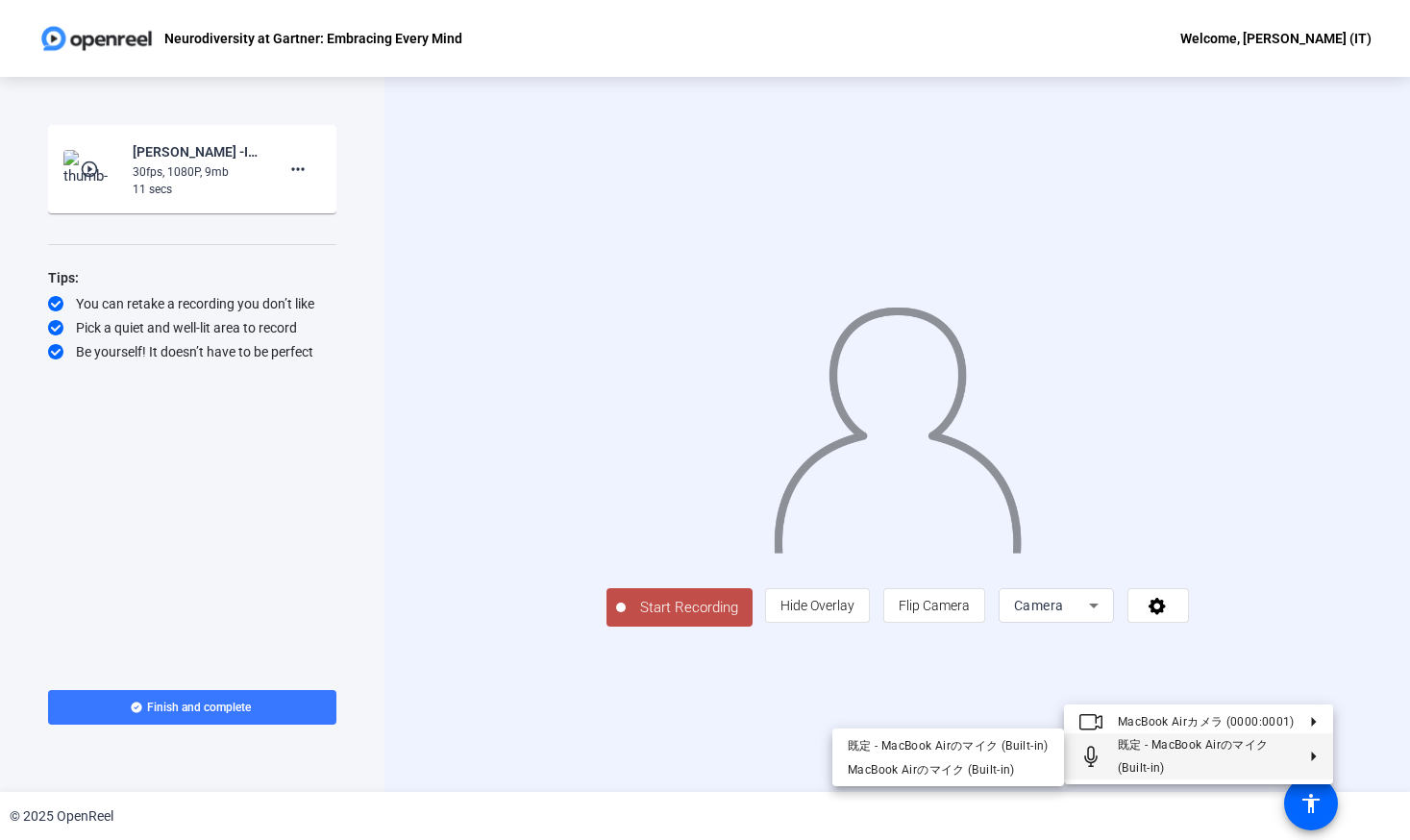 click at bounding box center [705, 420] 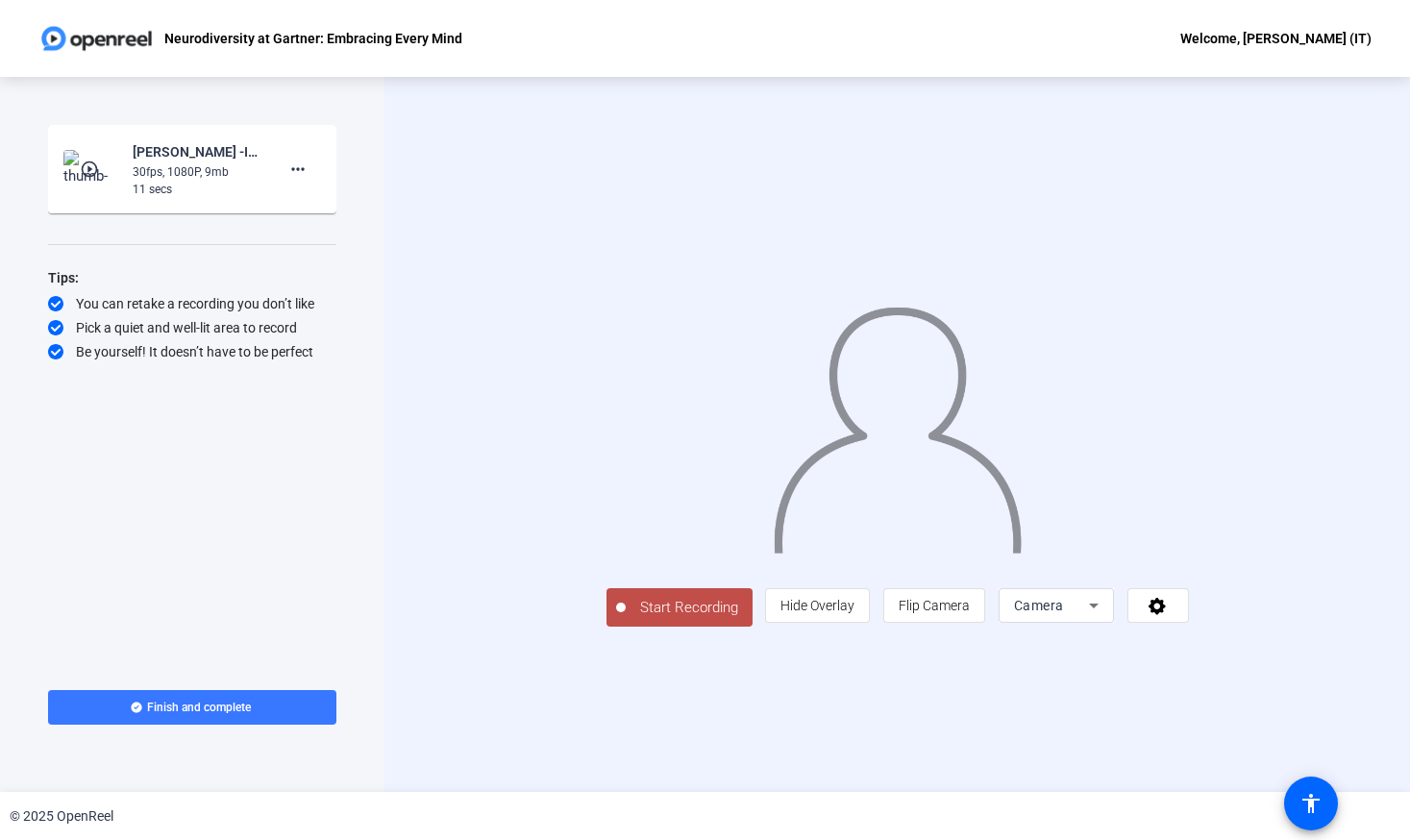 click on "Camera" at bounding box center [1051, 605] 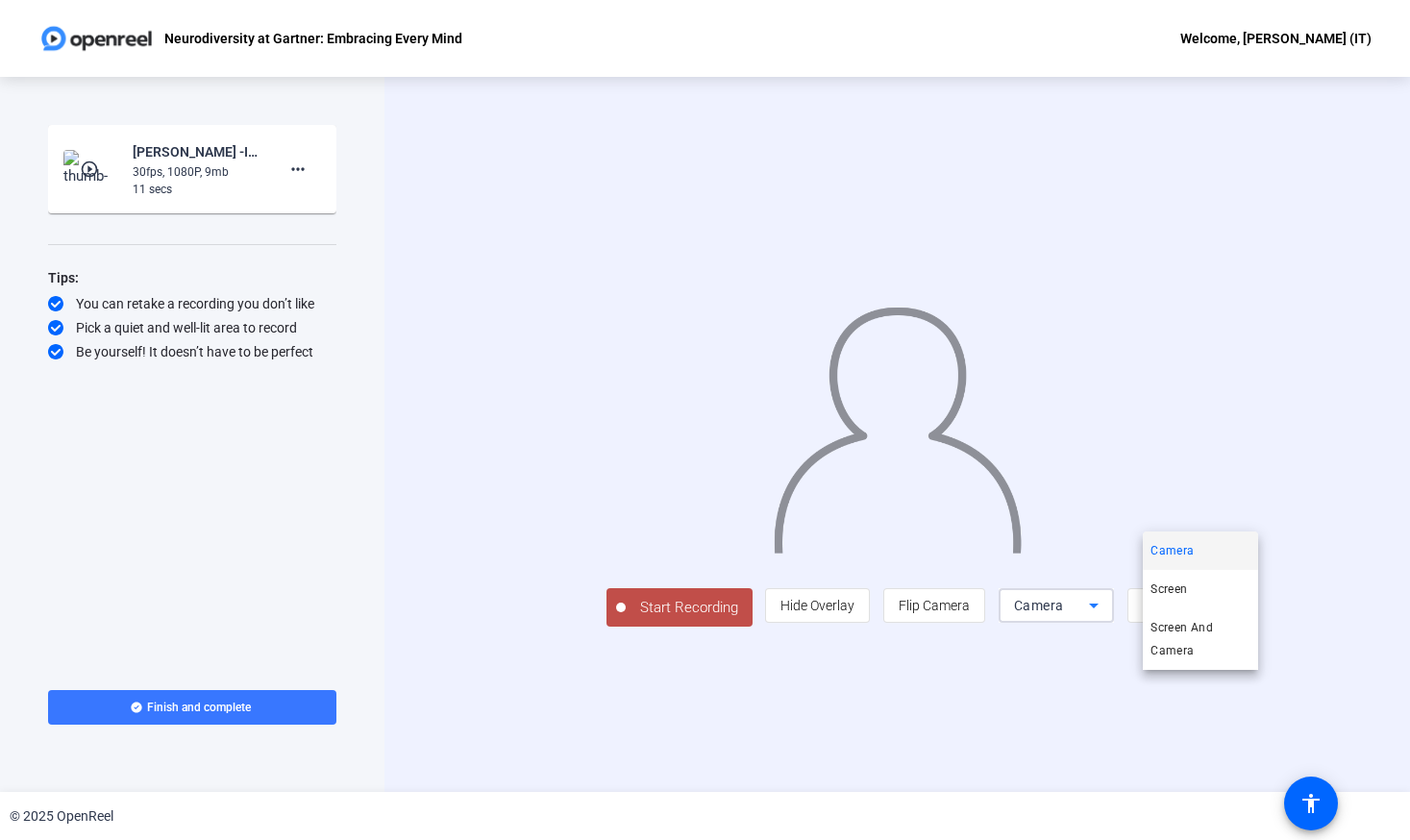 click at bounding box center (705, 420) 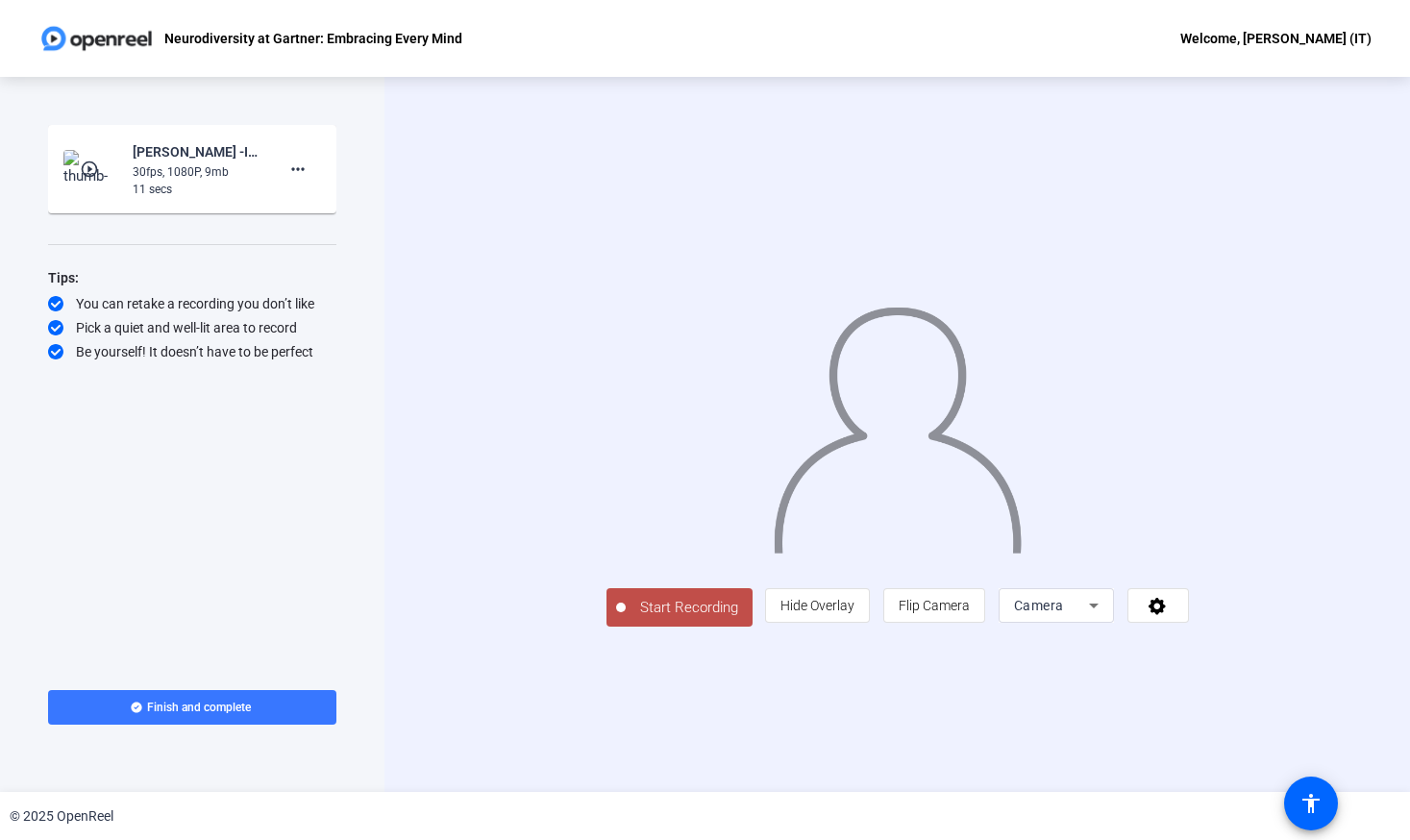 click 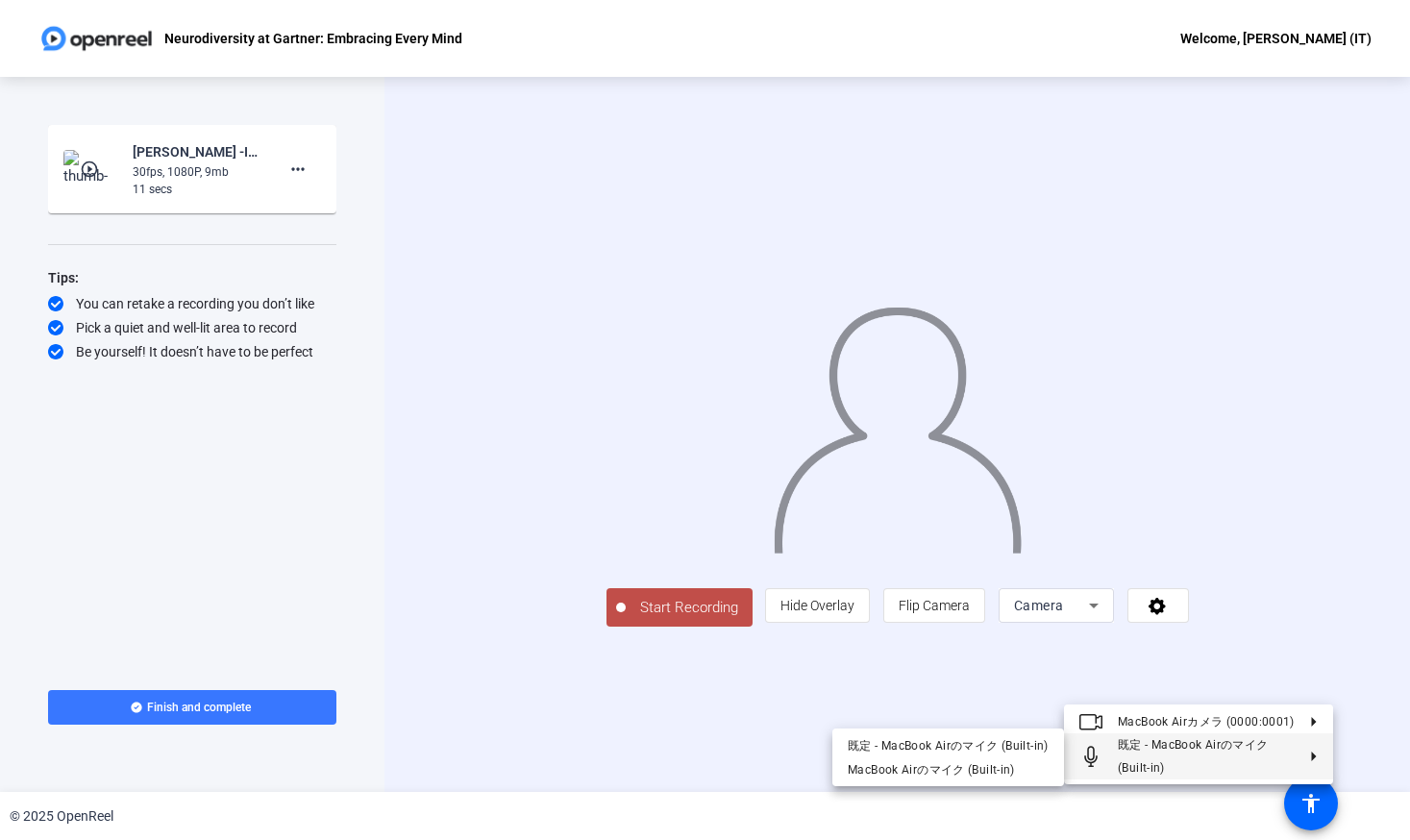 click at bounding box center [705, 420] 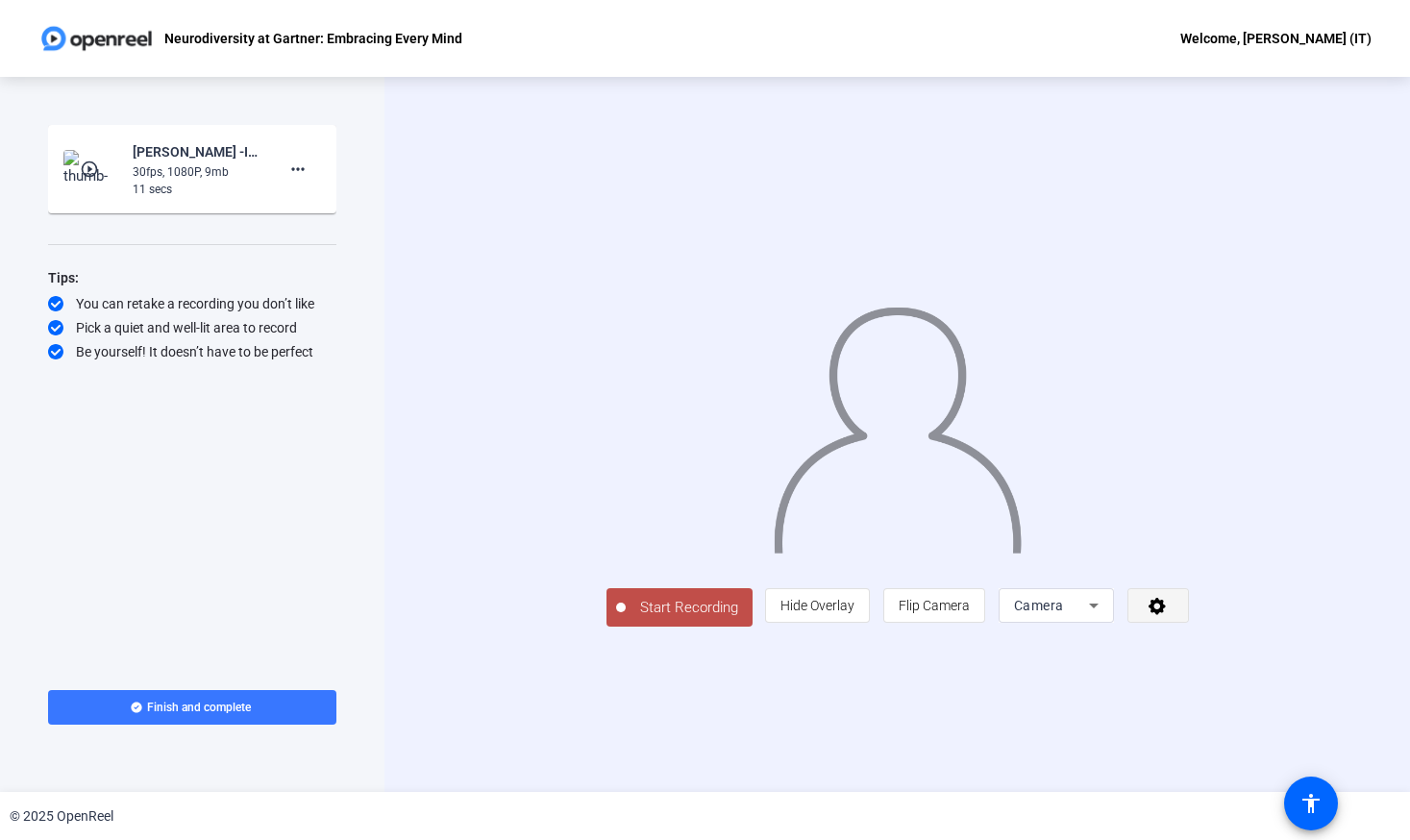click 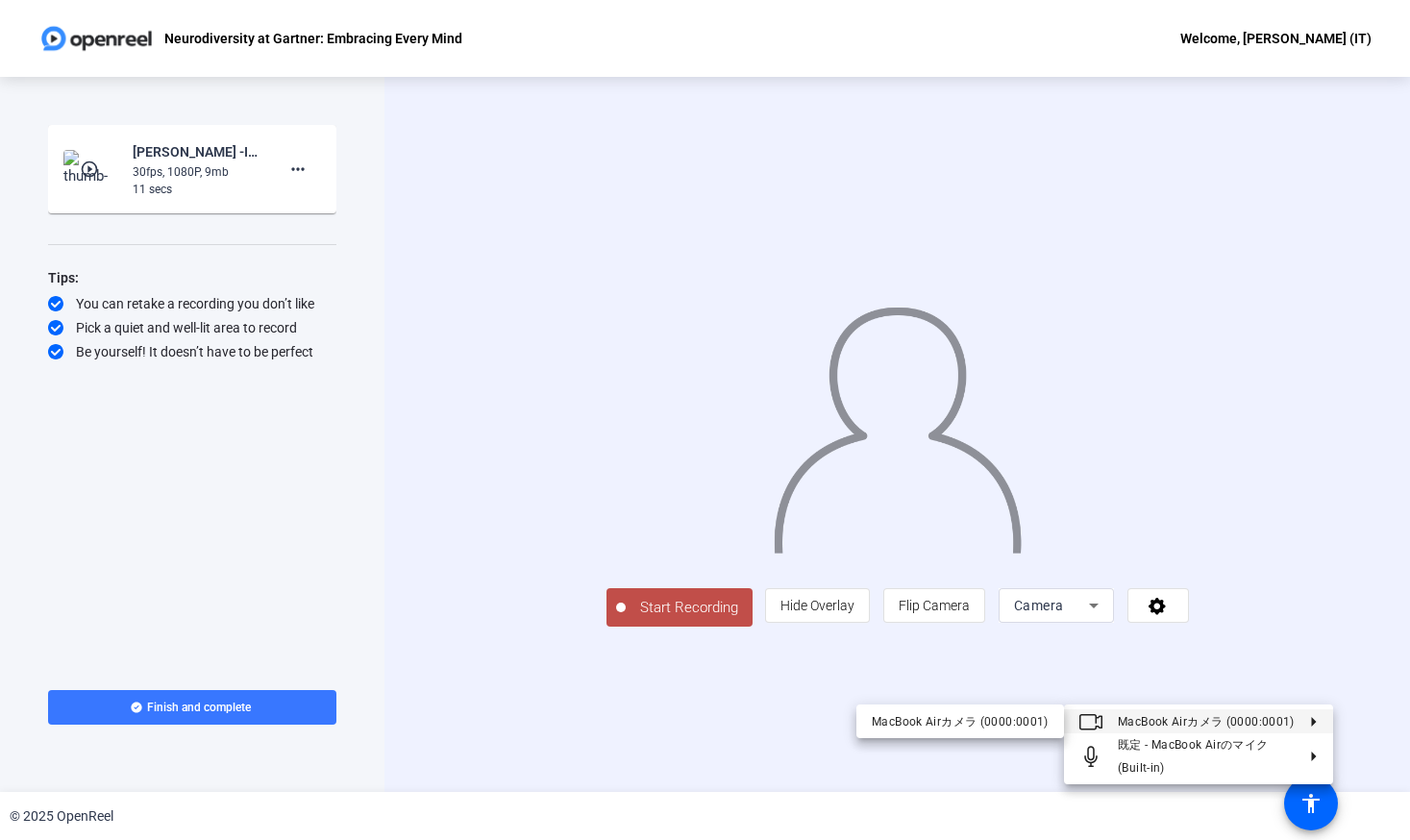 click at bounding box center [705, 420] 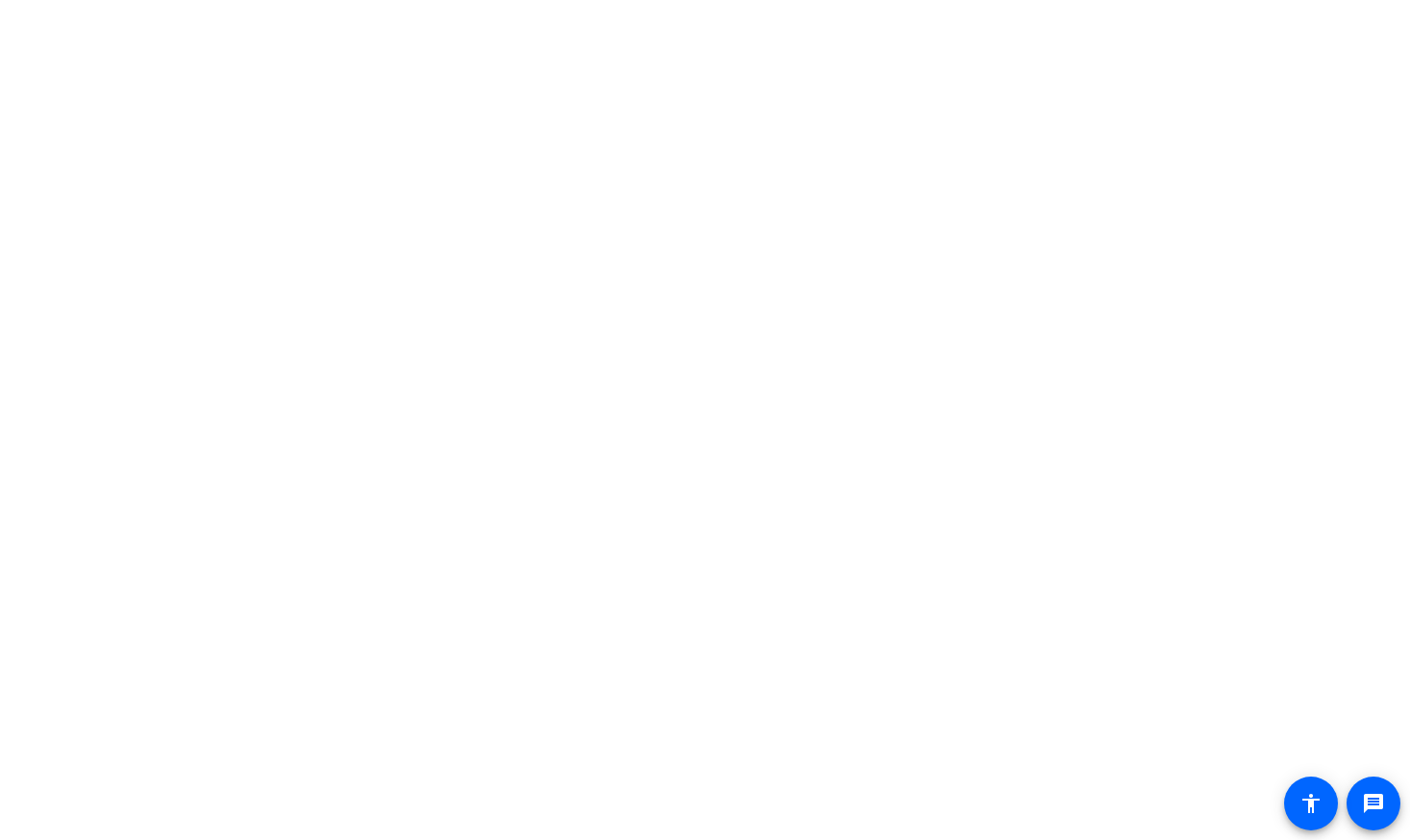 scroll, scrollTop: 0, scrollLeft: 0, axis: both 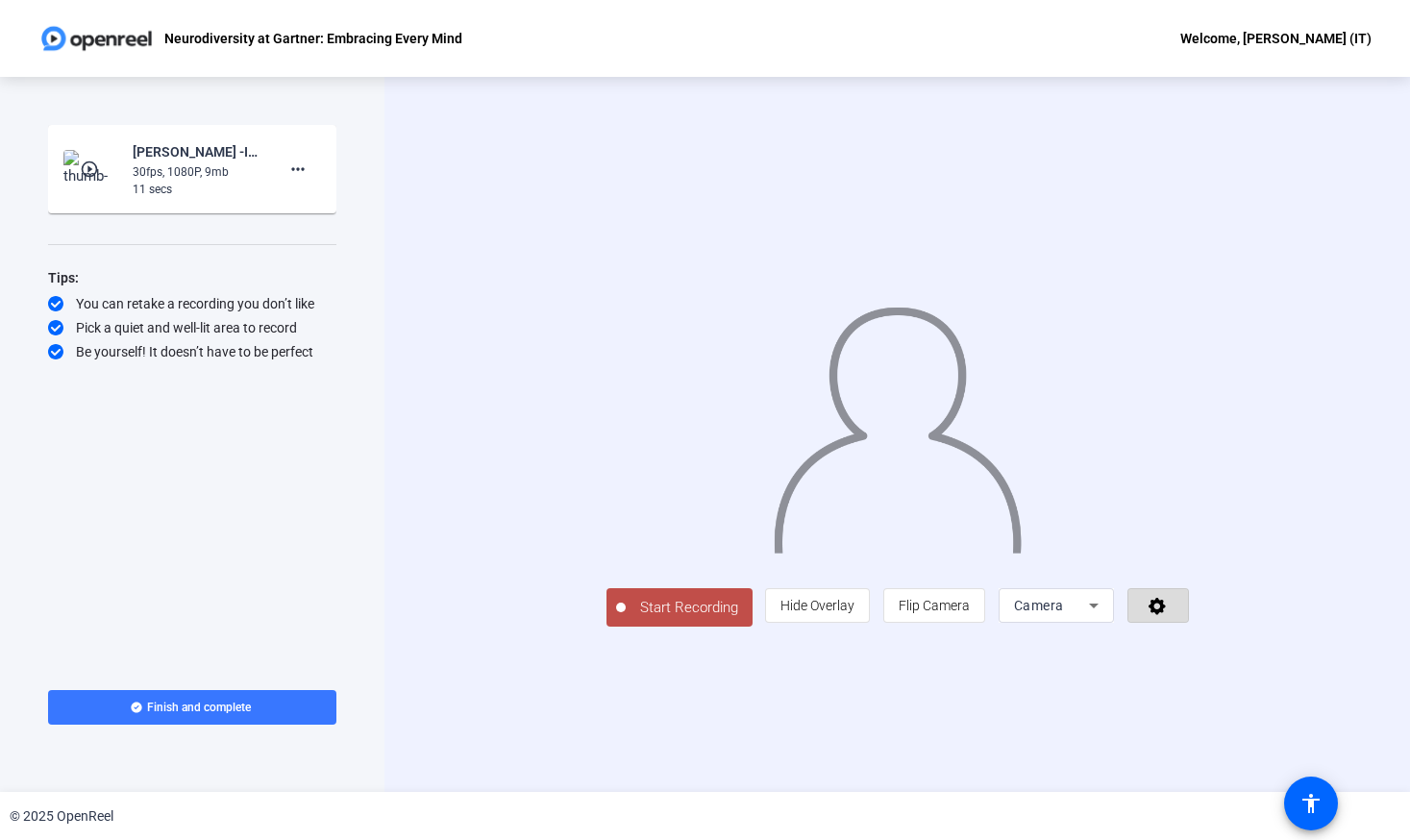 click 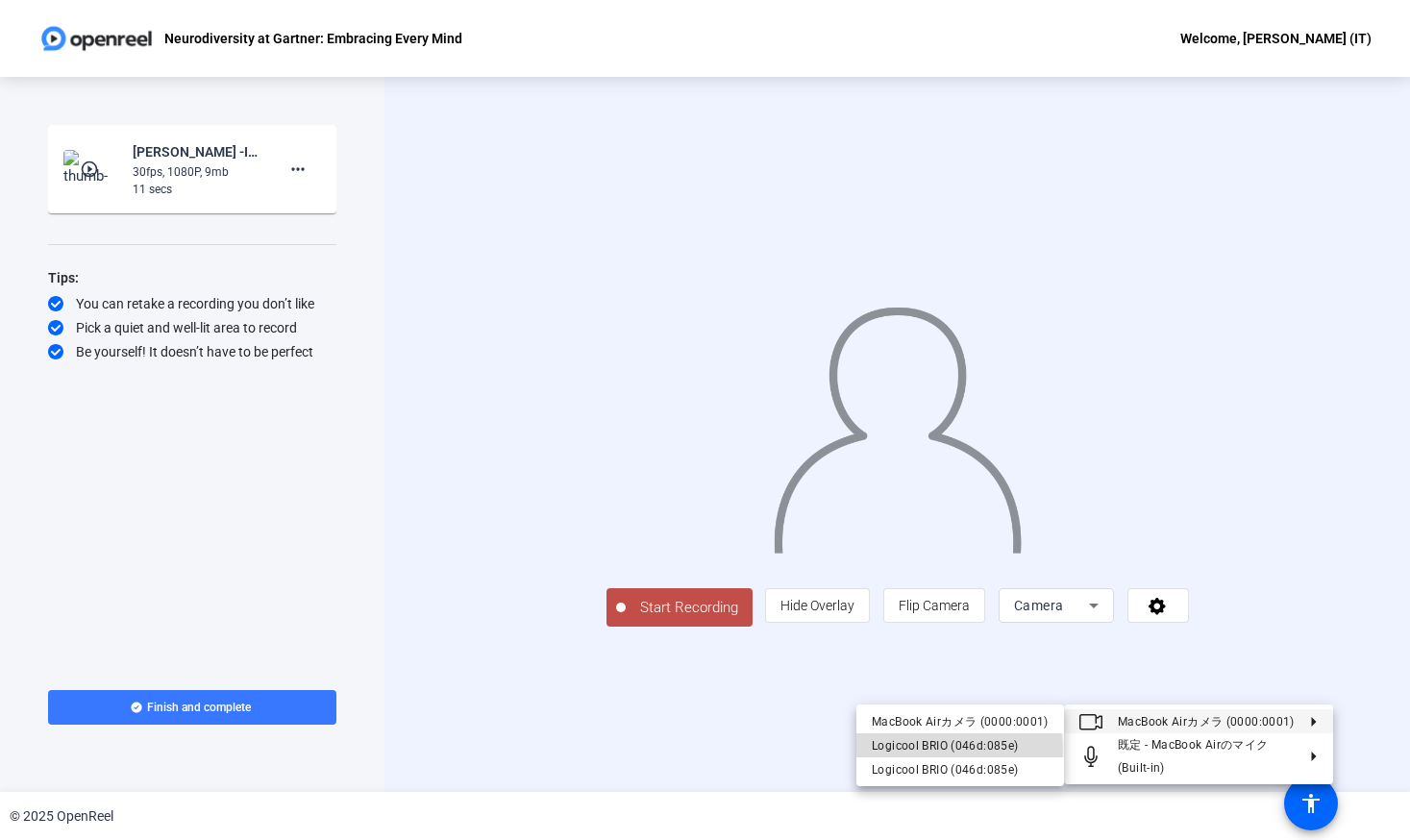 click on "Logicool BRIO (046d:085e)" at bounding box center (960, 745) 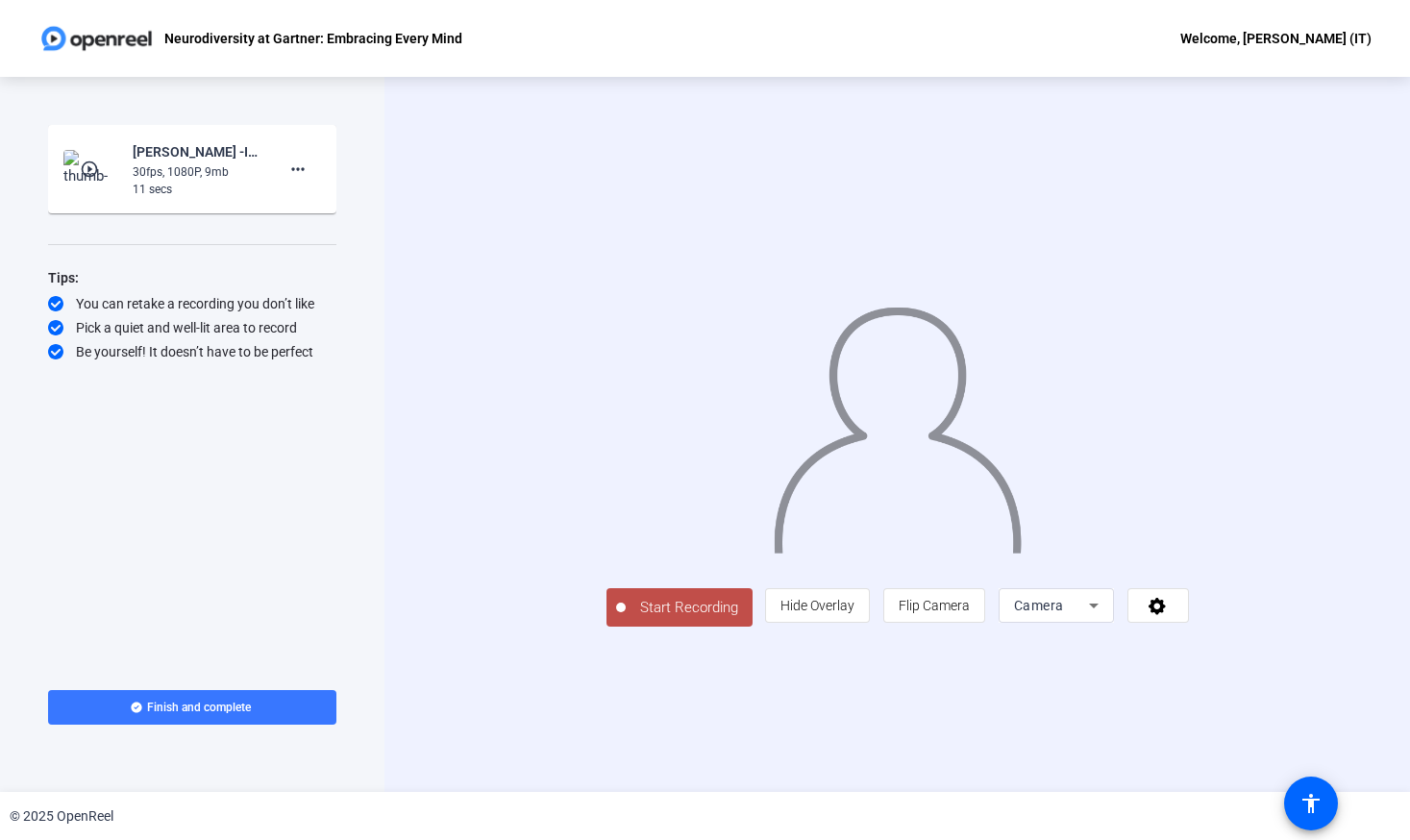 click on "Start Recording" 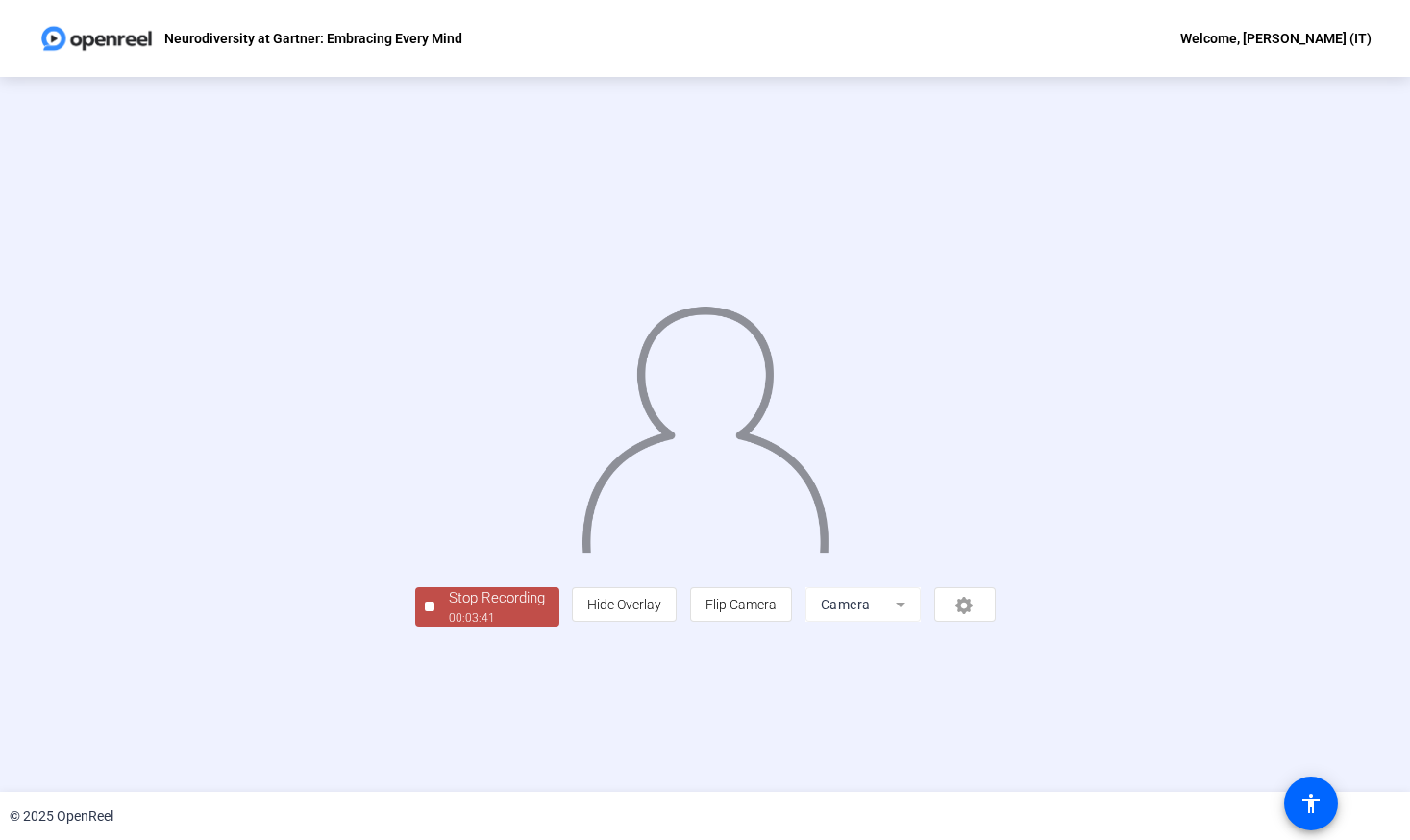 click on "00:03:41" 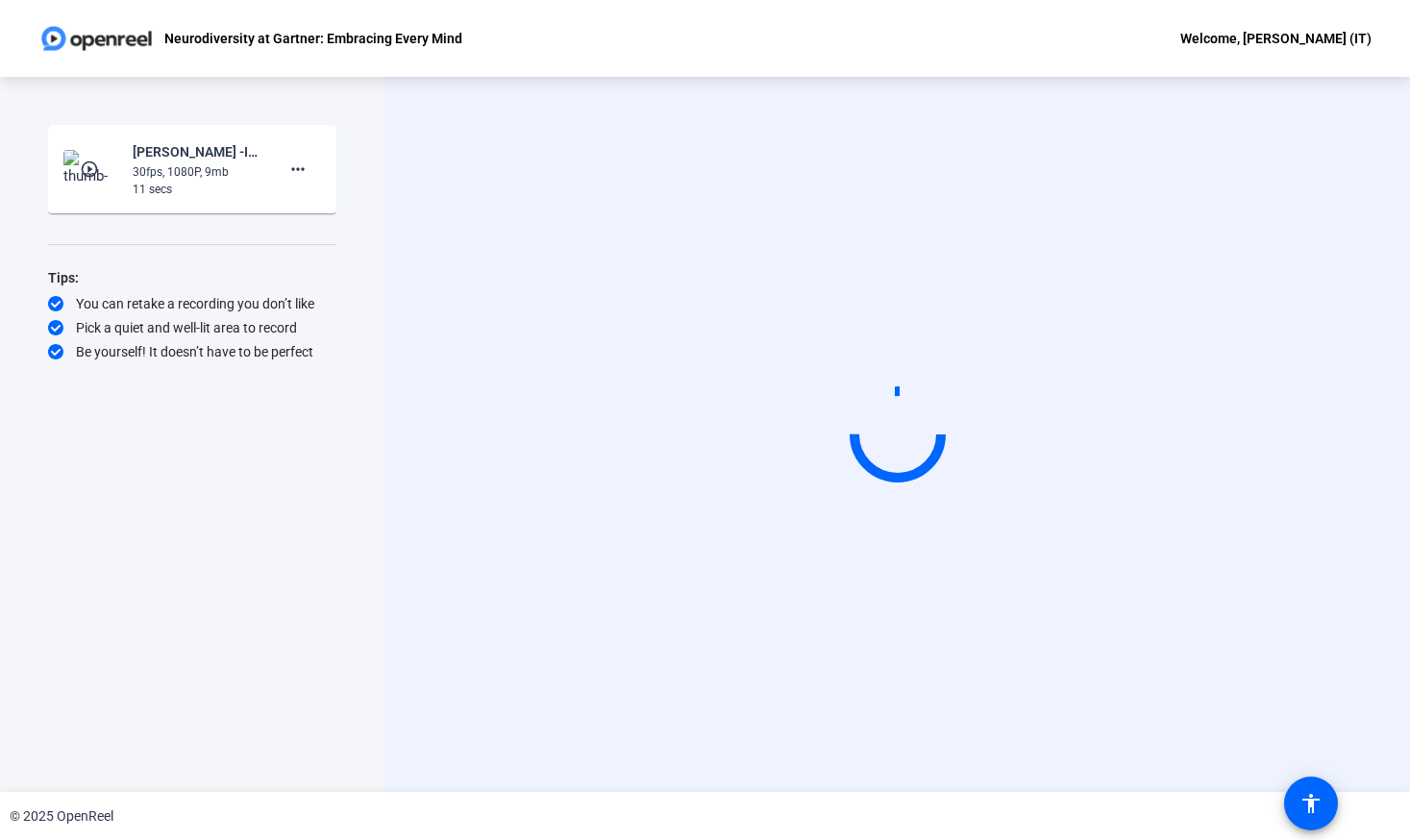 click at bounding box center (898, 434) 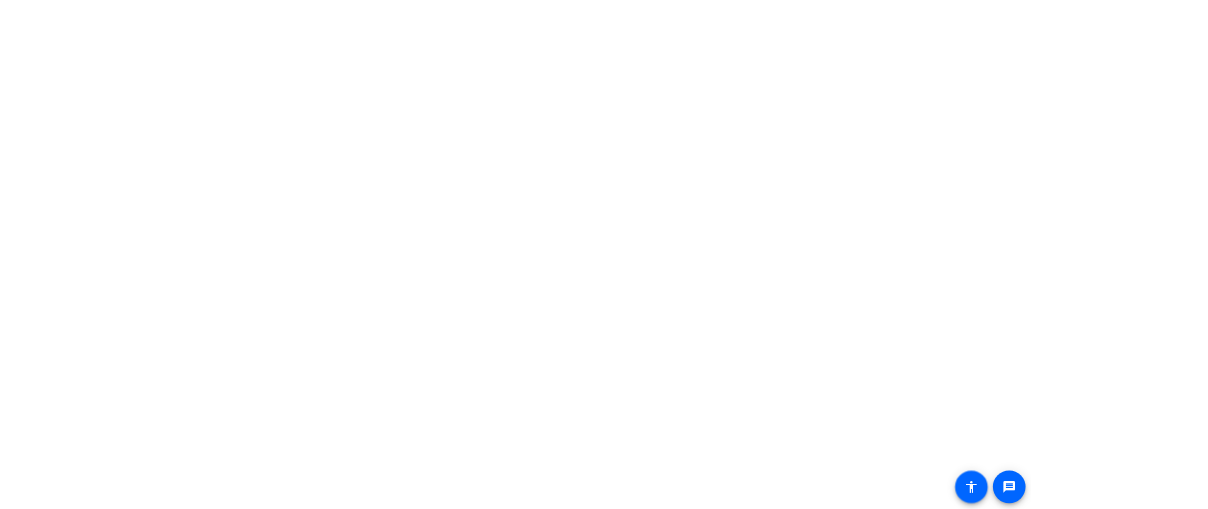 scroll, scrollTop: 0, scrollLeft: 0, axis: both 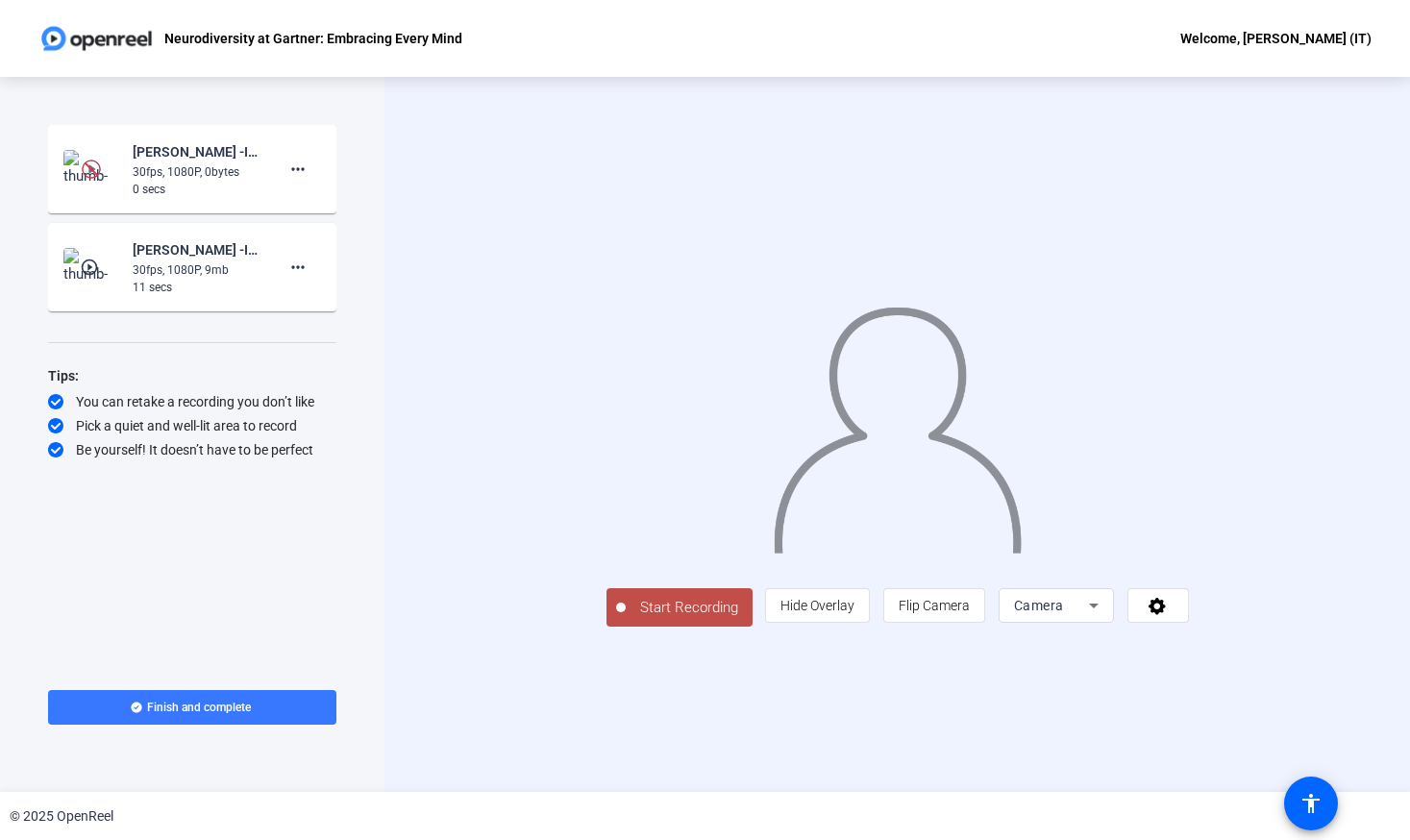 click on "30fps, 1080P, 0bytes" 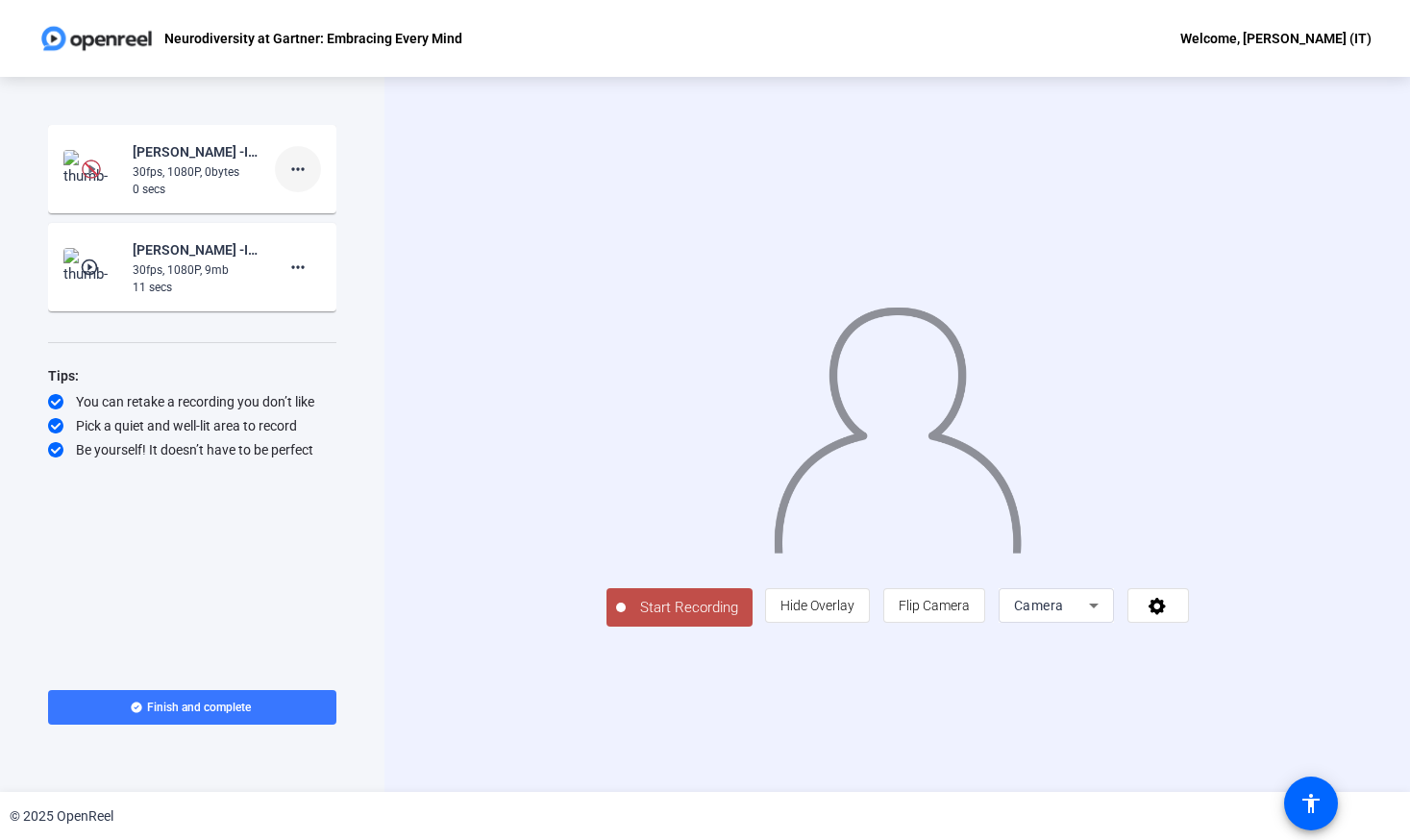 click on "more_horiz" 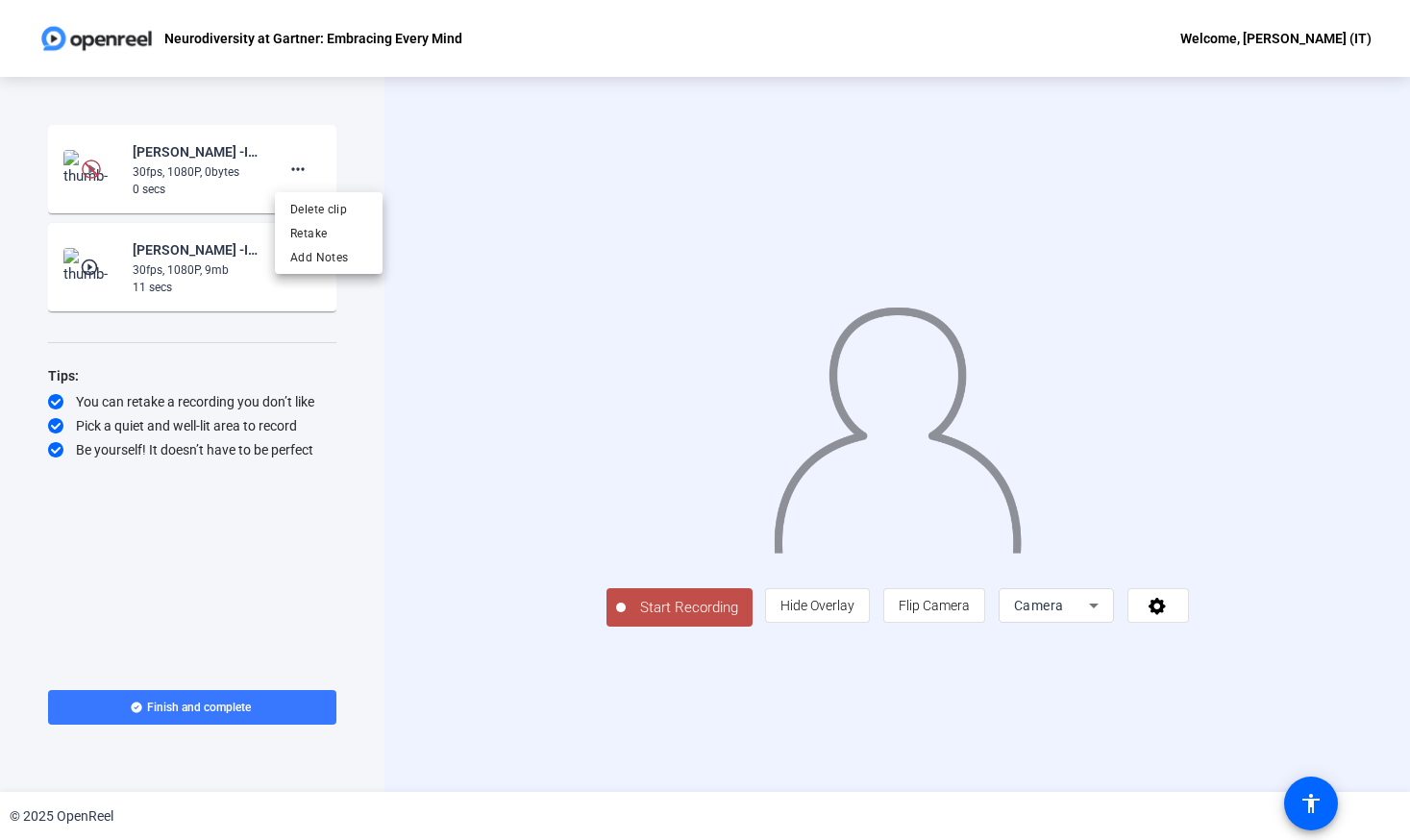 click at bounding box center (705, 420) 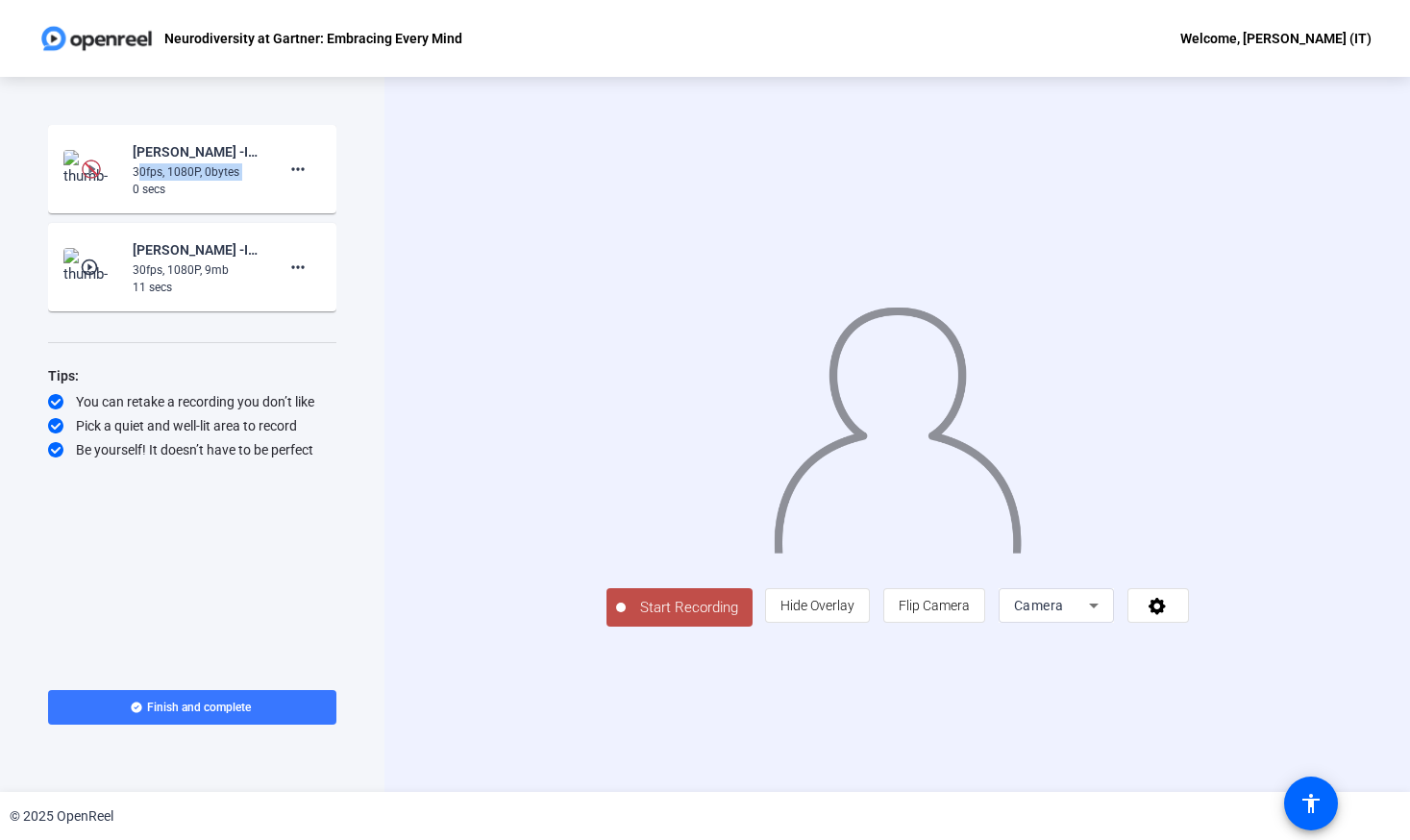 click on "30fps, 1080P, 0bytes" 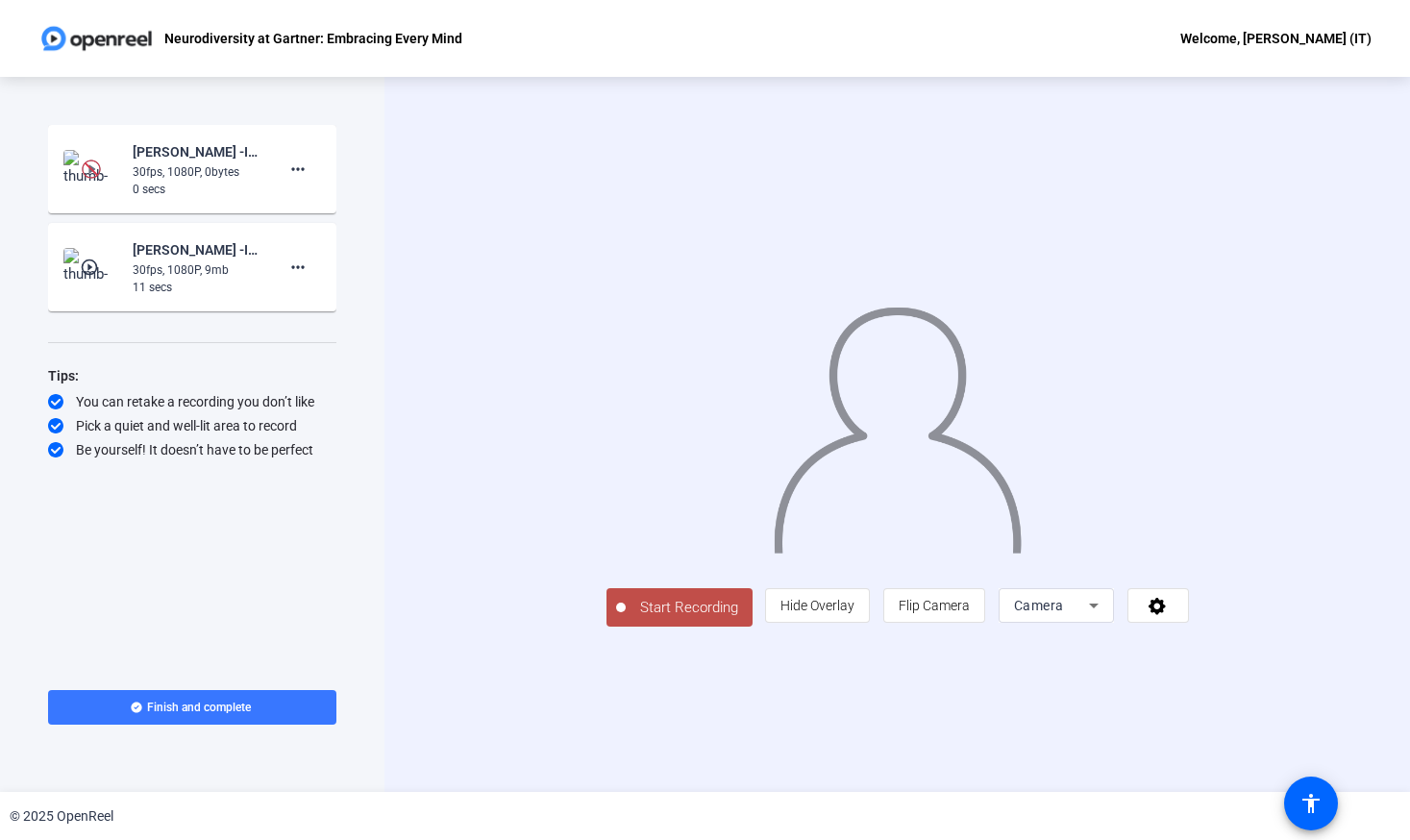click on "Camera" at bounding box center (1039, 605) 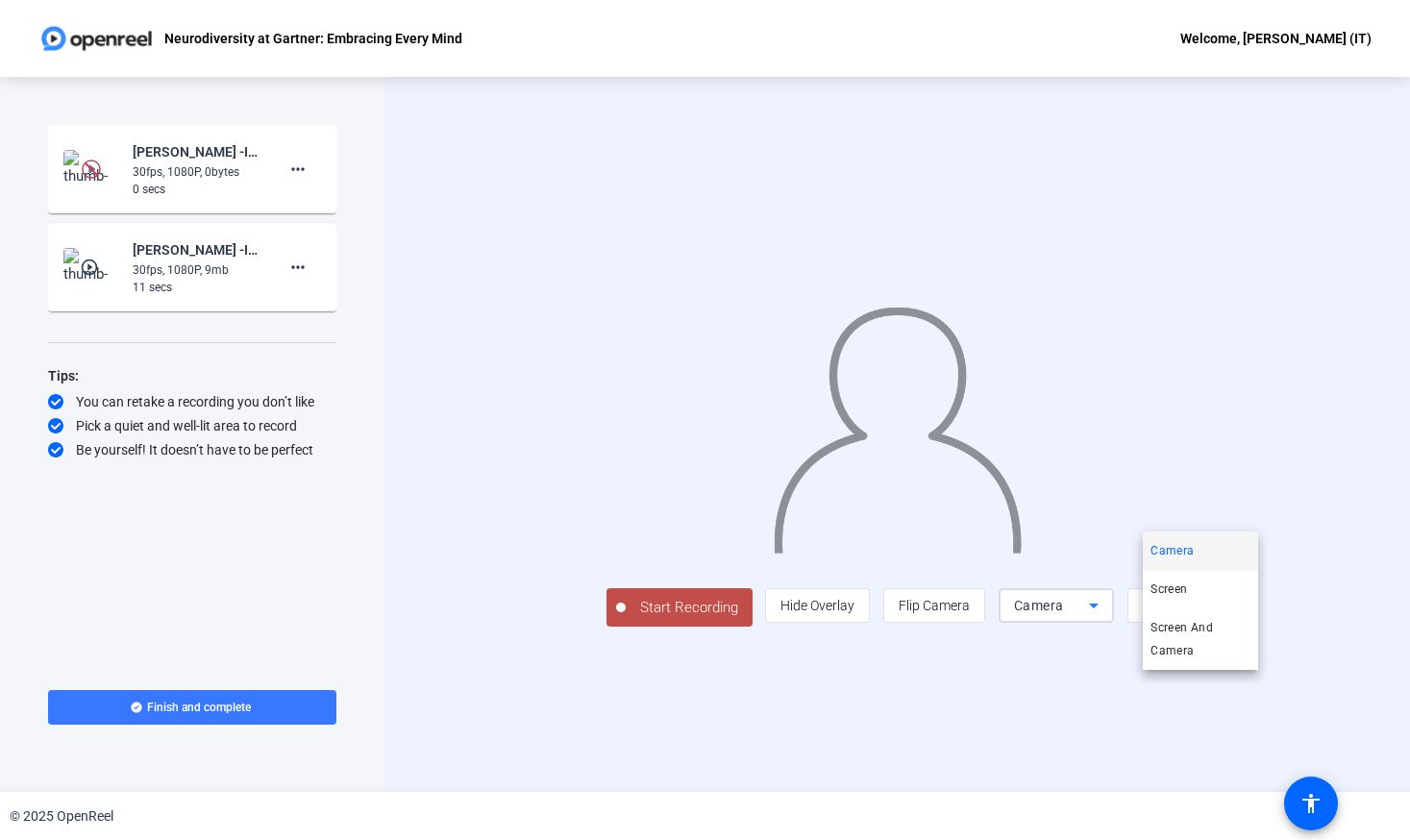 click at bounding box center (705, 420) 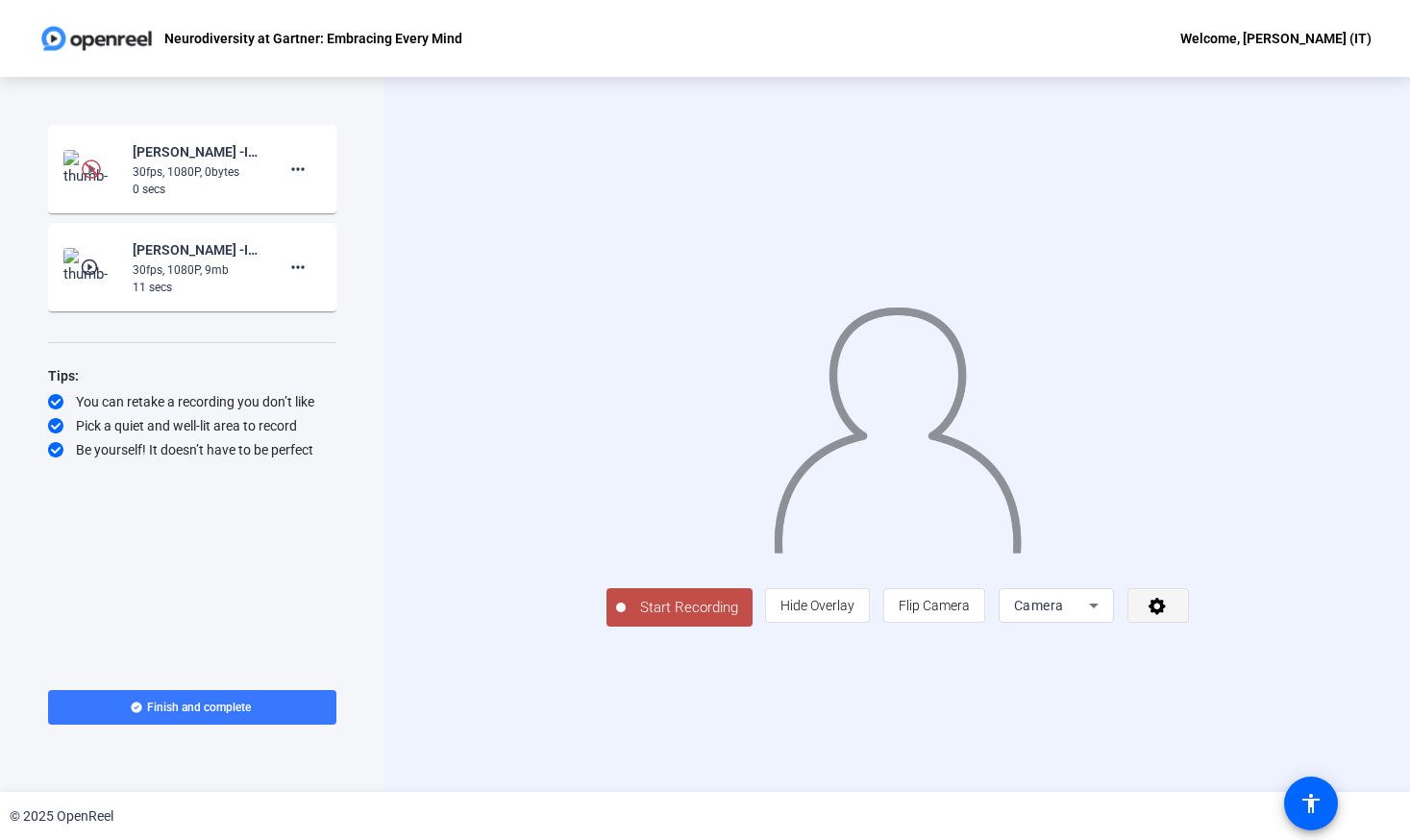 click 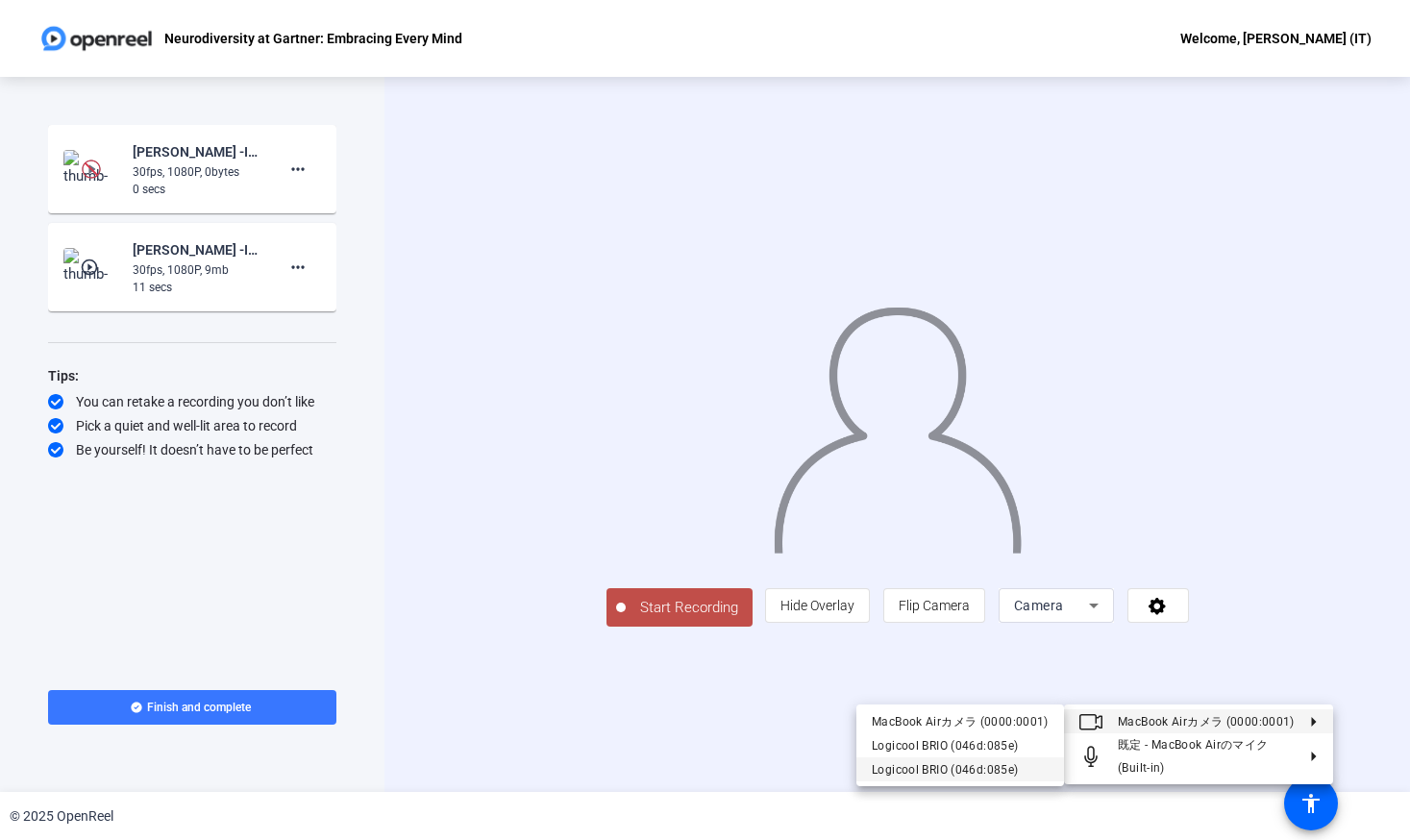 click on "Logicool BRIO (046d:085e)" at bounding box center (960, 769) 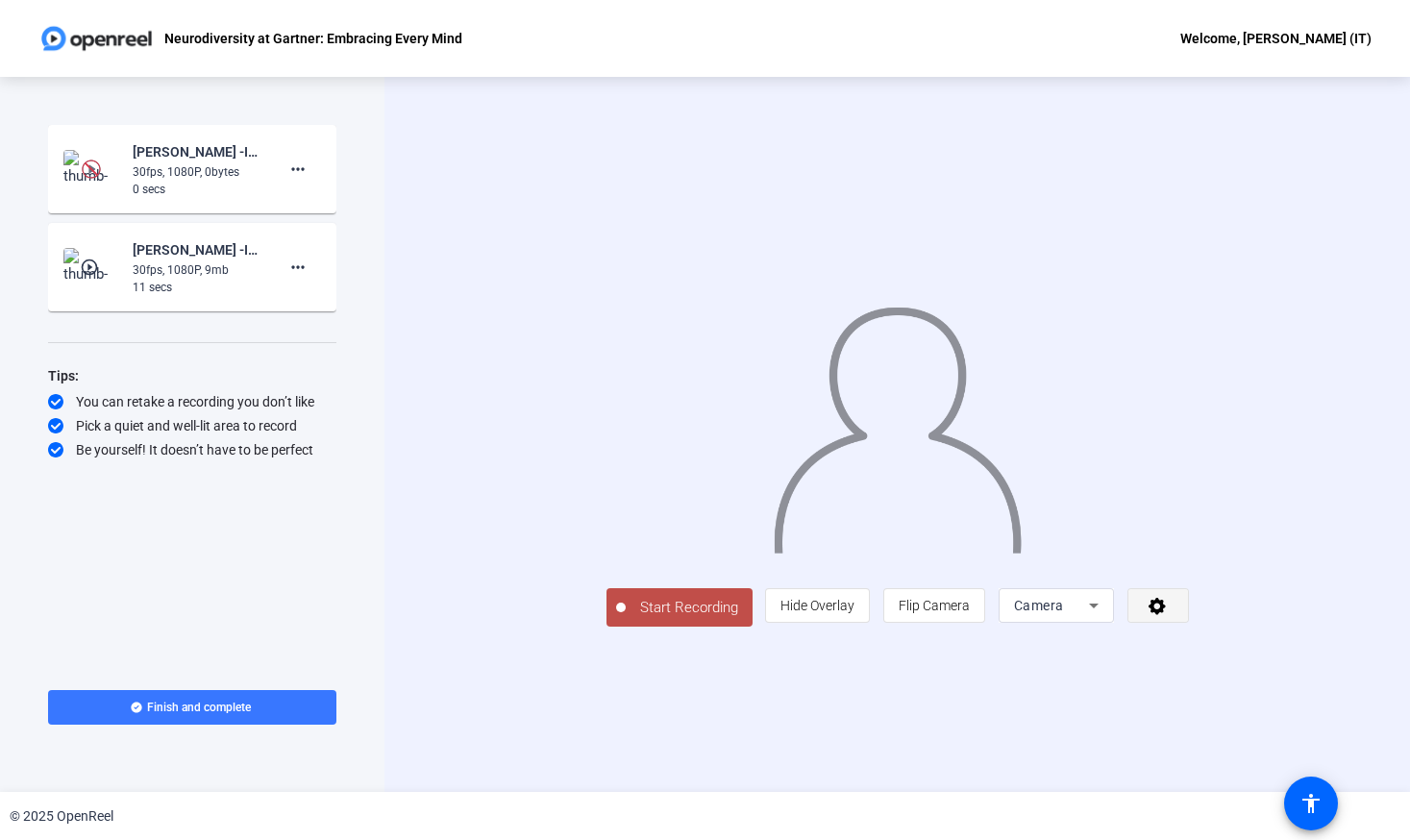 click 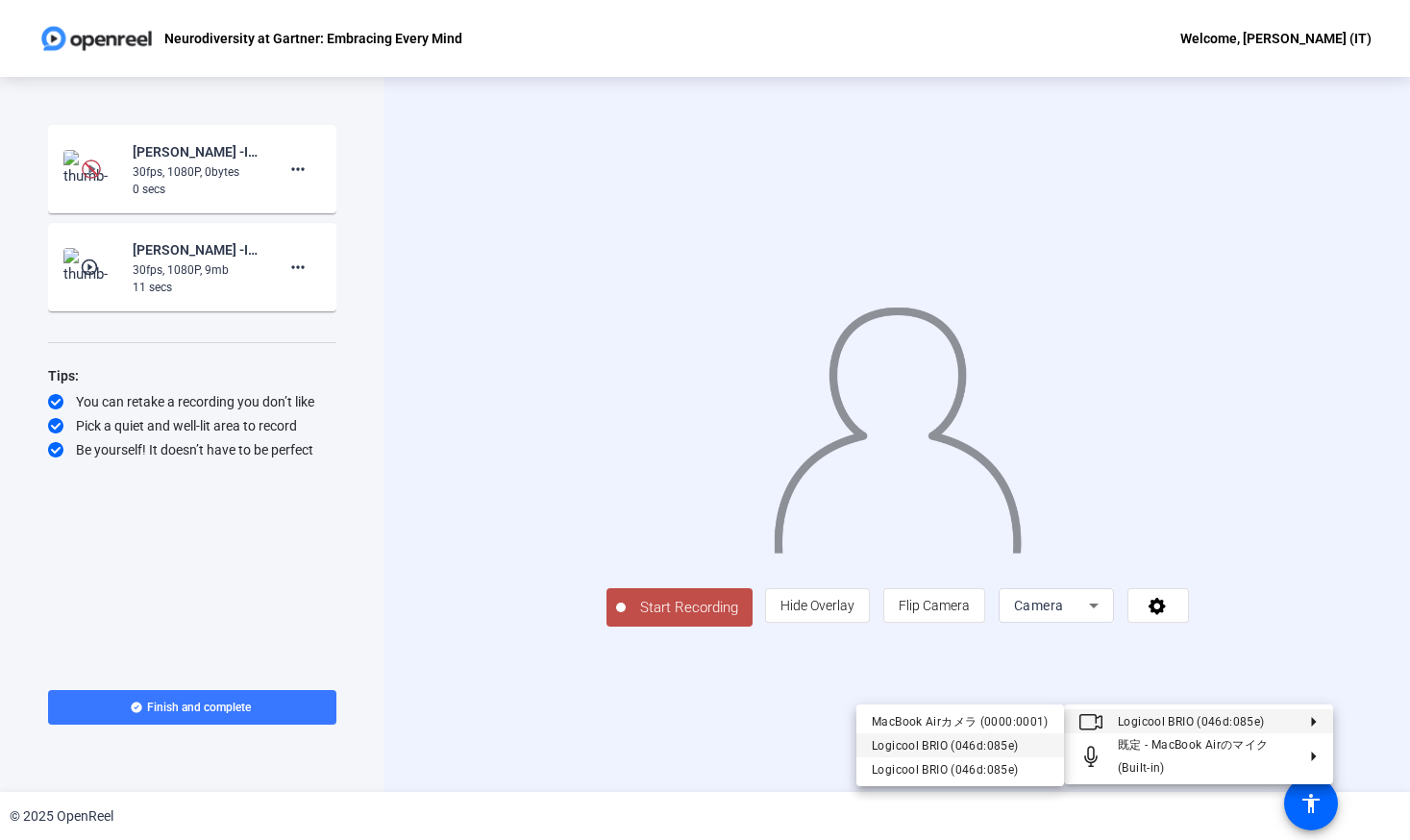 click on "Logicool BRIO (046d:085e)" at bounding box center [960, 745] 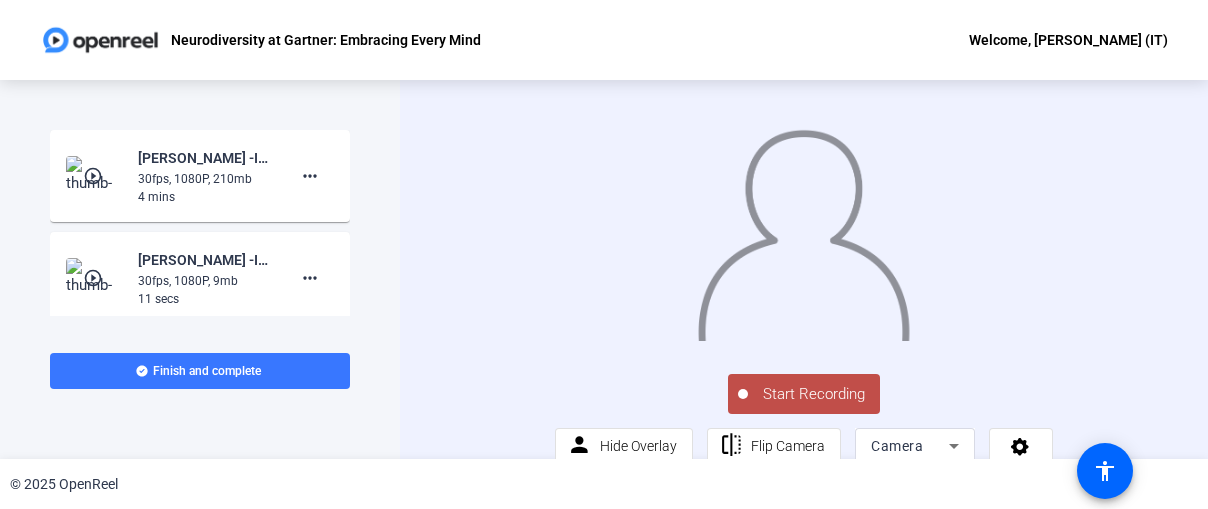 click on "Start Recording" 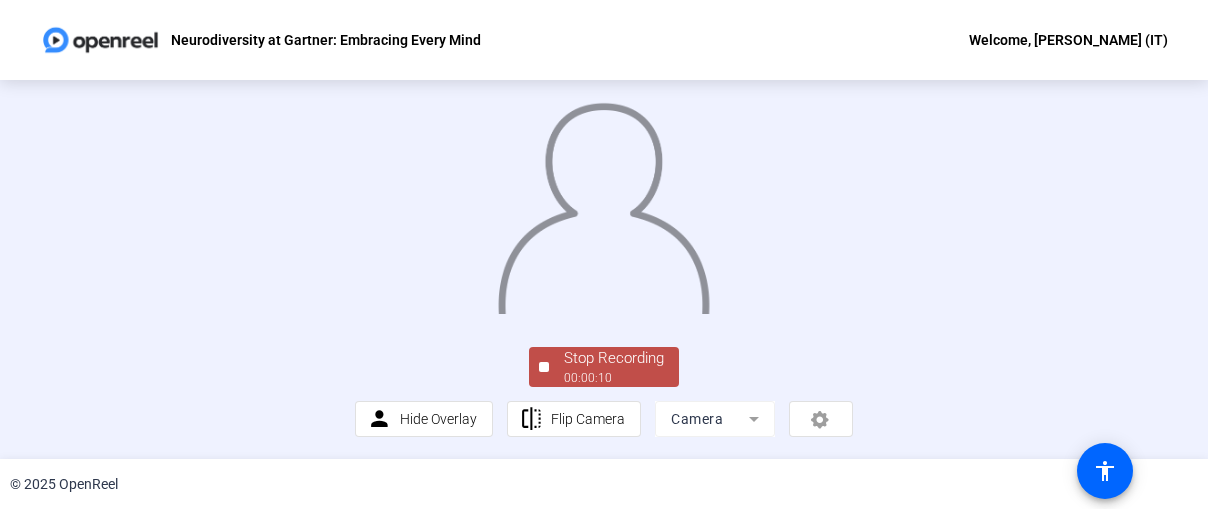 scroll, scrollTop: 173, scrollLeft: 0, axis: vertical 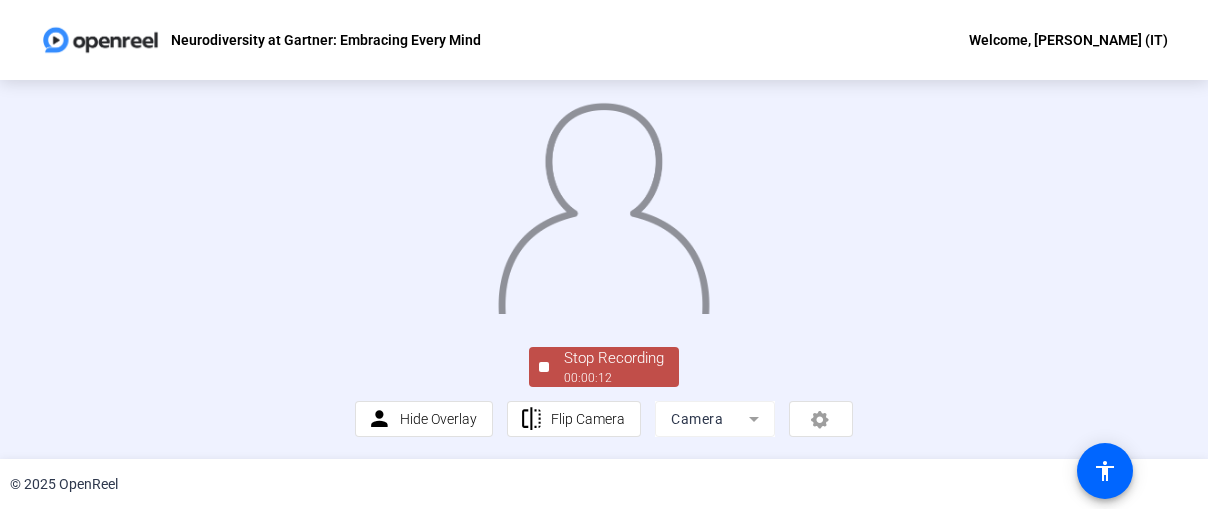 click on "Stop Recording" 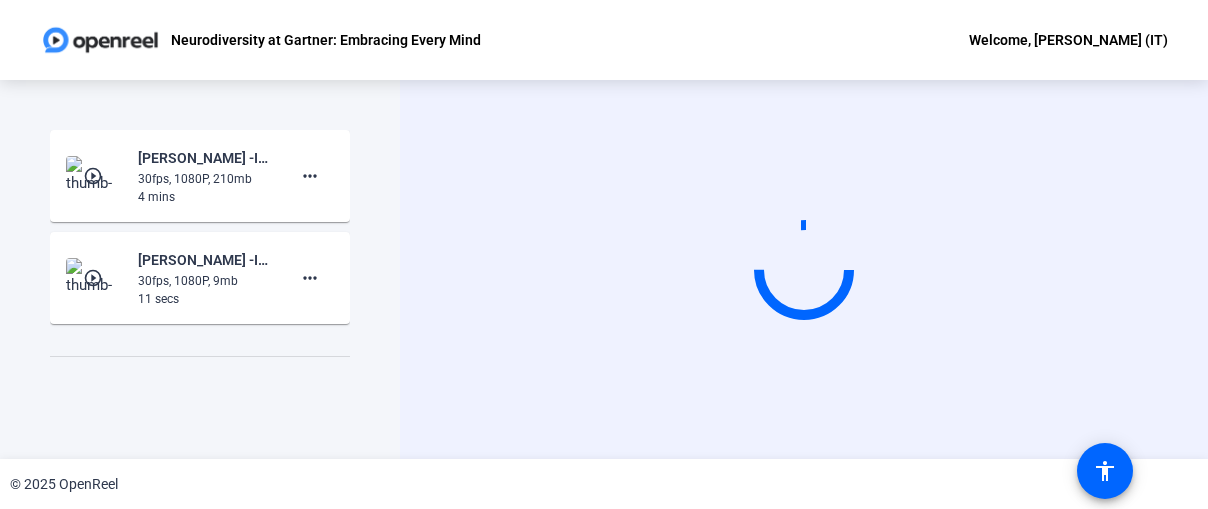 scroll, scrollTop: 1, scrollLeft: 0, axis: vertical 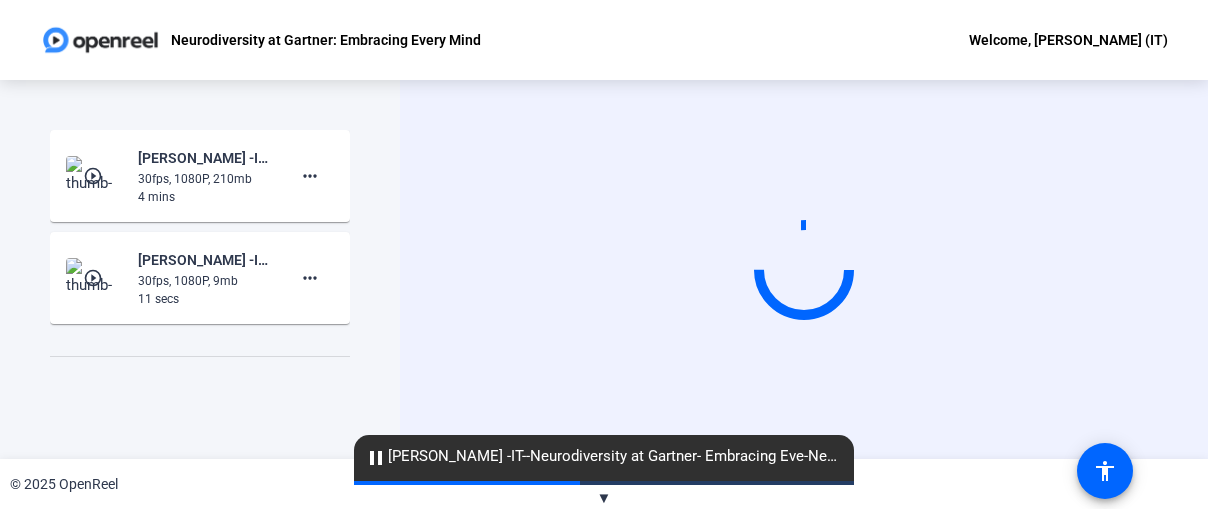 click on "4 mins" 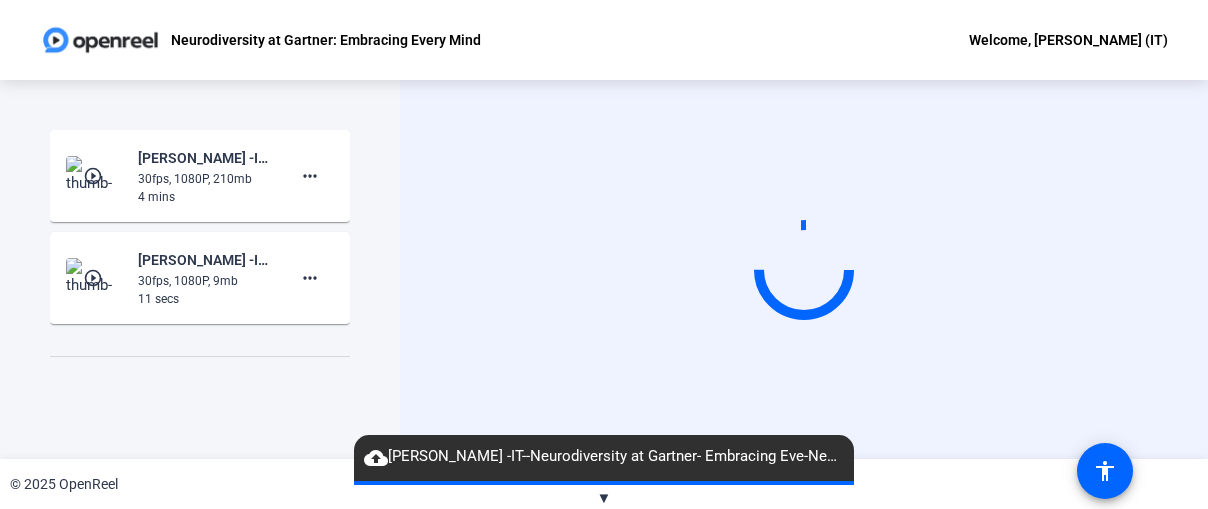 click on "30fps, 1080P, 210mb" 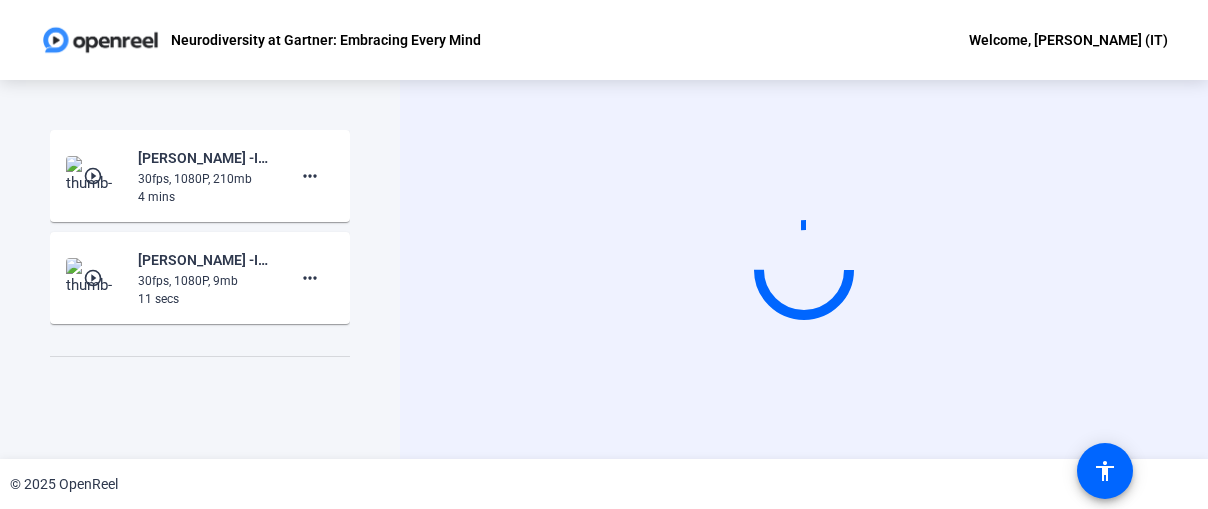 click on "play_circle_outline" 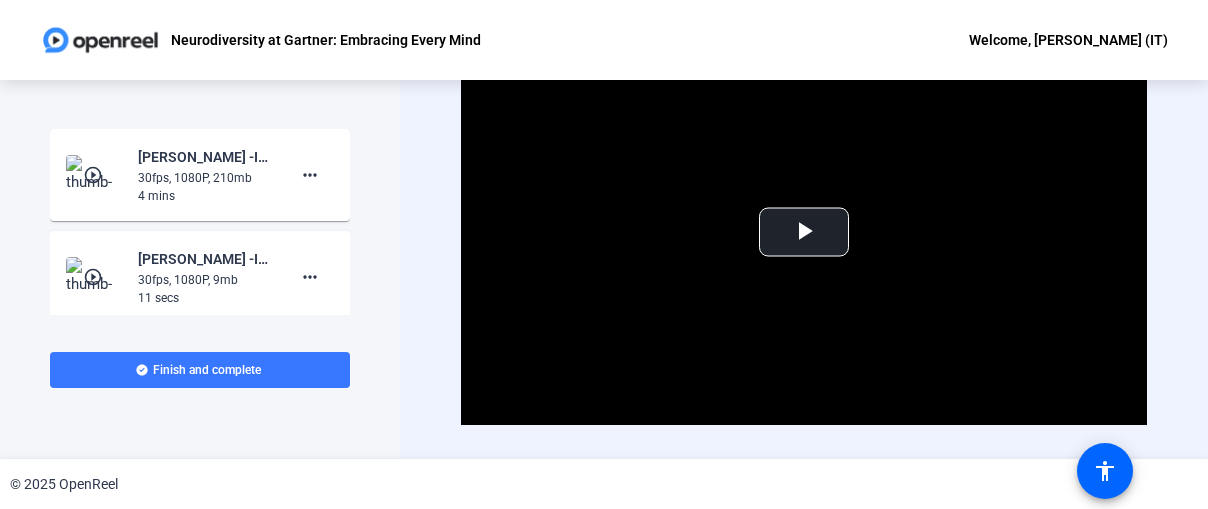 scroll, scrollTop: 0, scrollLeft: 0, axis: both 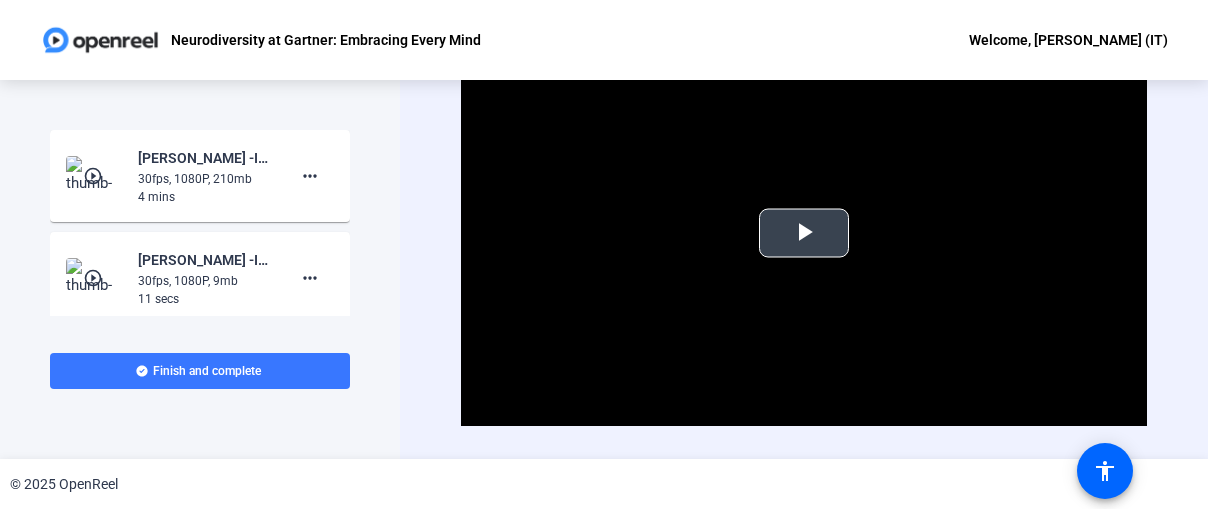 click at bounding box center [804, 233] 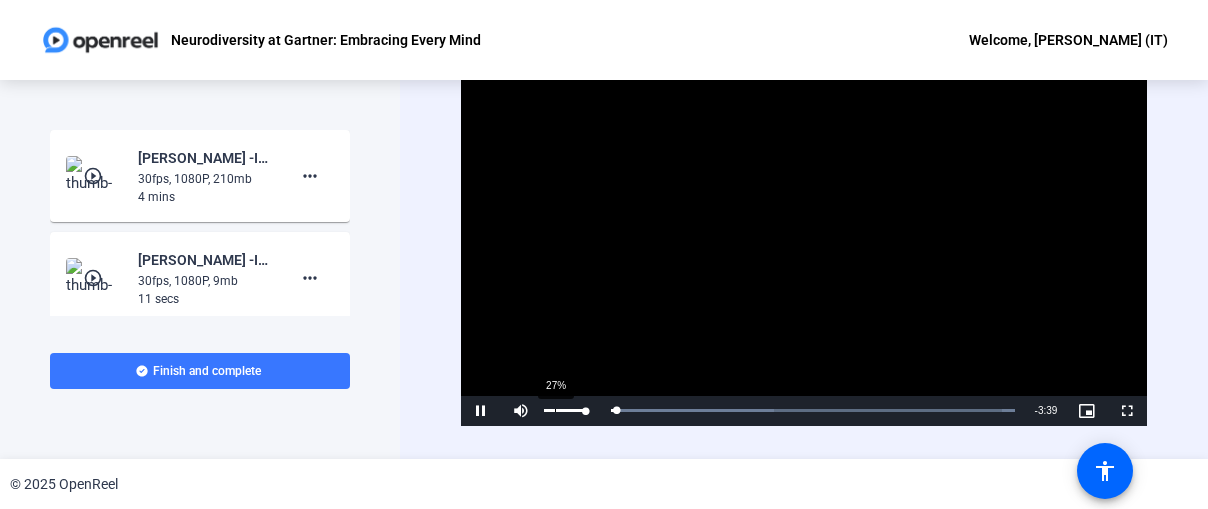 click on "27%" at bounding box center [565, 411] 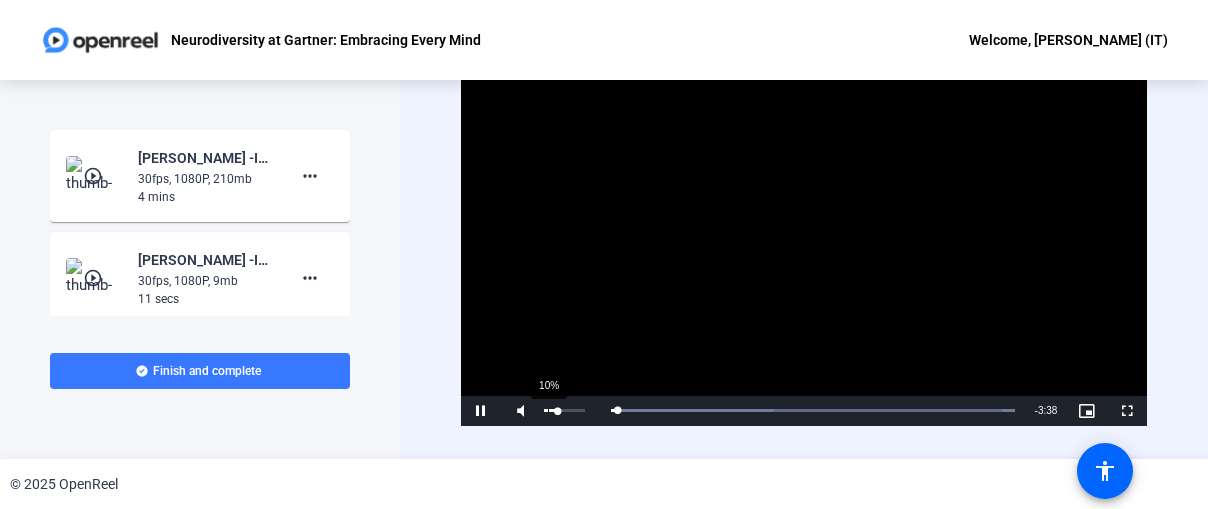 click on "10%" at bounding box center (565, 411) 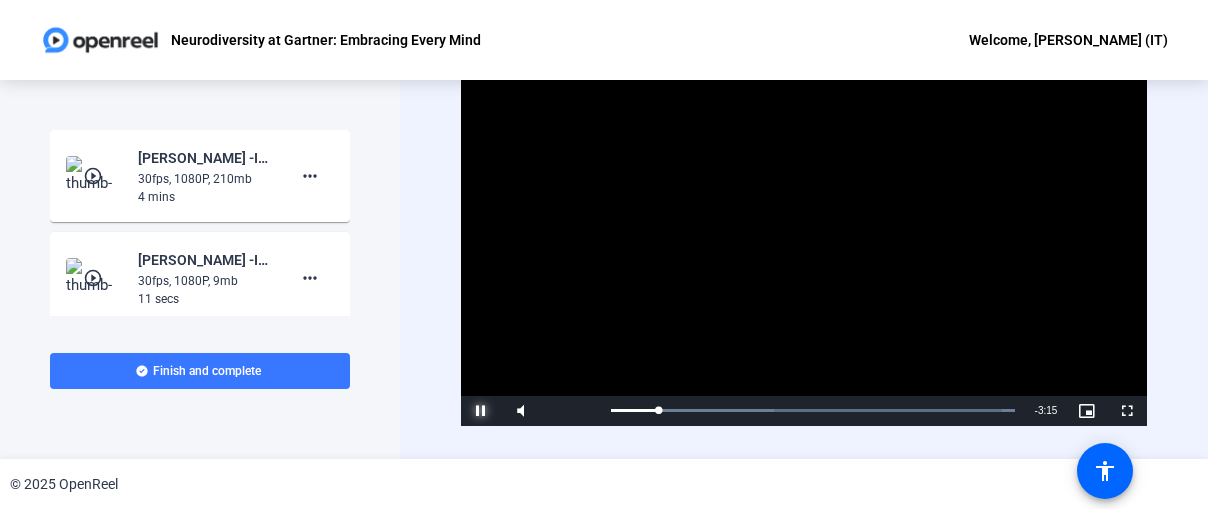 click at bounding box center [481, 411] 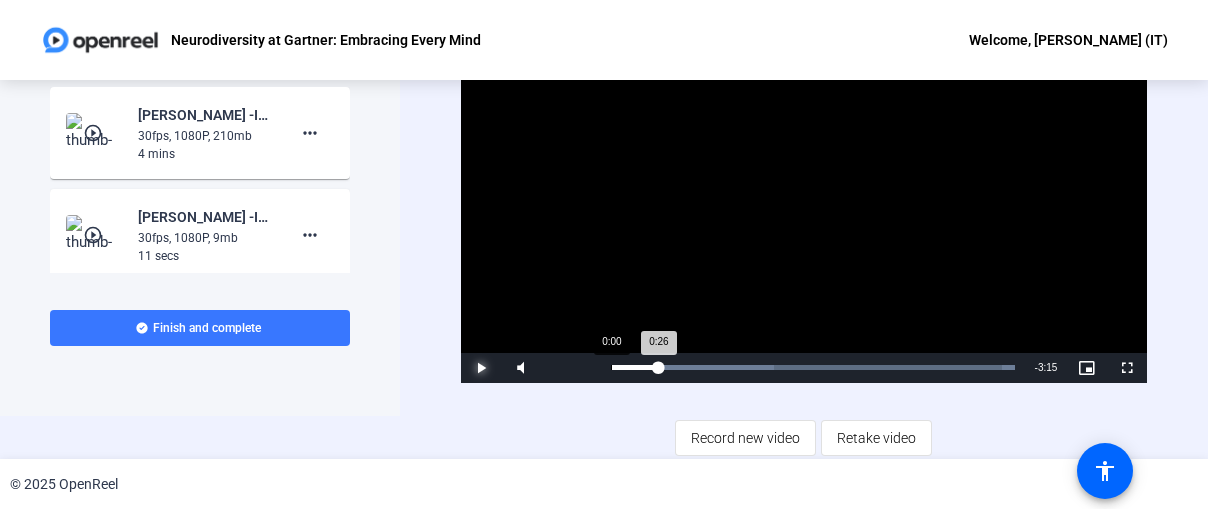scroll, scrollTop: 44, scrollLeft: 0, axis: vertical 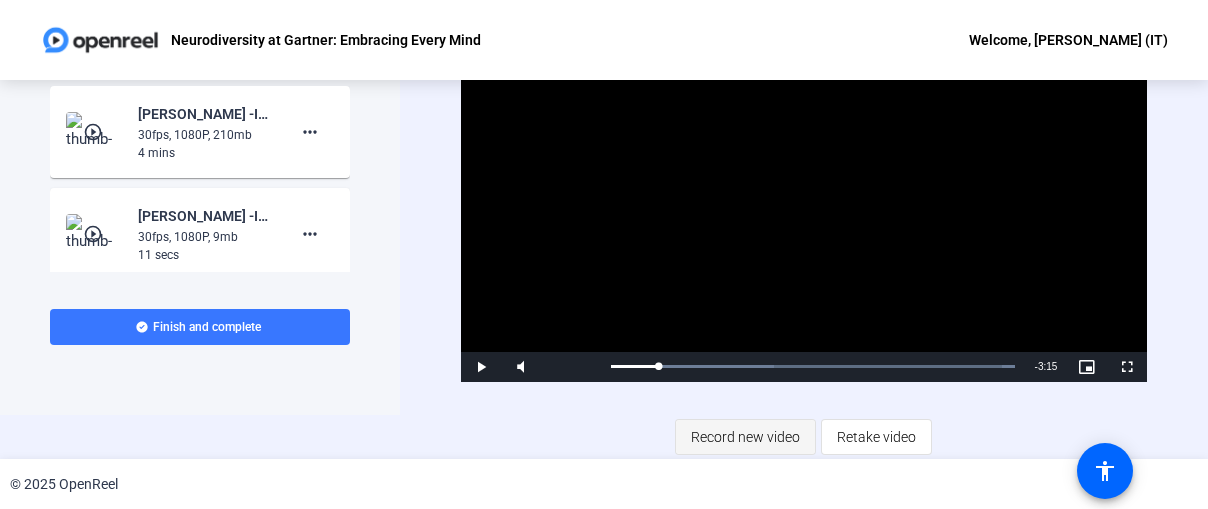 click on "Record new video" 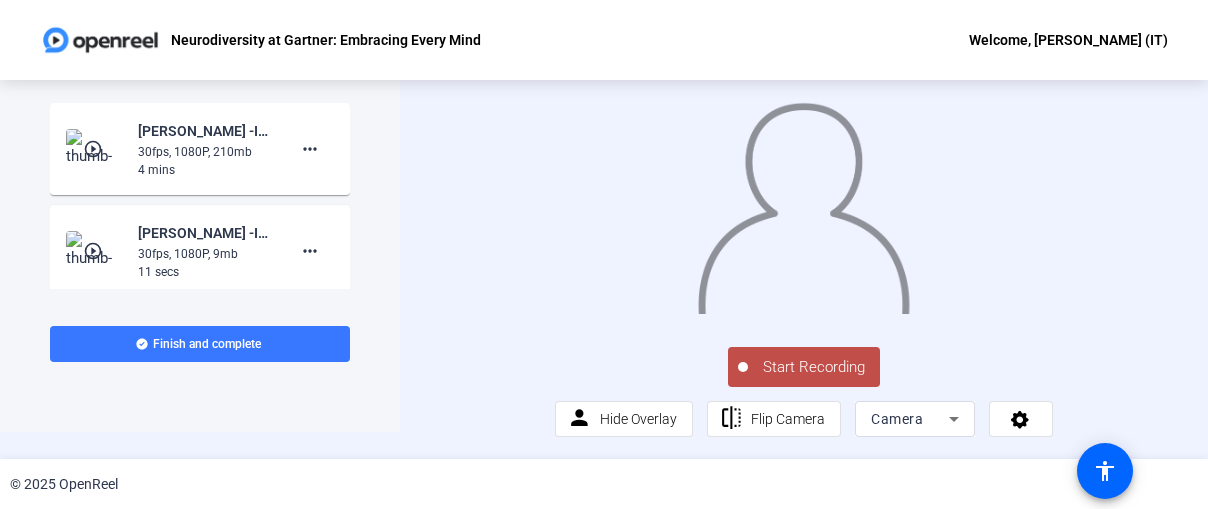 scroll, scrollTop: 50, scrollLeft: 0, axis: vertical 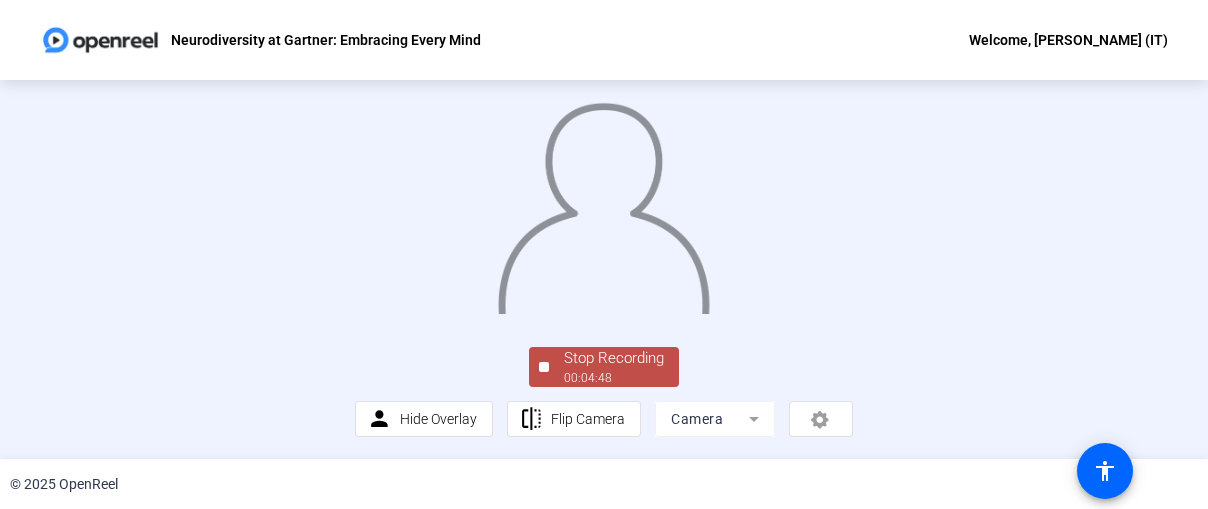 click on "Stop Recording  00:04:48" 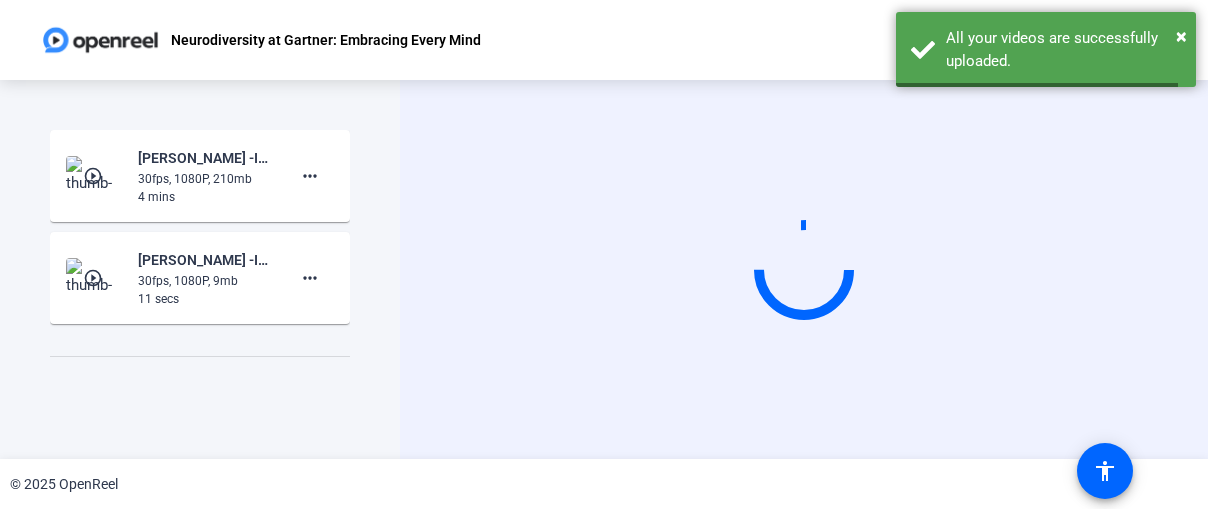 scroll, scrollTop: 0, scrollLeft: 0, axis: both 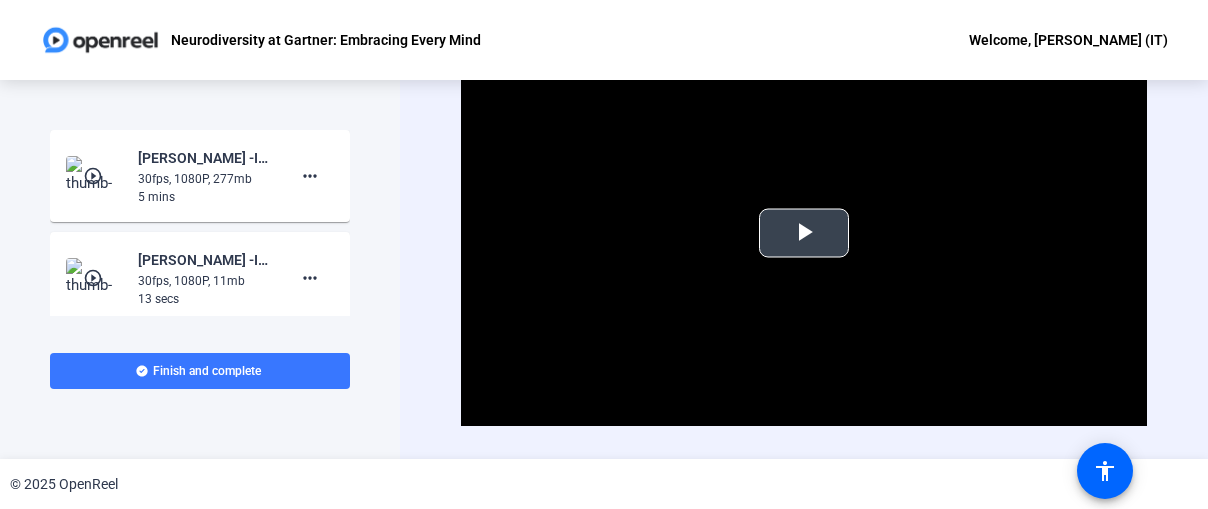 click at bounding box center [804, 233] 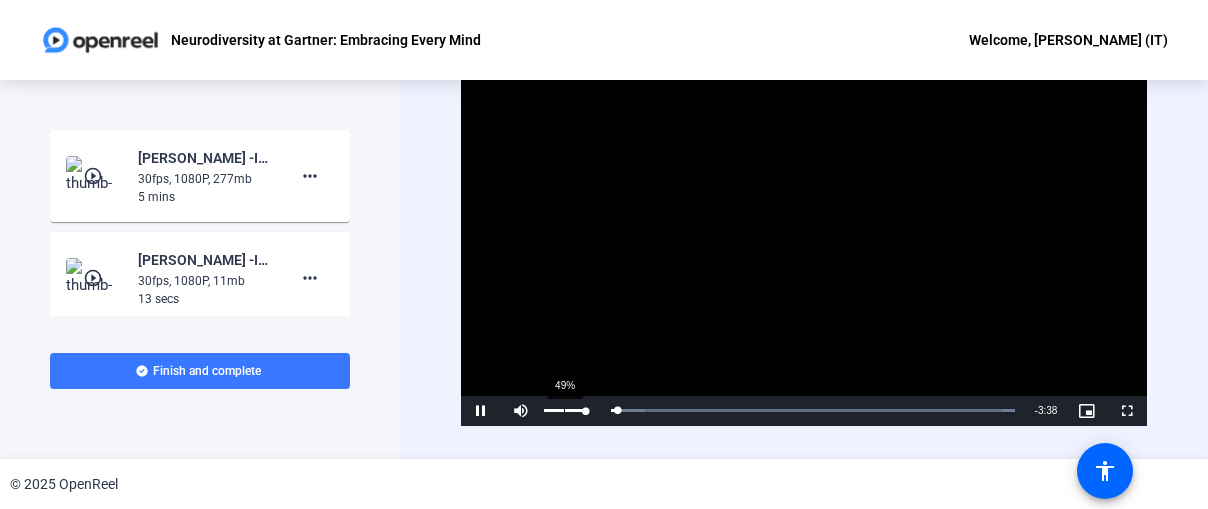 click on "49%" at bounding box center [564, 410] 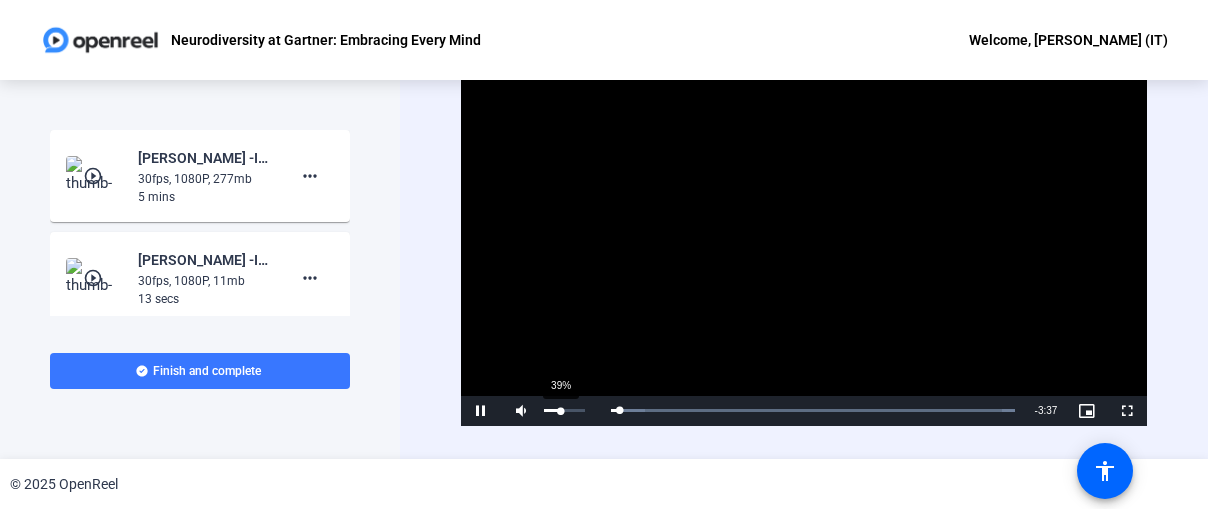 click at bounding box center (552, 410) 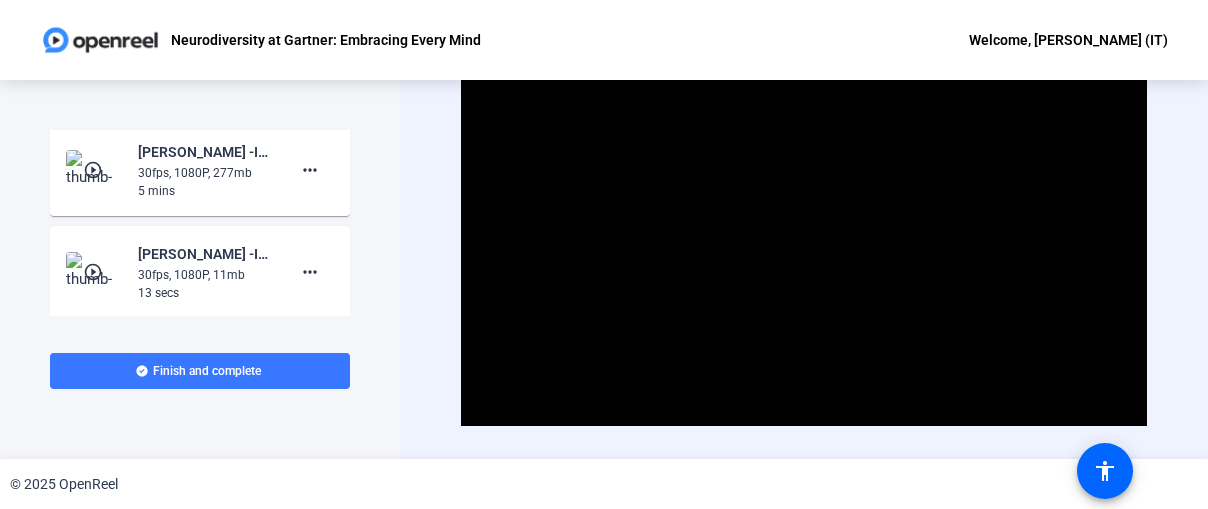 scroll, scrollTop: 0, scrollLeft: 0, axis: both 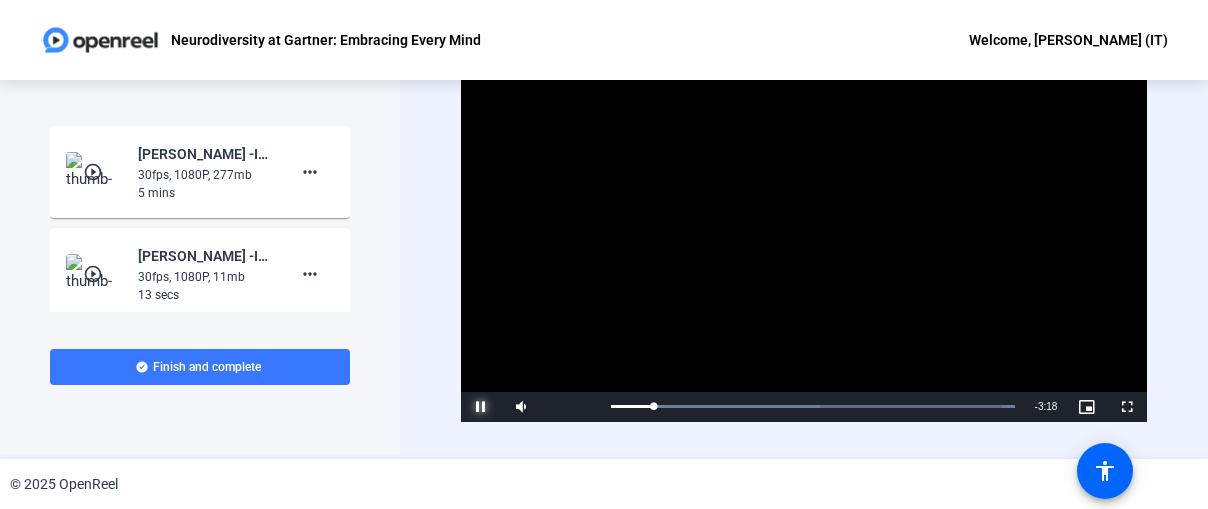 click at bounding box center (481, 407) 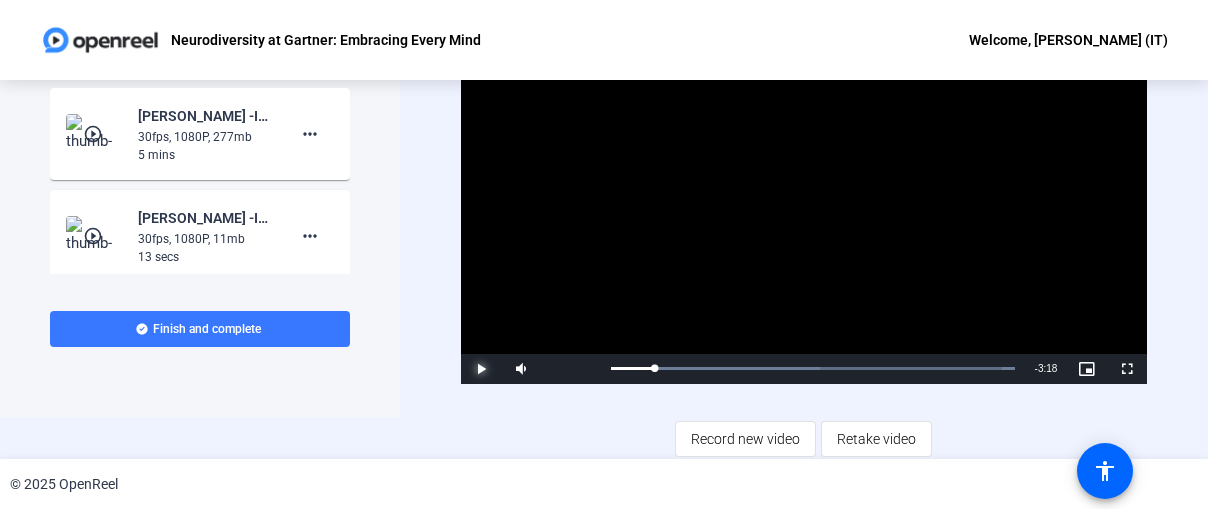 scroll, scrollTop: 44, scrollLeft: 0, axis: vertical 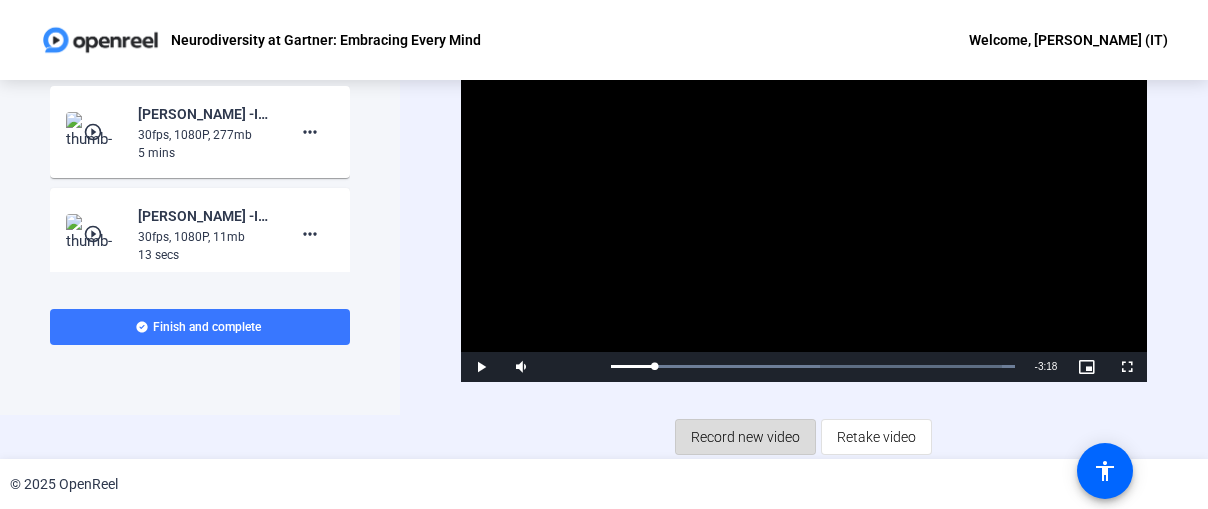 click on "Record new video" 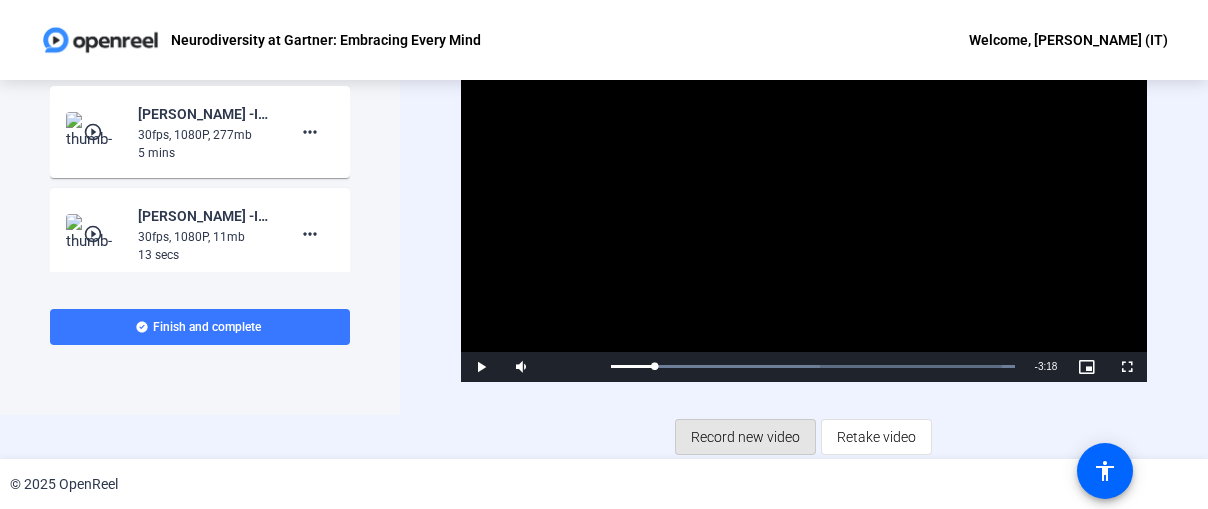 scroll, scrollTop: 0, scrollLeft: 0, axis: both 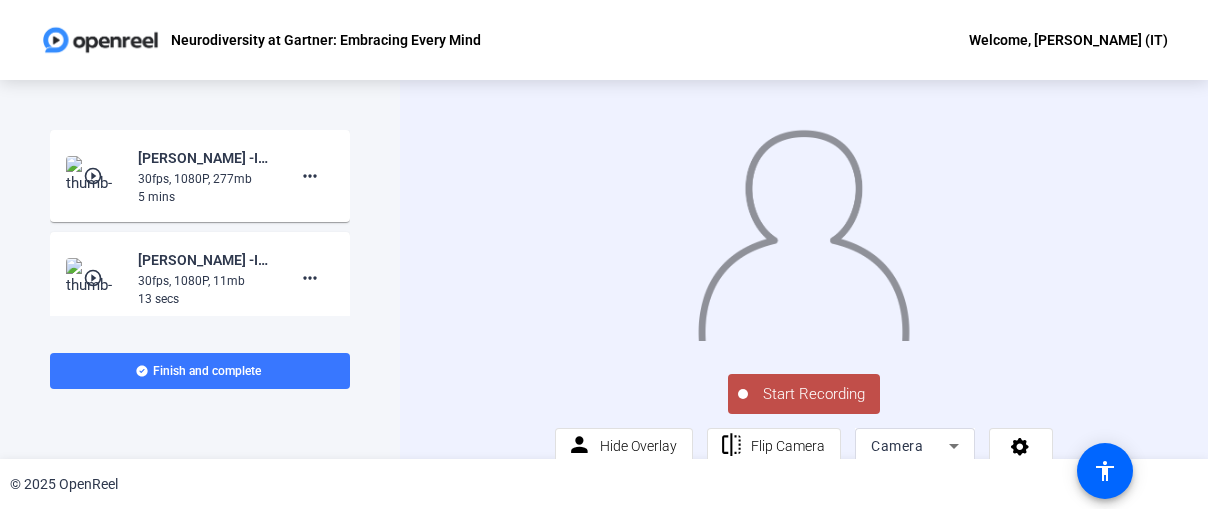 click on "Start Recording" 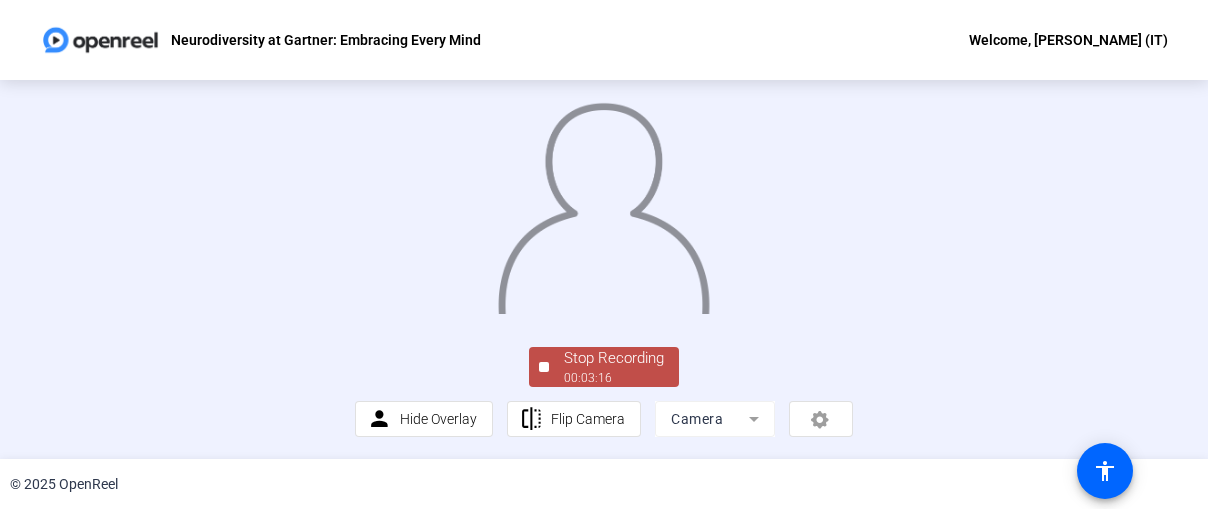 scroll, scrollTop: 65, scrollLeft: 0, axis: vertical 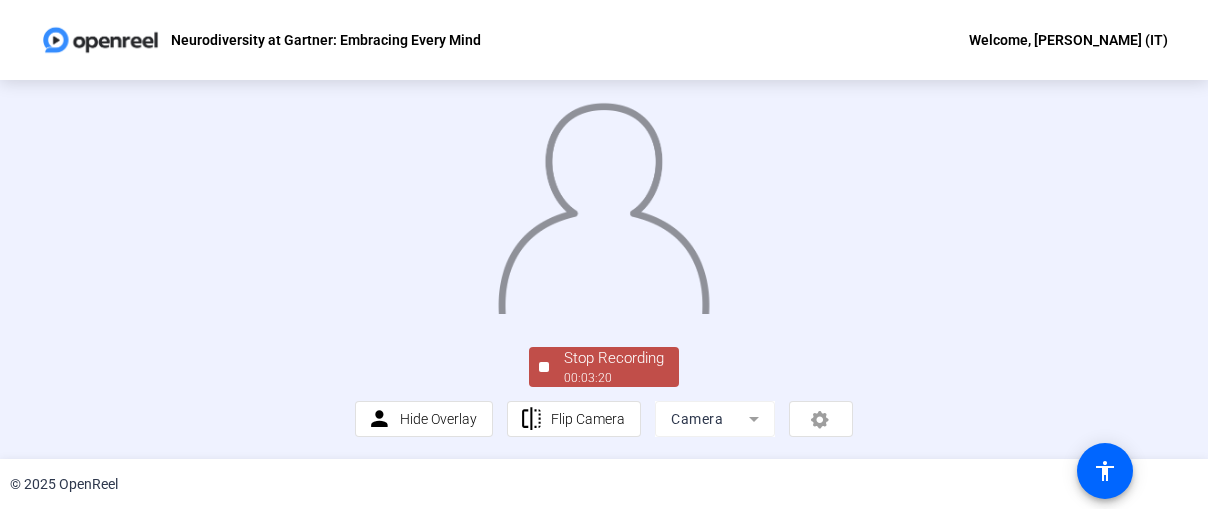 click on "© 2025 OpenReel" 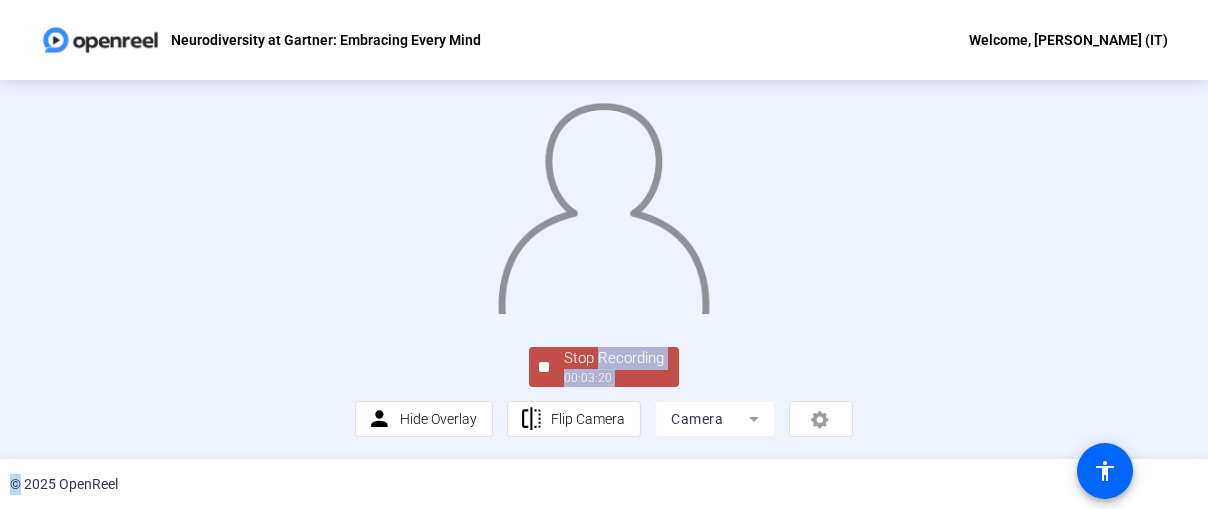 scroll, scrollTop: 170, scrollLeft: 0, axis: vertical 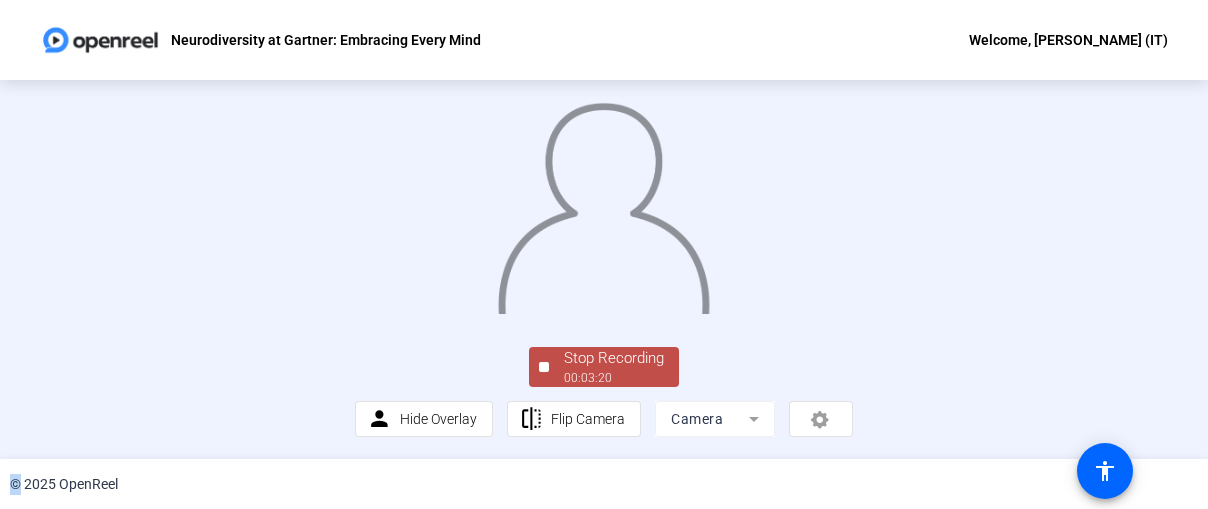 click on "© 2025 OpenReel" 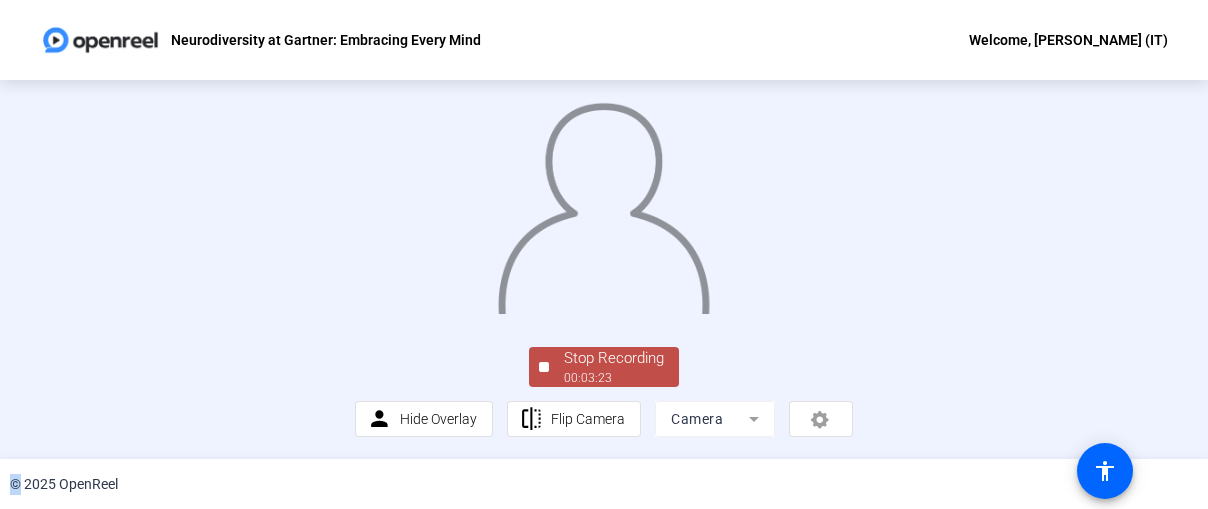 click on "Stop Recording" 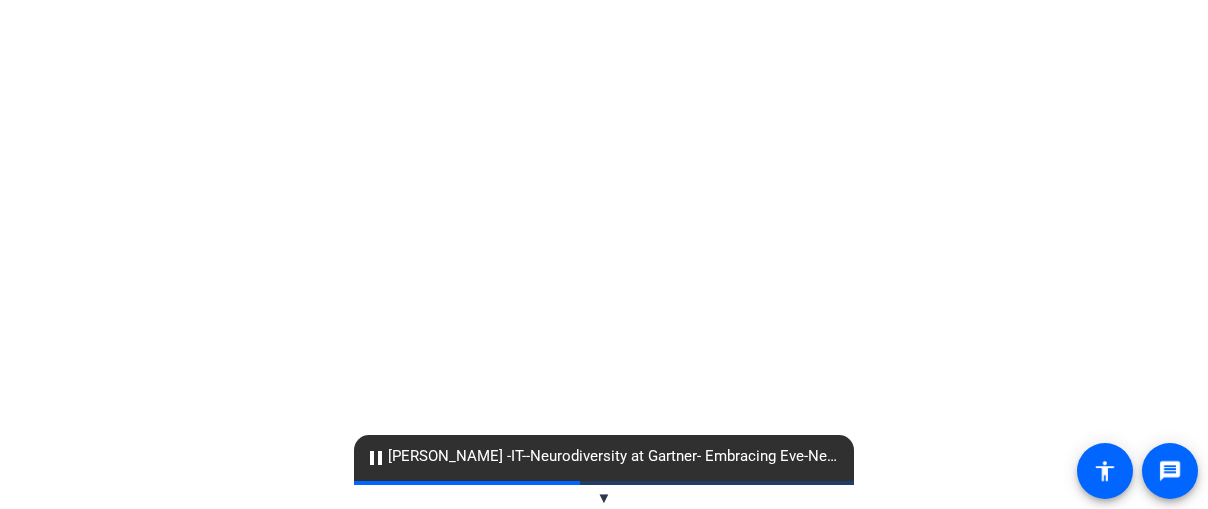 scroll, scrollTop: 0, scrollLeft: 0, axis: both 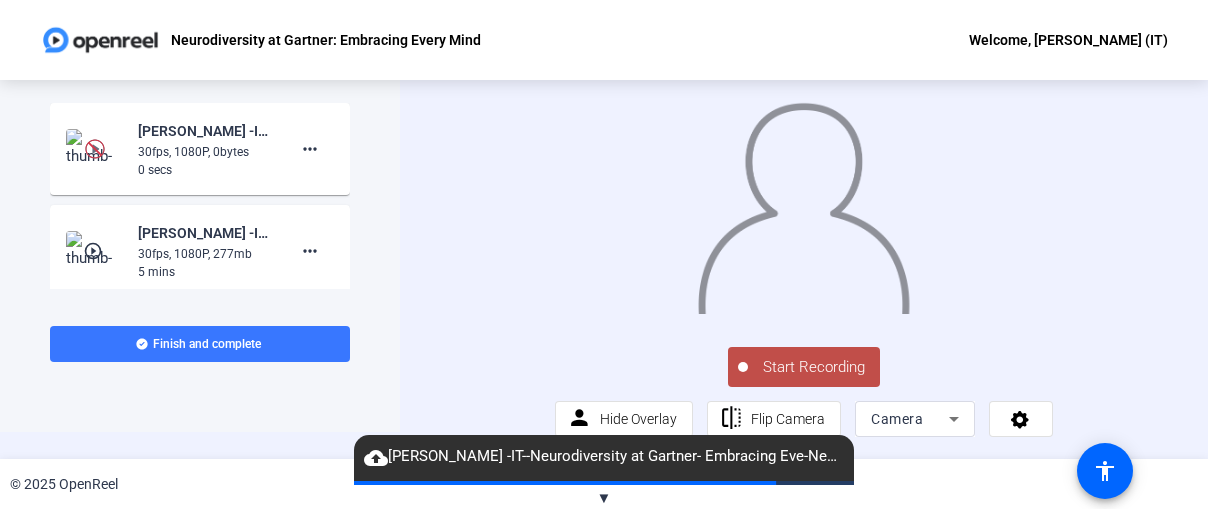 click 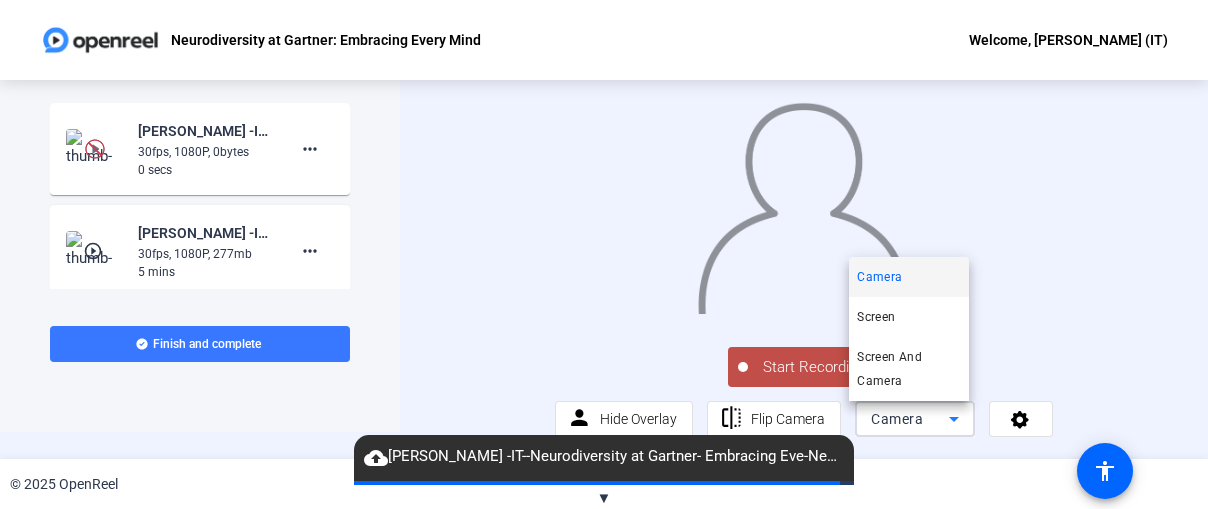 click at bounding box center (604, 254) 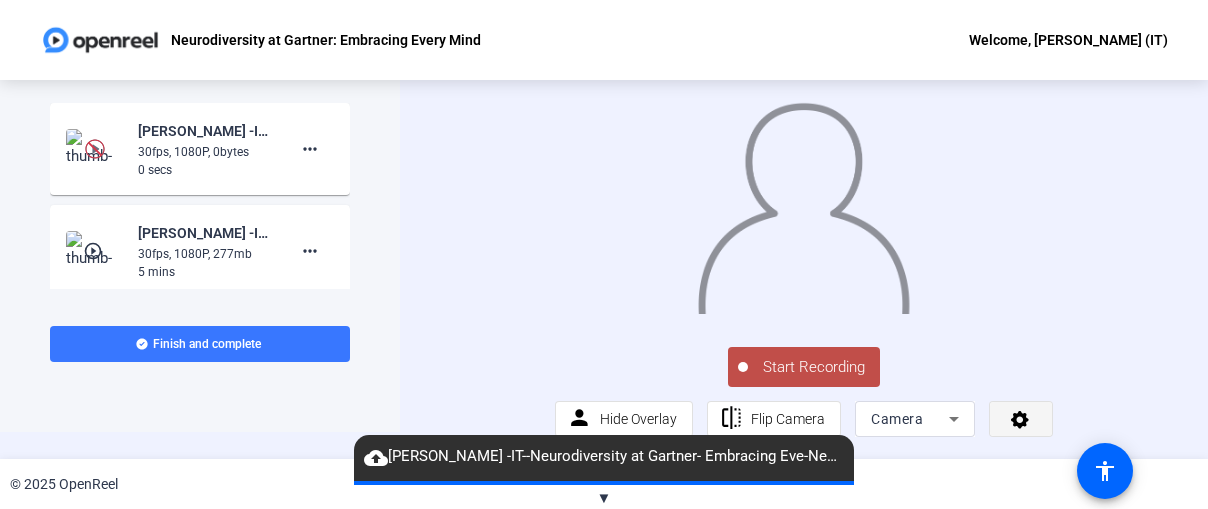 drag, startPoint x: 1009, startPoint y: 459, endPoint x: 1022, endPoint y: 435, distance: 27.294687 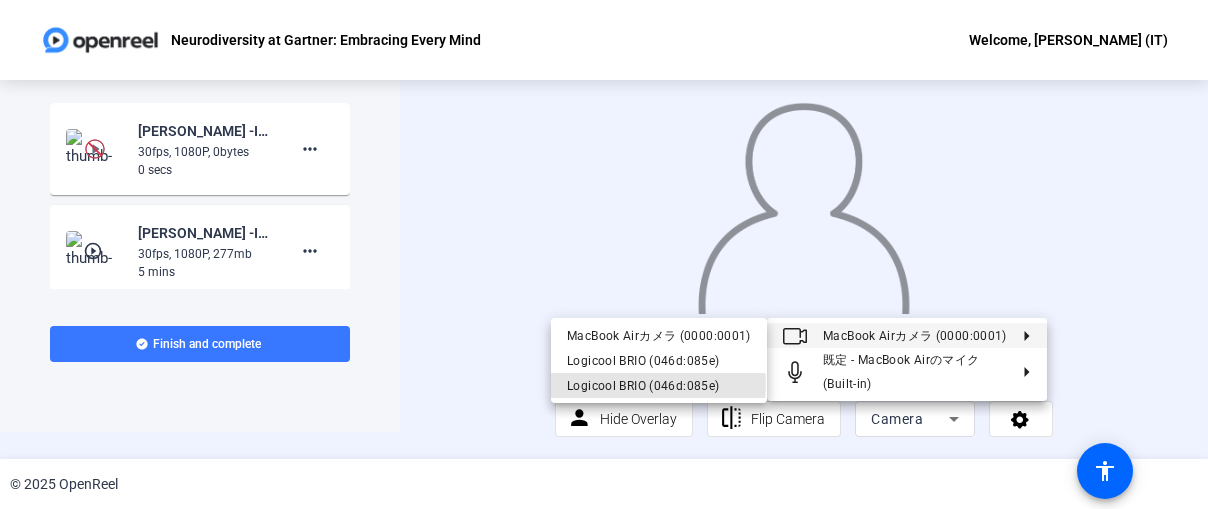 drag, startPoint x: 597, startPoint y: 385, endPoint x: 610, endPoint y: 384, distance: 13.038404 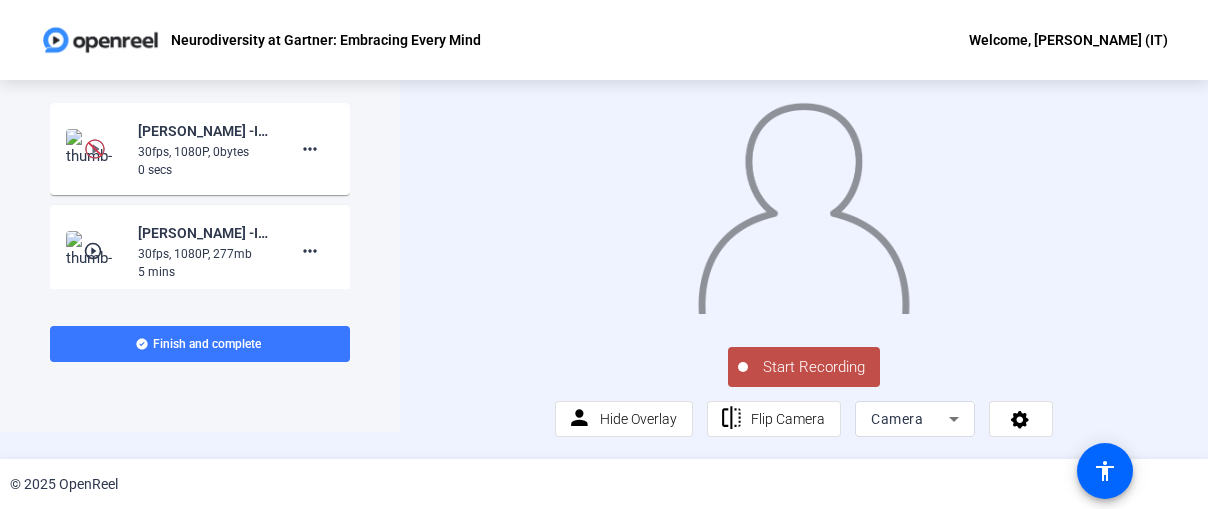 scroll, scrollTop: 77, scrollLeft: 0, axis: vertical 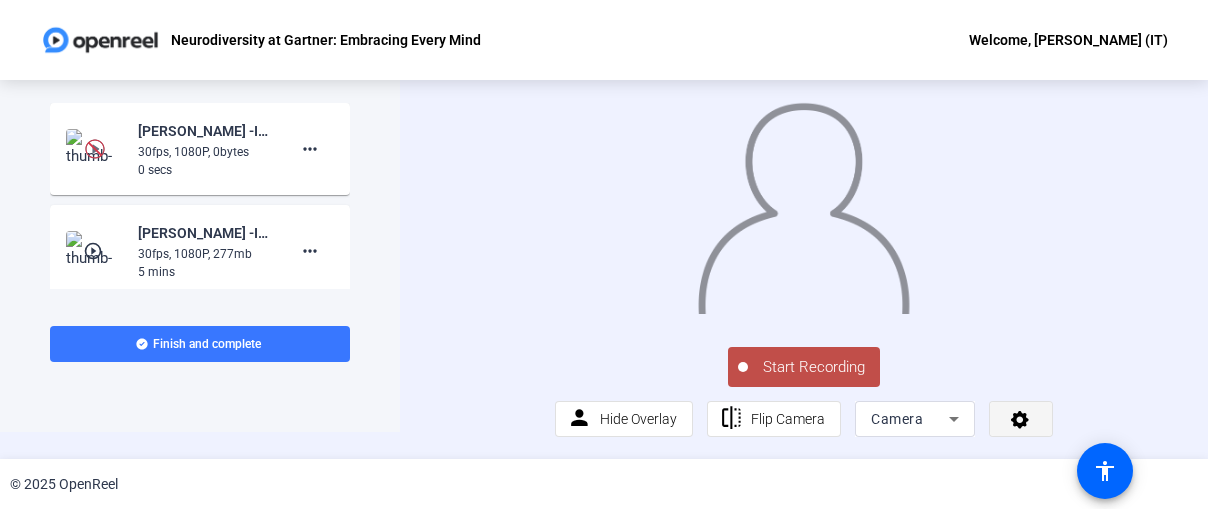 click 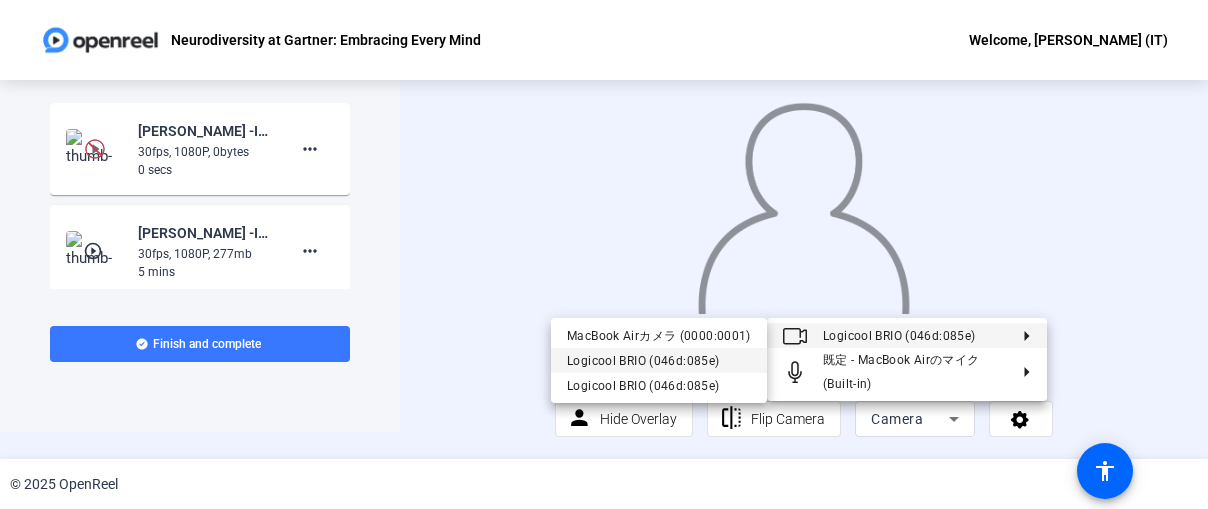 click on "Logicool BRIO (046d:085e)" at bounding box center [659, 361] 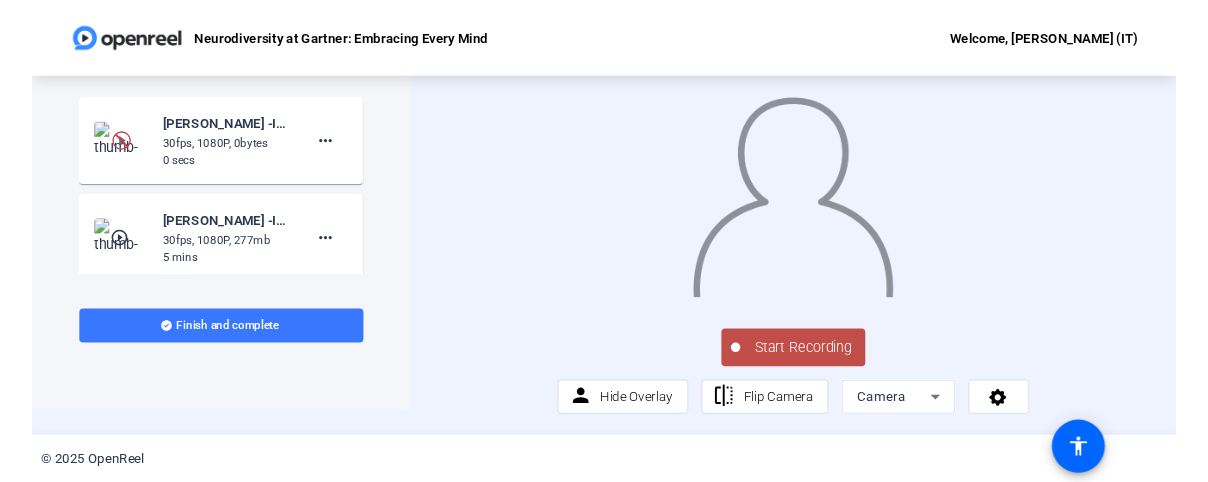 scroll, scrollTop: 77, scrollLeft: 0, axis: vertical 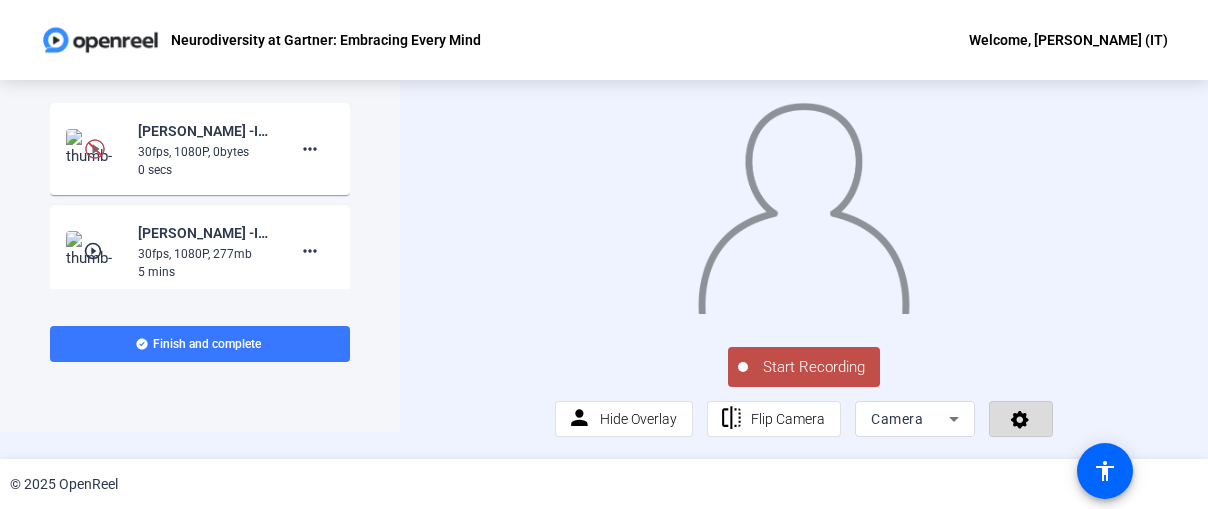 click 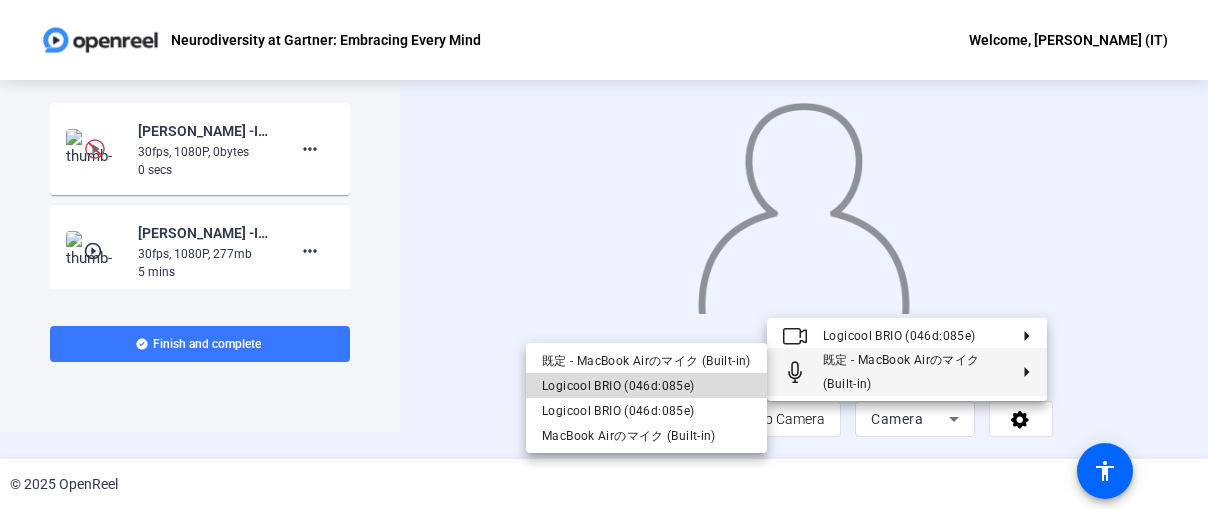 click on "Logicool BRIO (046d:085e)" at bounding box center (646, 386) 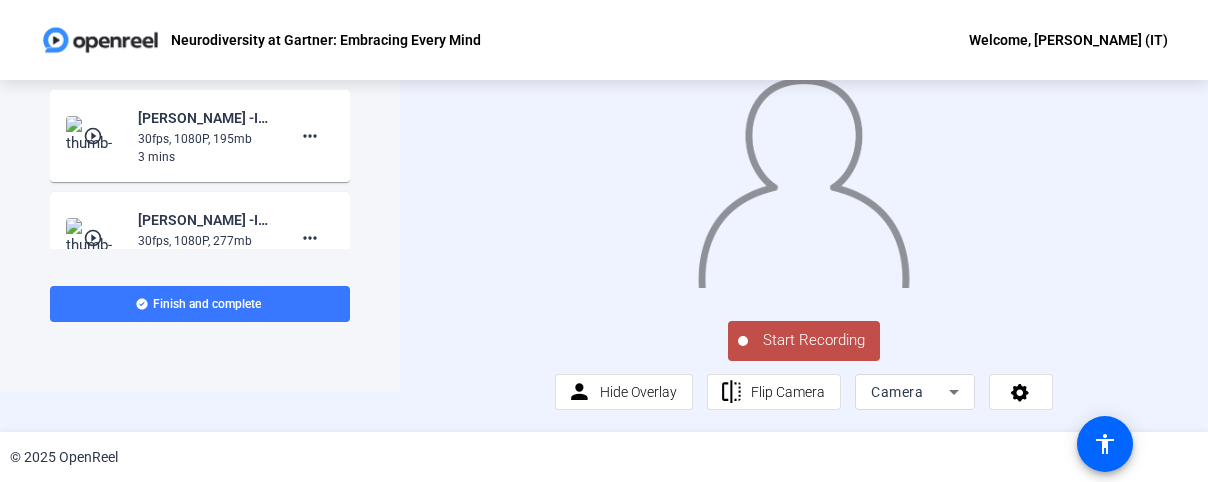 click on "Start Recording" 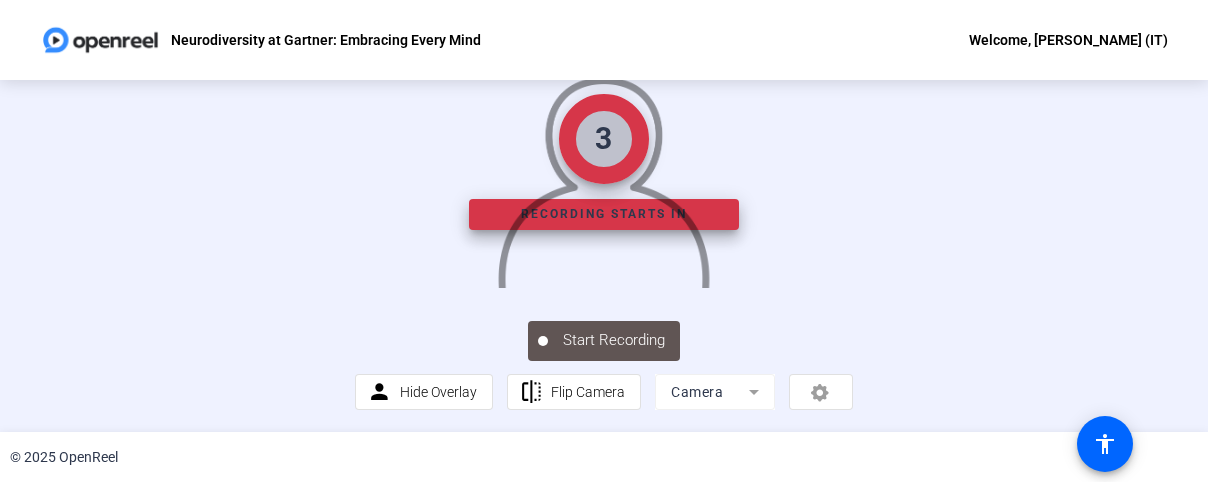 scroll, scrollTop: 10, scrollLeft: 0, axis: vertical 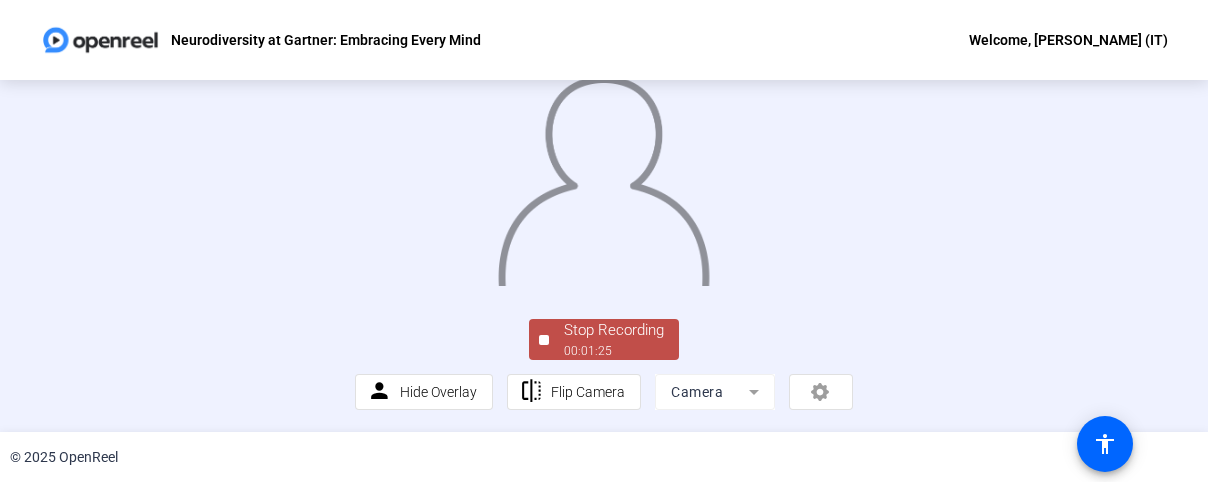 click on "Stop Recording" 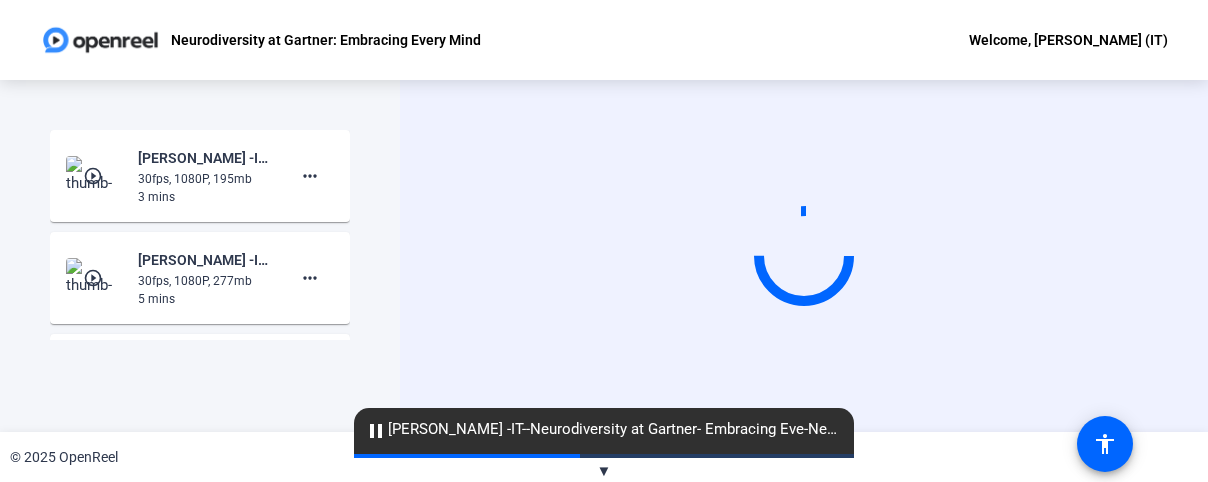 scroll, scrollTop: 0, scrollLeft: 0, axis: both 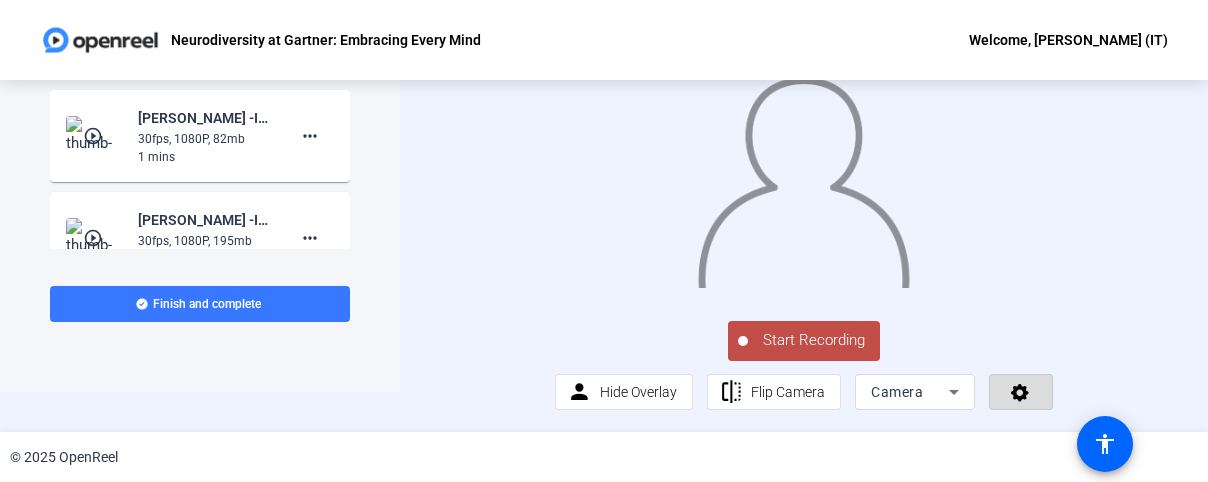 click 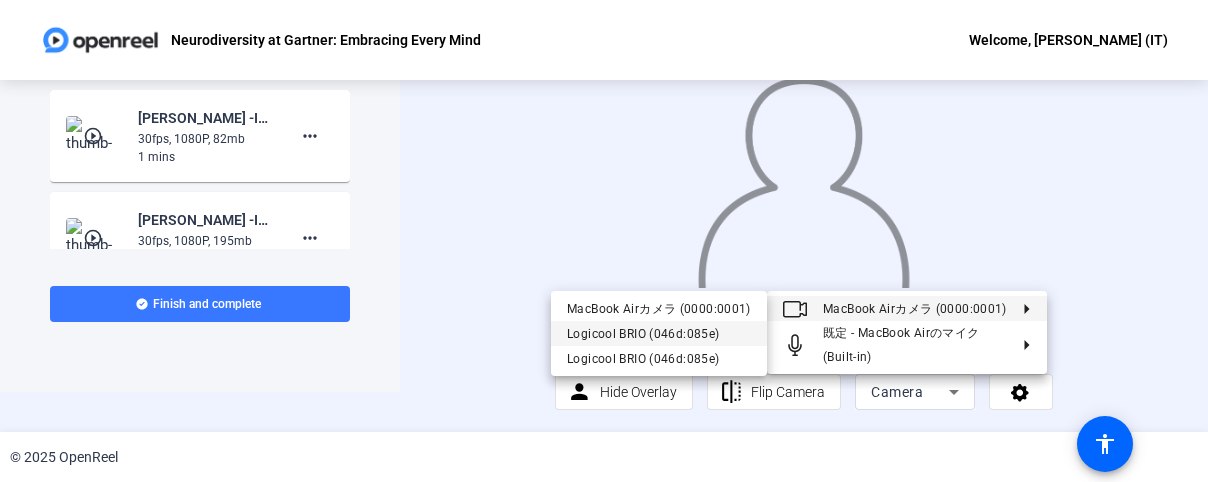 click on "Logicool BRIO (046d:085e)" at bounding box center (659, 333) 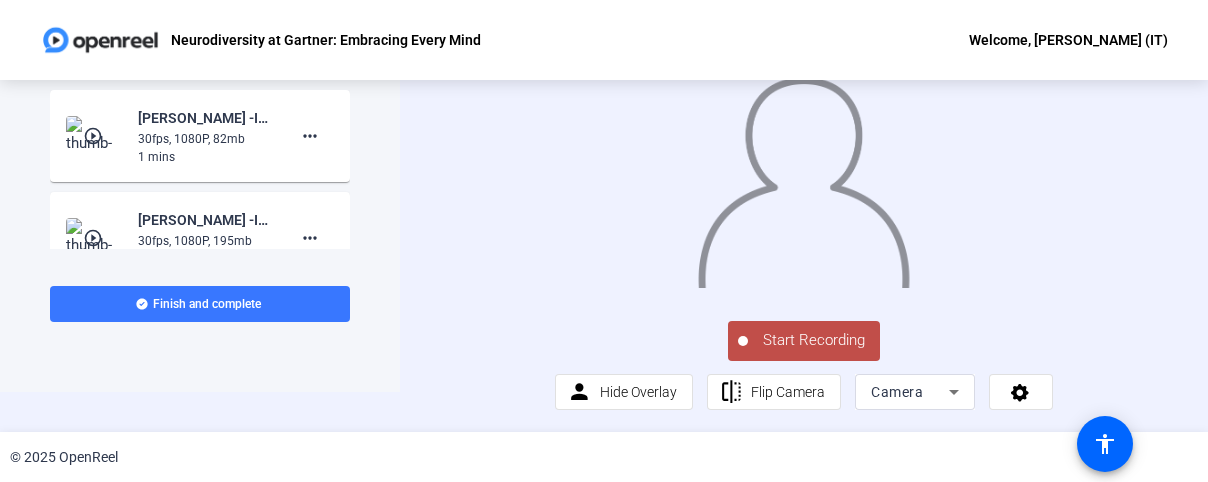 scroll, scrollTop: 91, scrollLeft: 0, axis: vertical 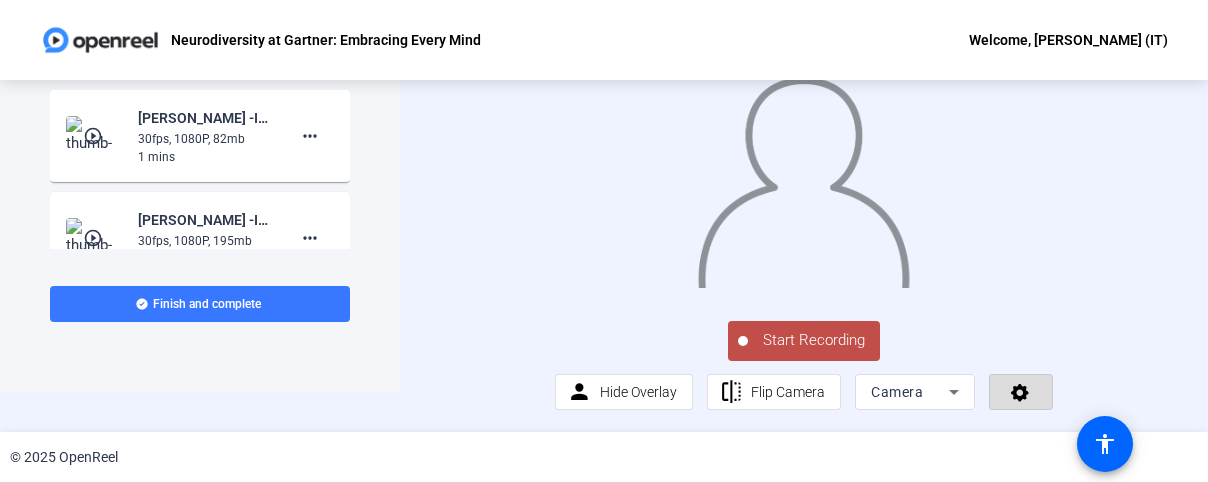 click 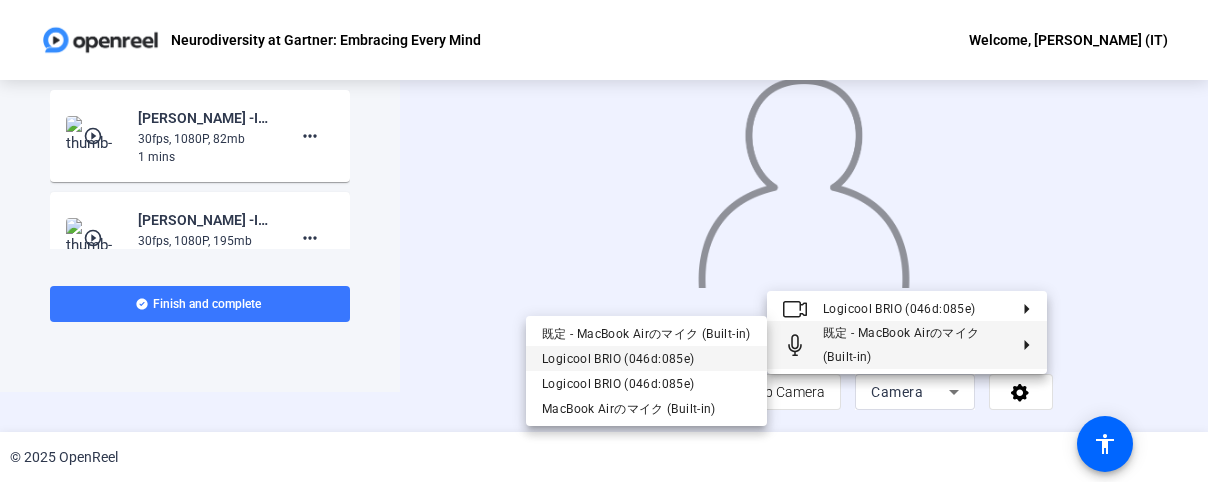 click on "Logicool BRIO (046d:085e)" at bounding box center (618, 358) 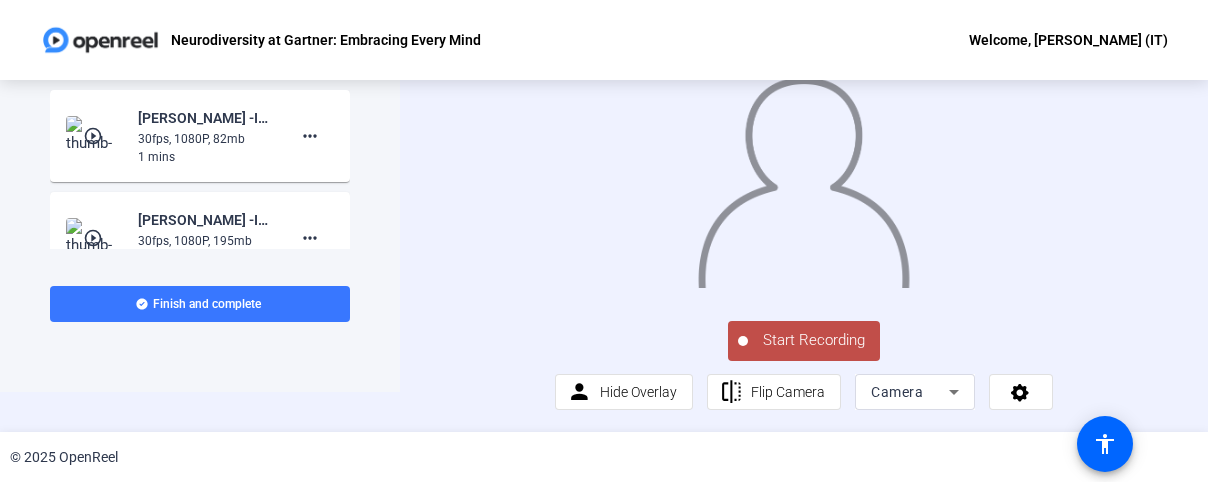 click on "Start Recording" 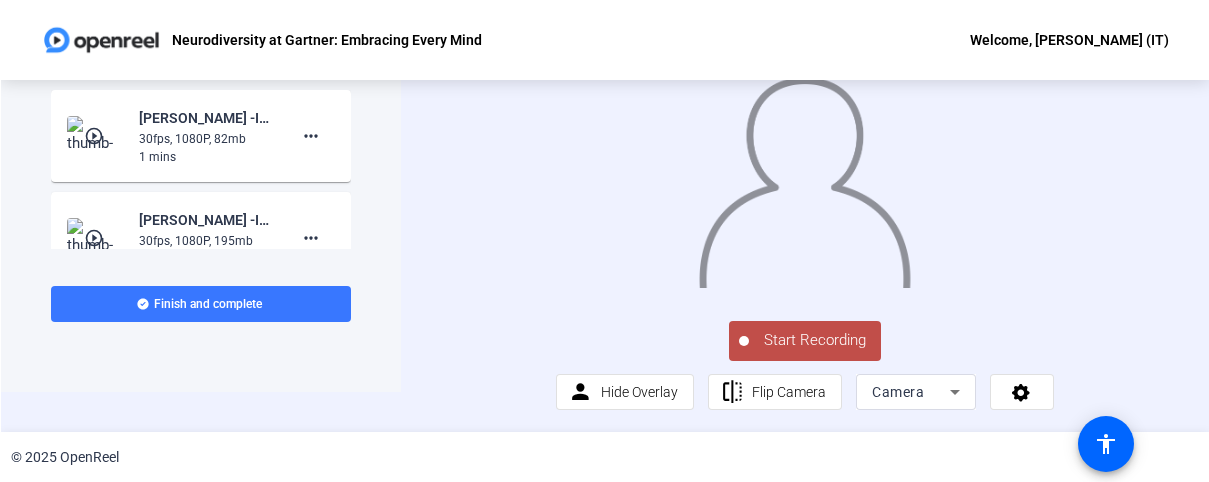 scroll, scrollTop: 24, scrollLeft: 0, axis: vertical 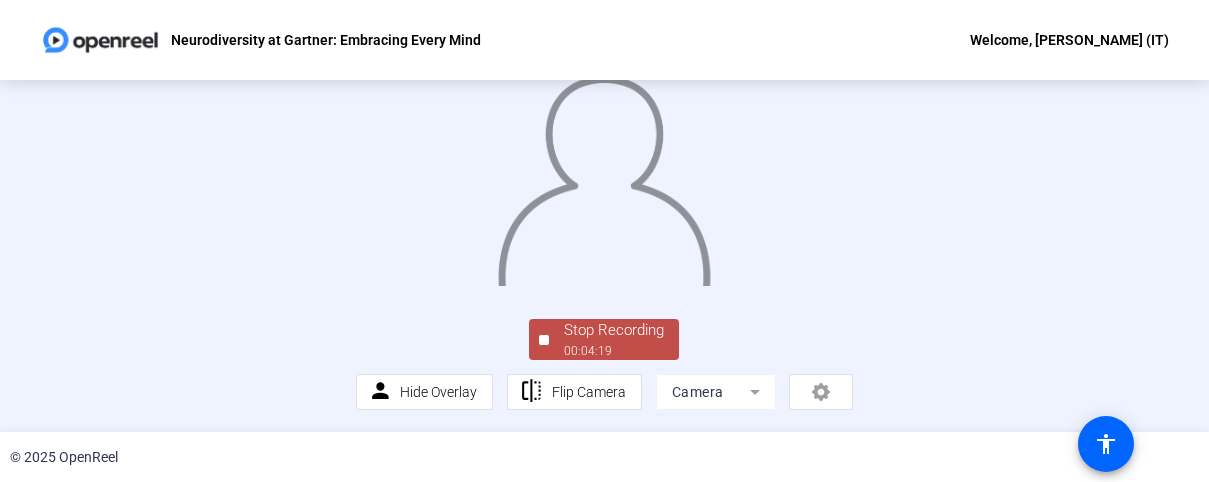 click on "Stop Recording" 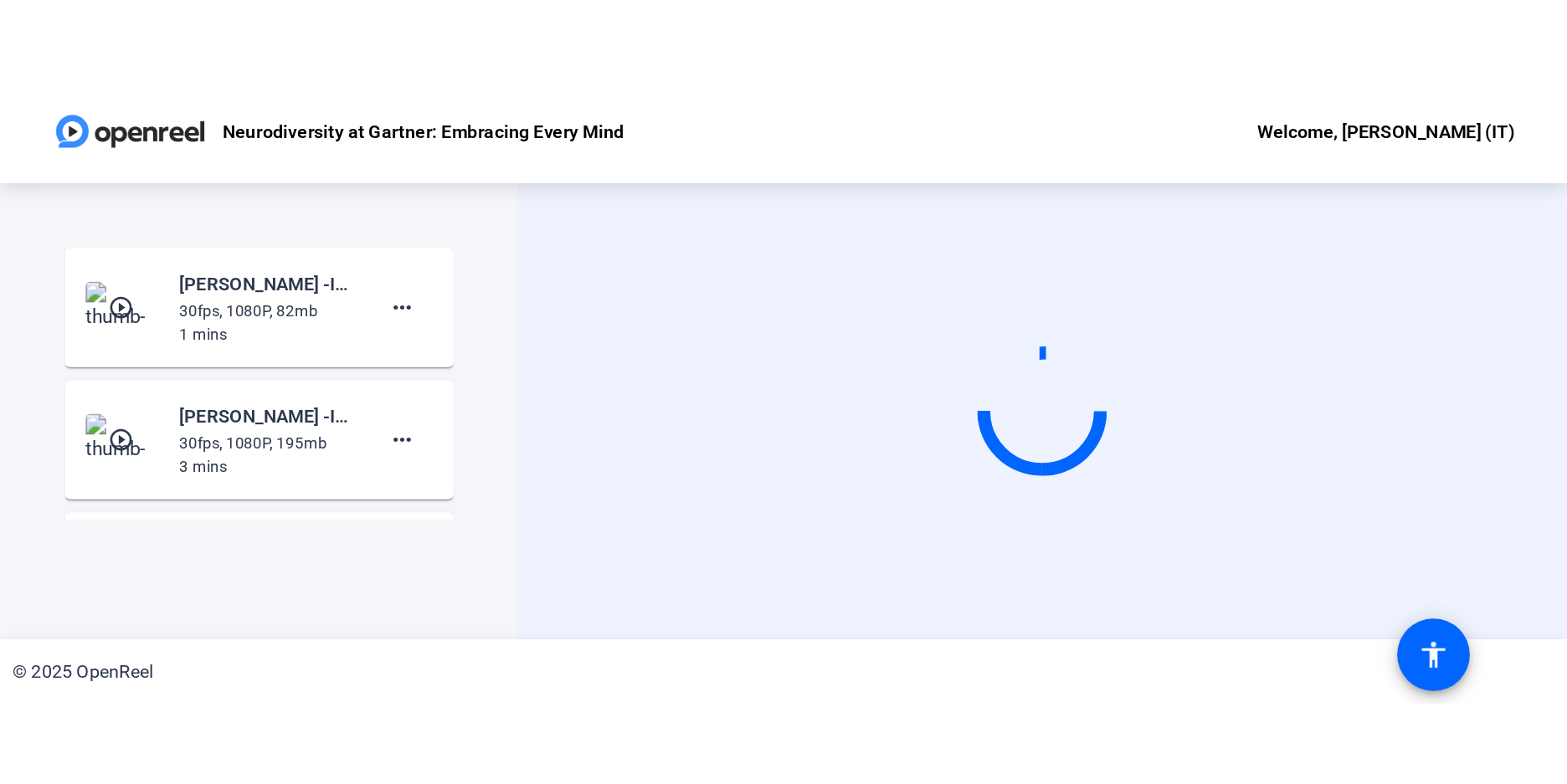 scroll, scrollTop: 0, scrollLeft: 0, axis: both 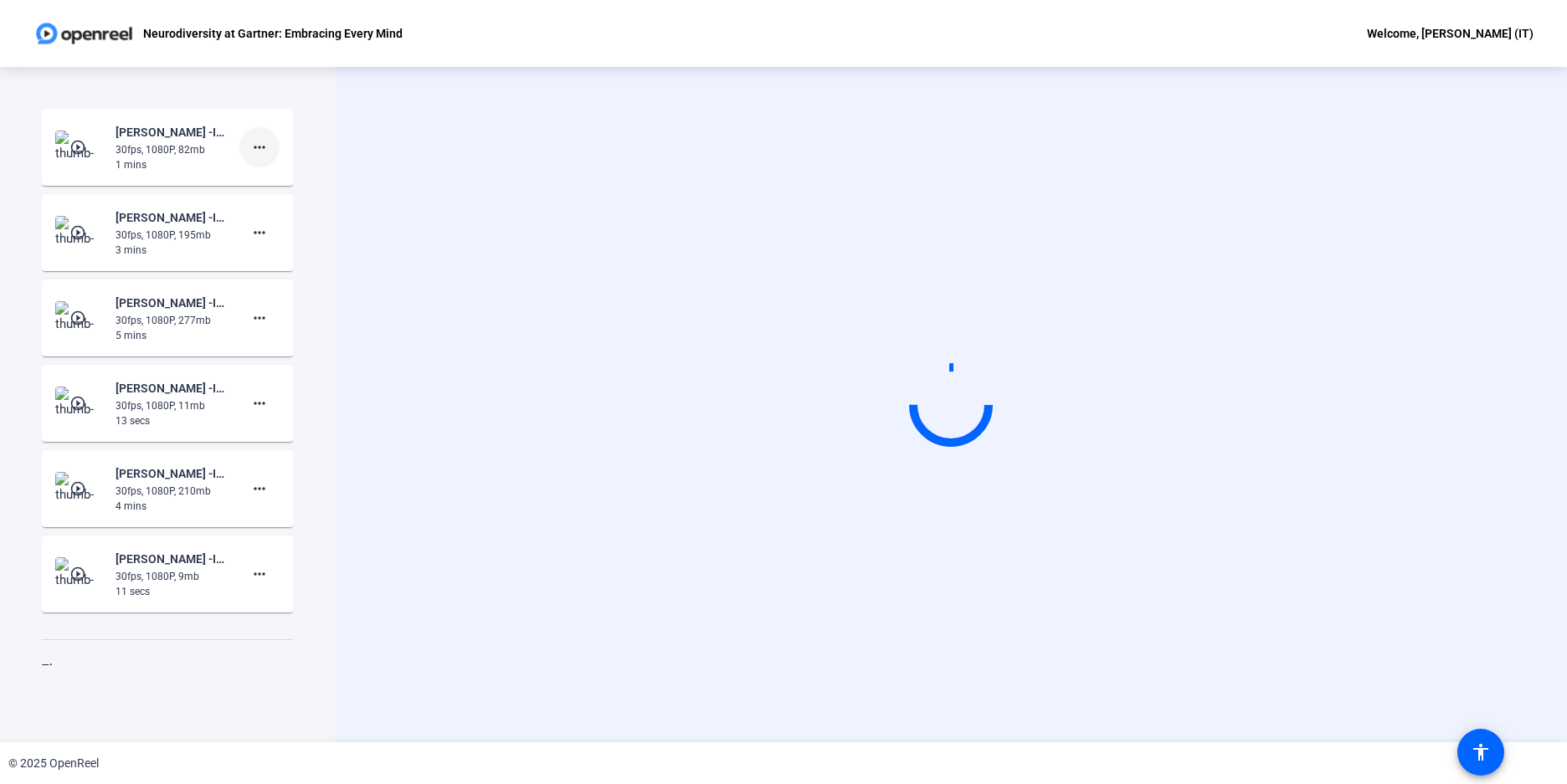 click on "more_horiz" 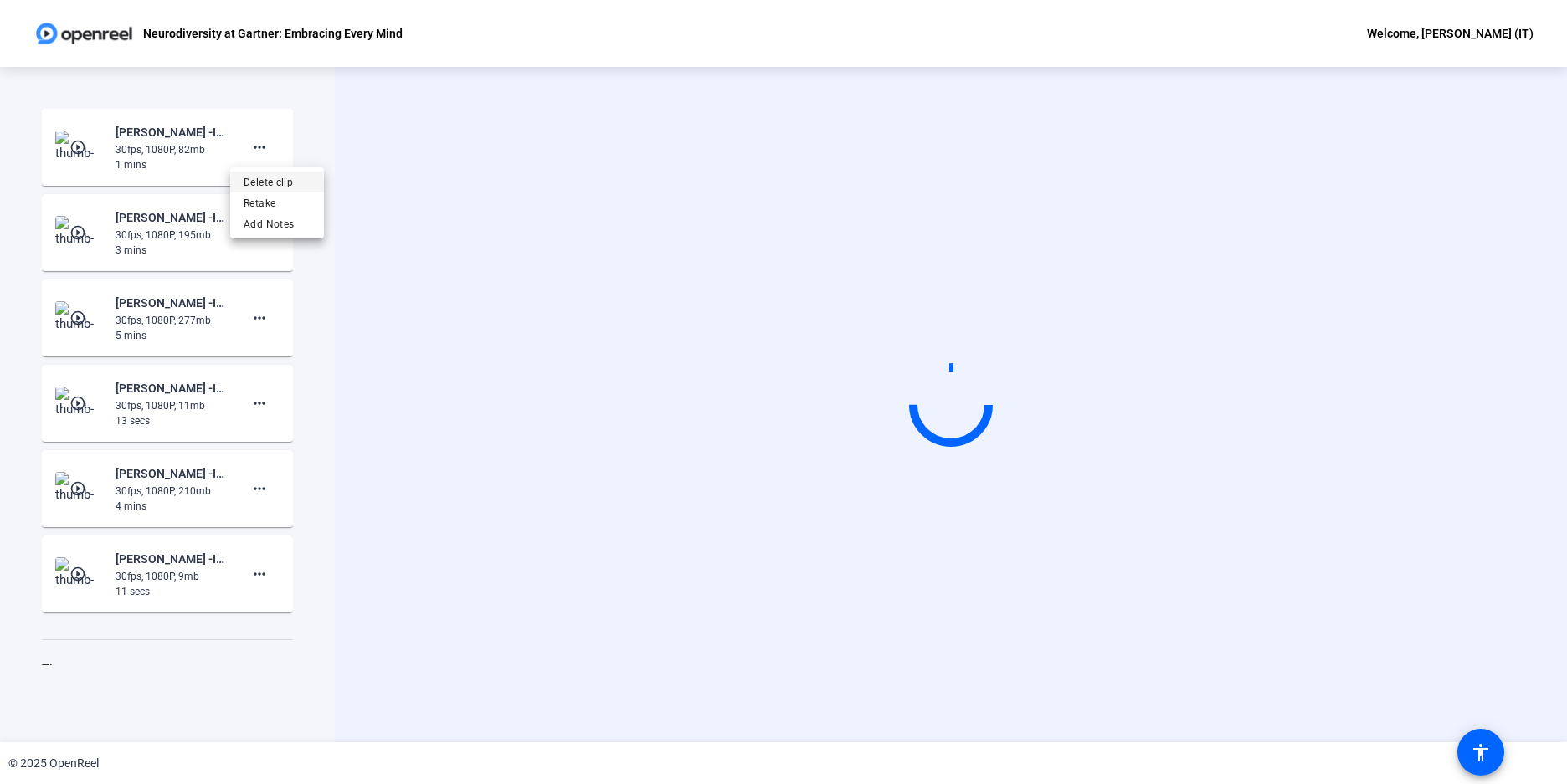 click on "Delete clip" at bounding box center (277, 182) 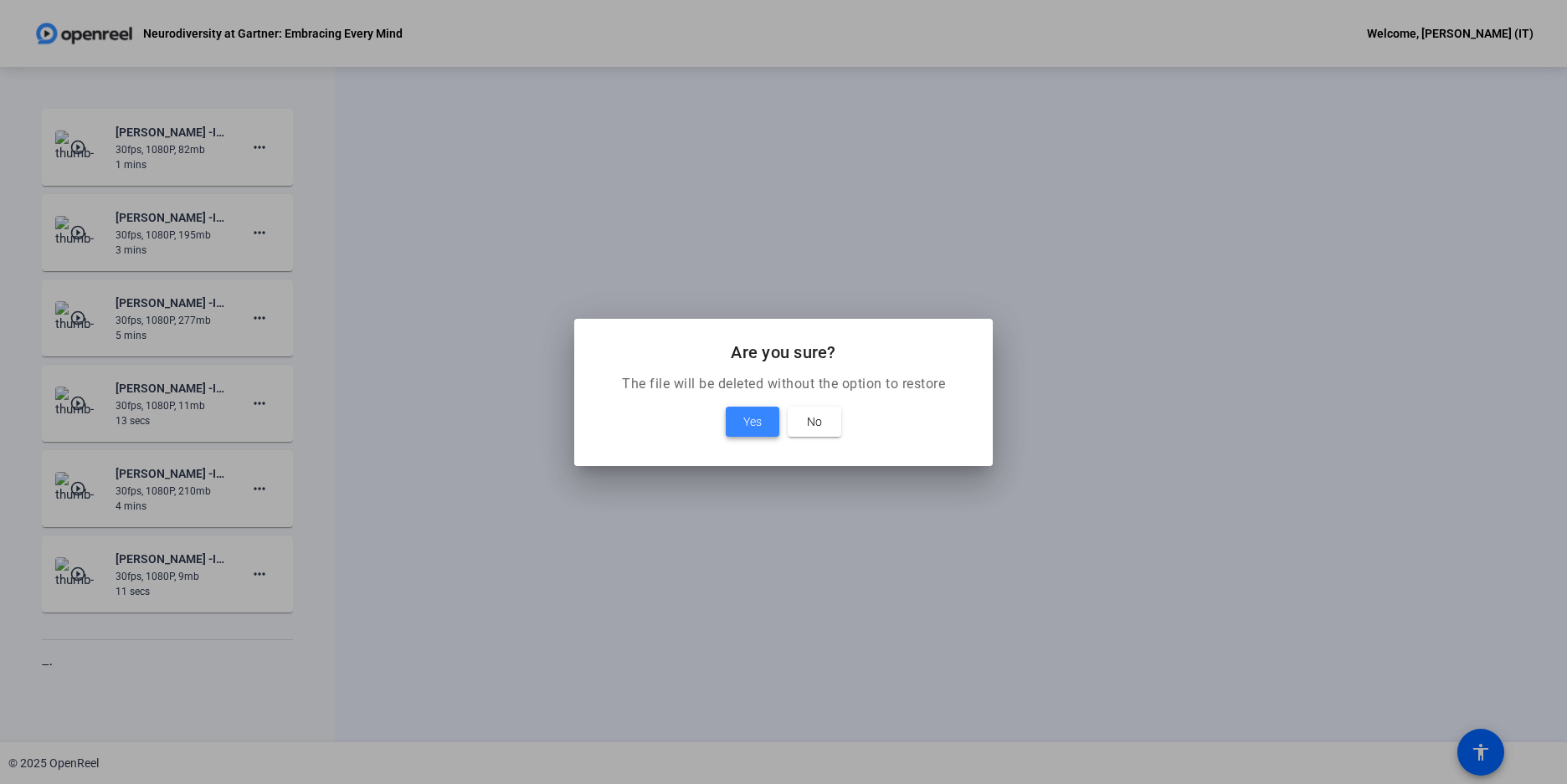 drag, startPoint x: 763, startPoint y: 423, endPoint x: 728, endPoint y: 409, distance: 37.696154 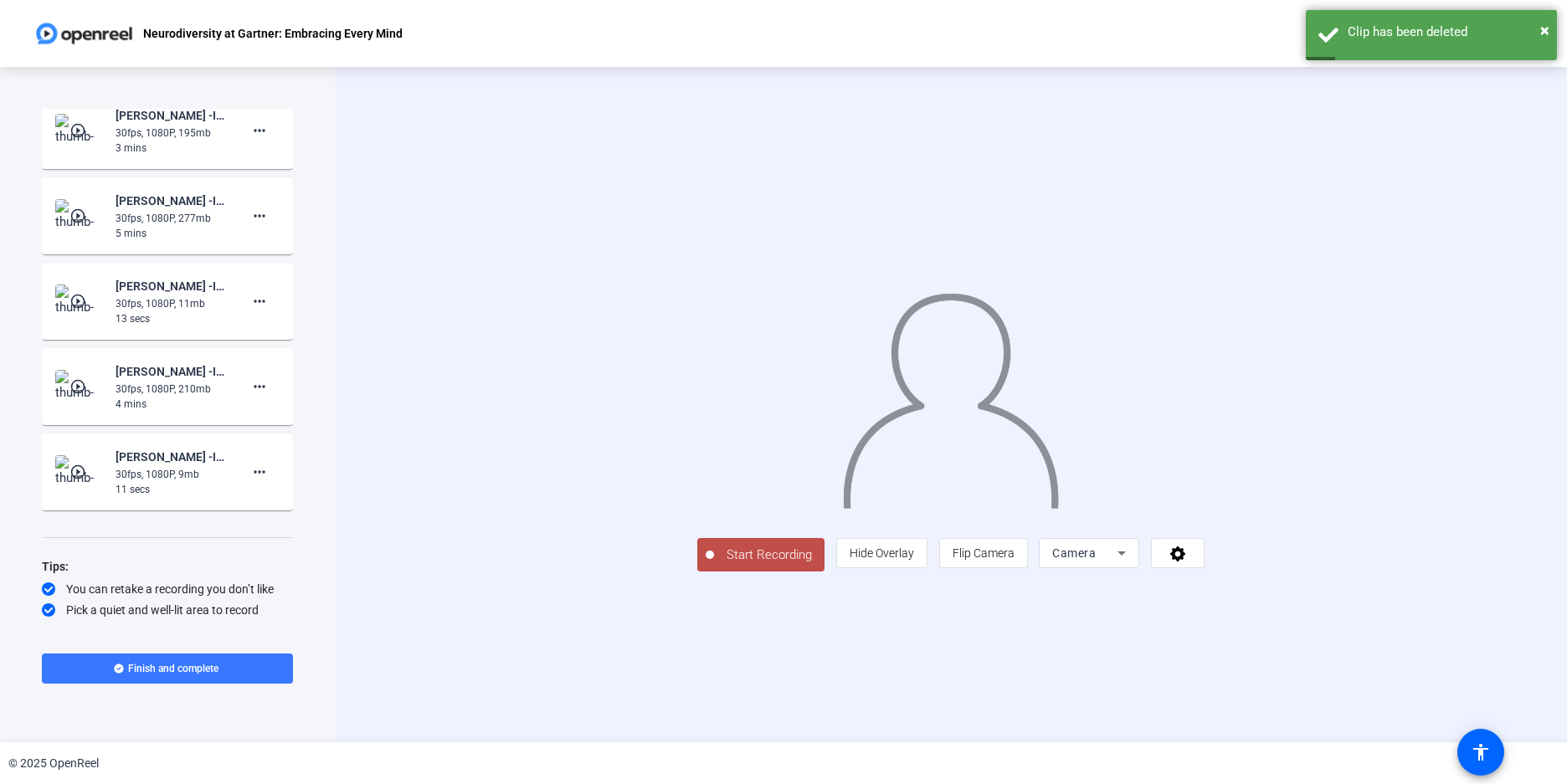 scroll, scrollTop: 0, scrollLeft: 0, axis: both 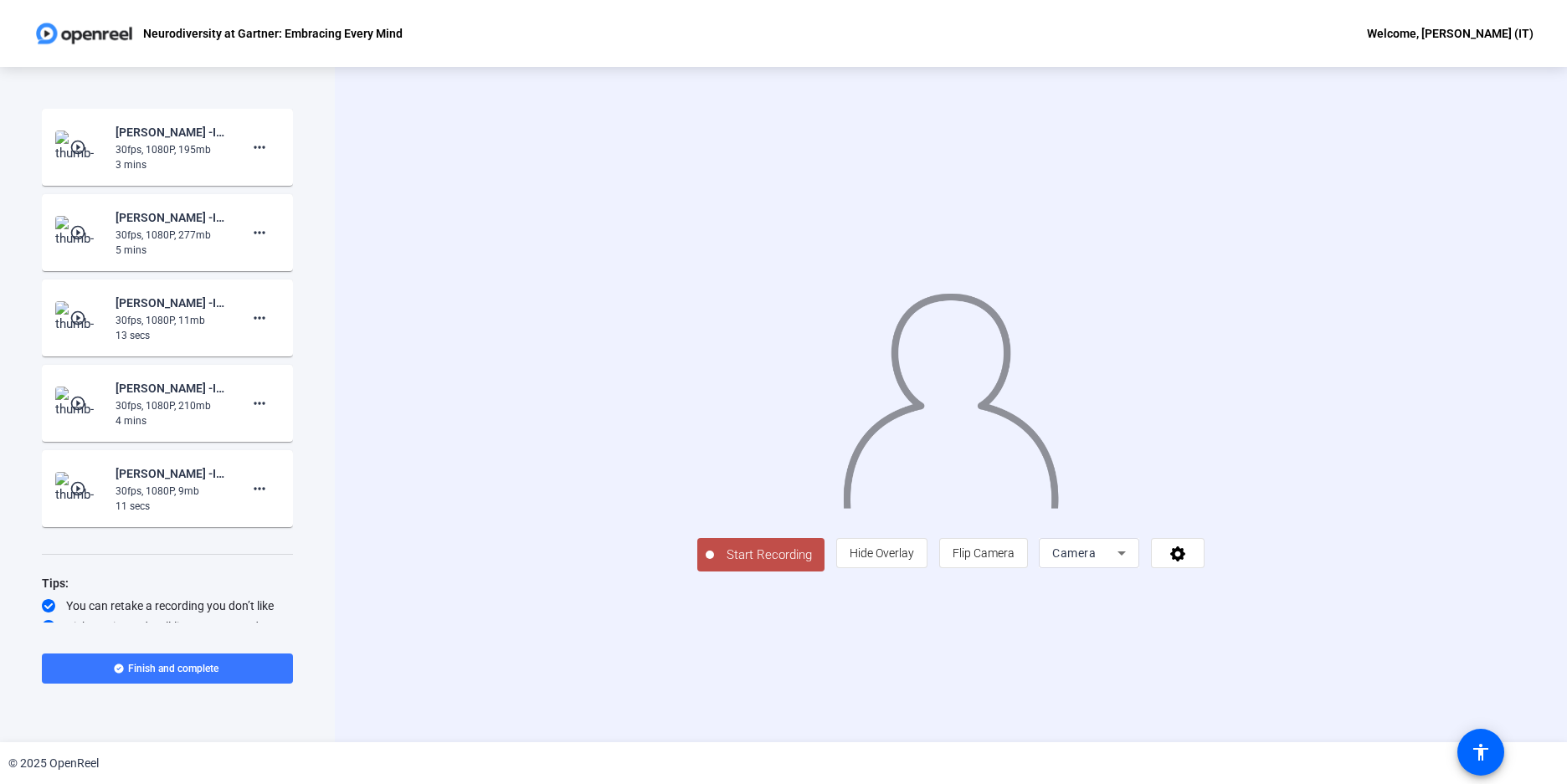 click on "play_circle_outline" 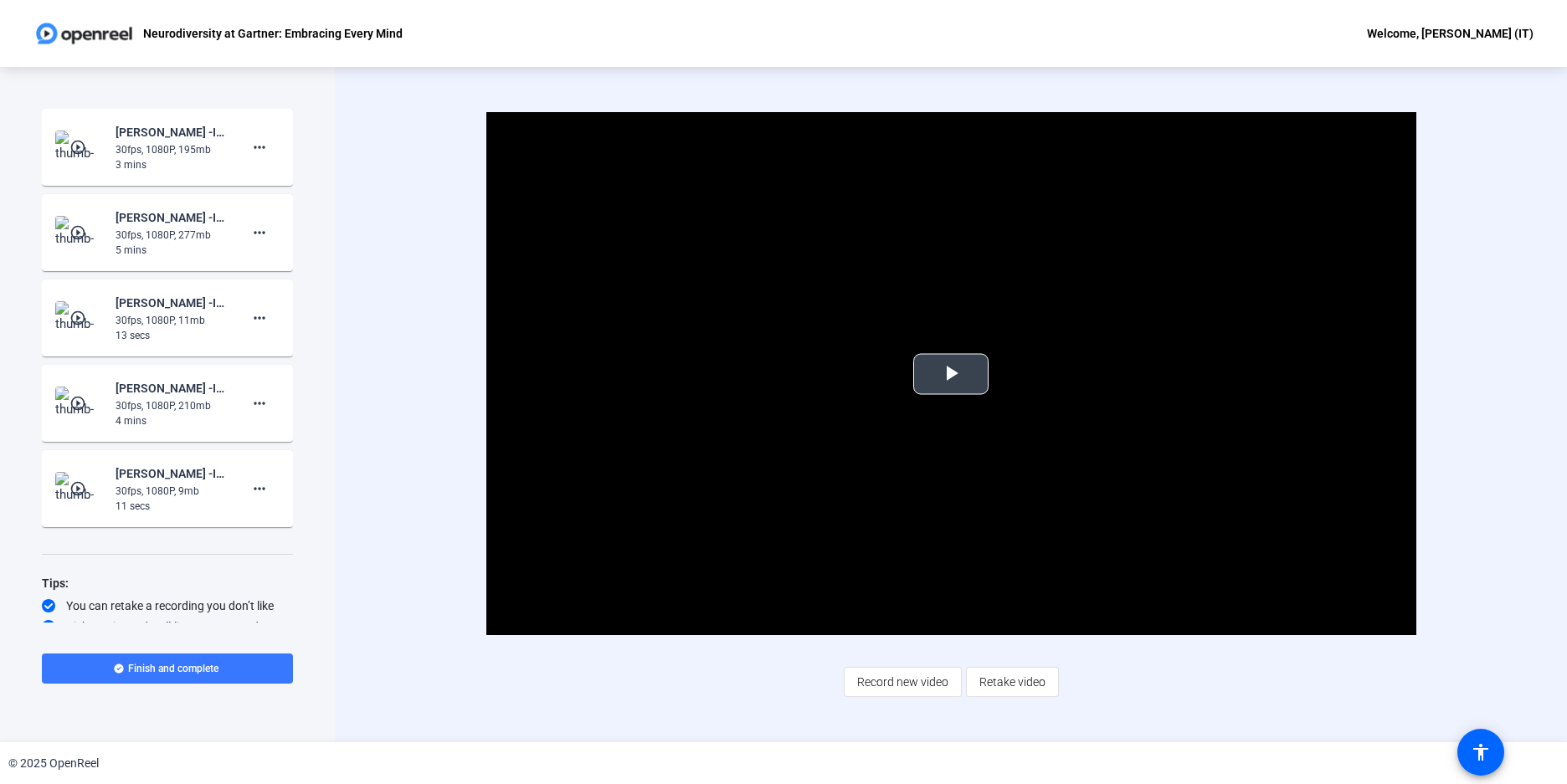 click at bounding box center (951, 374) 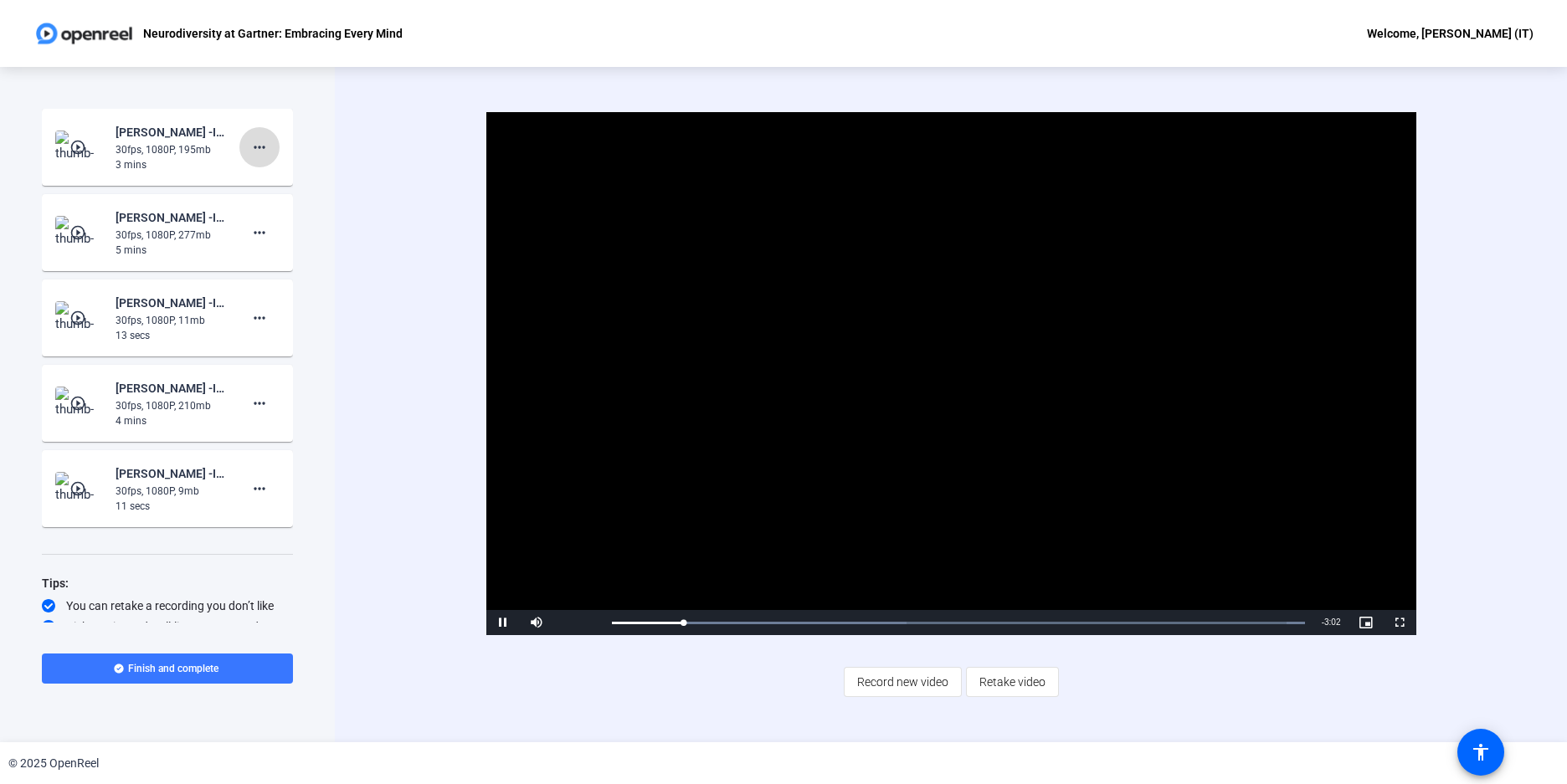 click on "more_horiz" 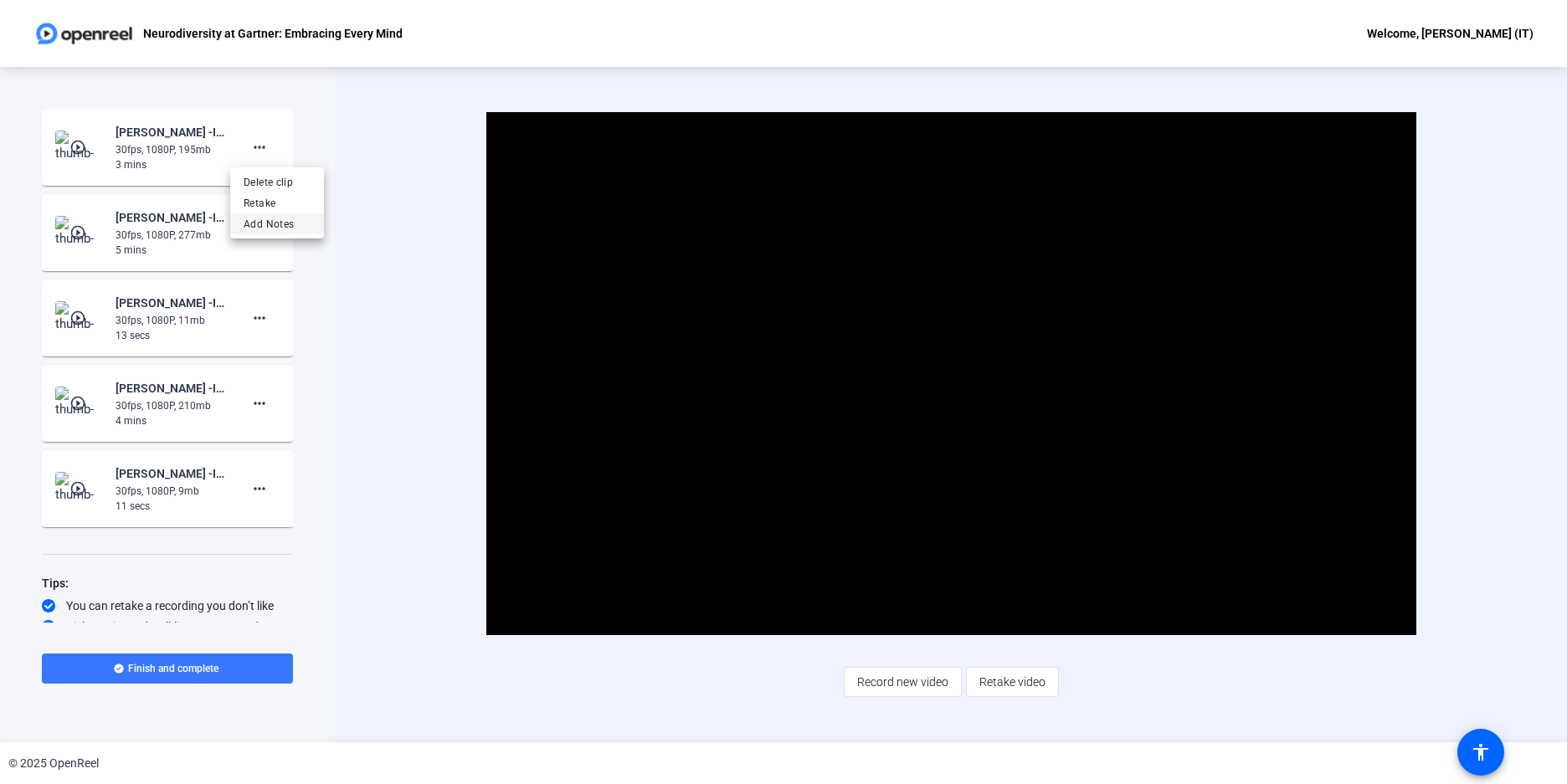 click on "Add Notes" at bounding box center [277, 224] 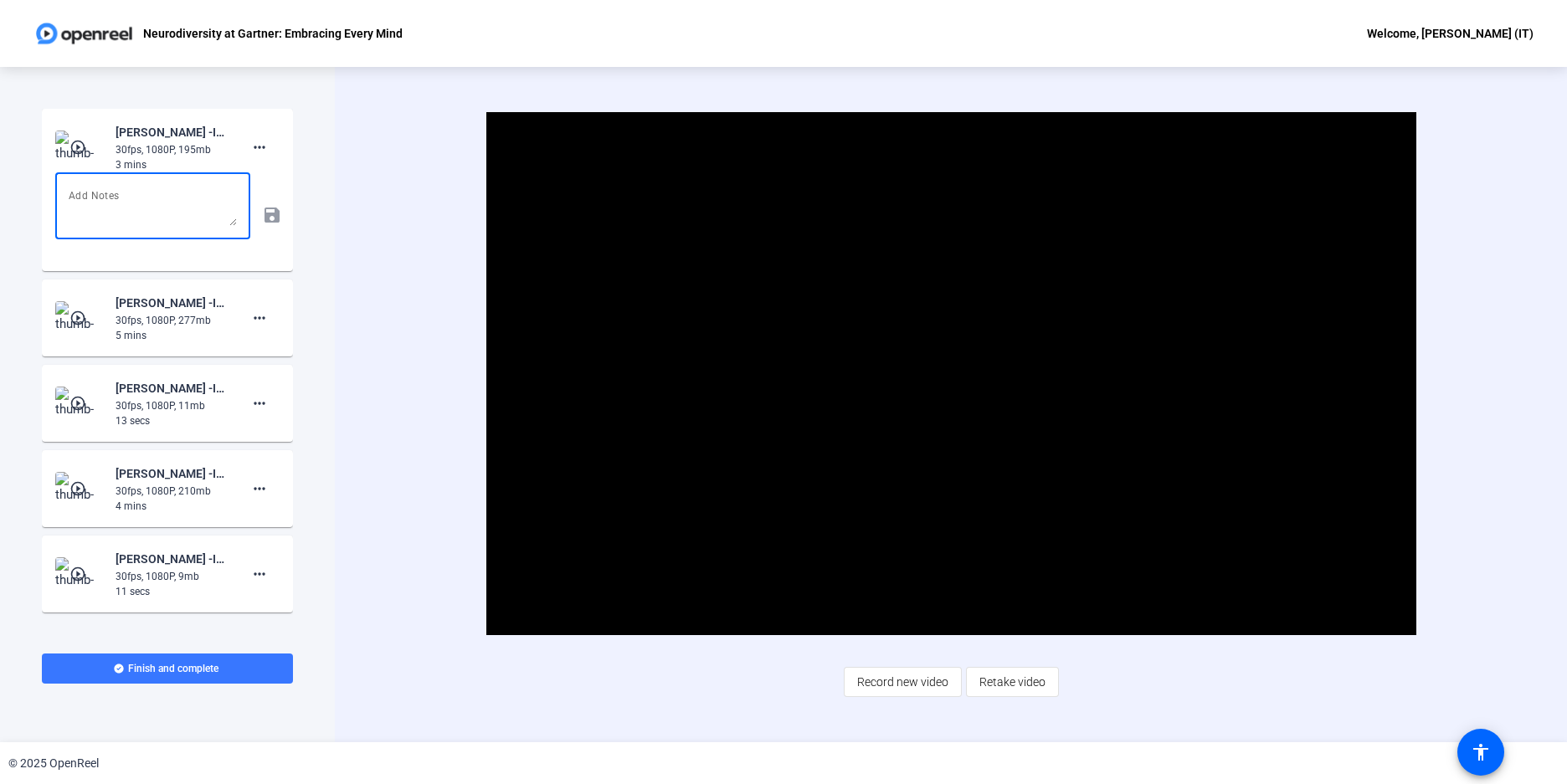 click at bounding box center (152, 206) 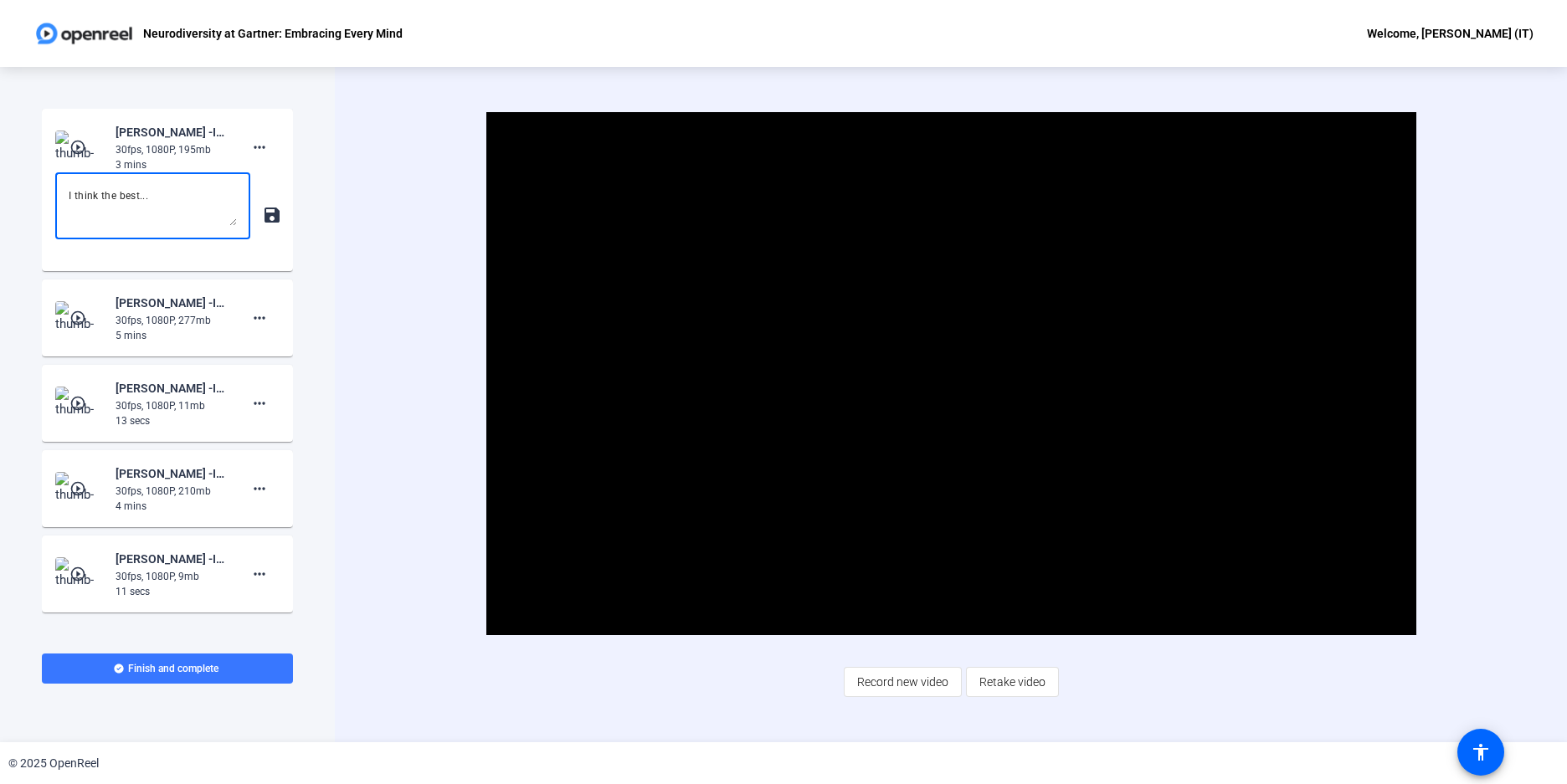 type on "I think the best..." 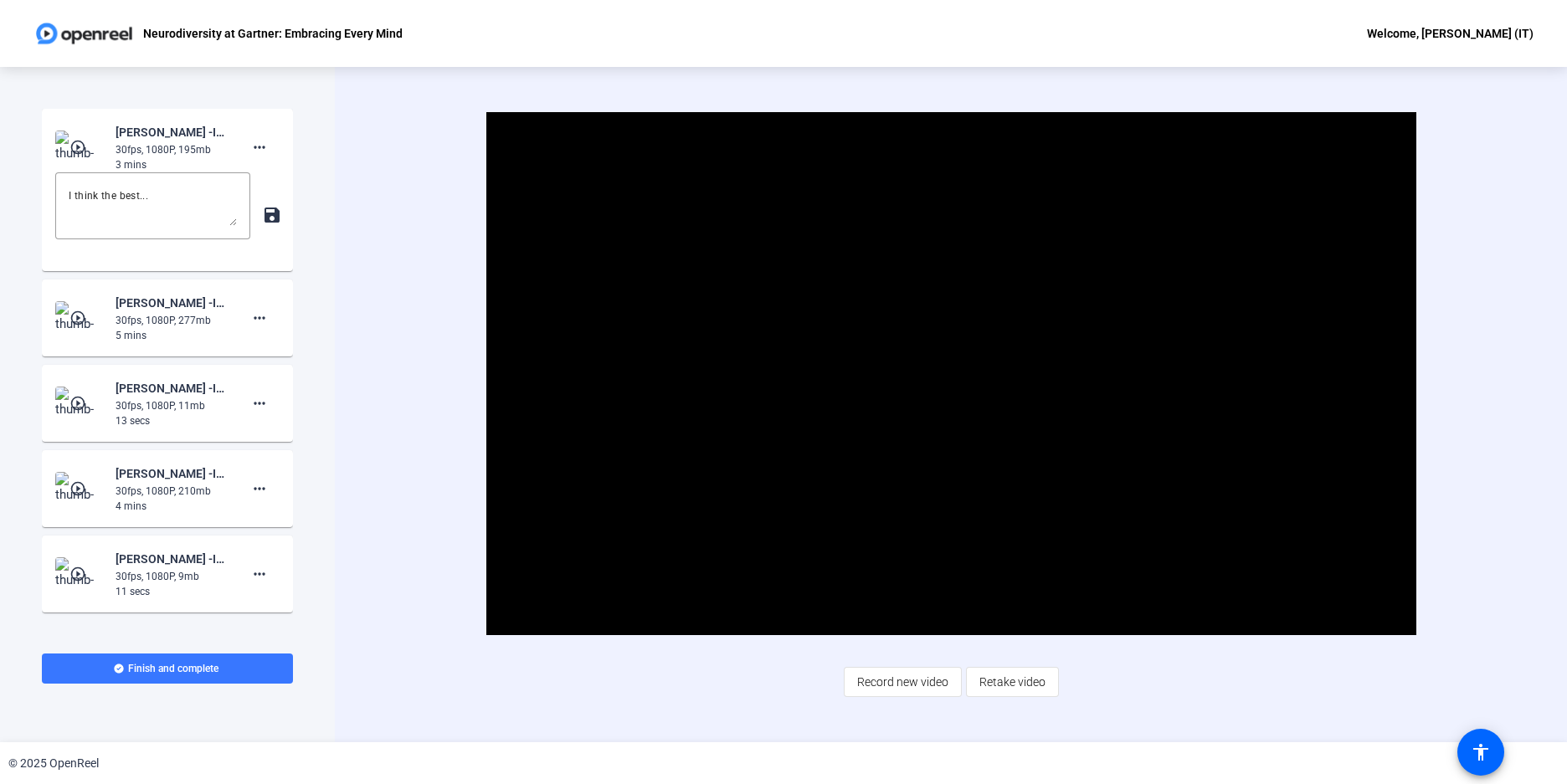 click on "save" 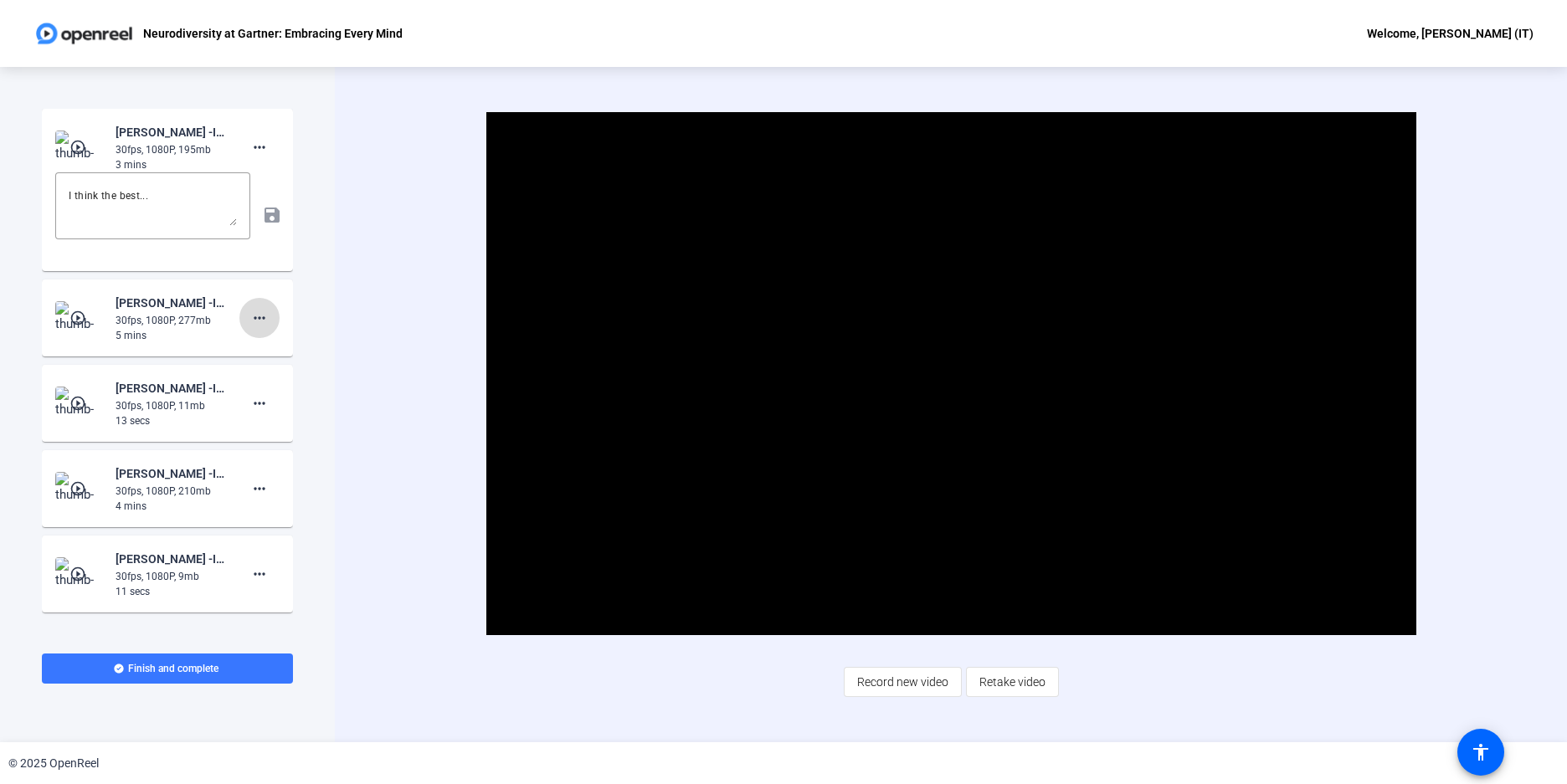 click on "more_horiz" 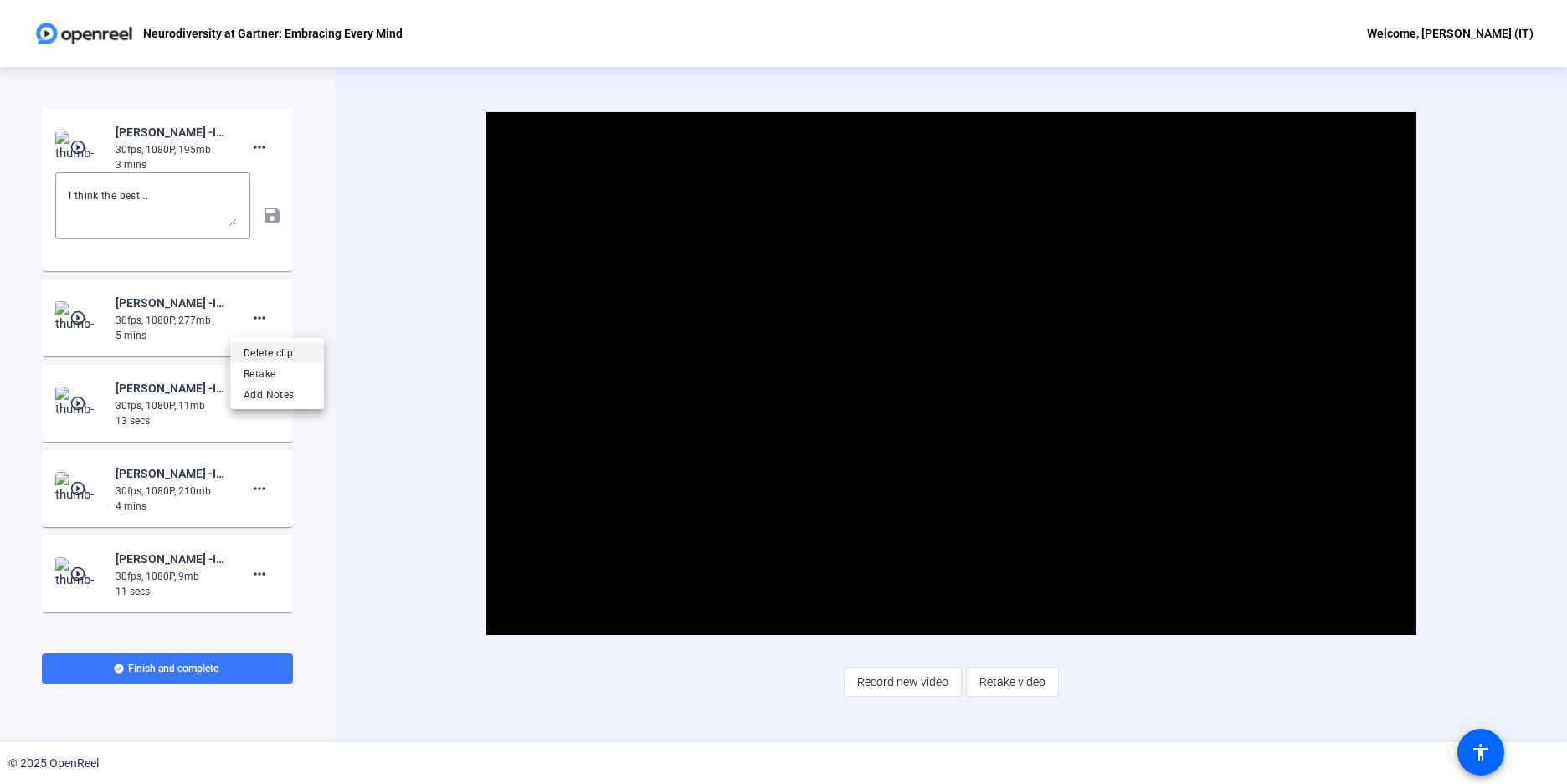 click on "Delete clip" at bounding box center [277, 353] 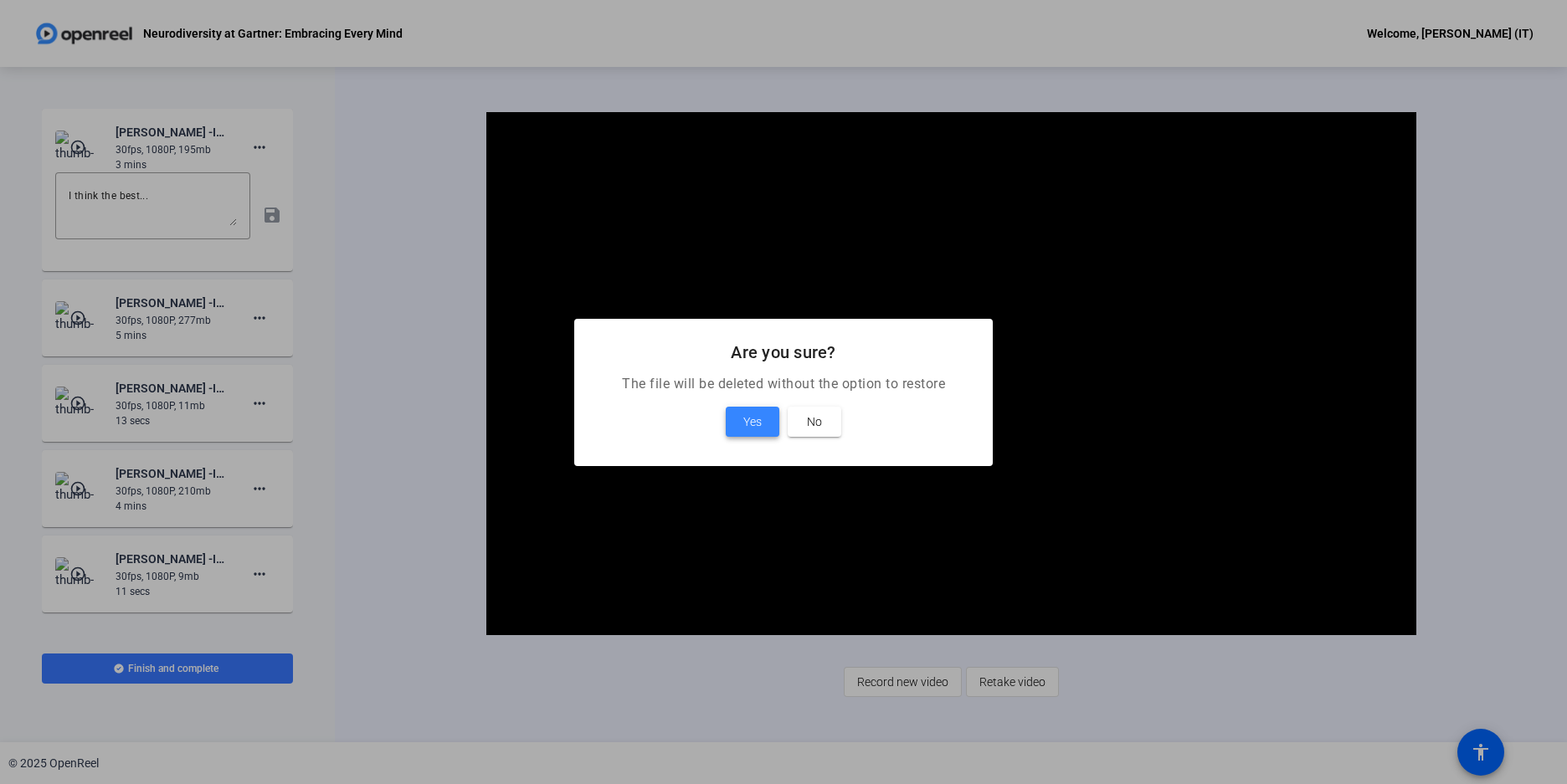 drag, startPoint x: 751, startPoint y: 421, endPoint x: 696, endPoint y: 425, distance: 55.145263 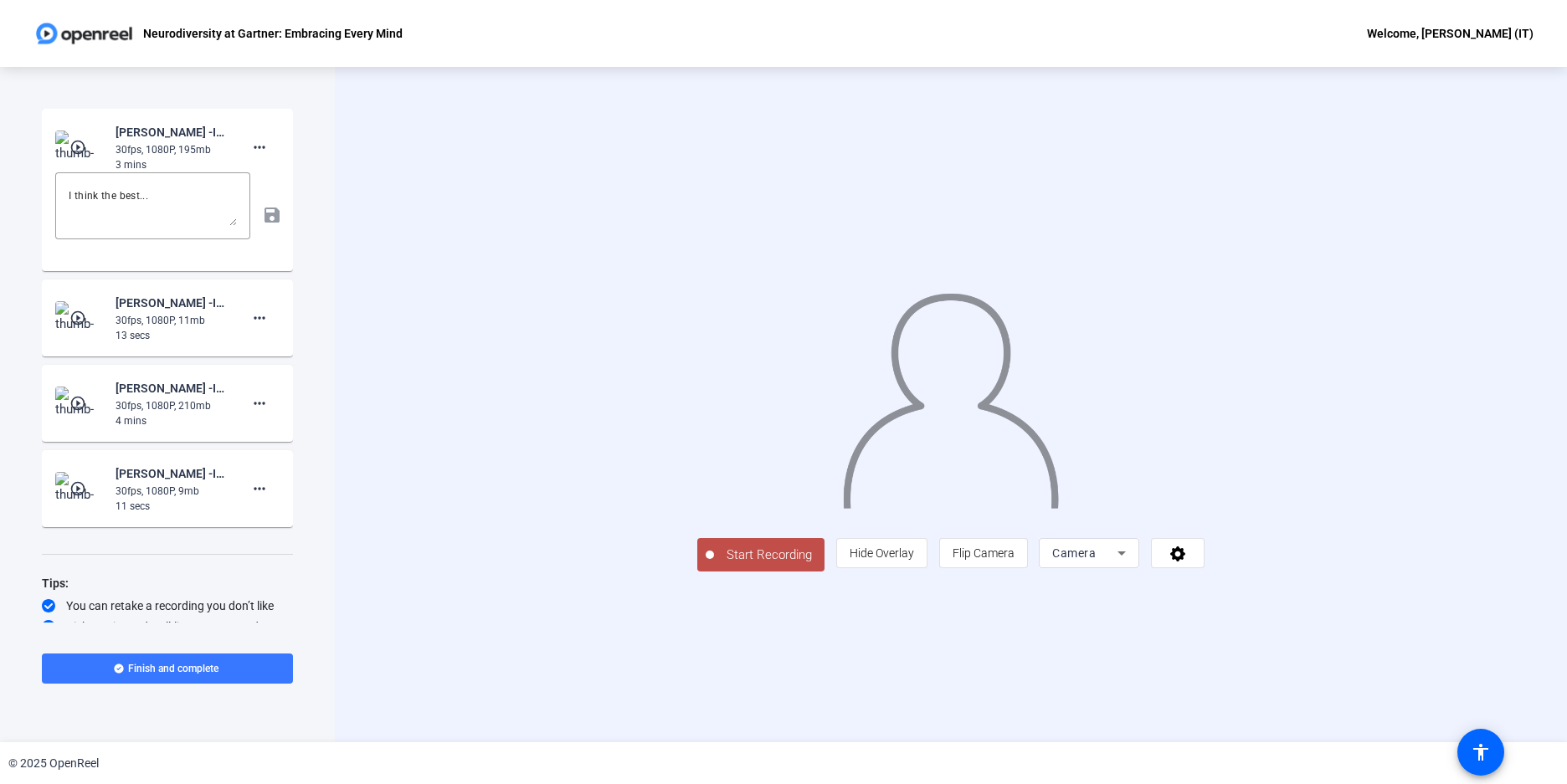click on "30fps, 1080P, 195mb" 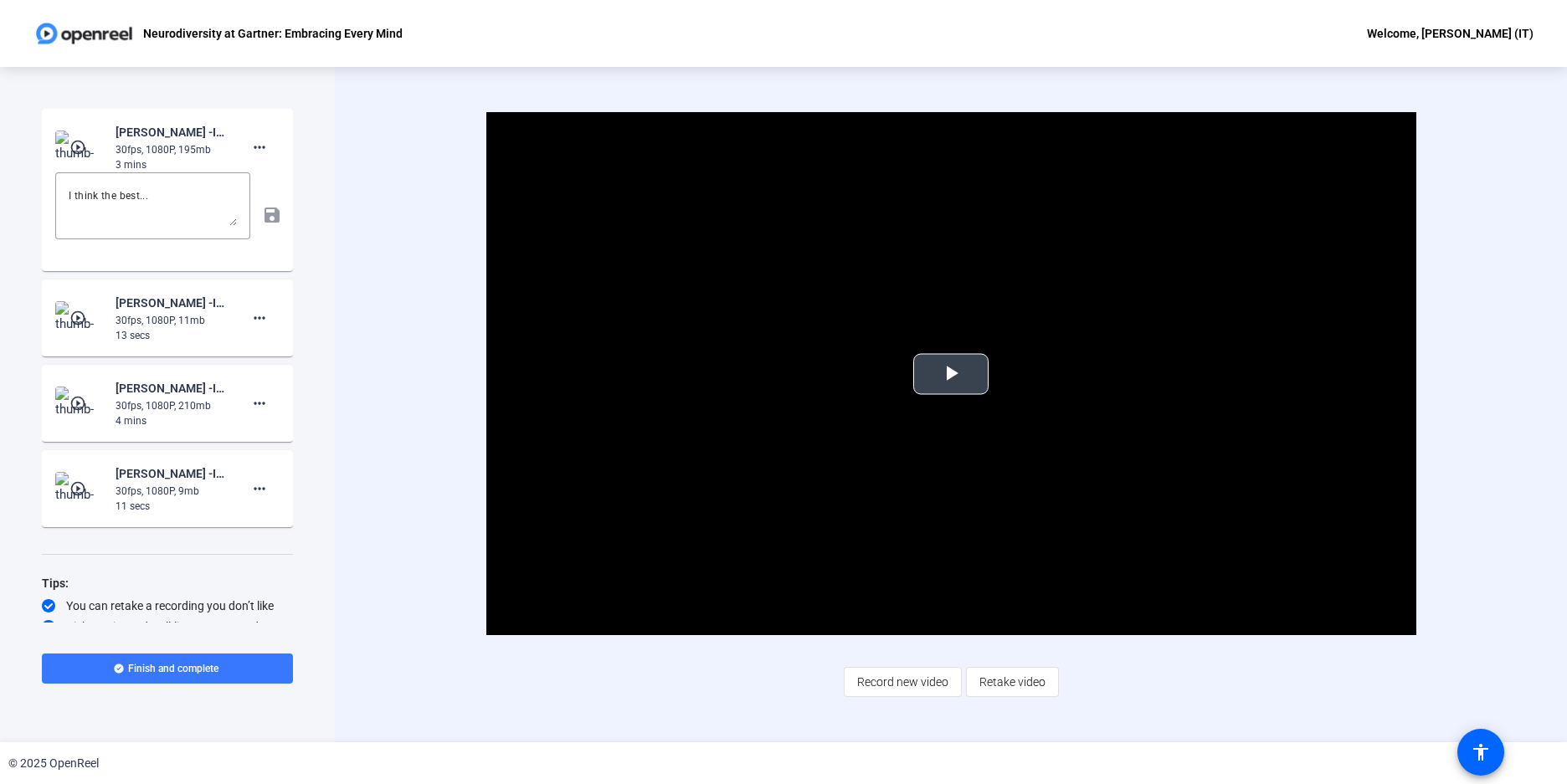 click at bounding box center (951, 374) 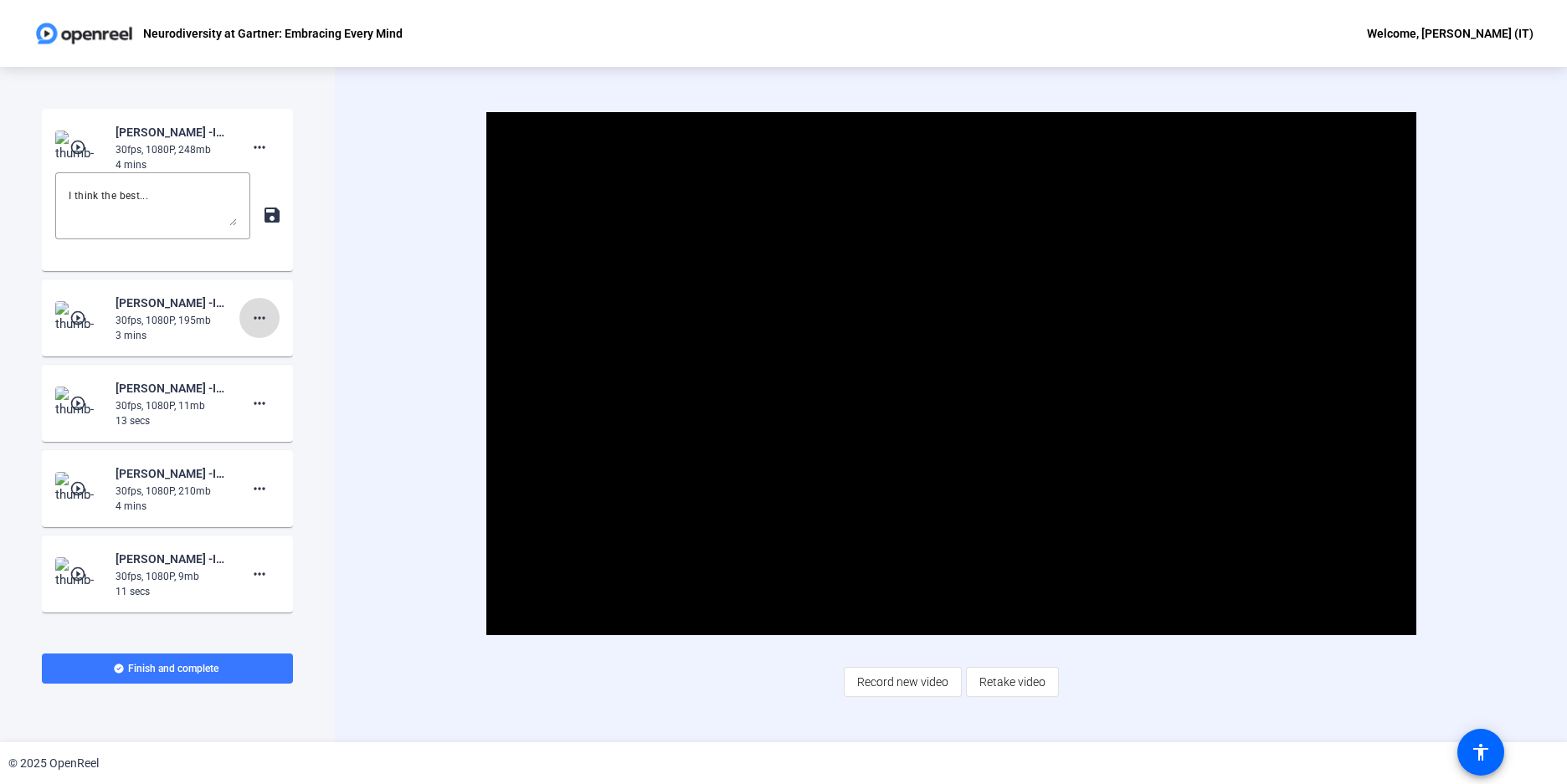 click on "more_horiz" 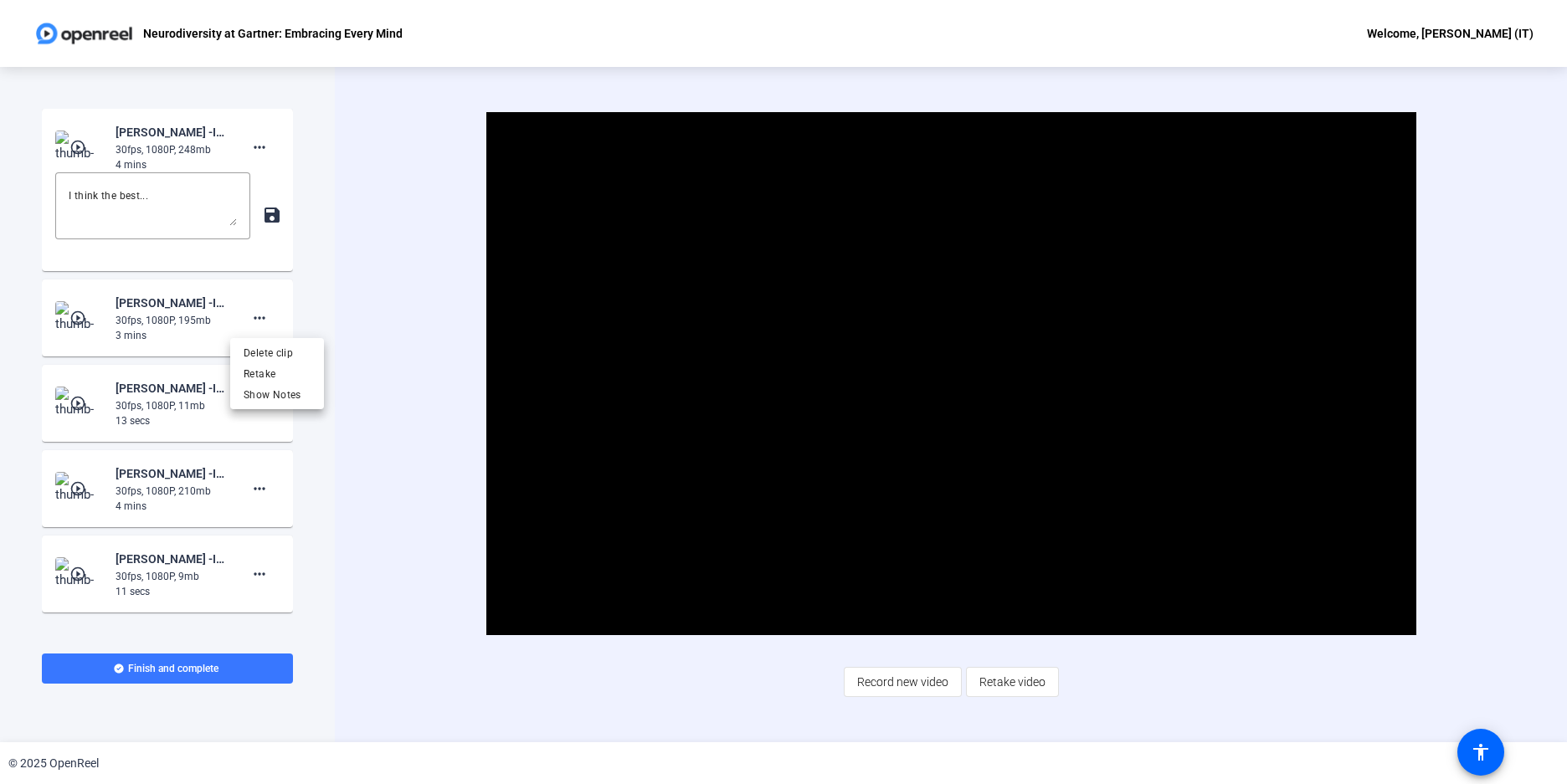 click at bounding box center (784, 392) 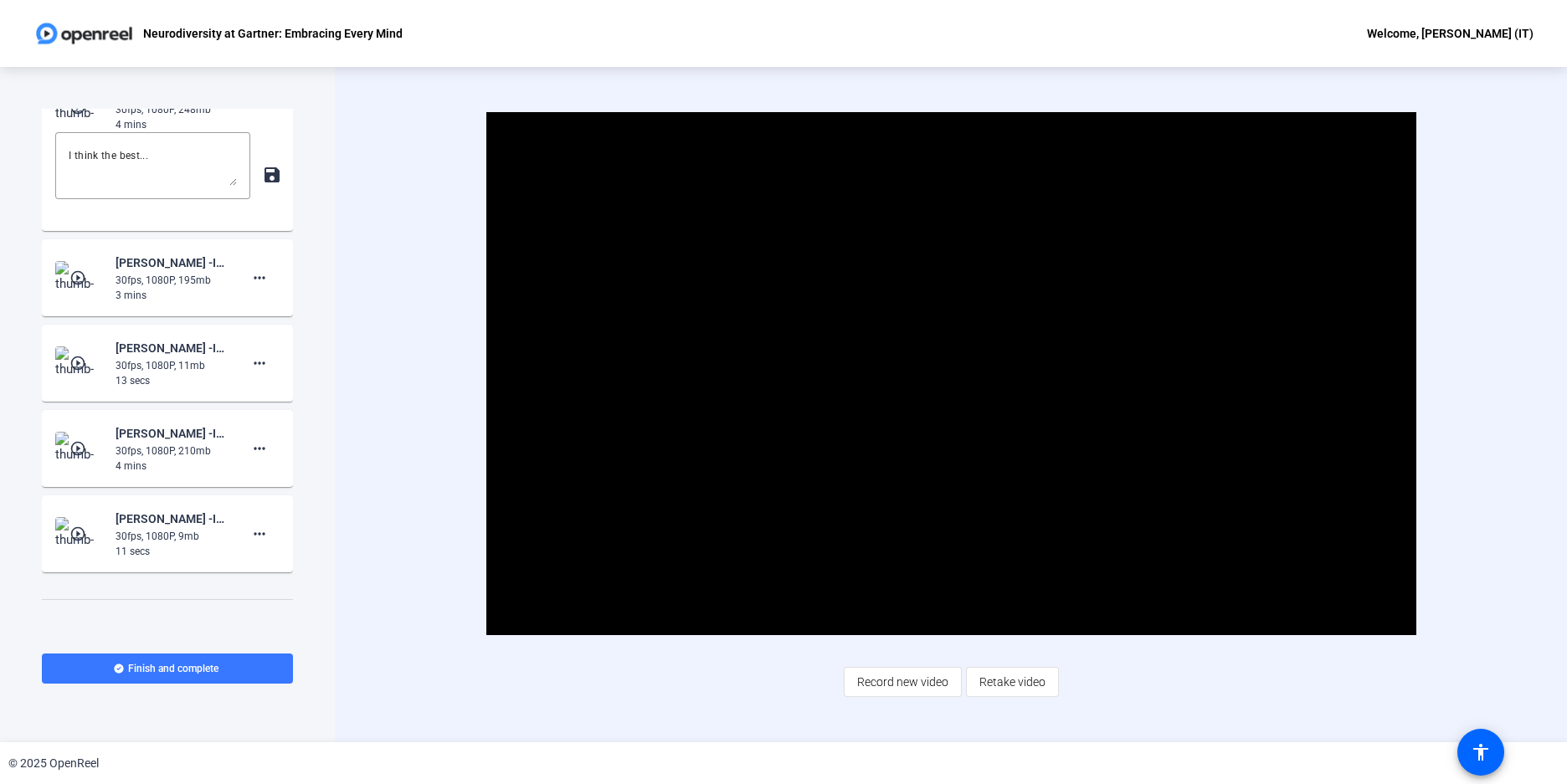 scroll, scrollTop: 0, scrollLeft: 0, axis: both 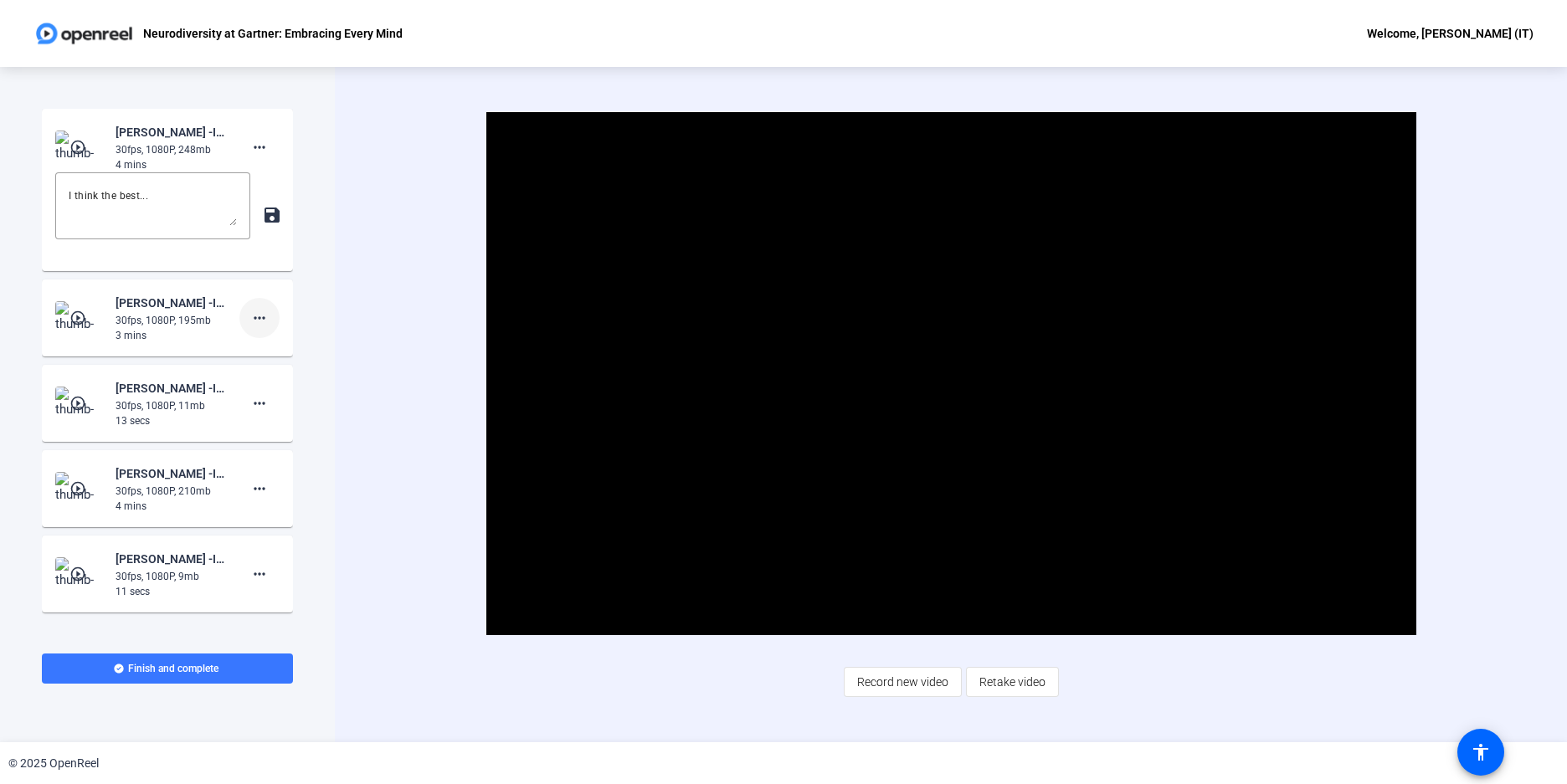 click on "more_horiz" 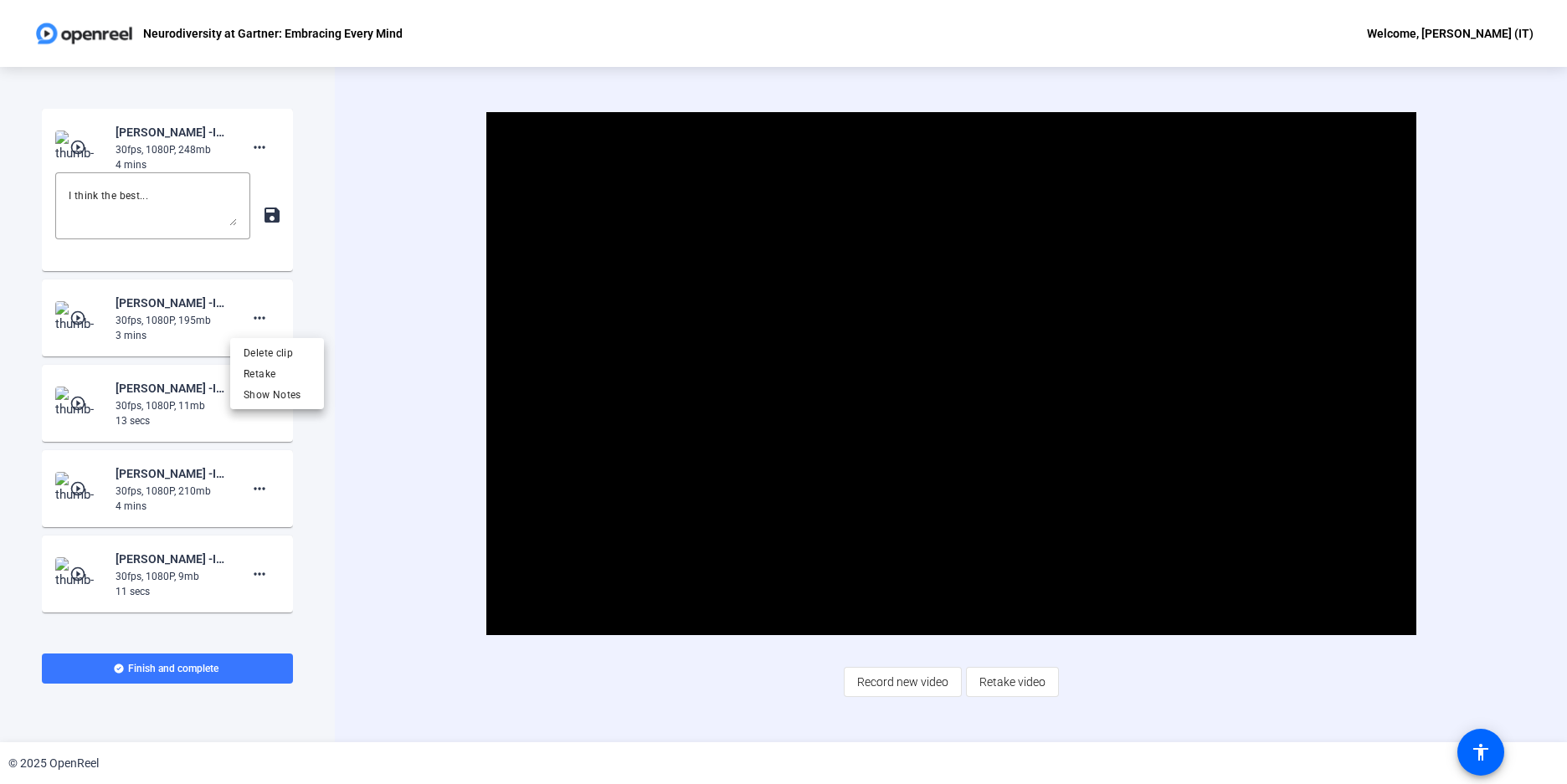 click at bounding box center (784, 392) 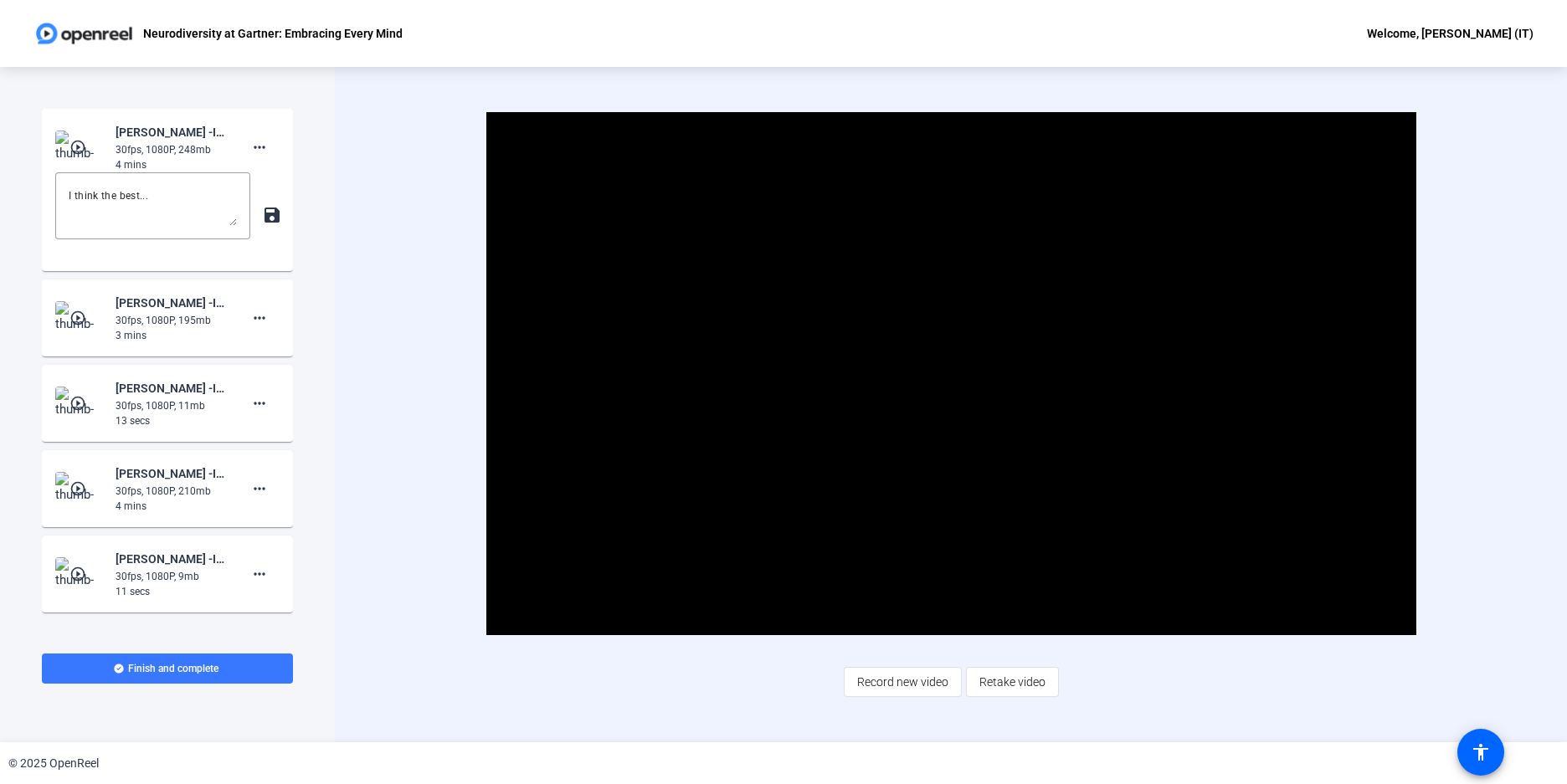 click on "30fps, 1080P, 195mb" 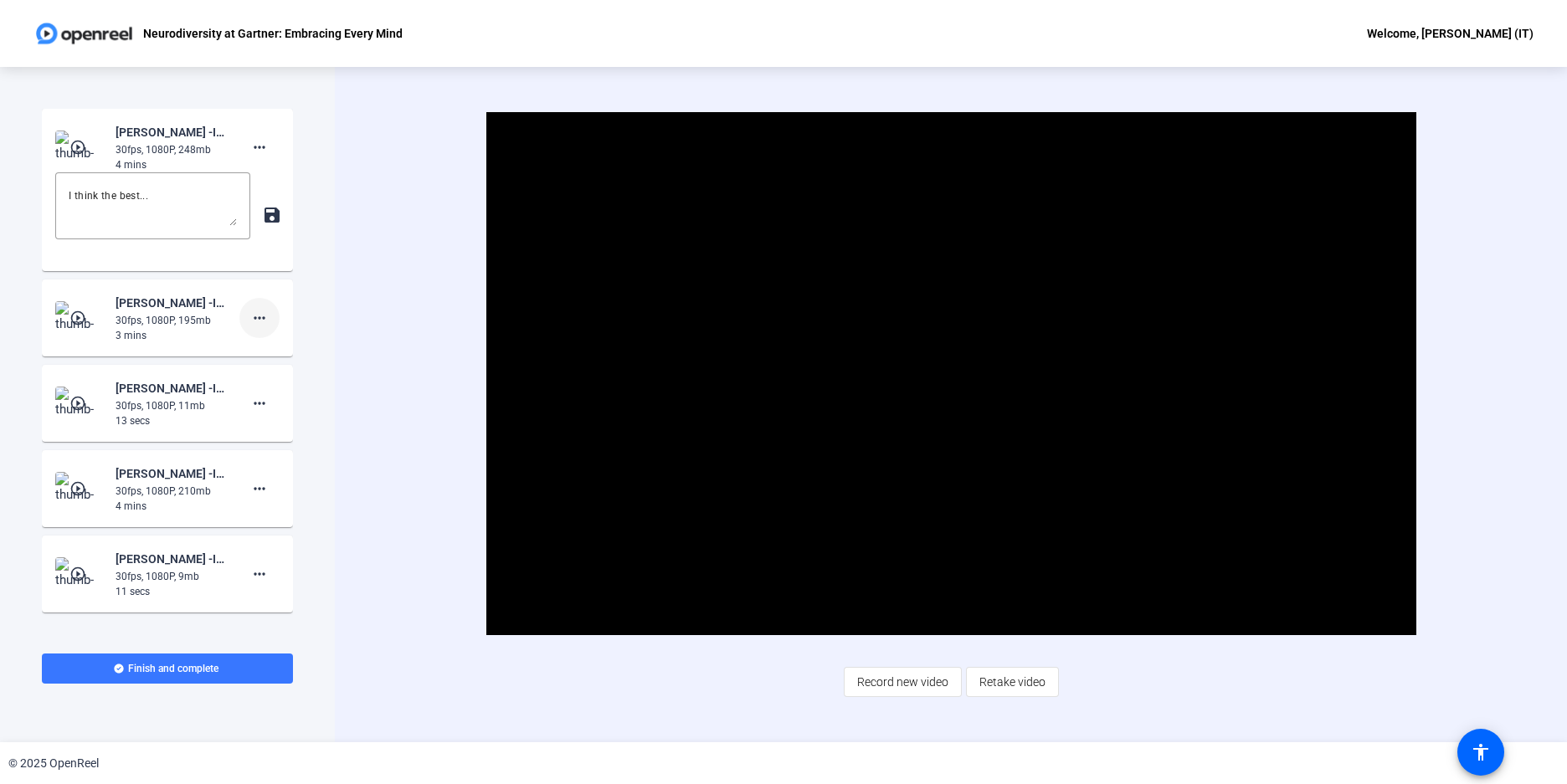 click on "more_horiz" 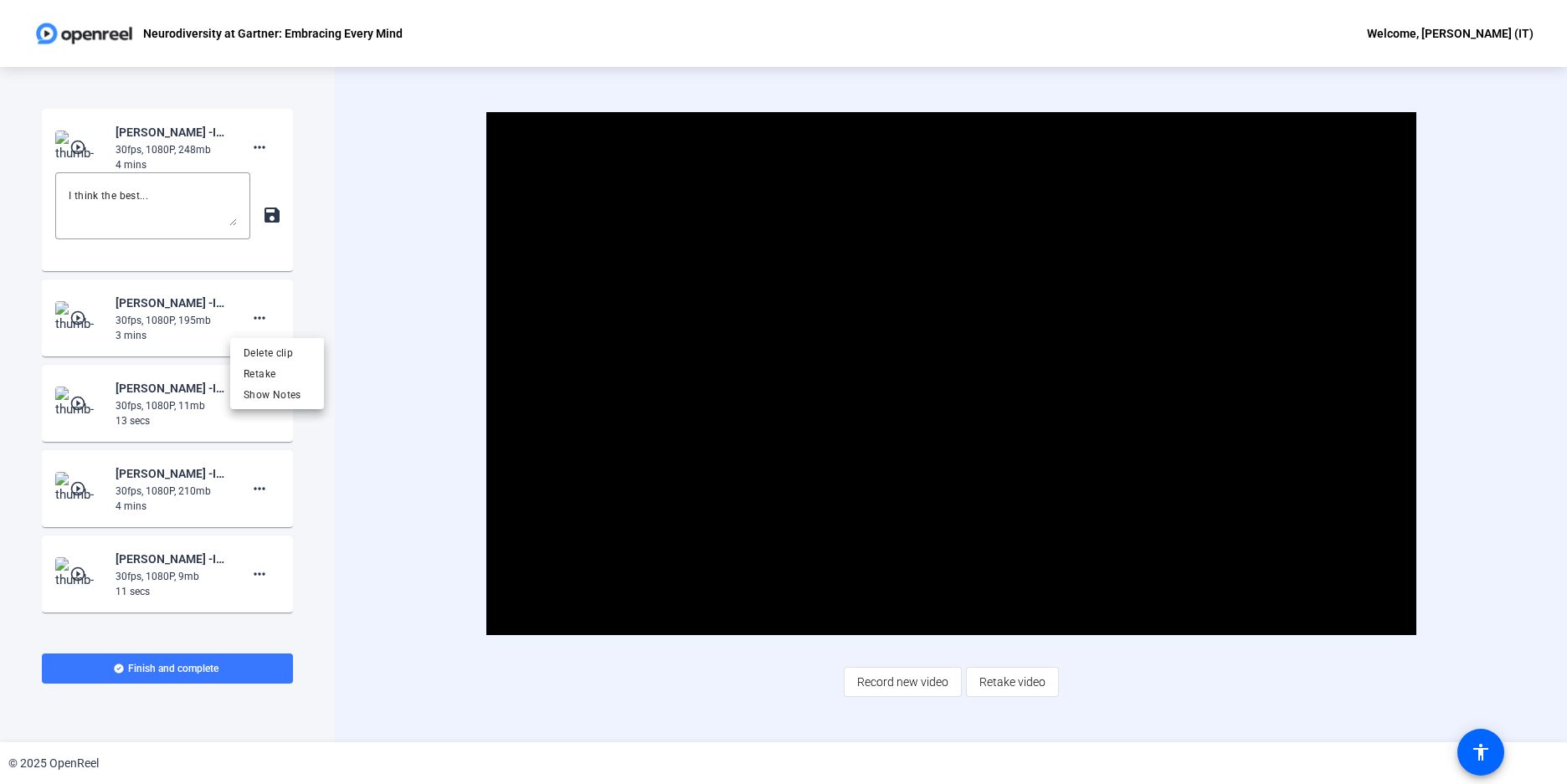 click at bounding box center [784, 392] 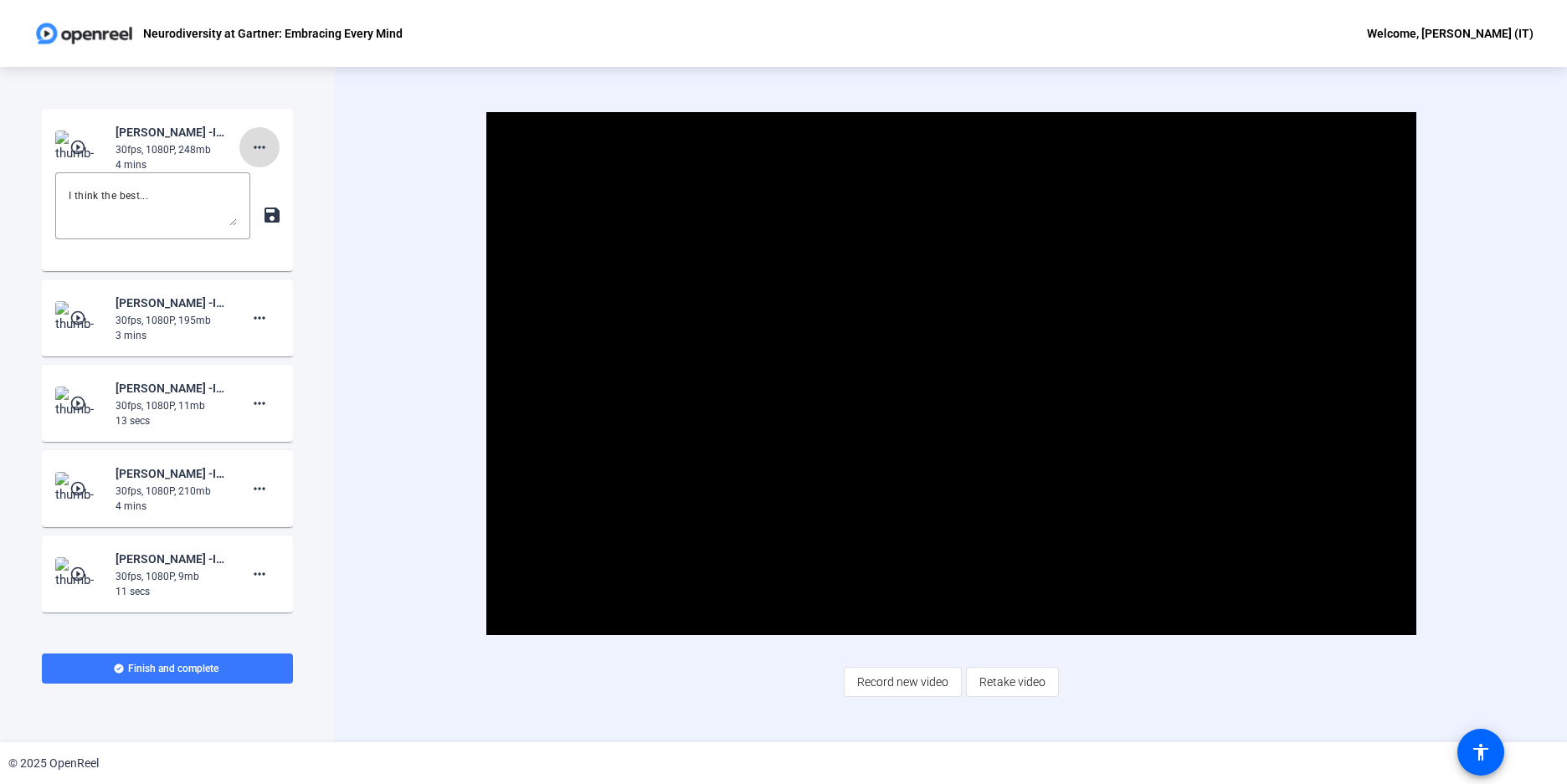 click on "more_horiz" 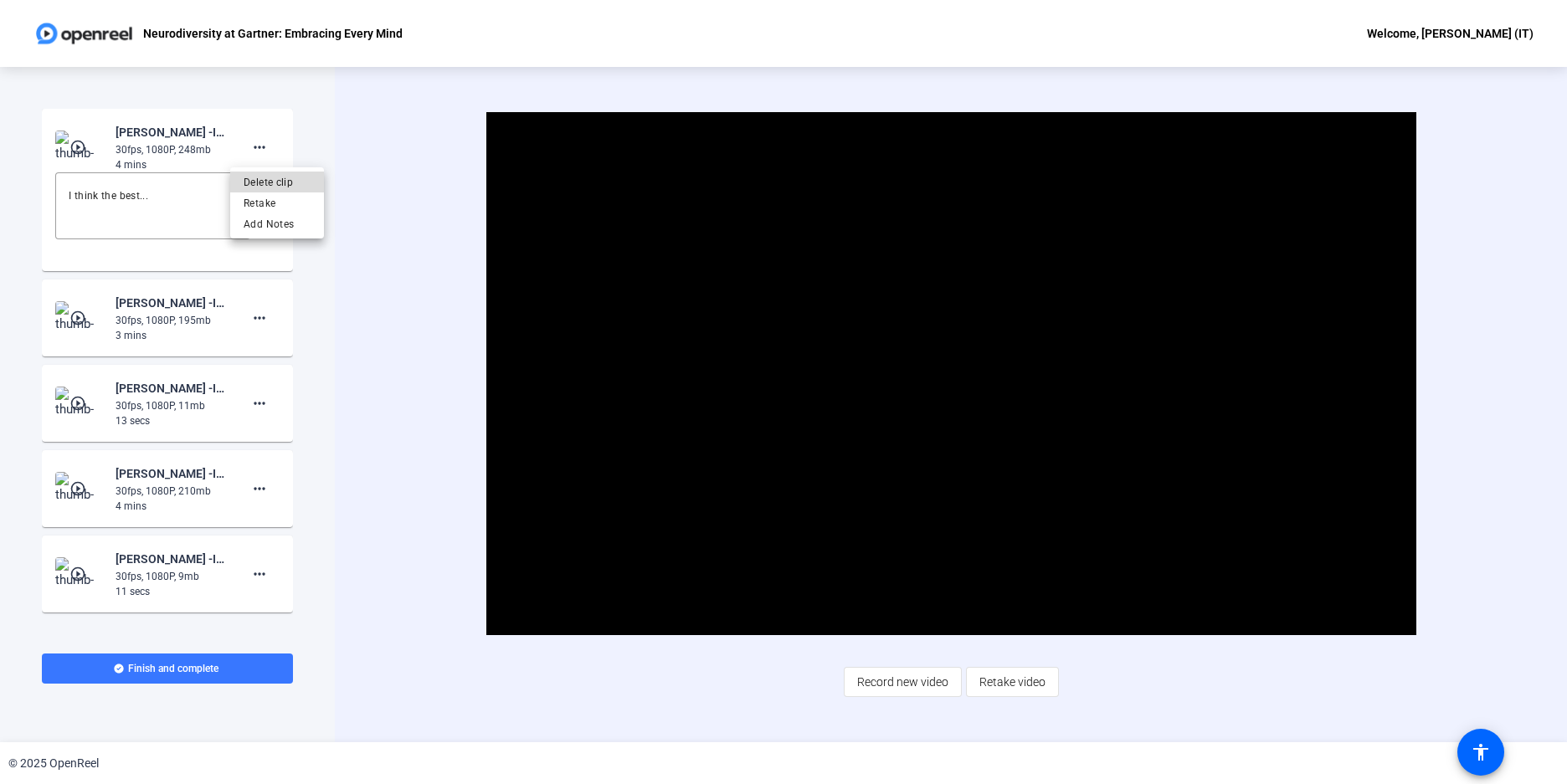 click on "Delete clip" at bounding box center (277, 182) 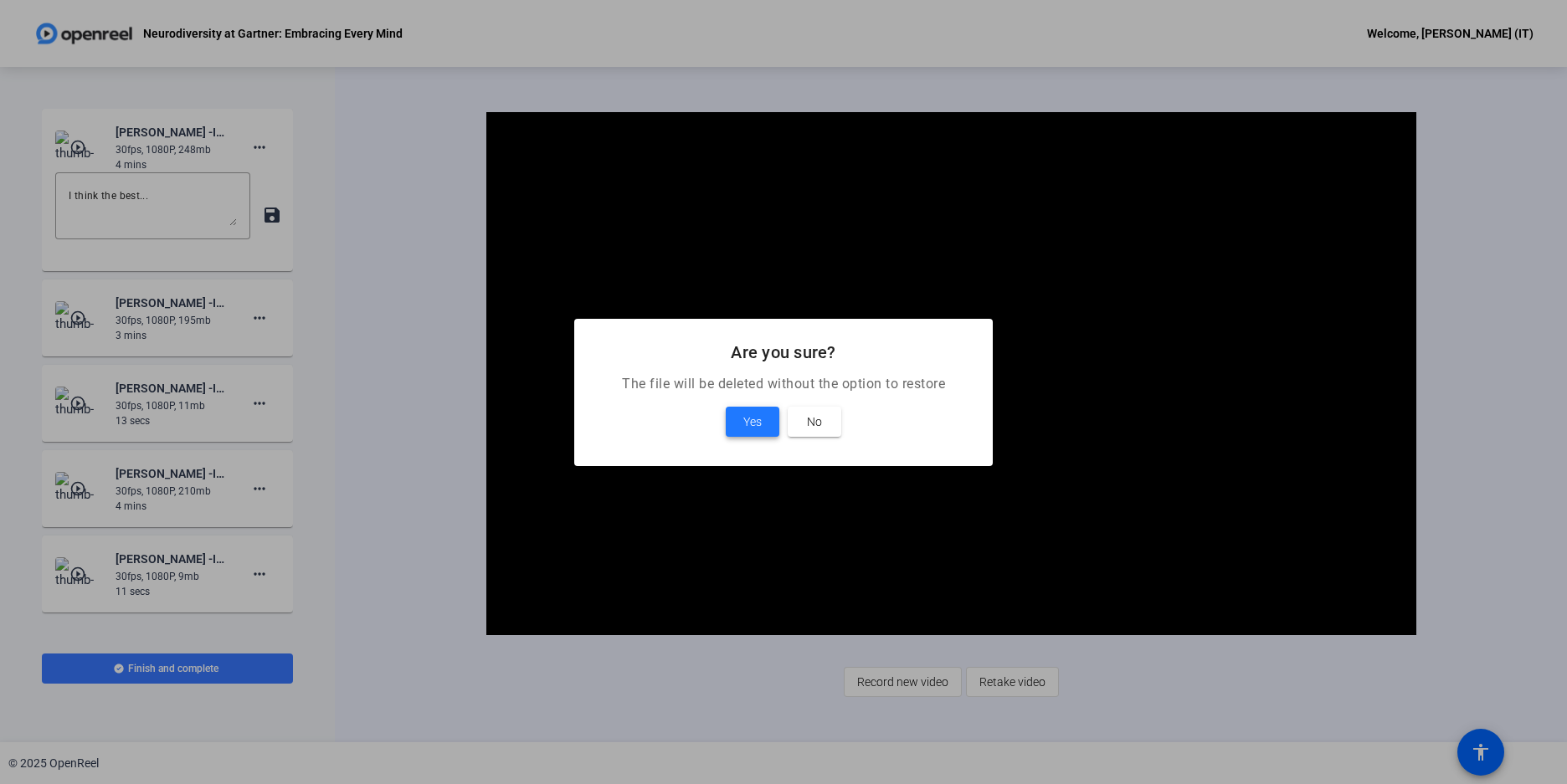 click at bounding box center [753, 422] 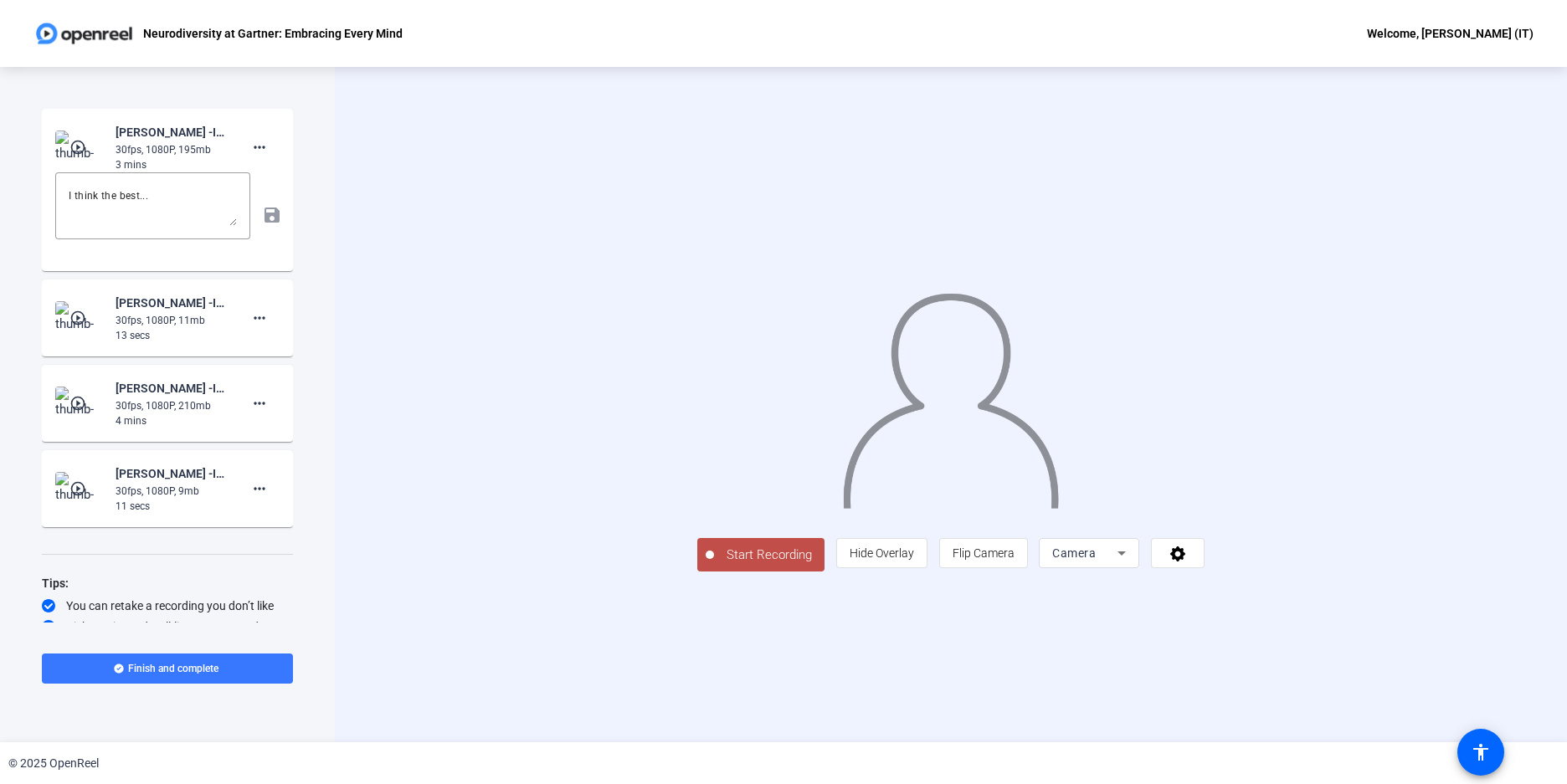 click on "play_circle_outline" 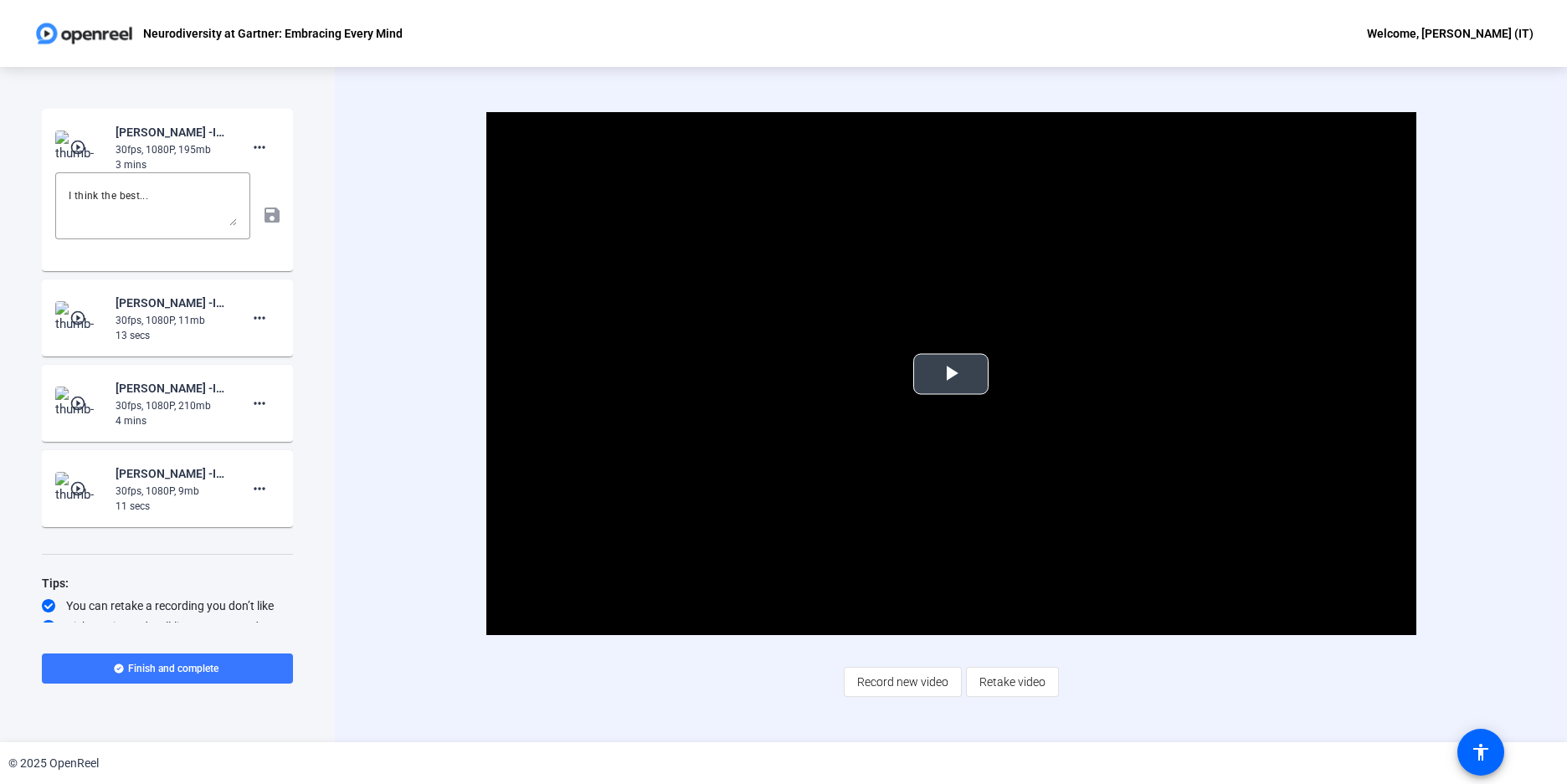 click at bounding box center (951, 374) 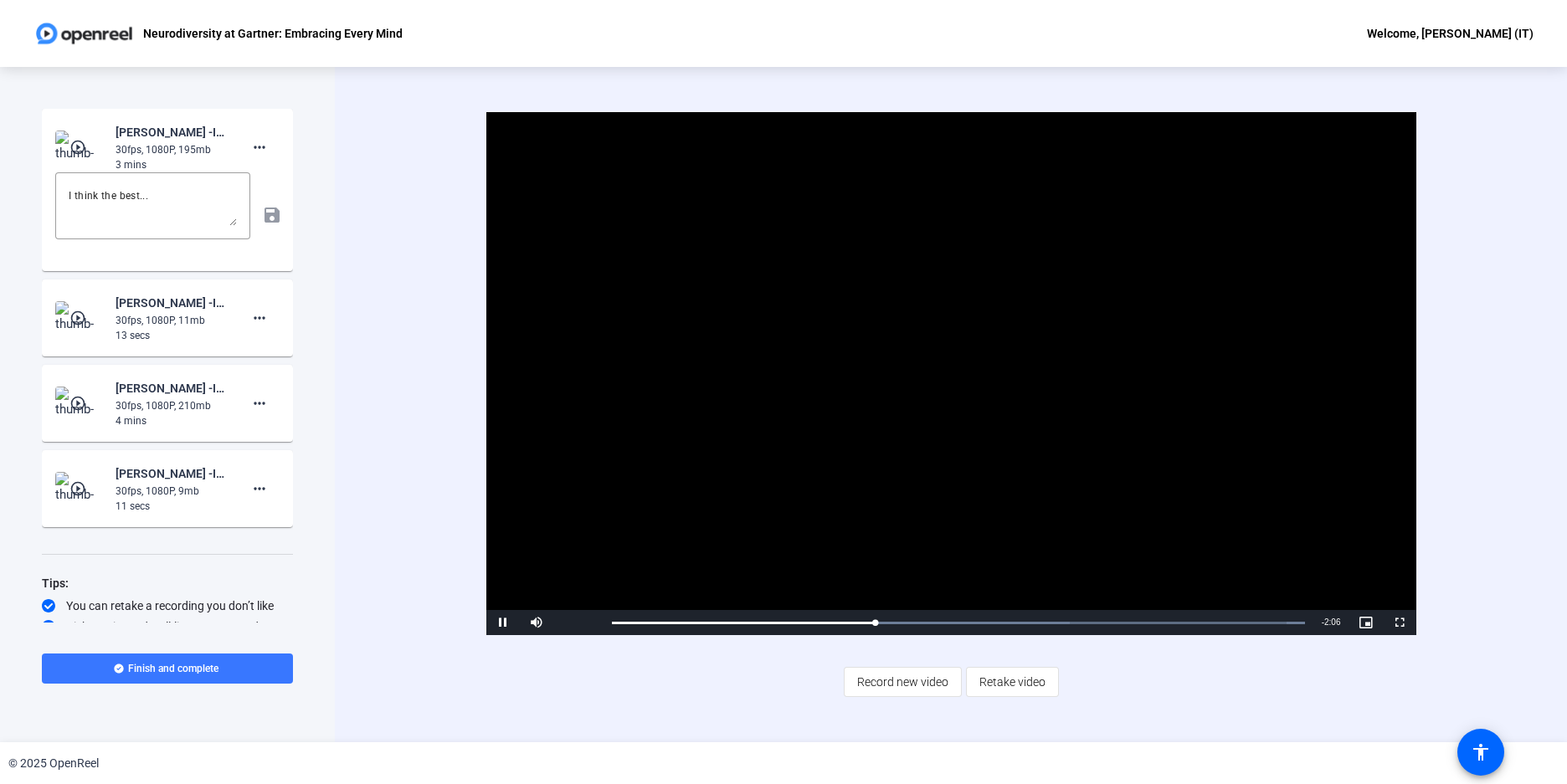 click on "I think the best... save" 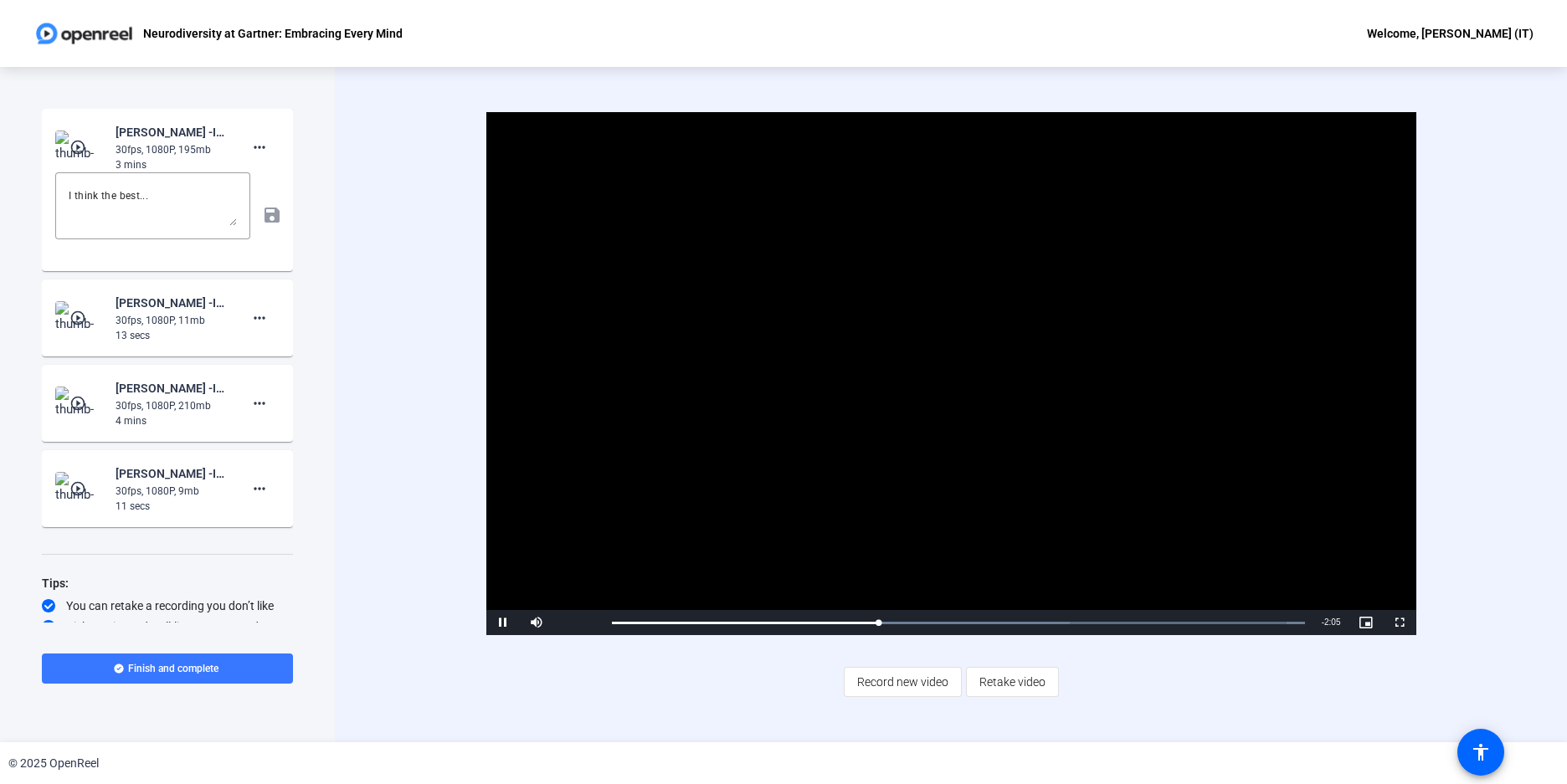 scroll, scrollTop: 2, scrollLeft: 0, axis: vertical 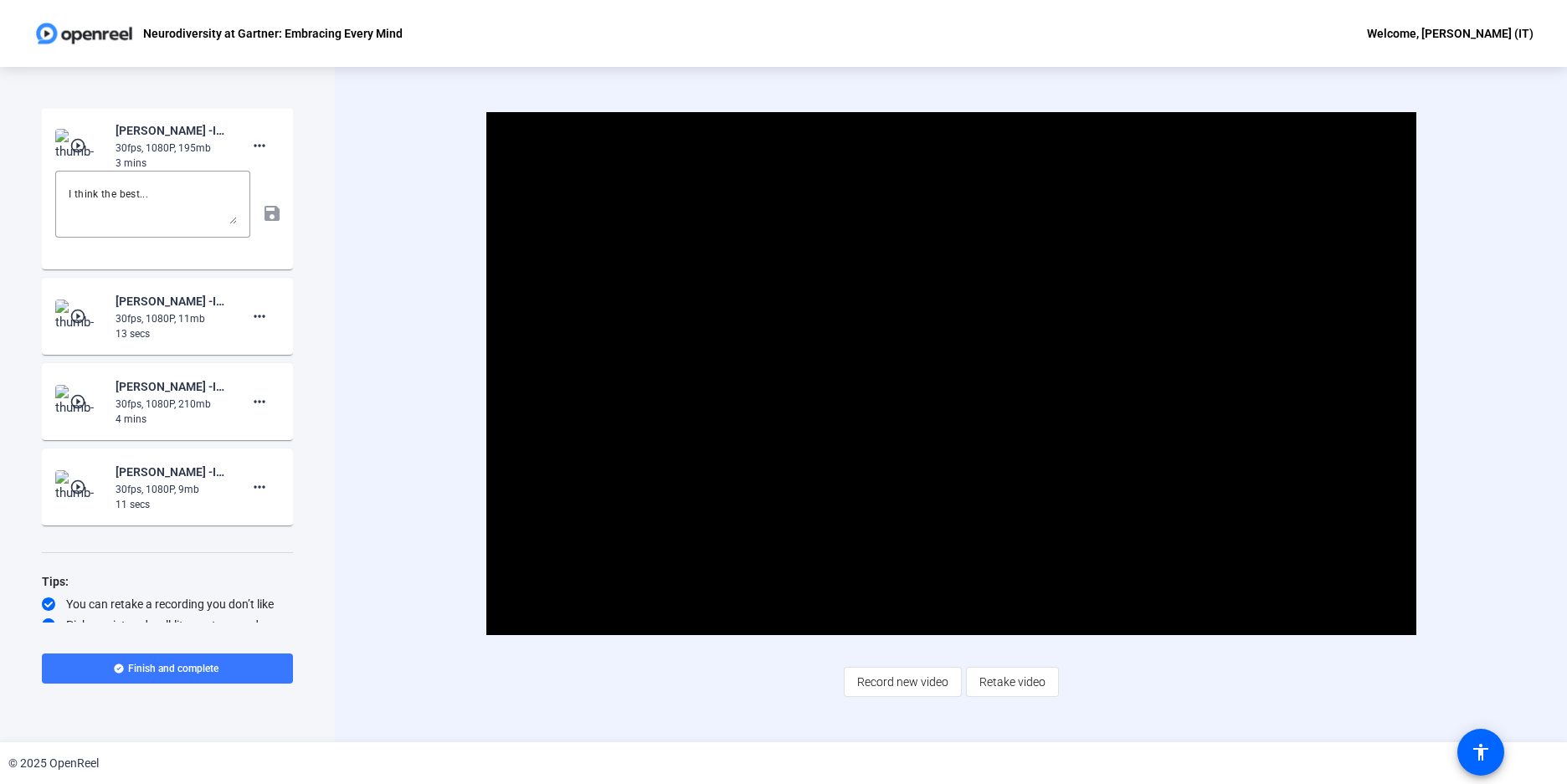 click on "I think the best... save" 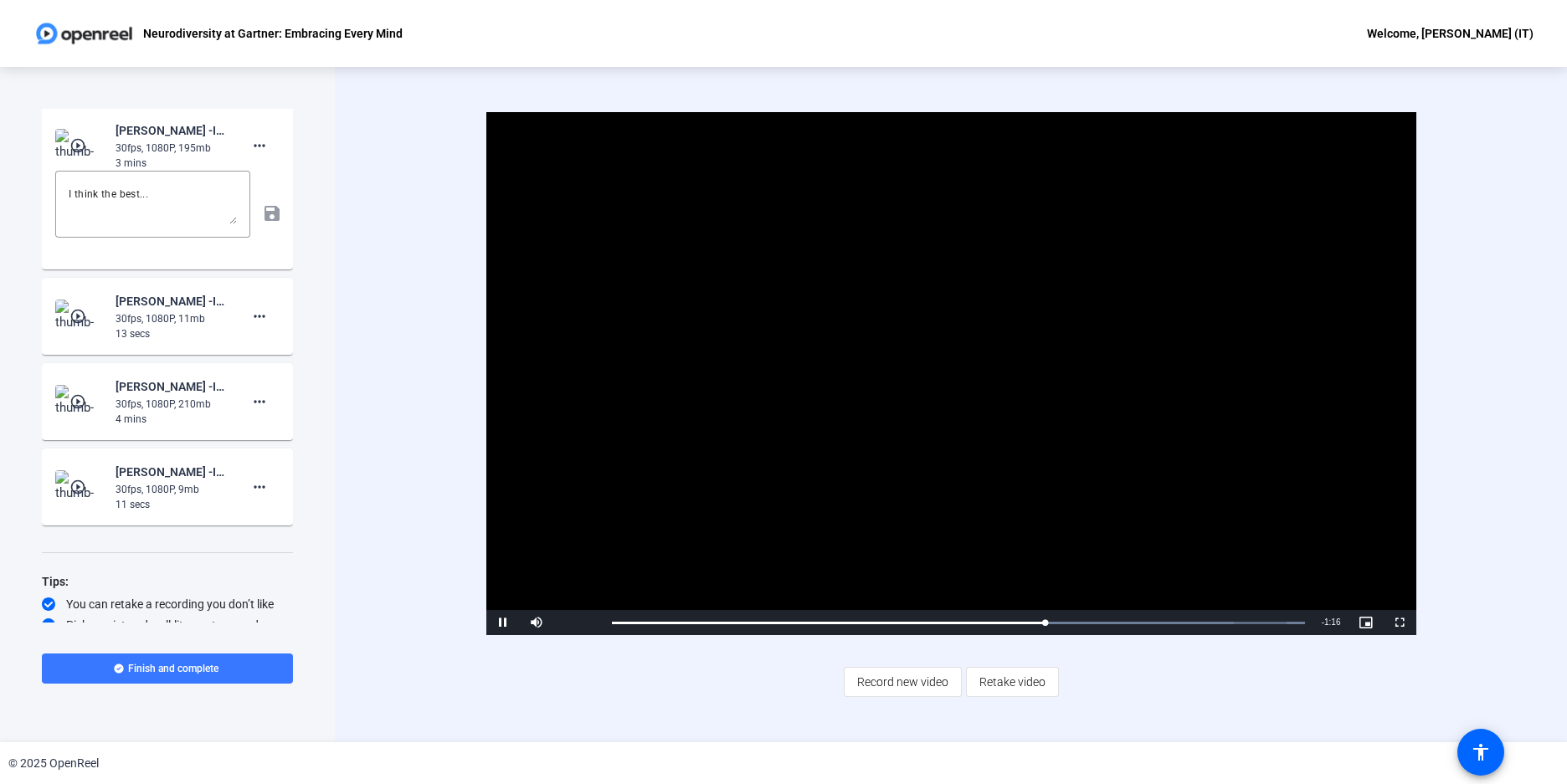 click at bounding box center (951, 373) 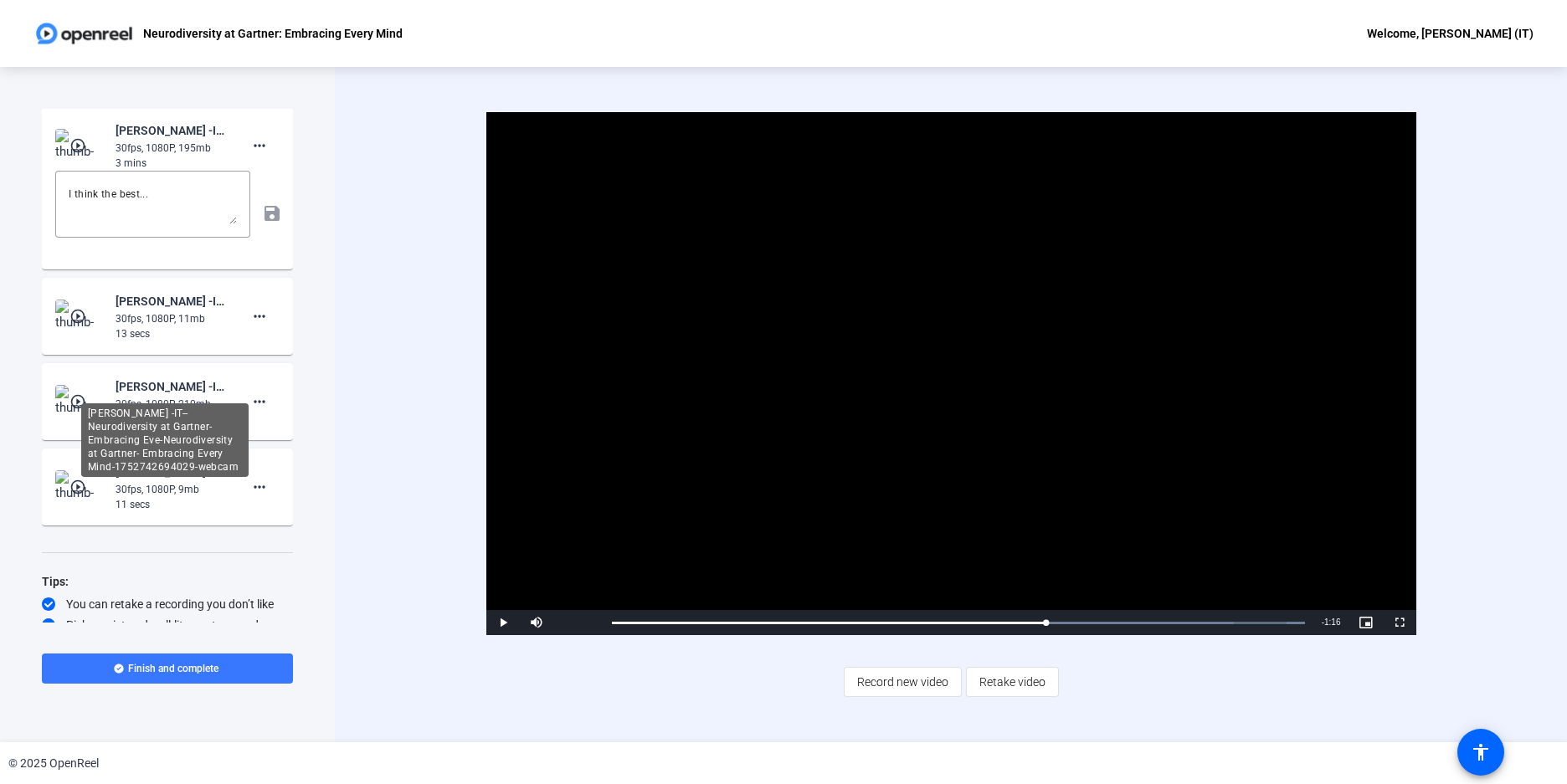 click on "[PERSON_NAME] -IT--Neurodiversity at Gartner- Embracing Eve-Neurodiversity at Gartner- Embracing Every Mind-1752742694029-webcam" 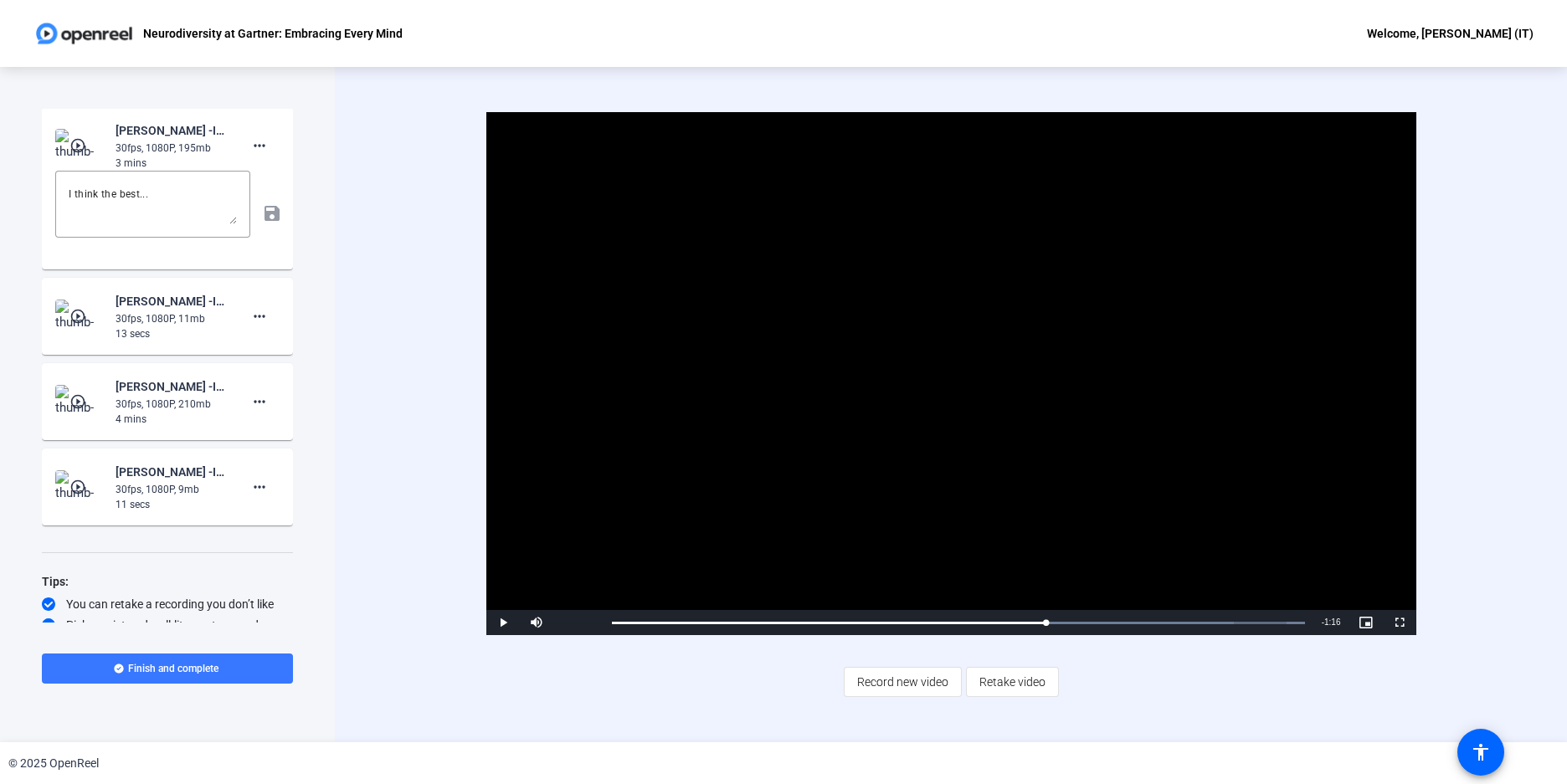 click on "30fps, 1080P, 210mb" 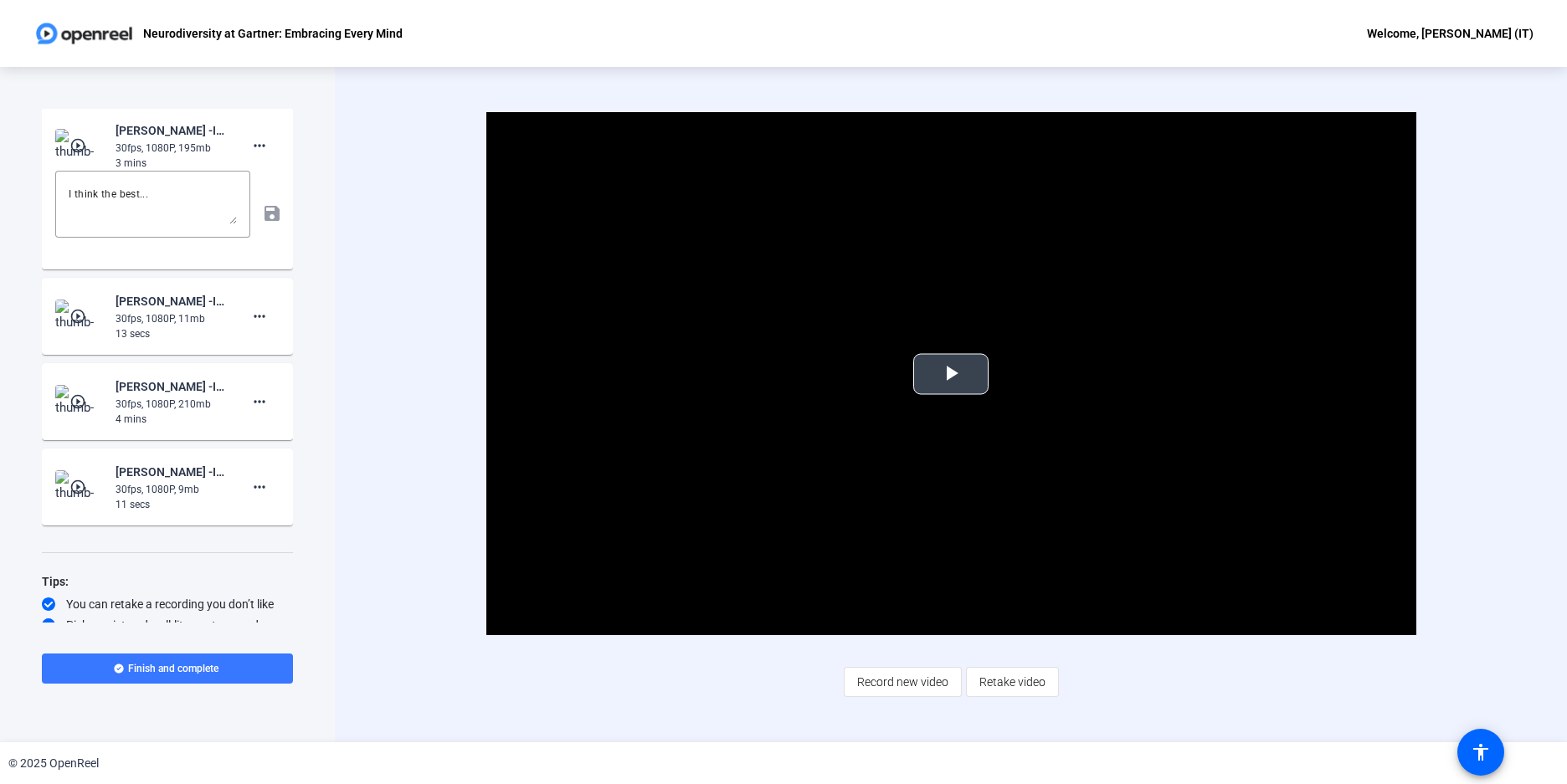 click at bounding box center (951, 374) 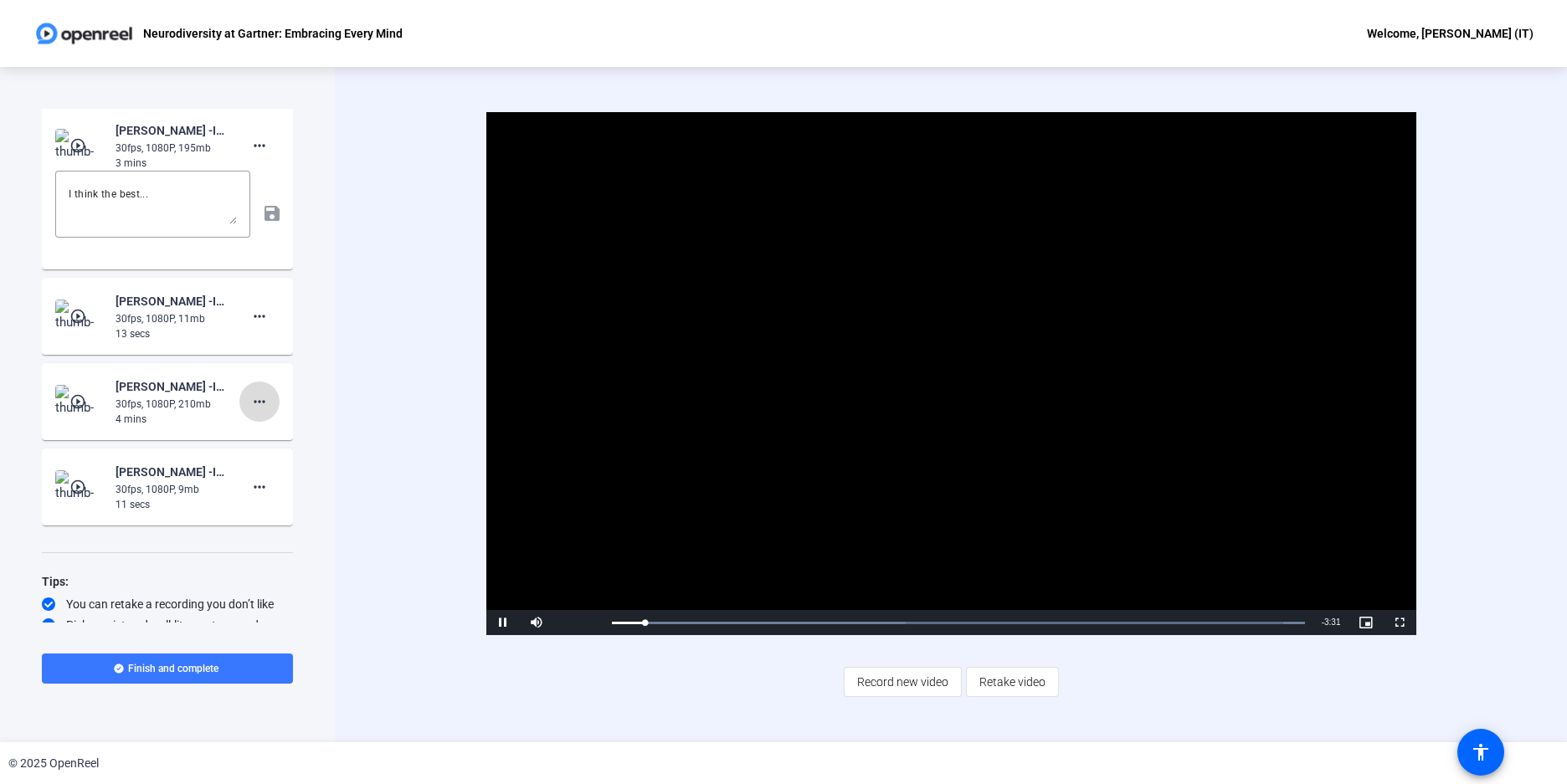 click on "more_horiz" 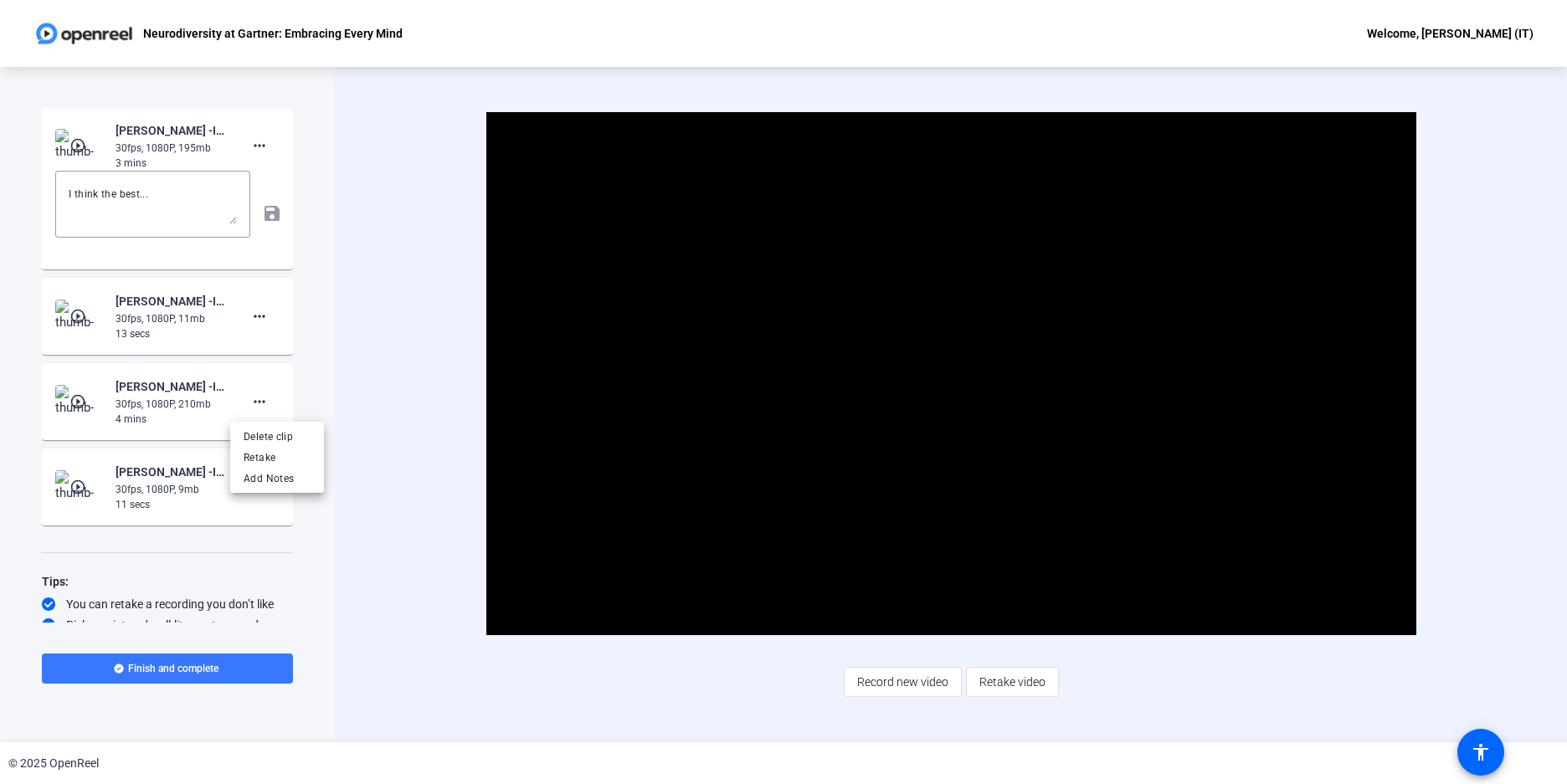 click at bounding box center (784, 392) 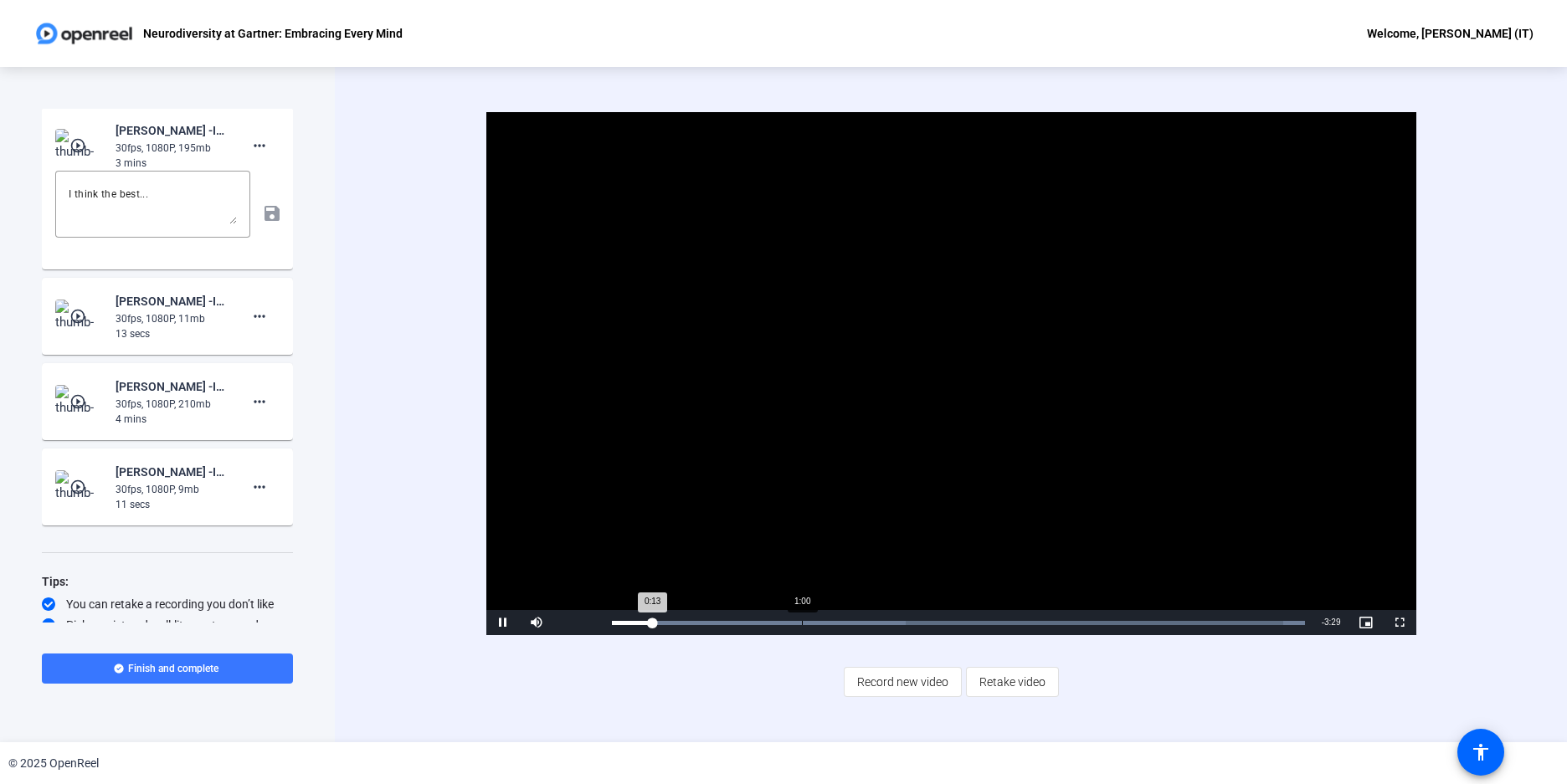 click on "Loaded :  100.00% 1:00 0:13" at bounding box center [958, 623] 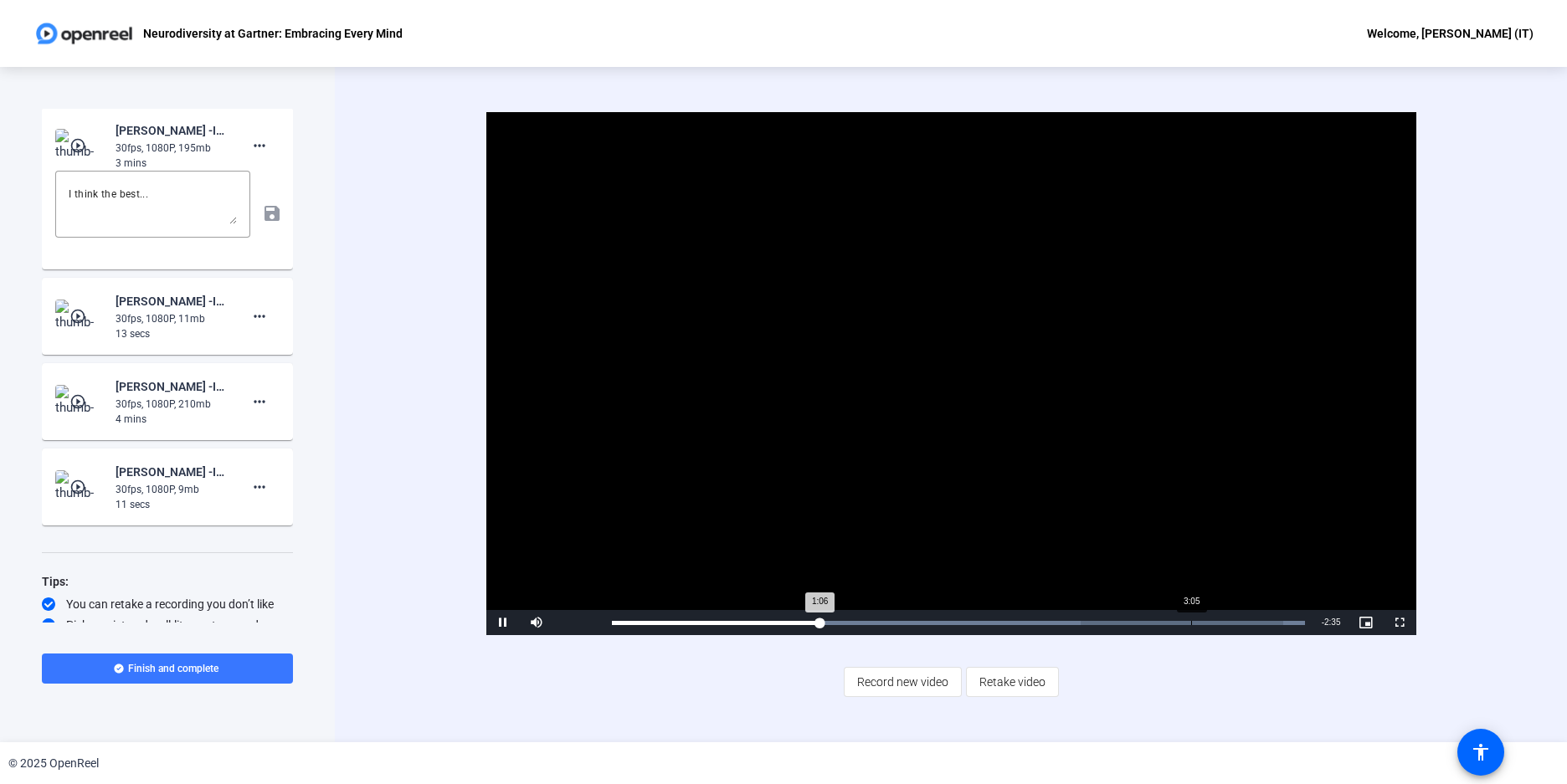 click on "Loaded :  100.00% 3:05 1:06" at bounding box center (958, 623) 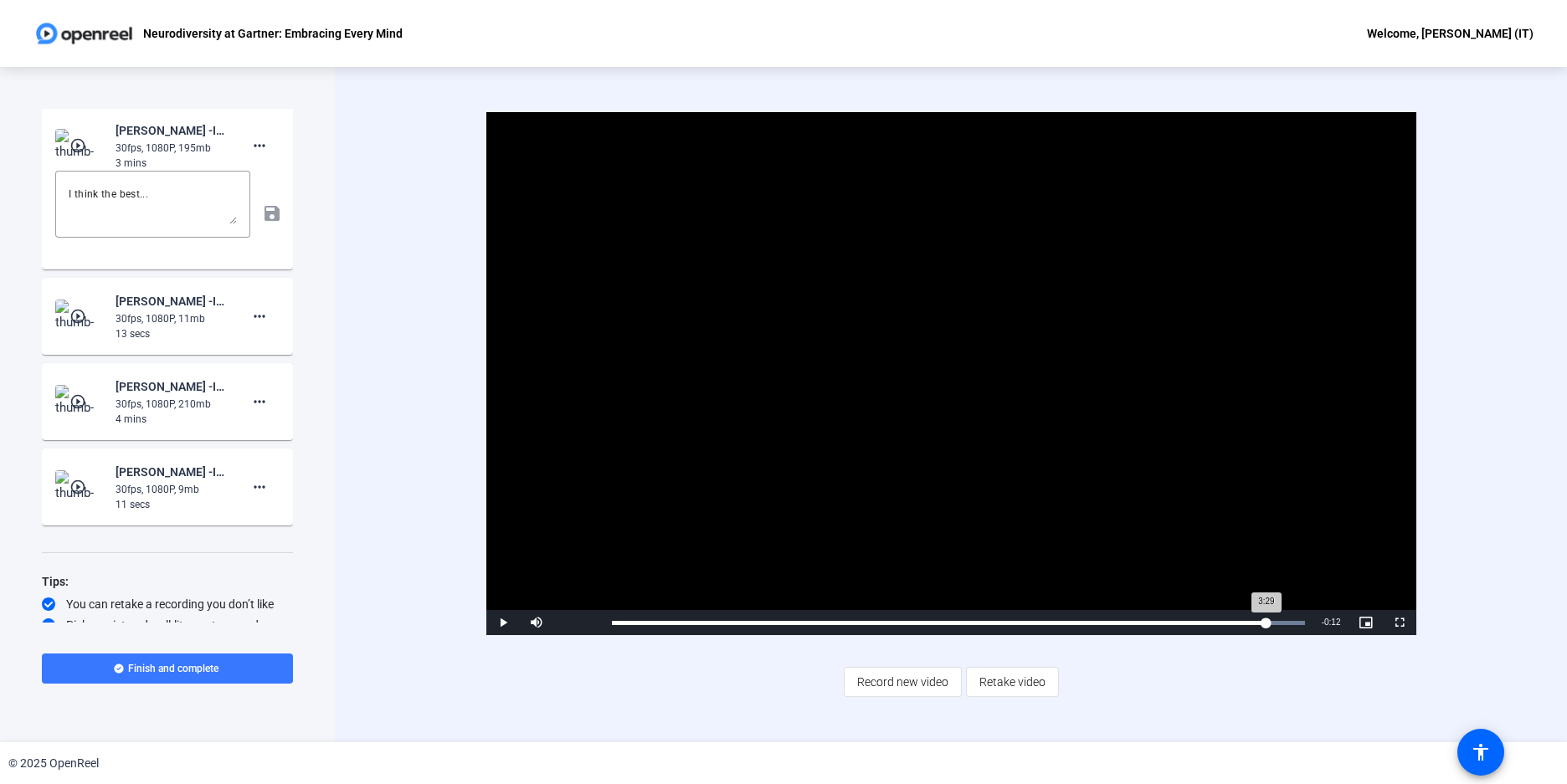 click on "Loaded :  100.00% 3:29 3:29" at bounding box center [958, 623] 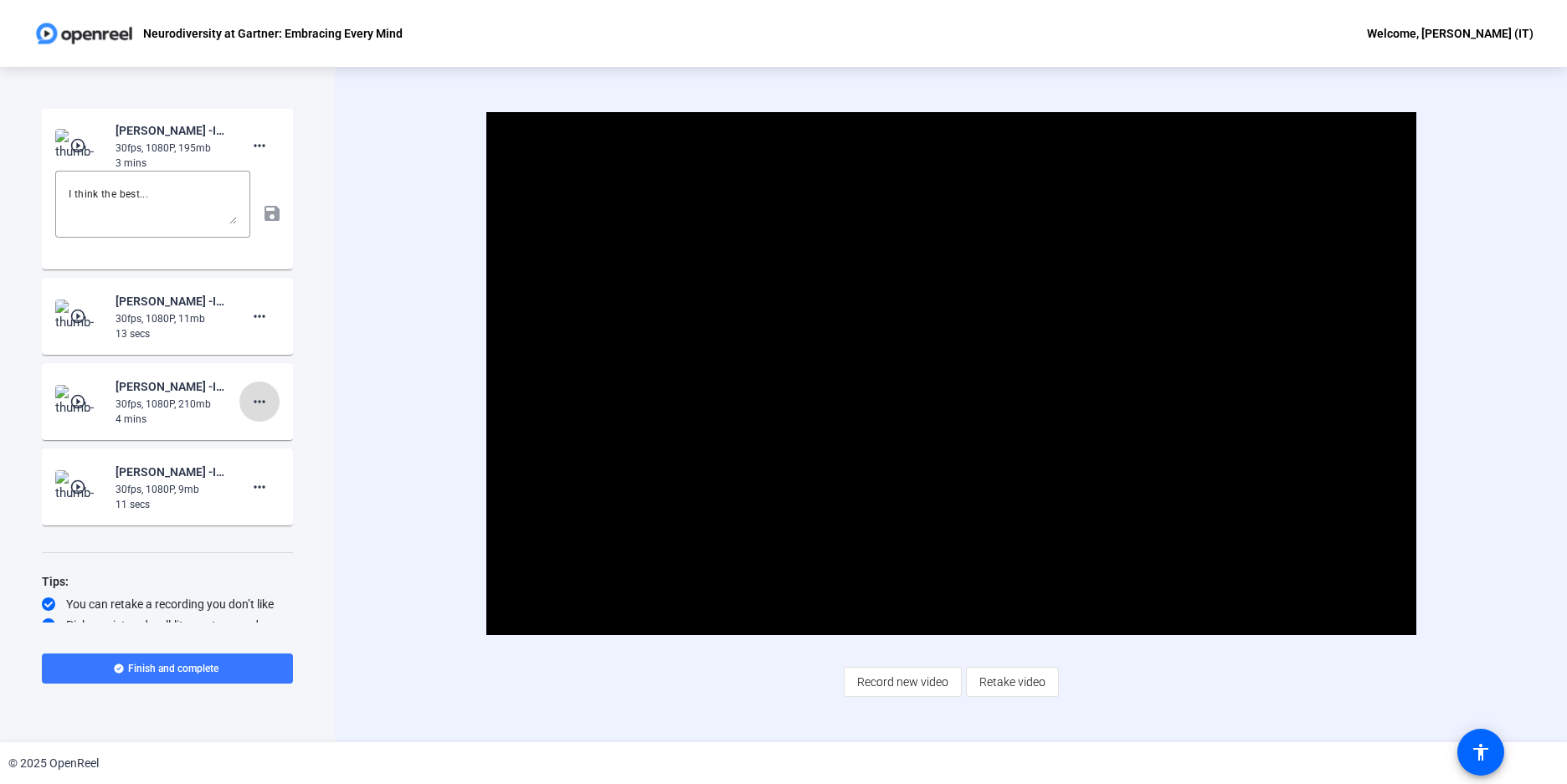 click on "more_horiz" 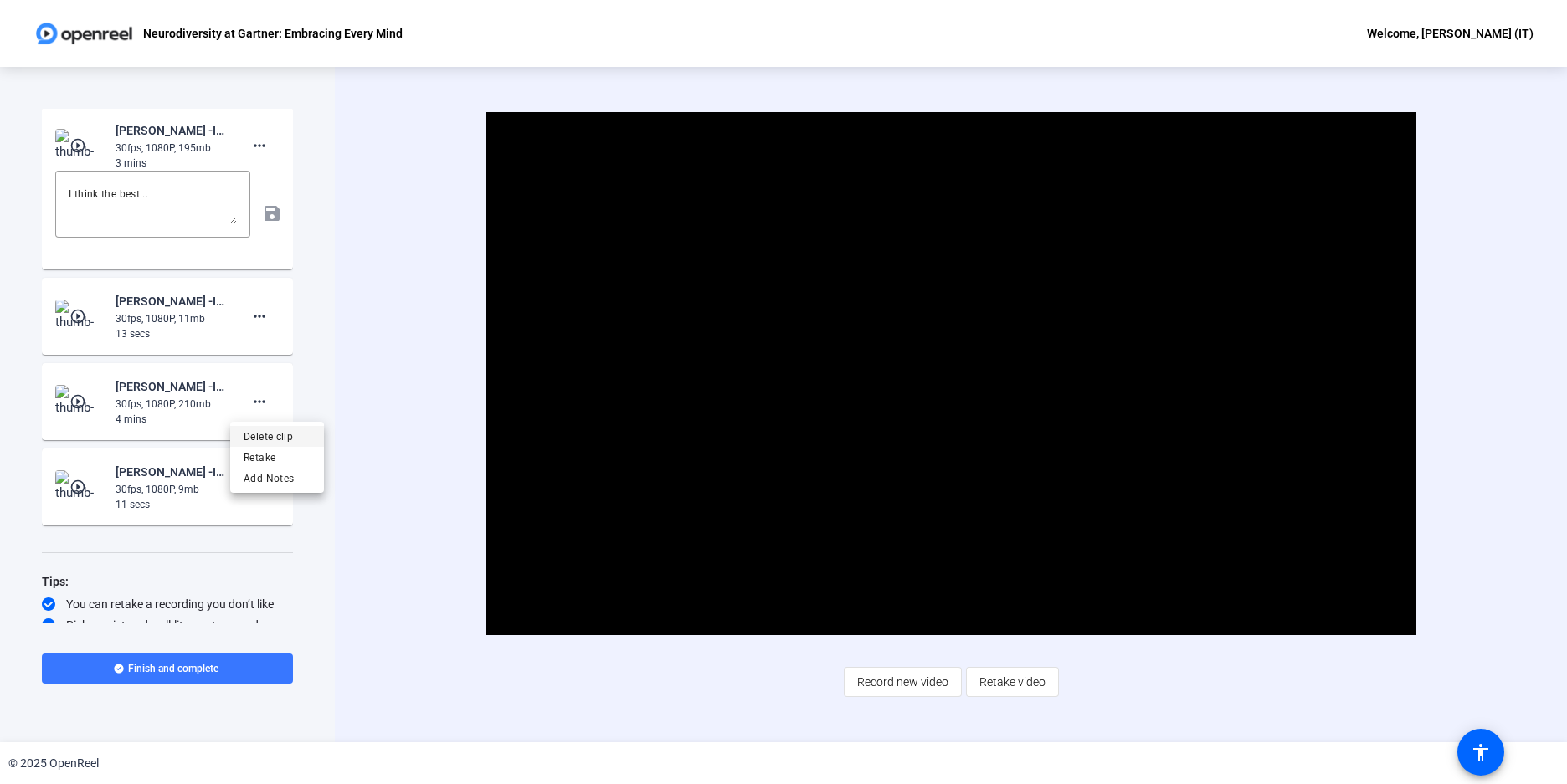 click on "Delete clip" at bounding box center [277, 437] 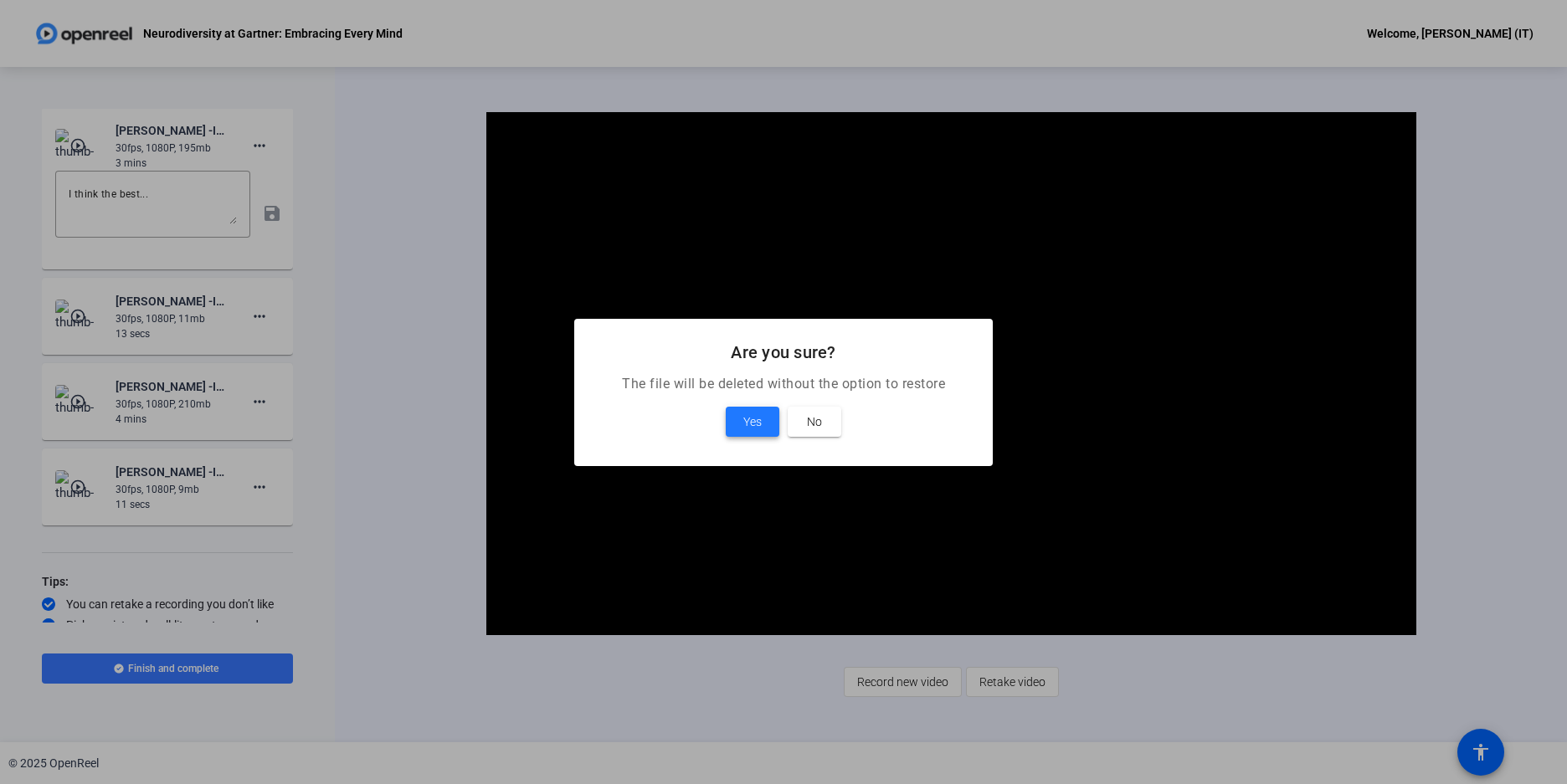 click at bounding box center (753, 422) 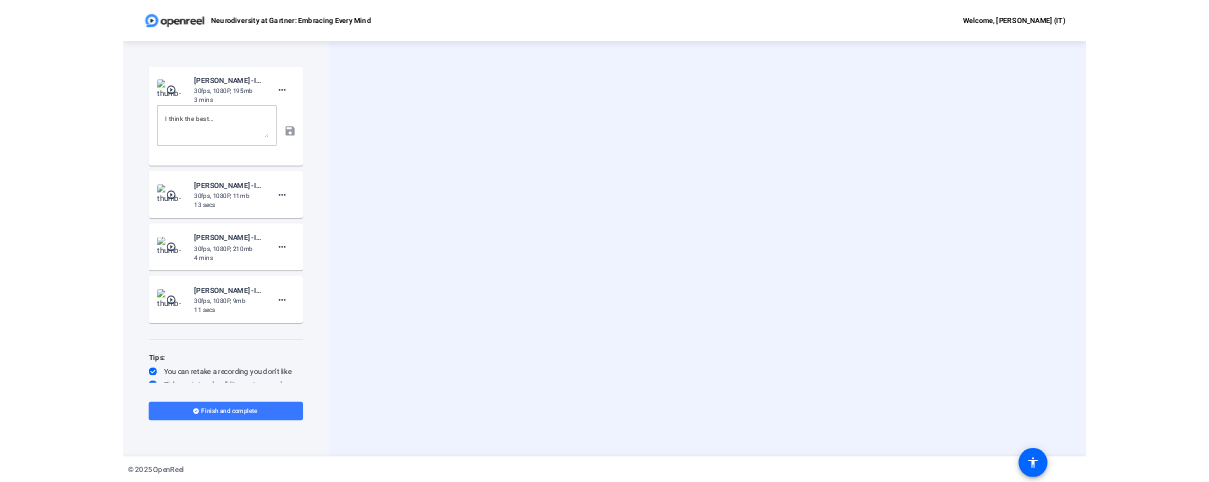 scroll, scrollTop: 0, scrollLeft: 0, axis: both 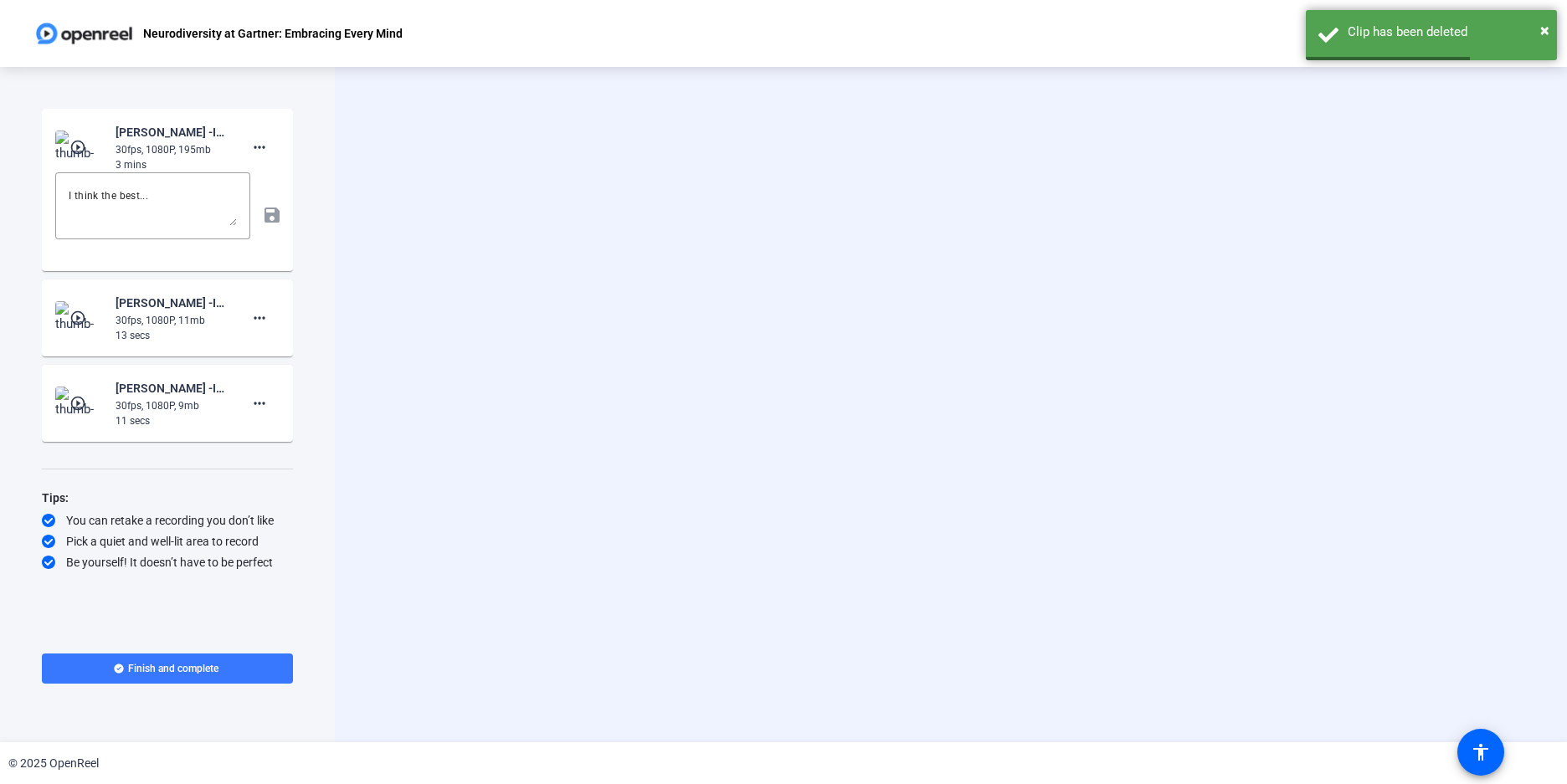 click on "Start Recording  person  Hide Overlay flip Flip Camera Camera" 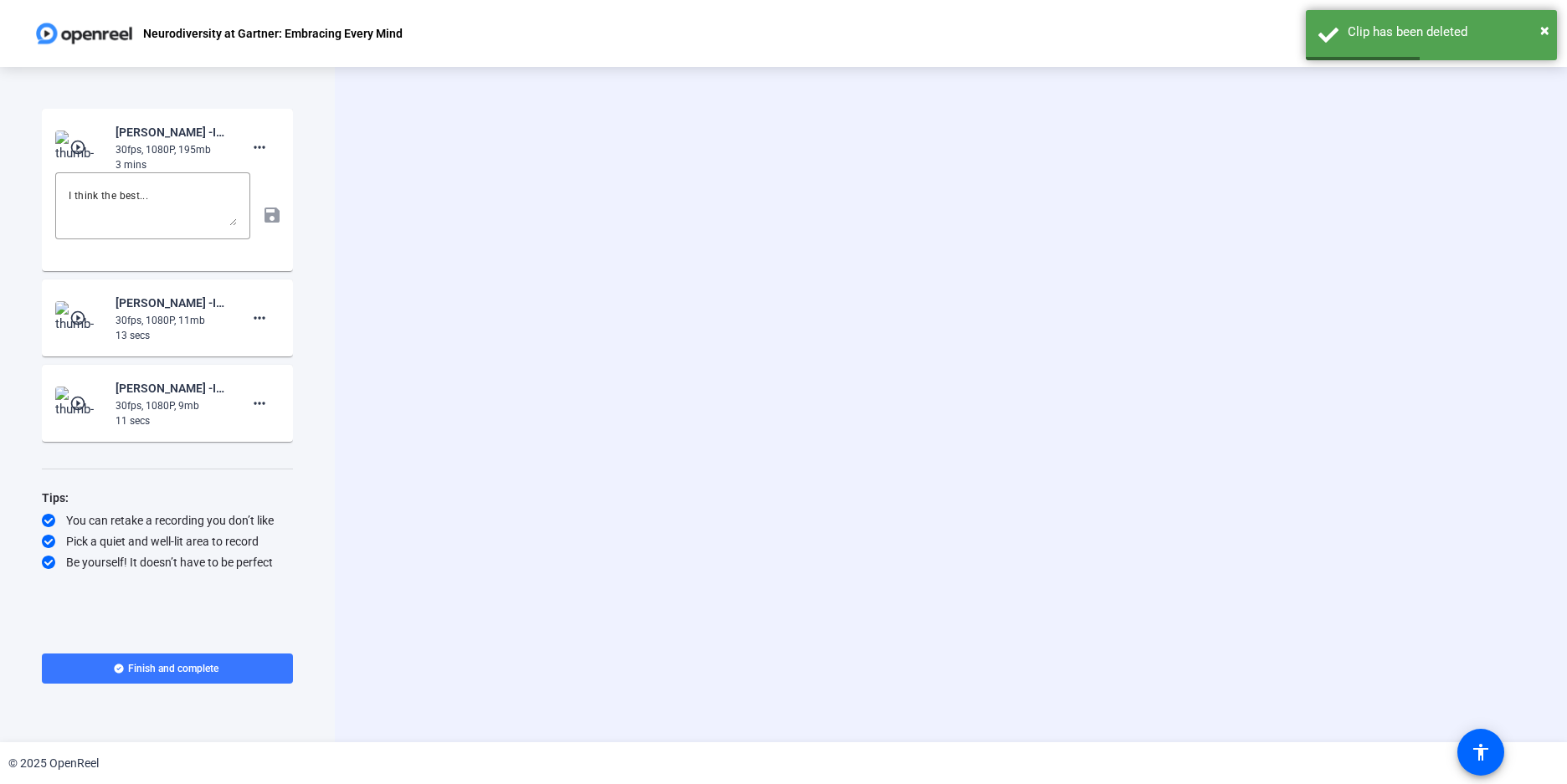 click on "play_circle_outline" 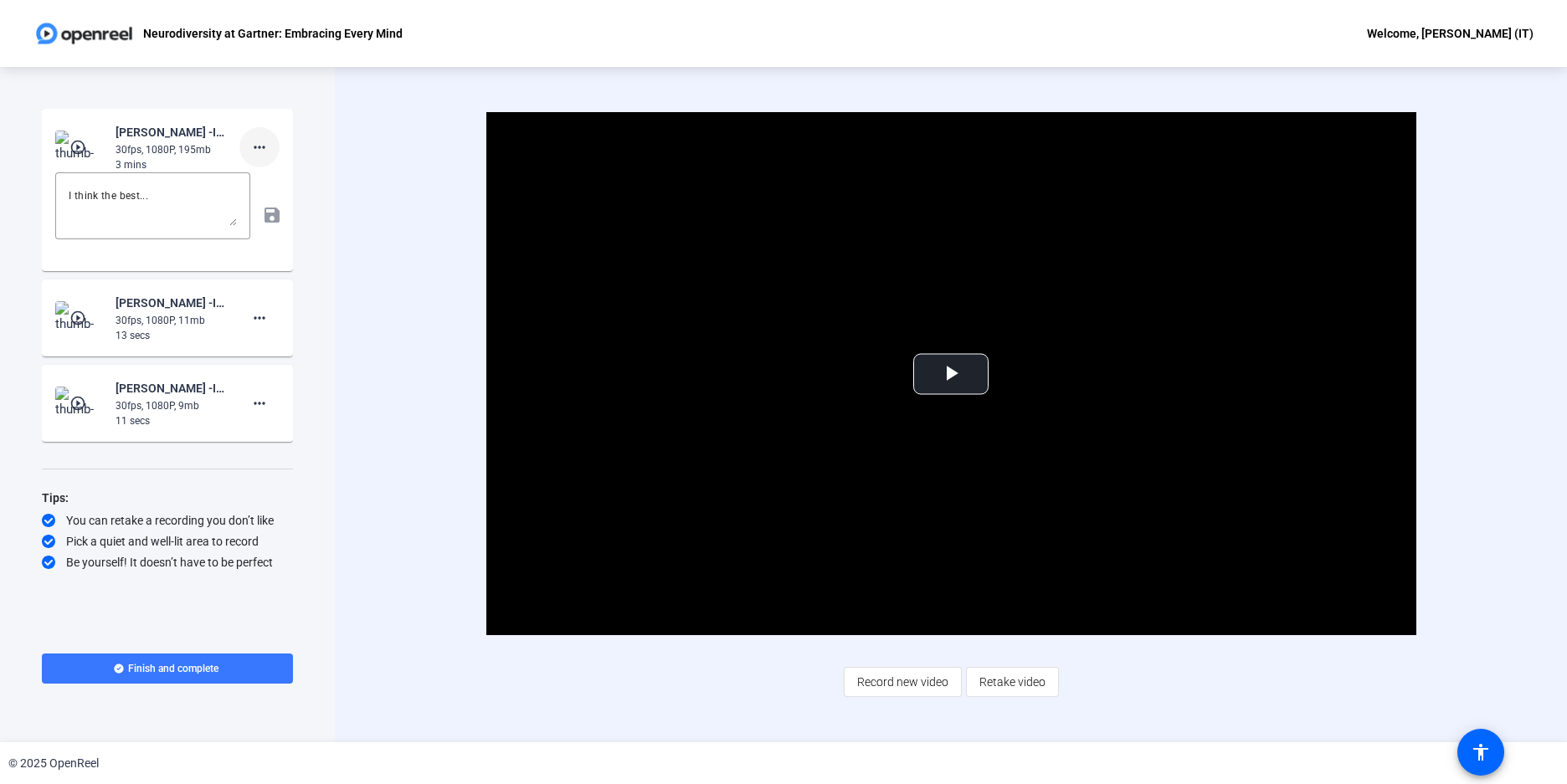 click on "more_horiz" 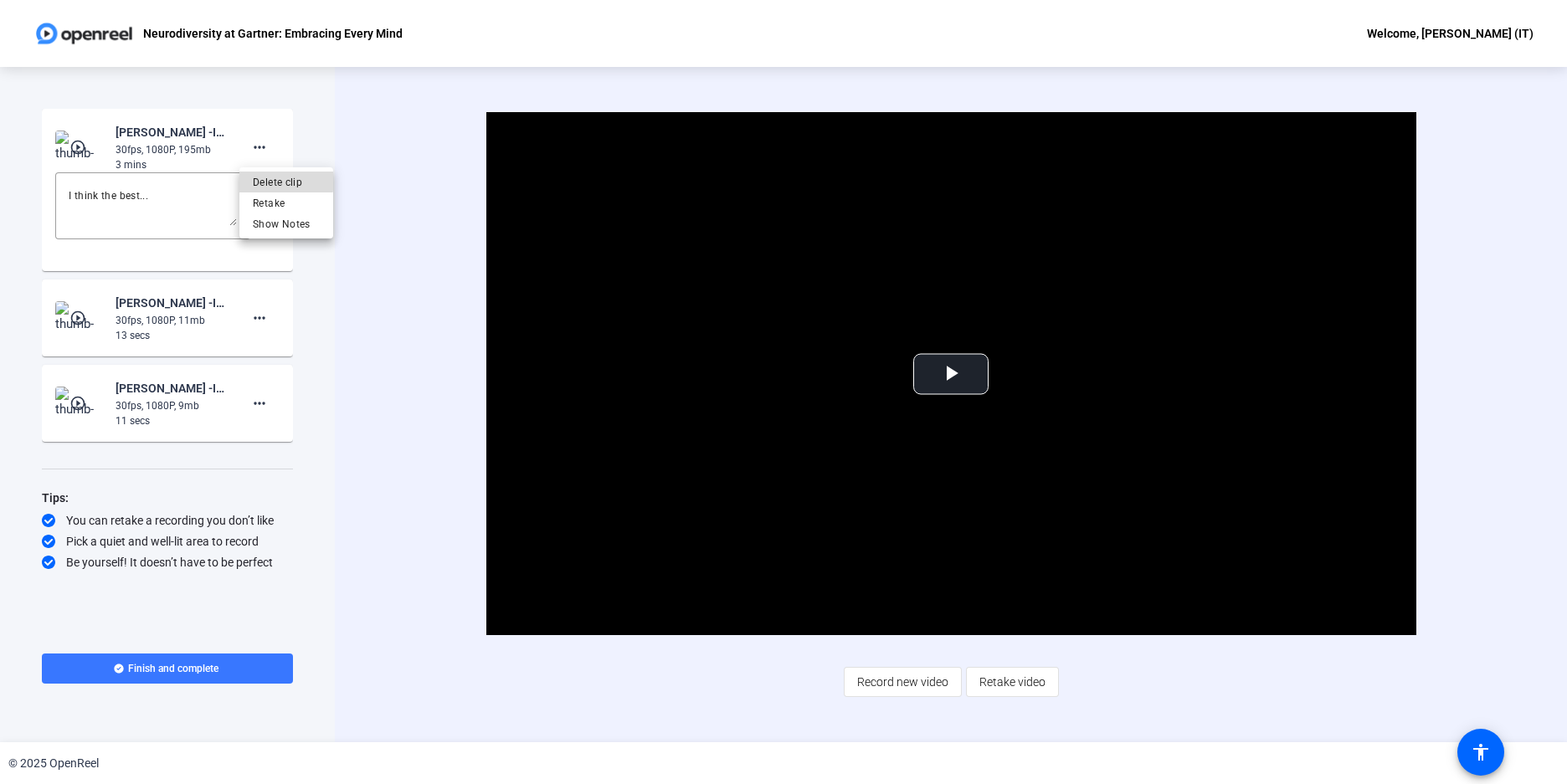 click on "Delete clip" at bounding box center [286, 182] 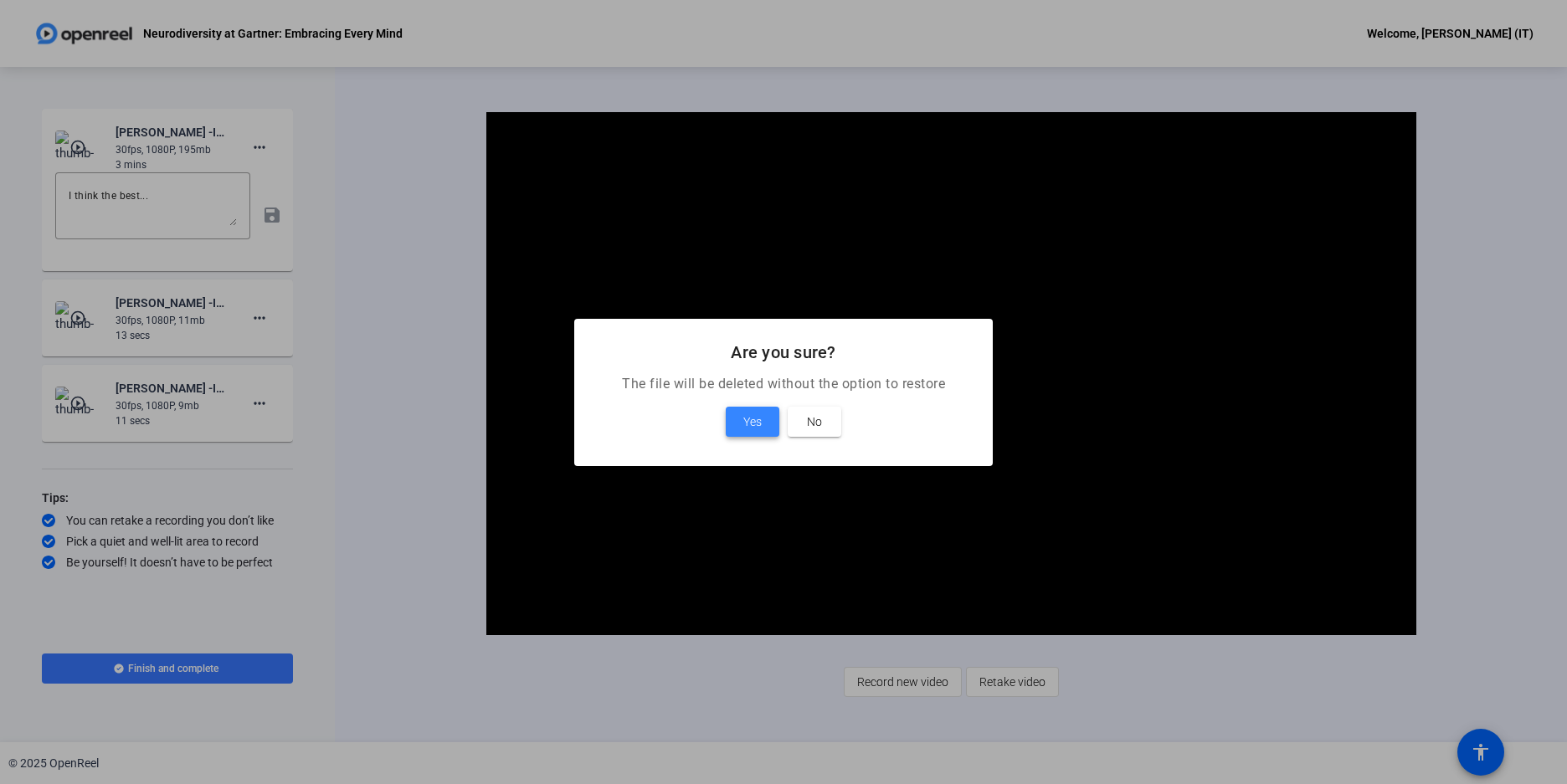 click at bounding box center [753, 422] 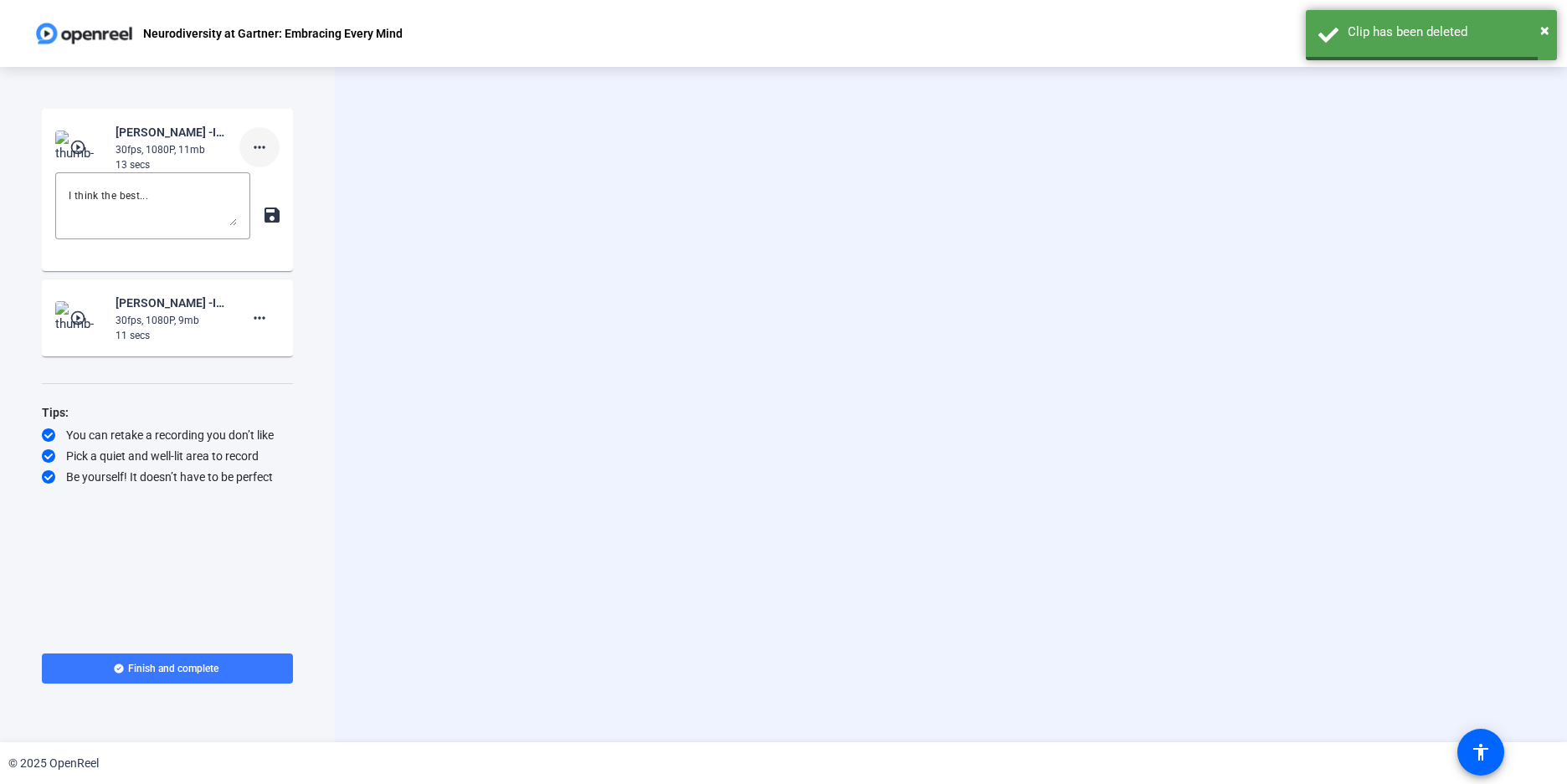 click on "more_horiz" 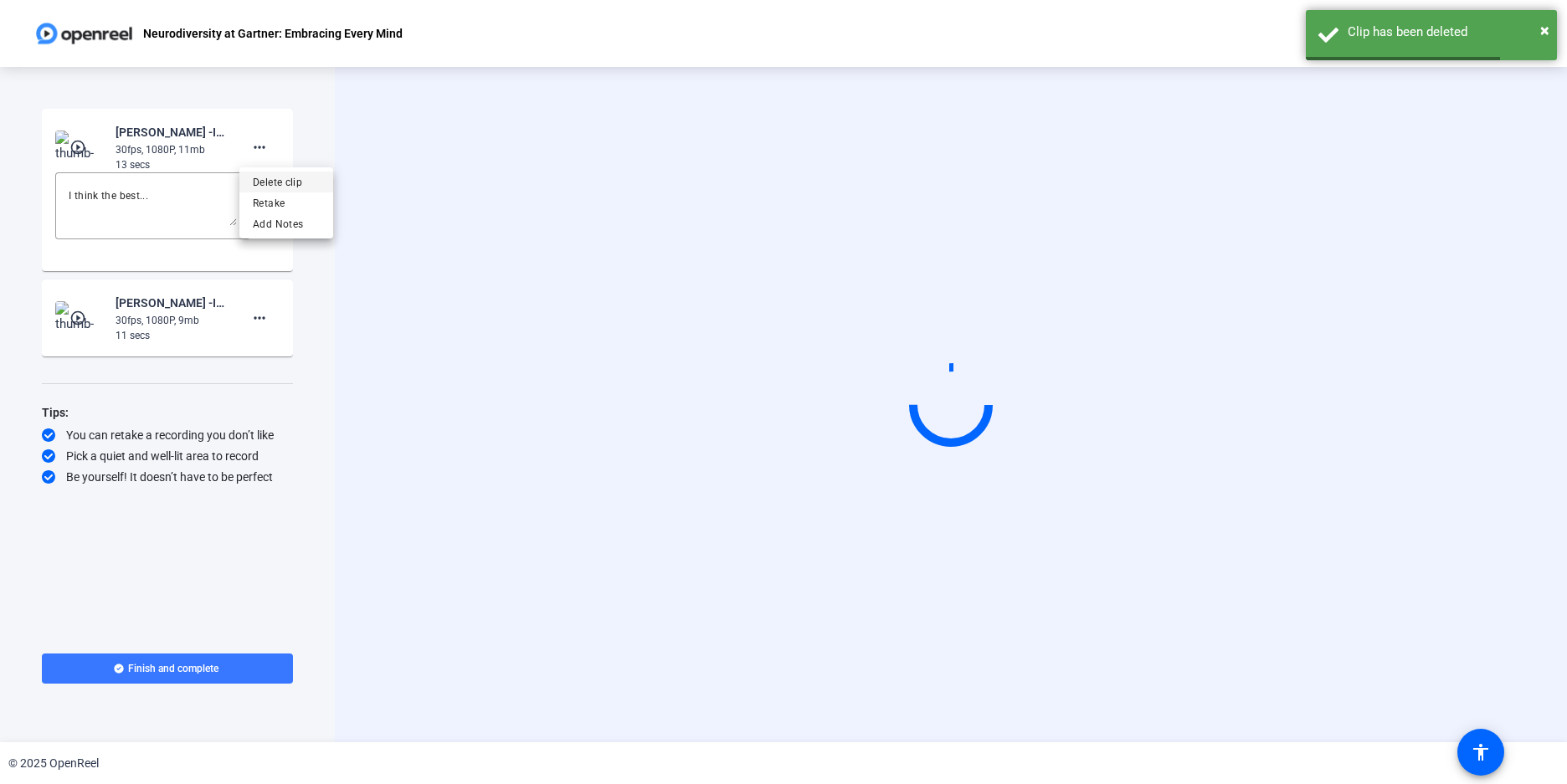 click on "Delete clip" at bounding box center (286, 182) 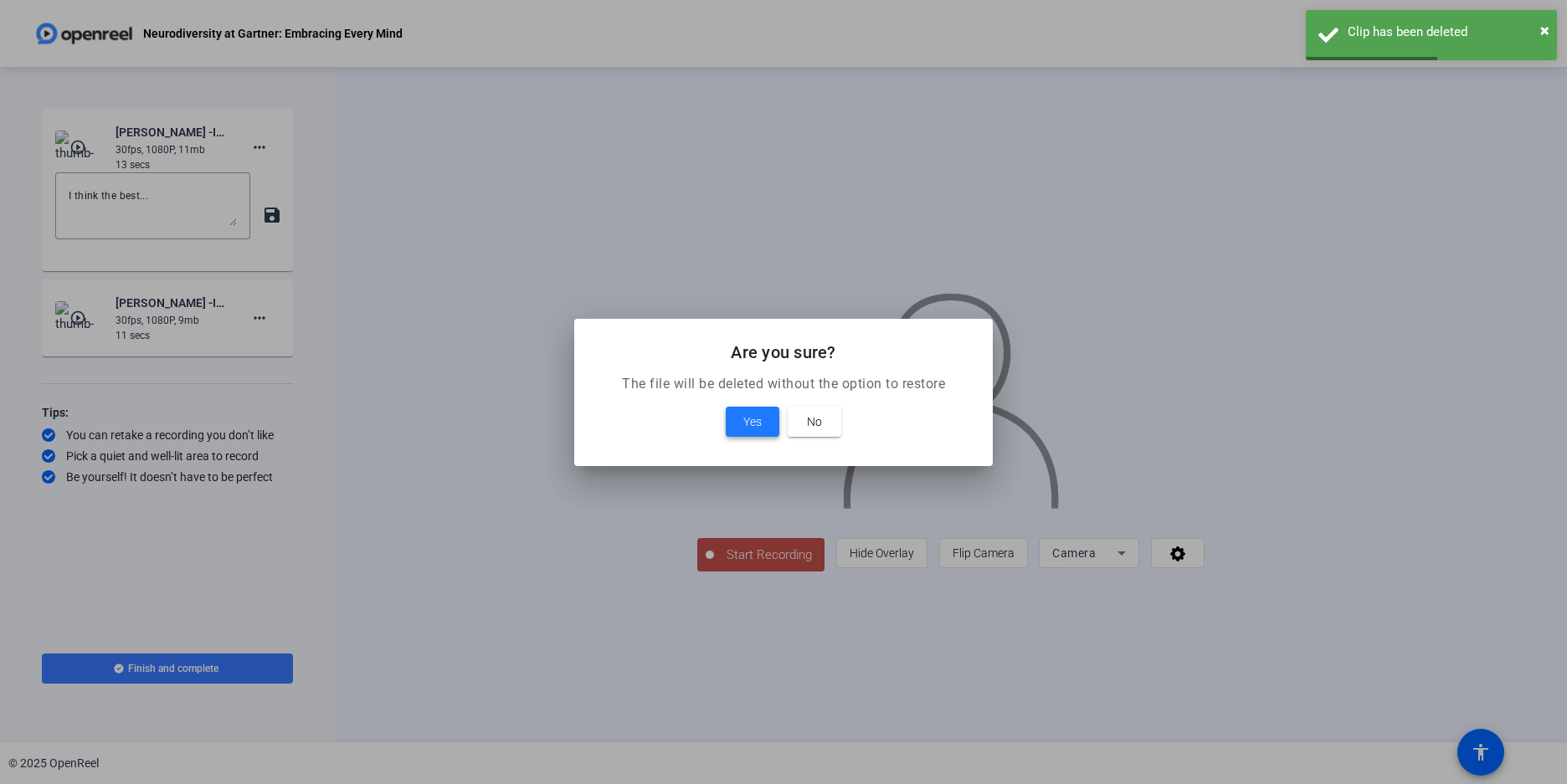 click on "Yes" at bounding box center [753, 422] 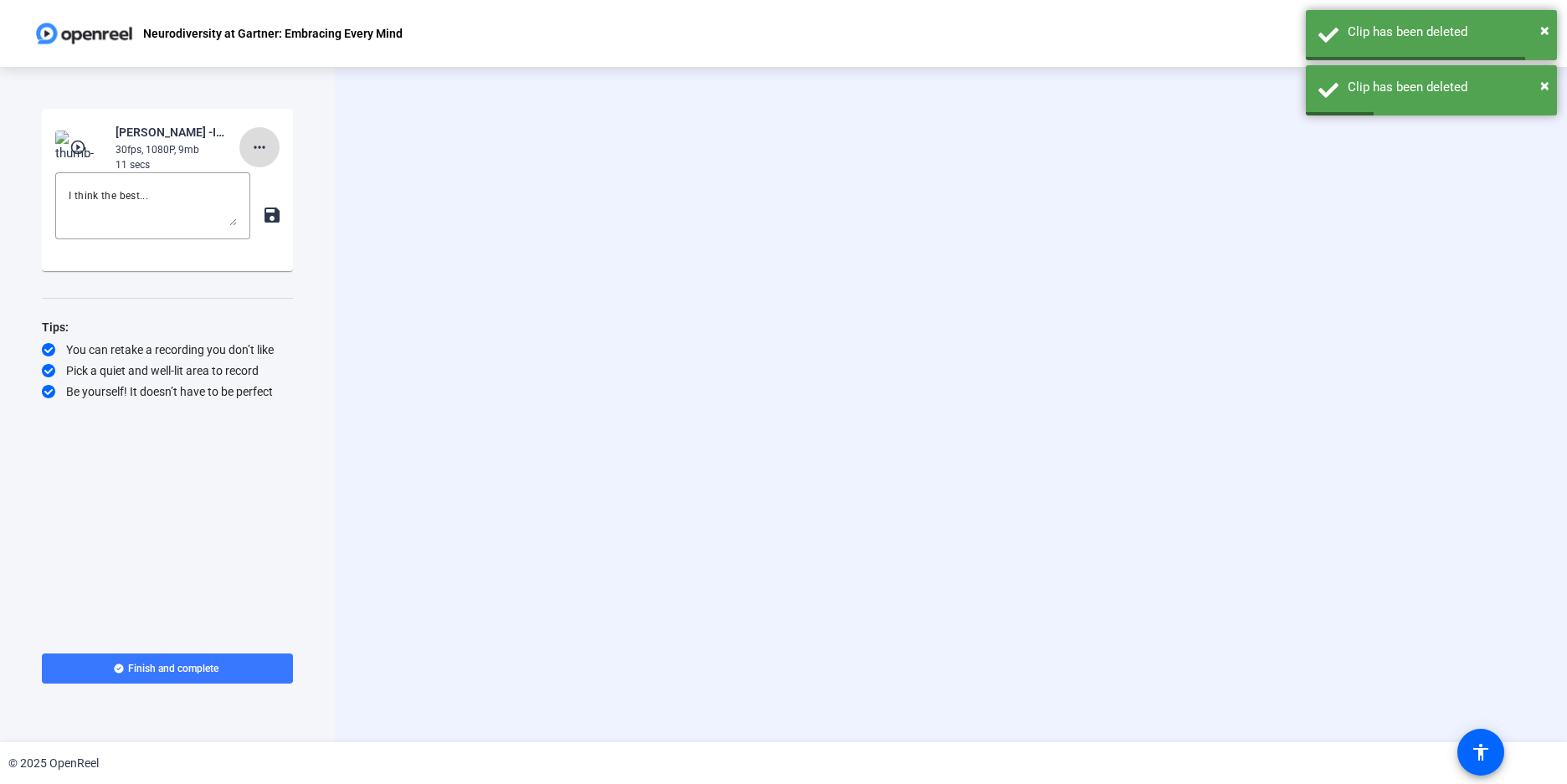 click 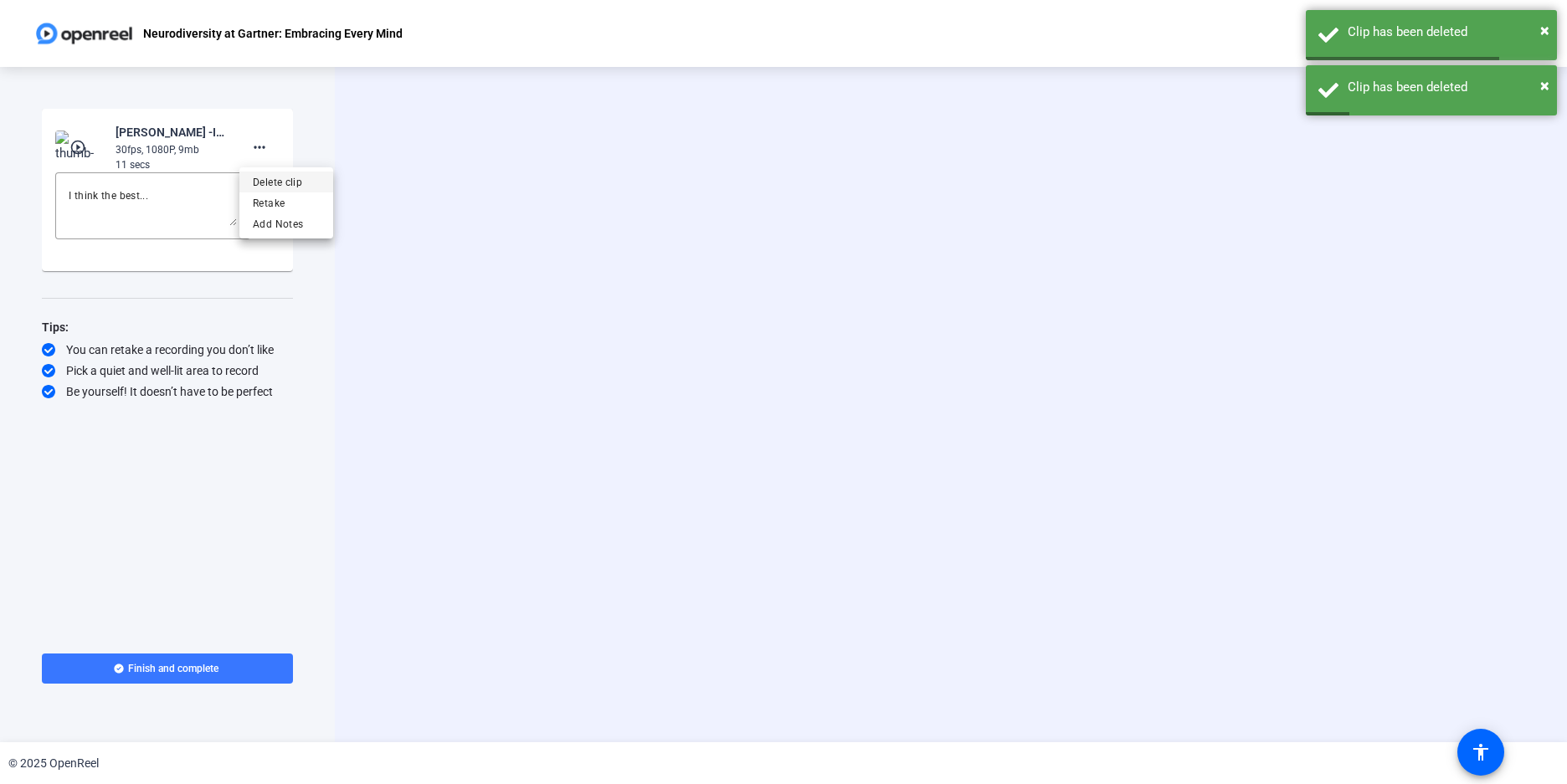 click on "Delete clip" at bounding box center (286, 182) 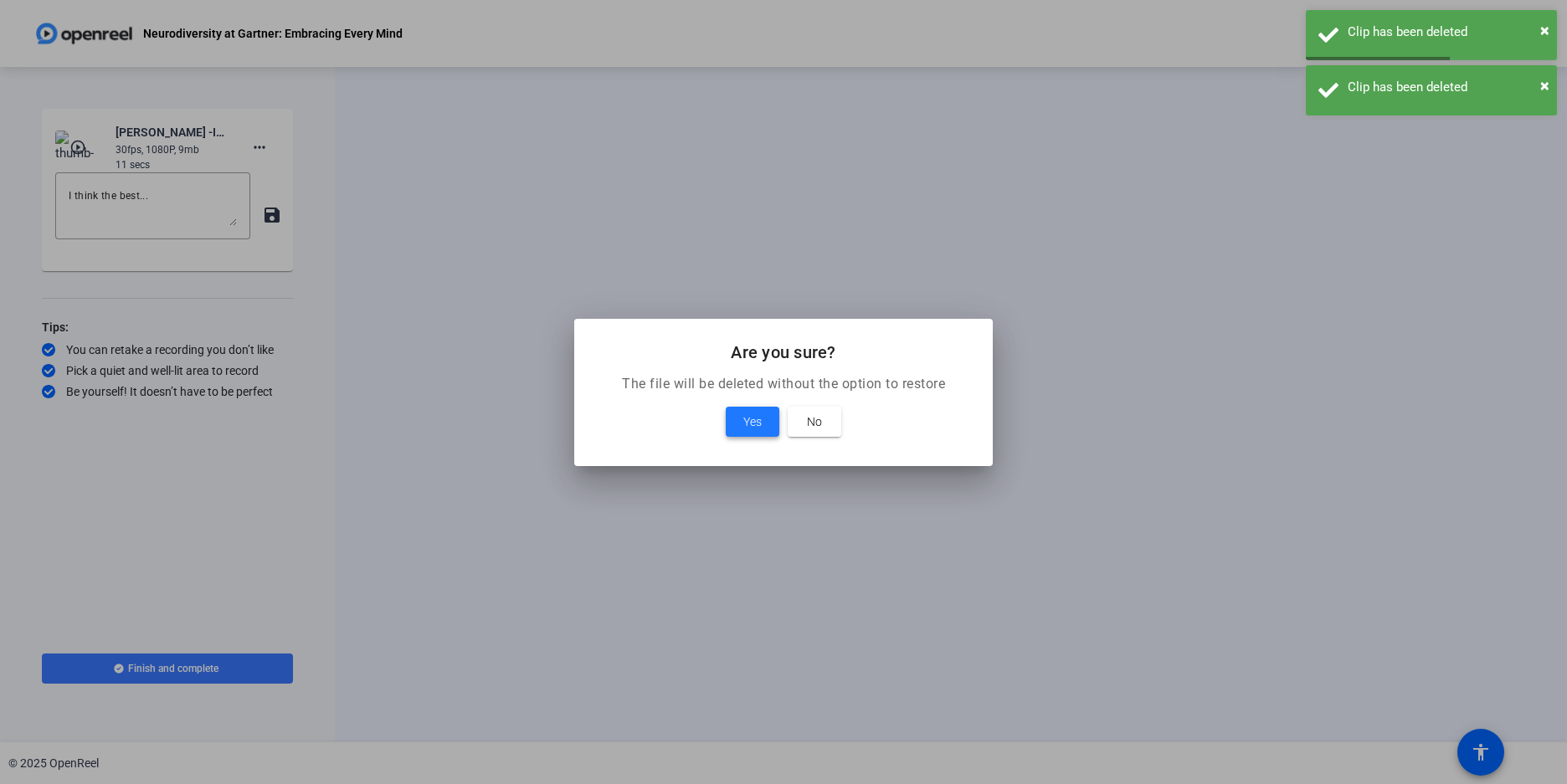click at bounding box center (753, 422) 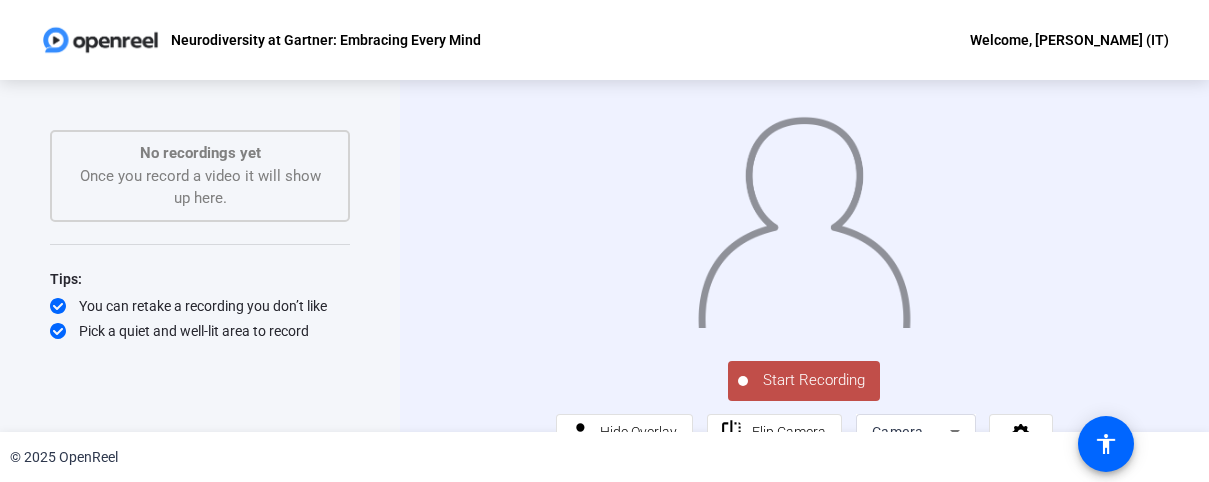 click on "Start Recording  person  Hide Overlay flip Flip Camera Camera" 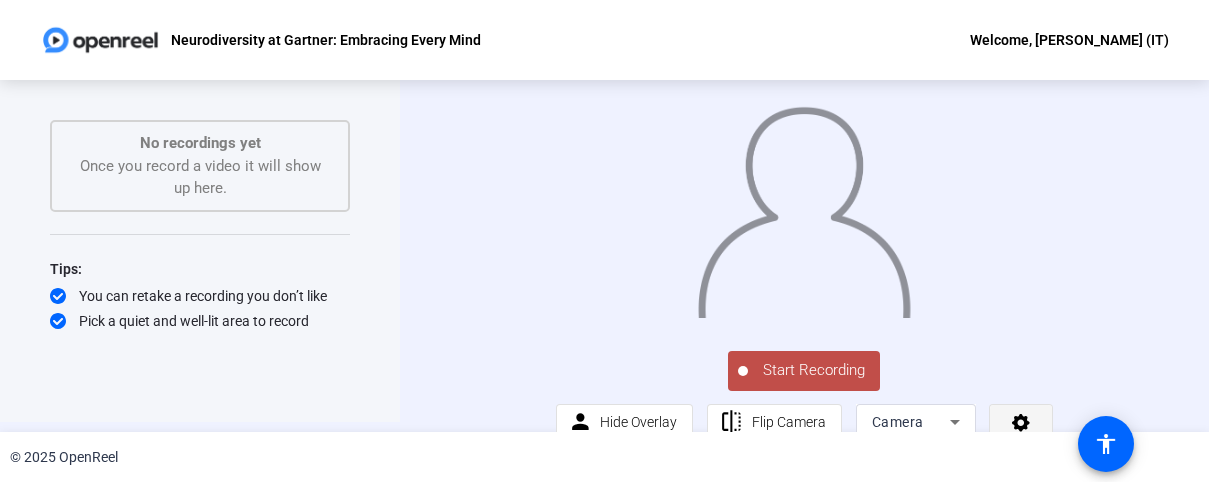 scroll, scrollTop: 20, scrollLeft: 0, axis: vertical 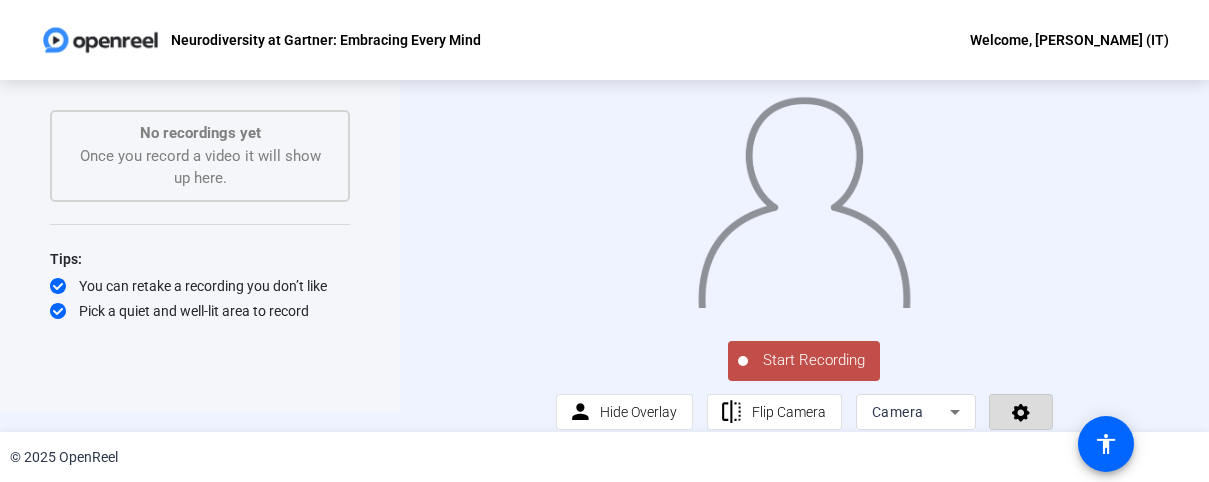 click 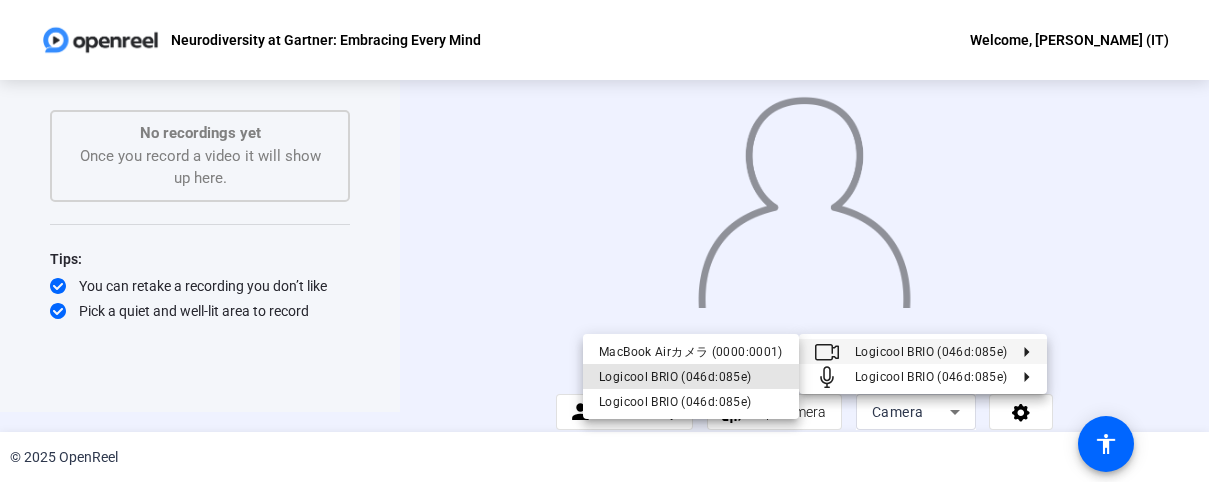 drag, startPoint x: 727, startPoint y: 374, endPoint x: 741, endPoint y: 367, distance: 15.652476 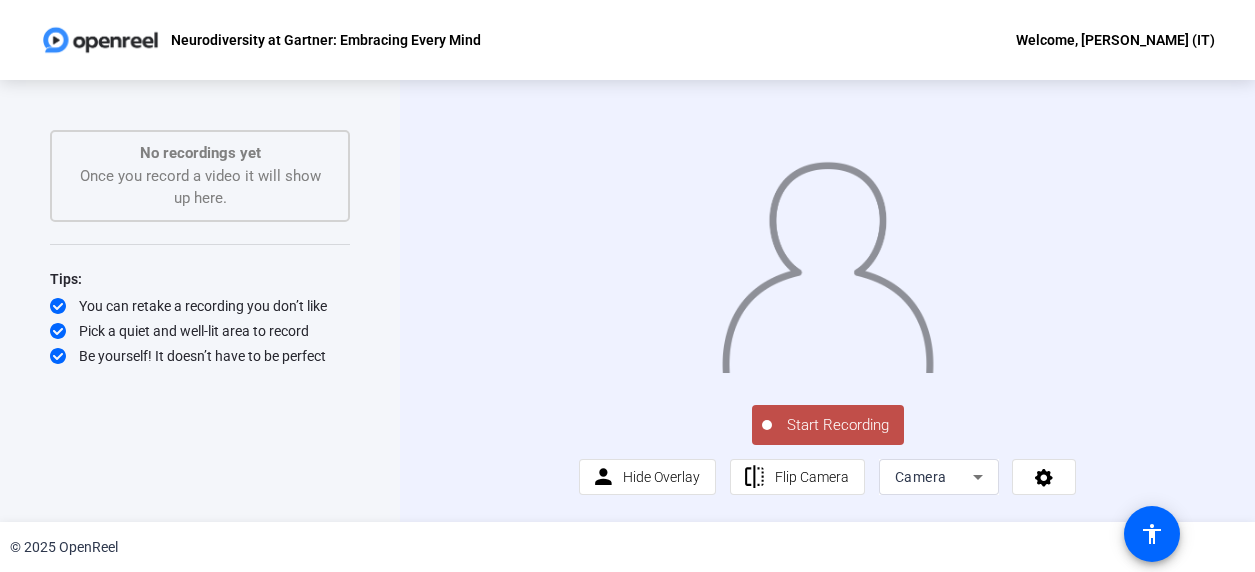 scroll, scrollTop: 57, scrollLeft: 0, axis: vertical 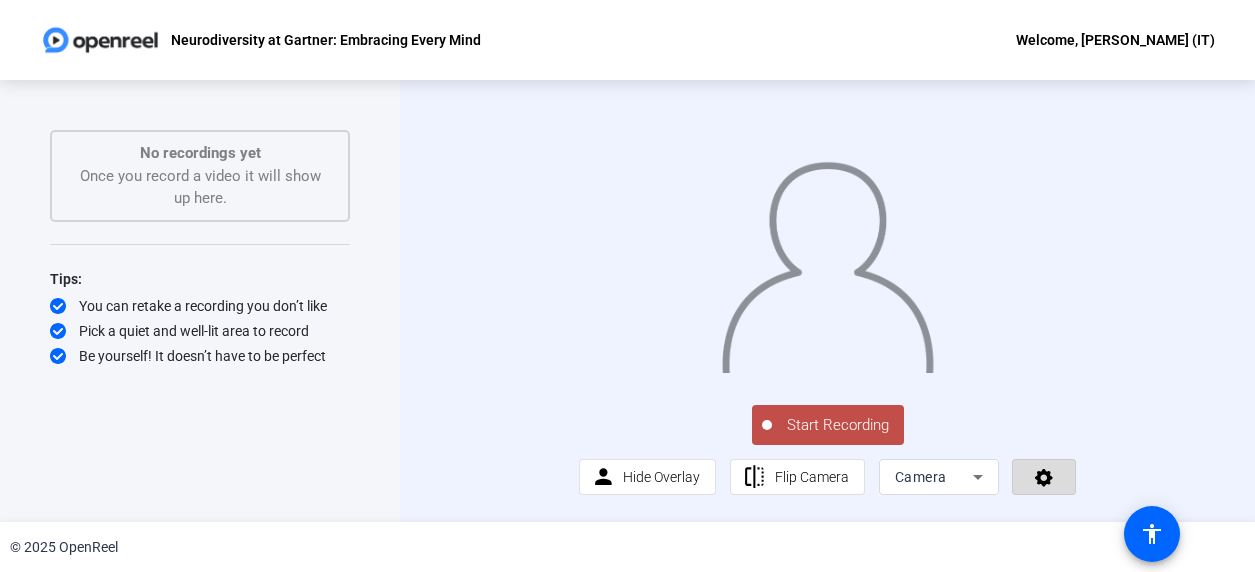 click 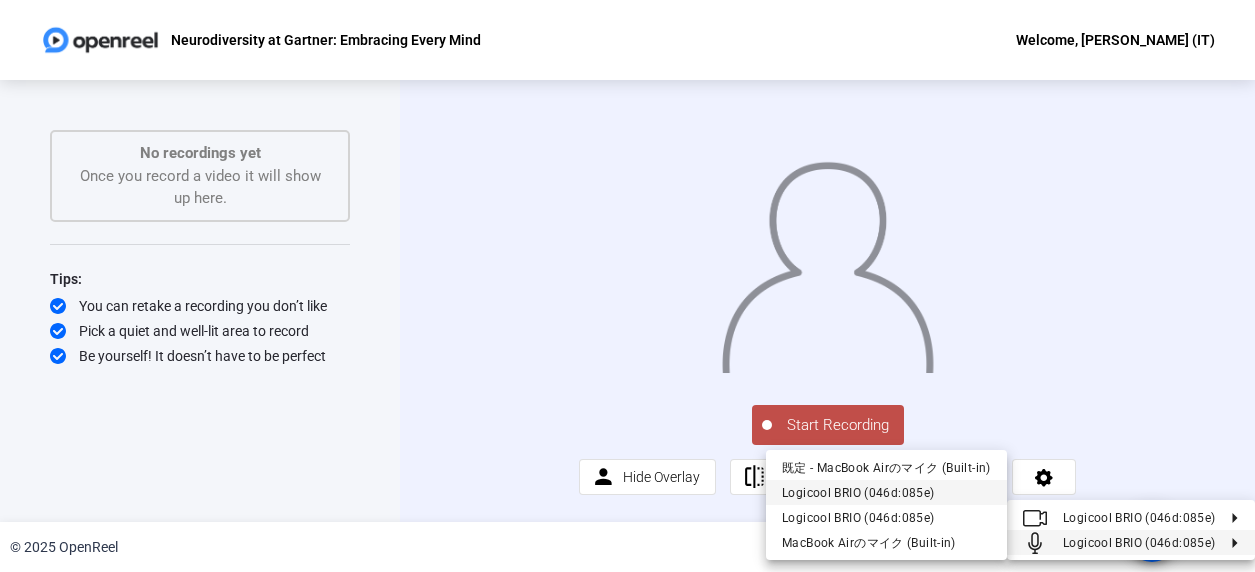 click on "Logicool BRIO (046d:085e)" at bounding box center (858, 493) 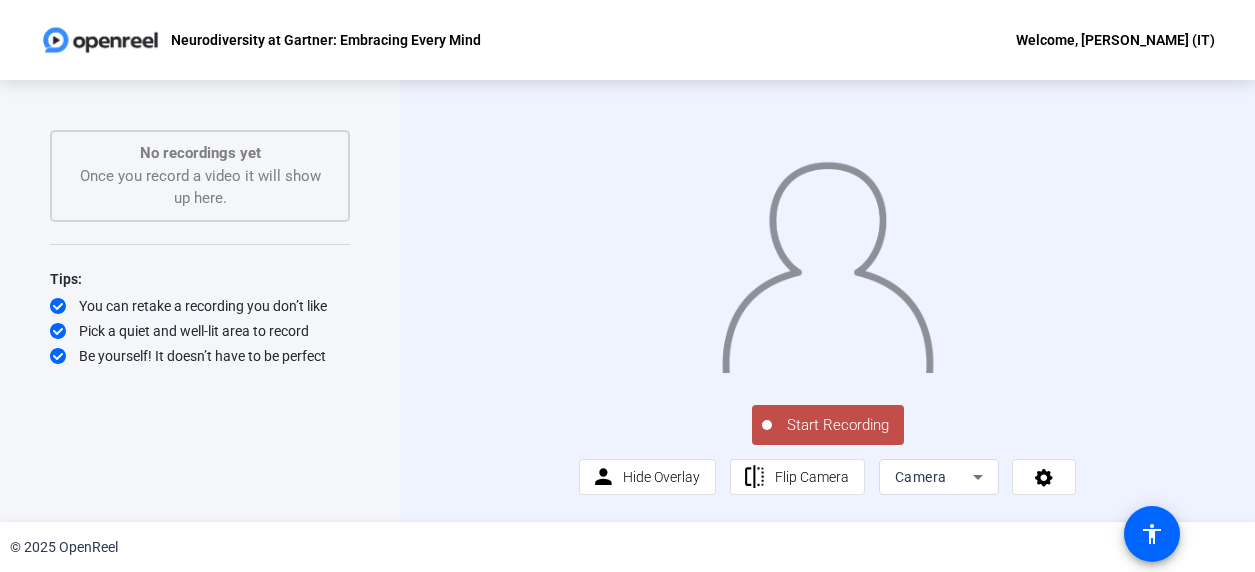 click on "Start Recording" 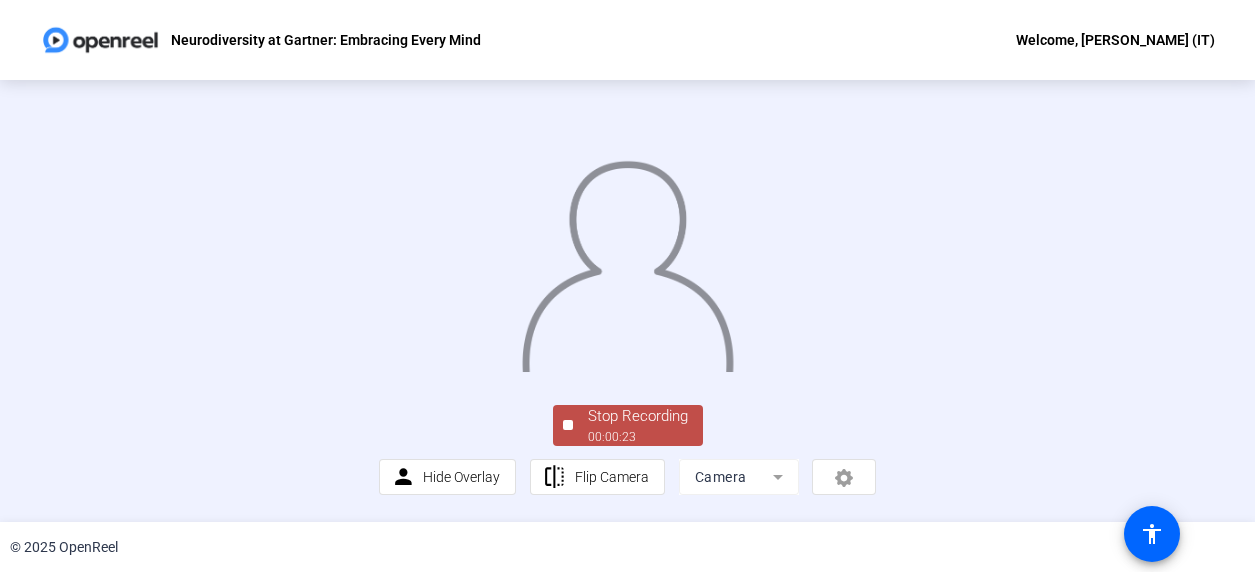 scroll, scrollTop: 148, scrollLeft: 0, axis: vertical 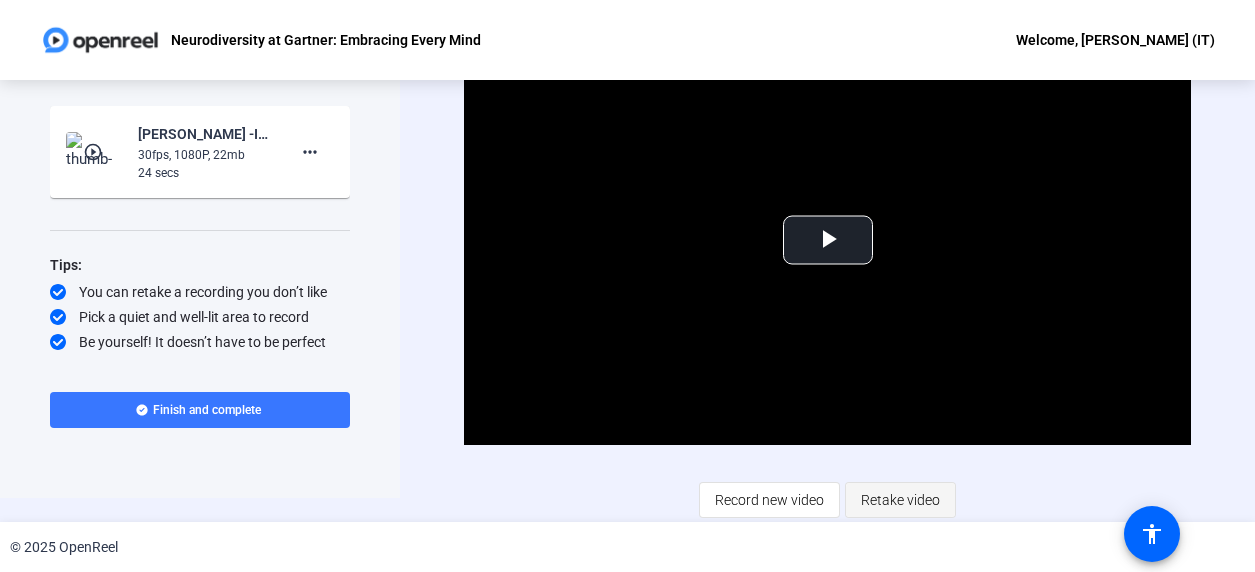click on "Retake video" 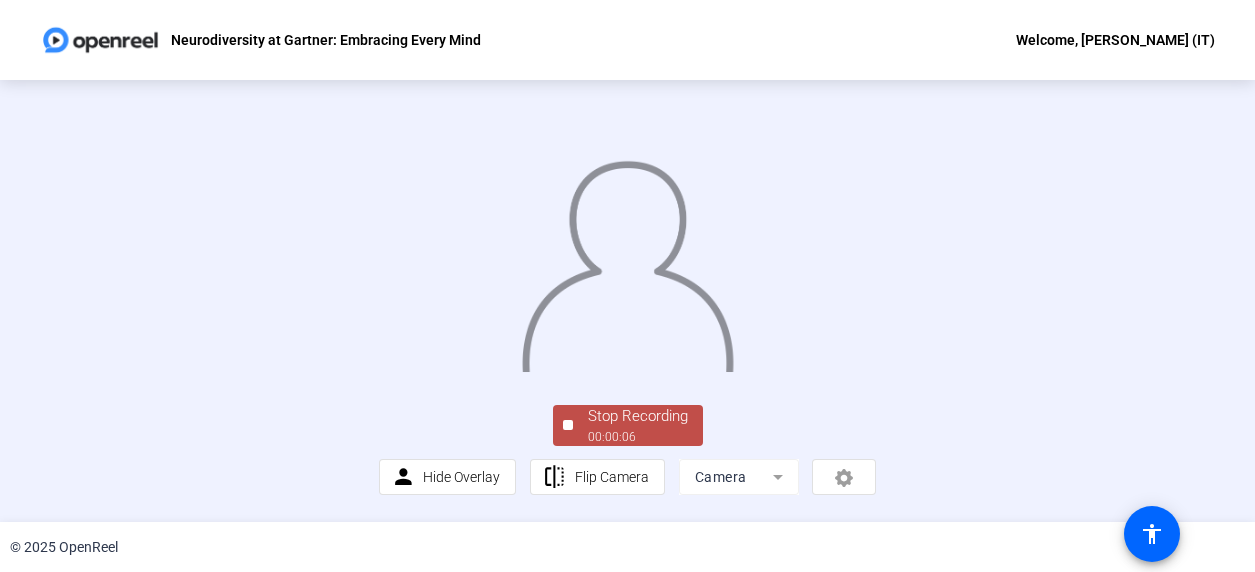 scroll, scrollTop: 153, scrollLeft: 0, axis: vertical 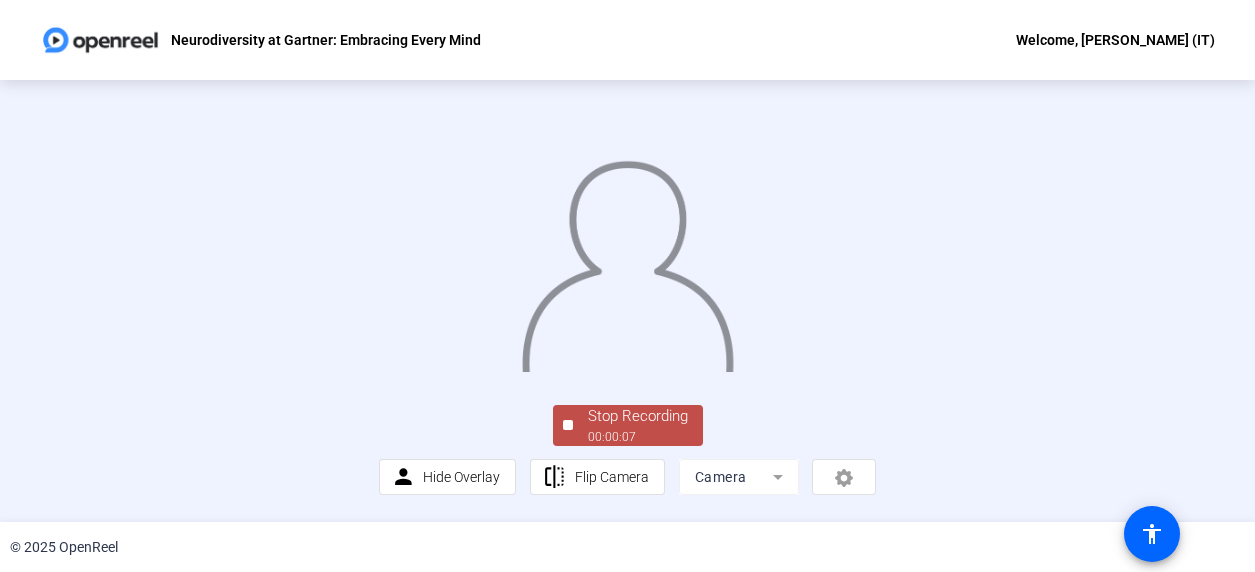 click on "00:00:07" 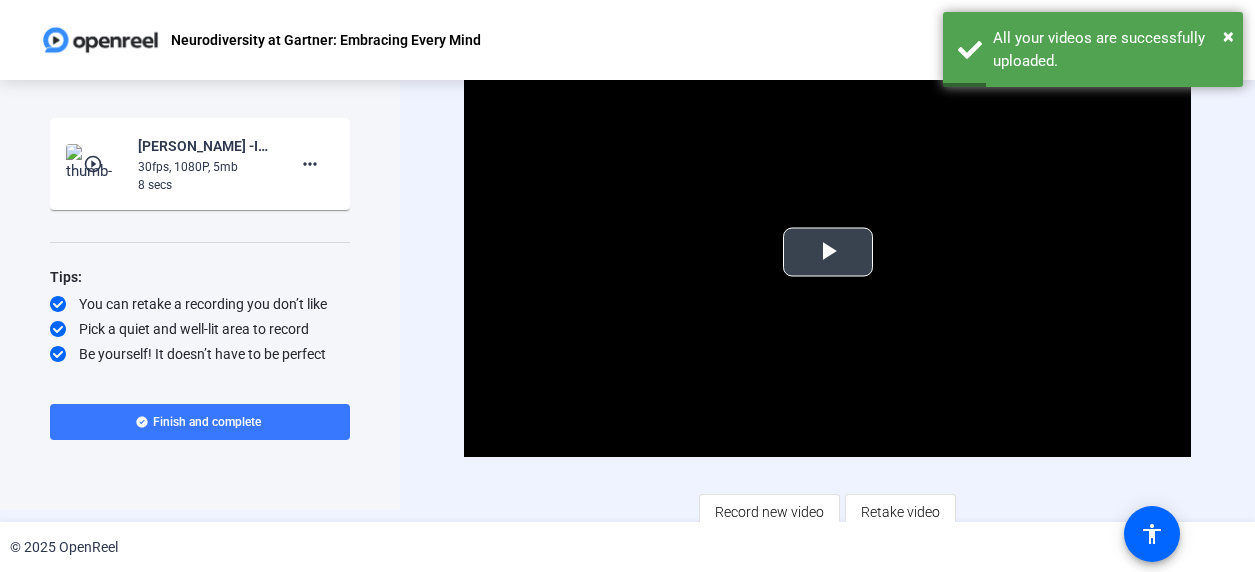 scroll, scrollTop: 24, scrollLeft: 0, axis: vertical 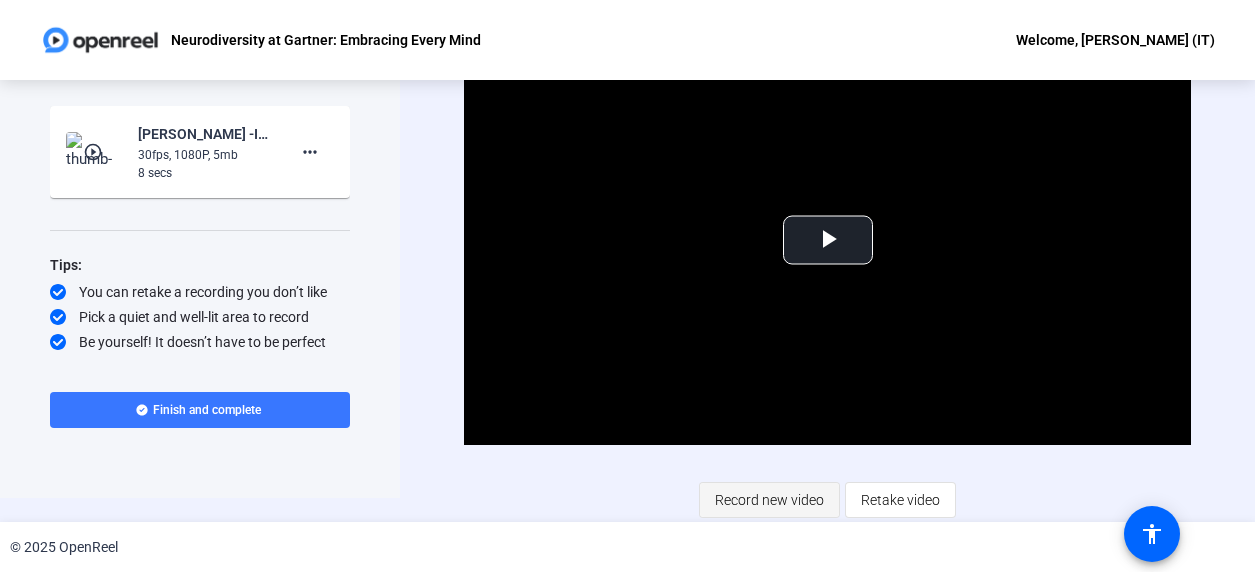 click on "Record new video" 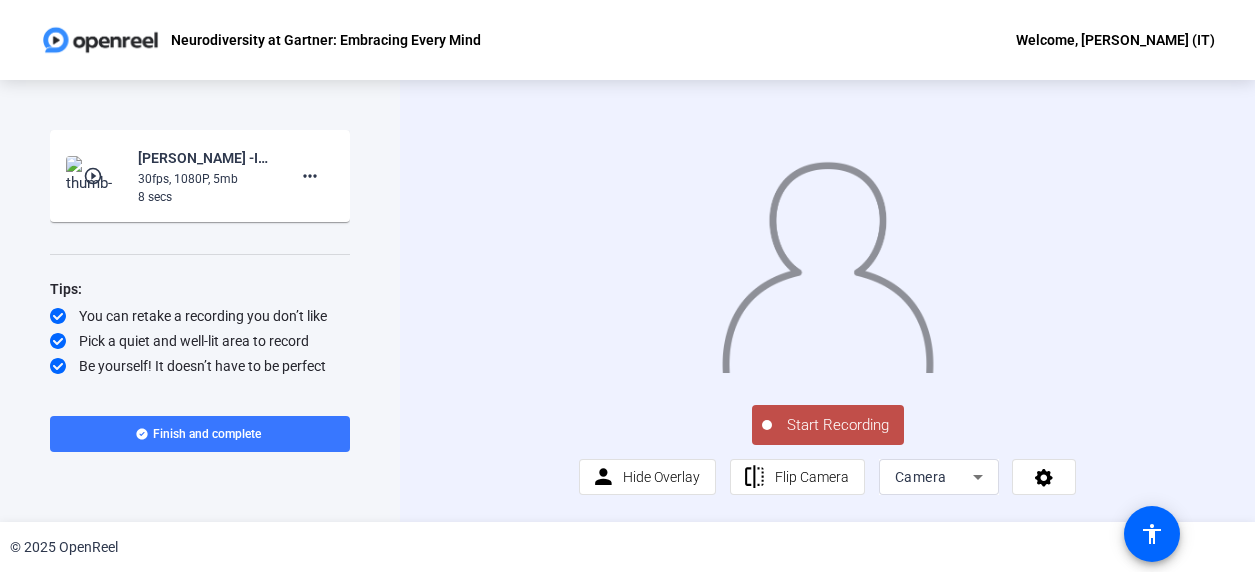 scroll, scrollTop: 57, scrollLeft: 0, axis: vertical 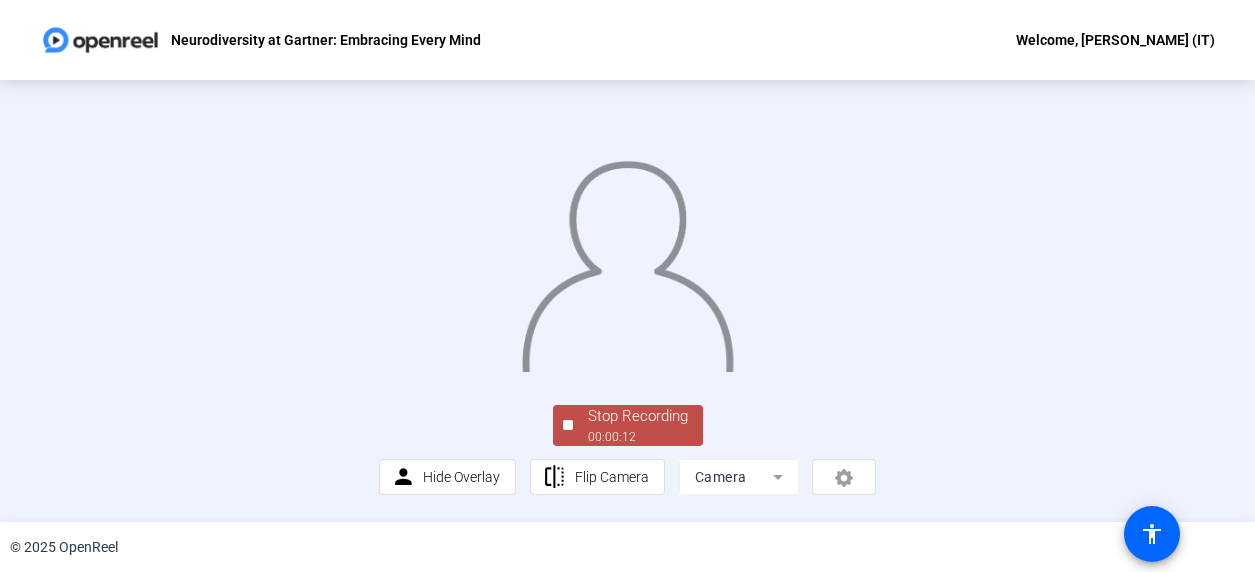 click on "00:00:12" 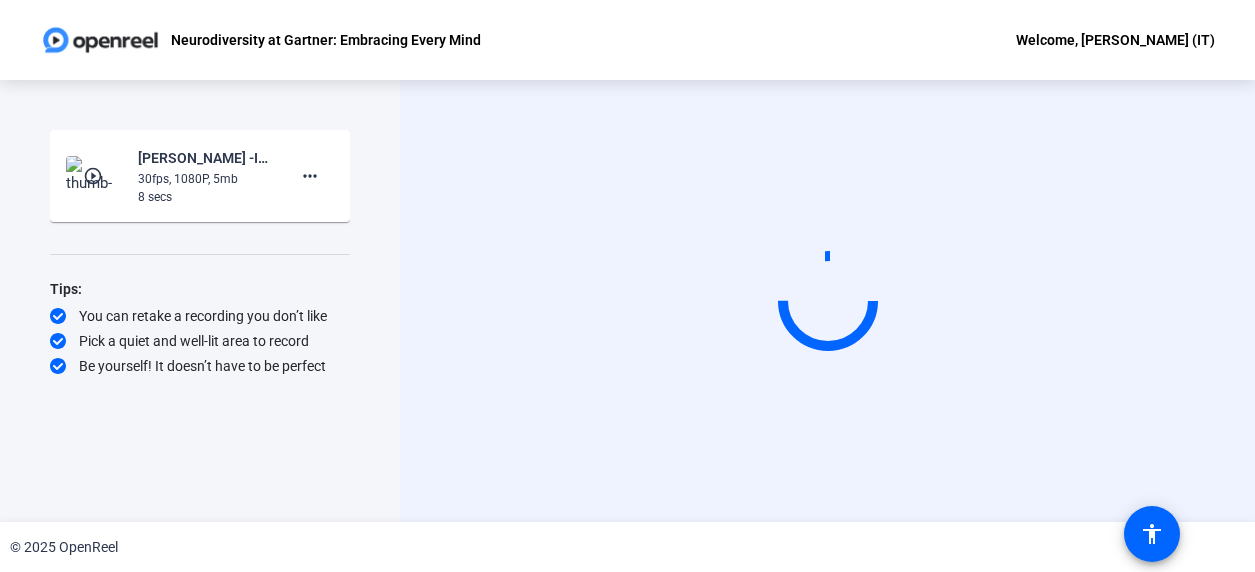 click on "Start Recording" 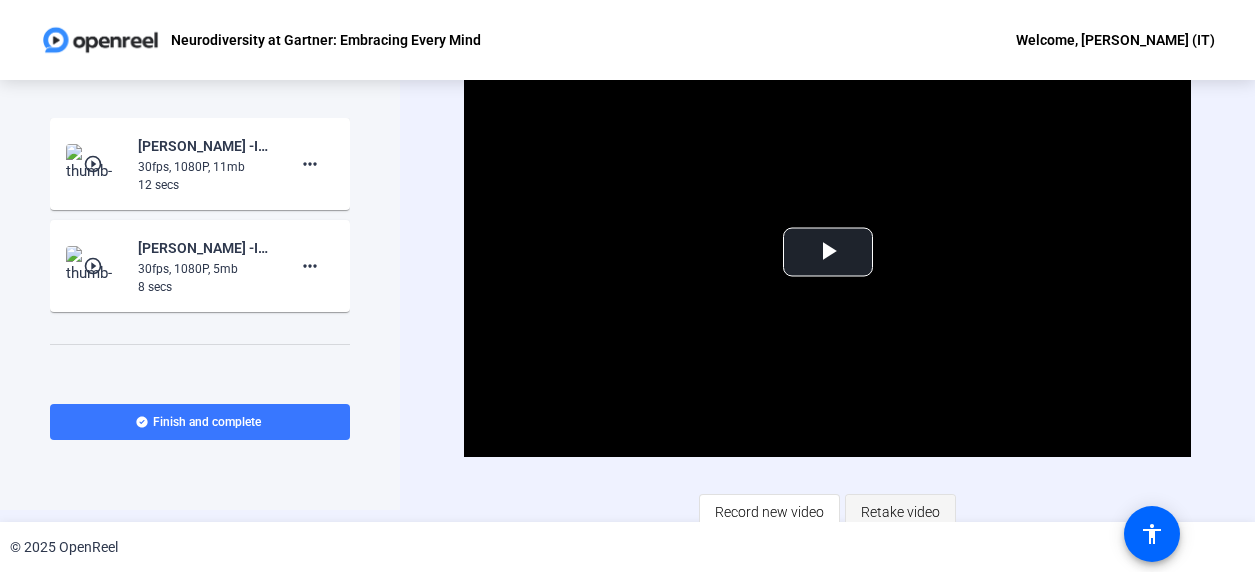 scroll, scrollTop: 24, scrollLeft: 0, axis: vertical 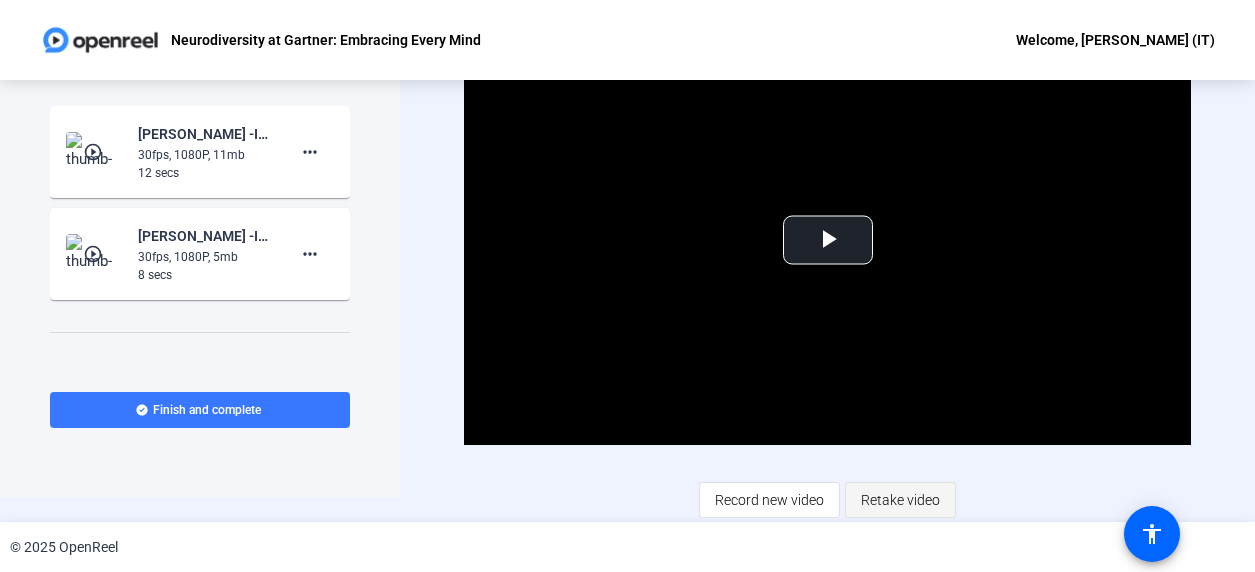 click on "Retake video" 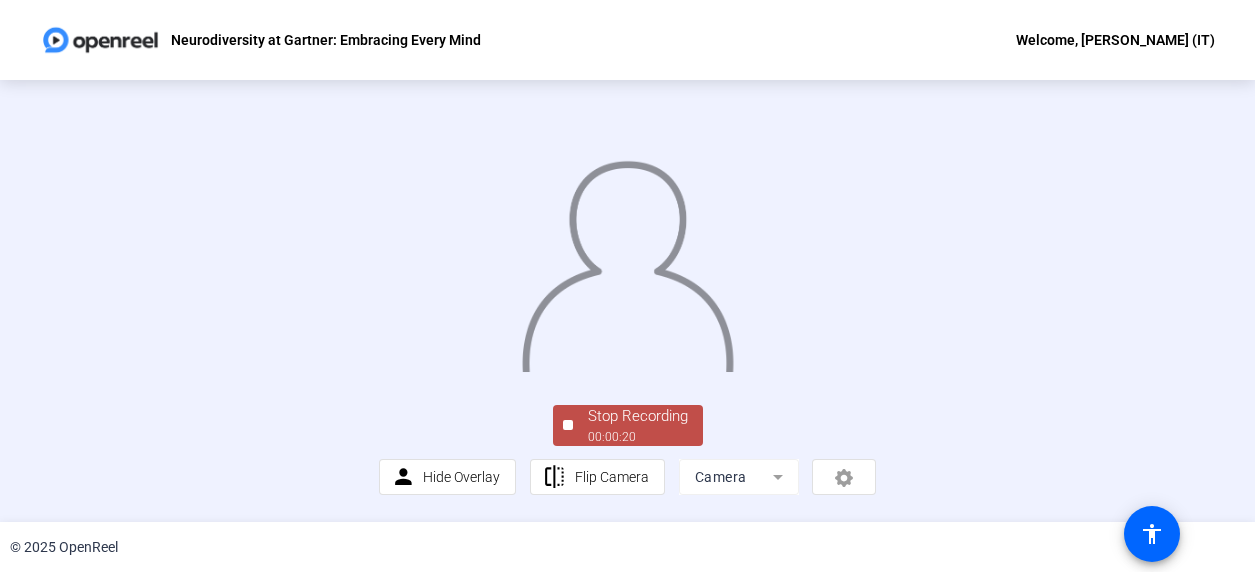scroll, scrollTop: 153, scrollLeft: 0, axis: vertical 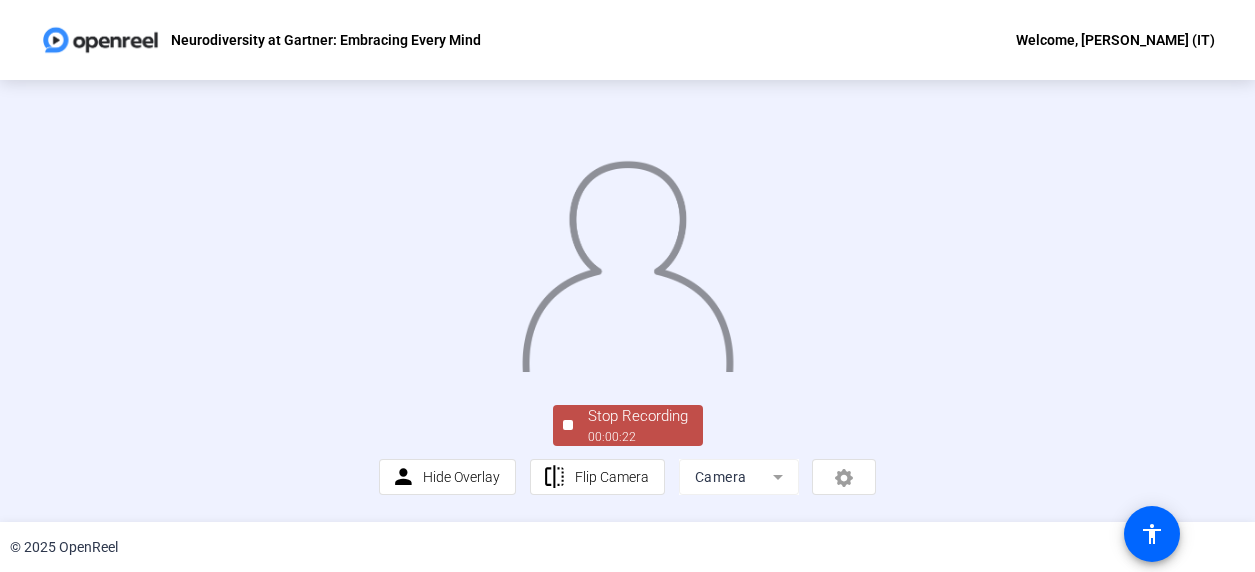 click on "Stop Recording" 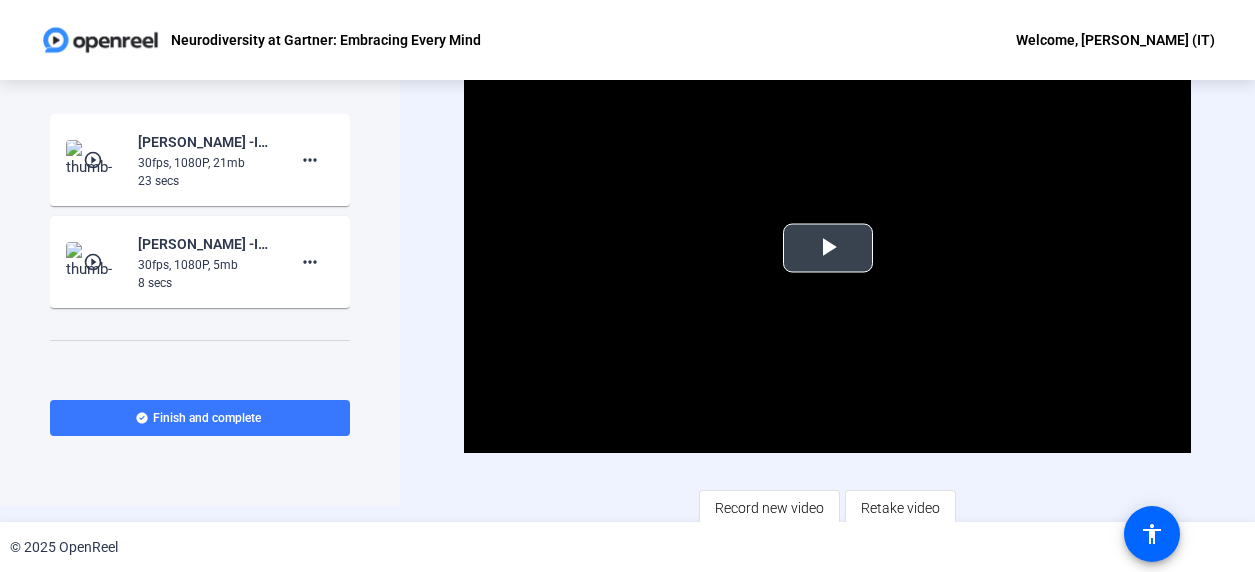 scroll, scrollTop: 24, scrollLeft: 0, axis: vertical 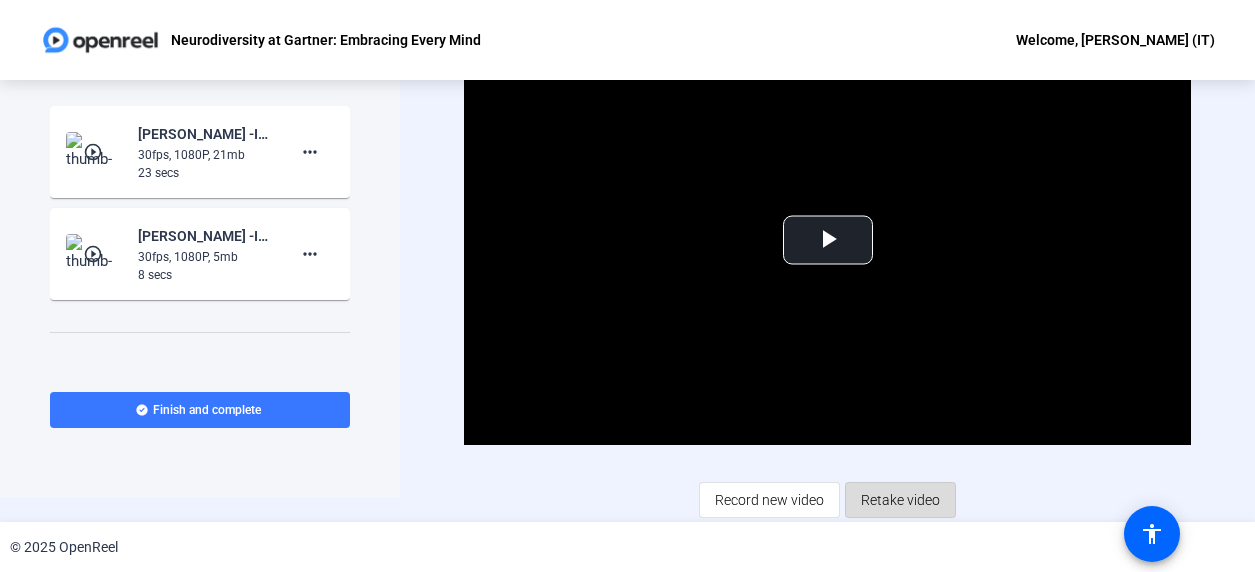 click on "Retake video" 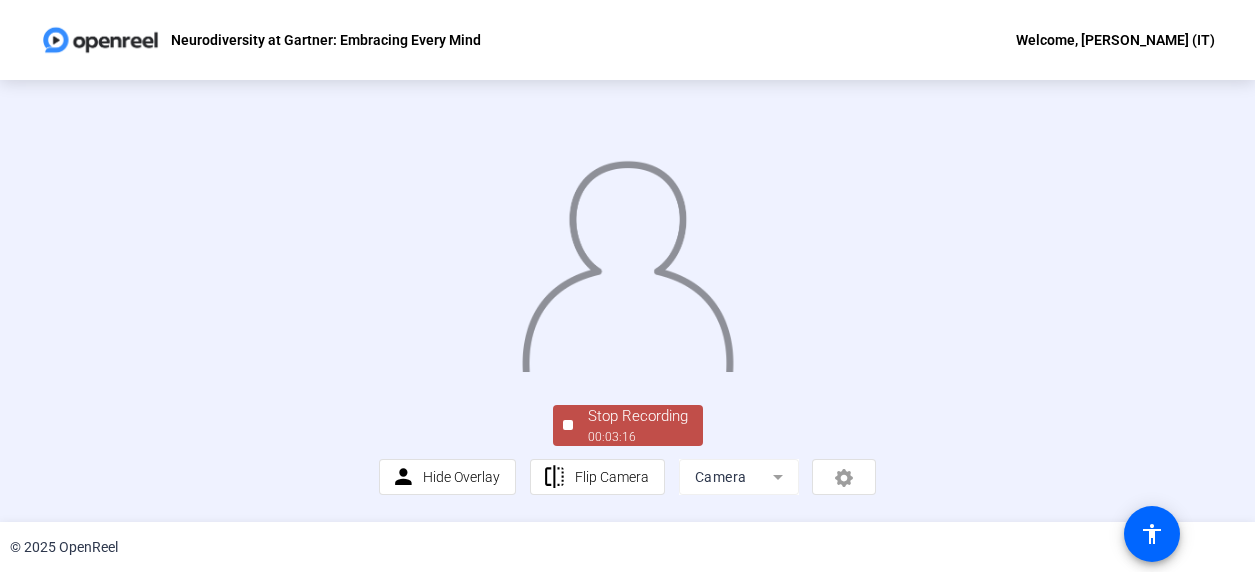 scroll, scrollTop: 153, scrollLeft: 0, axis: vertical 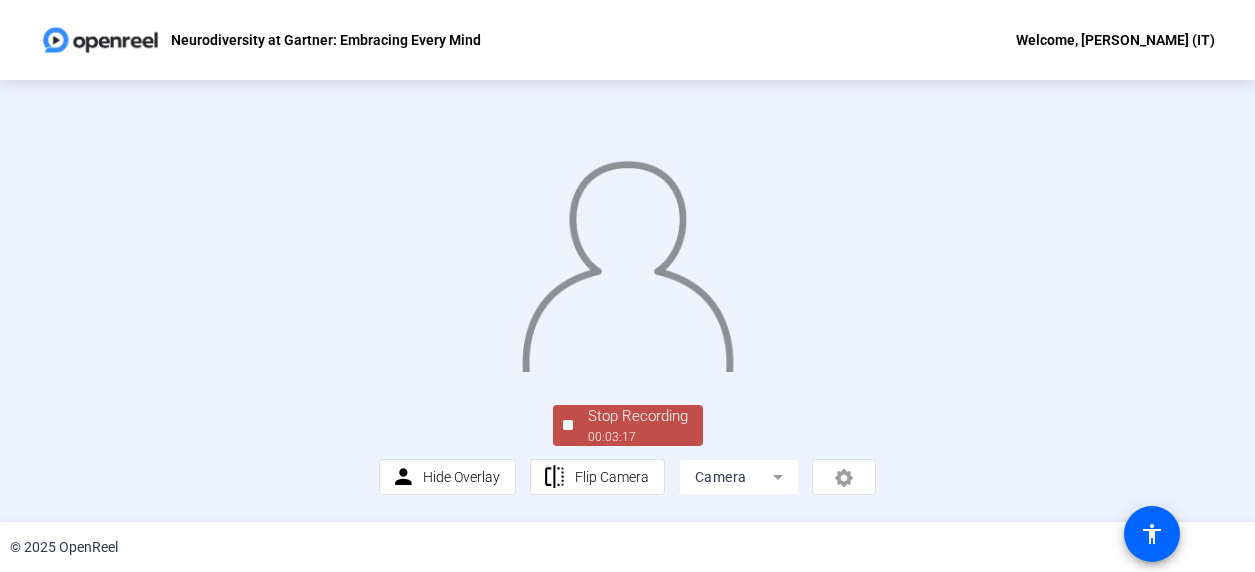 click on "Stop Recording" 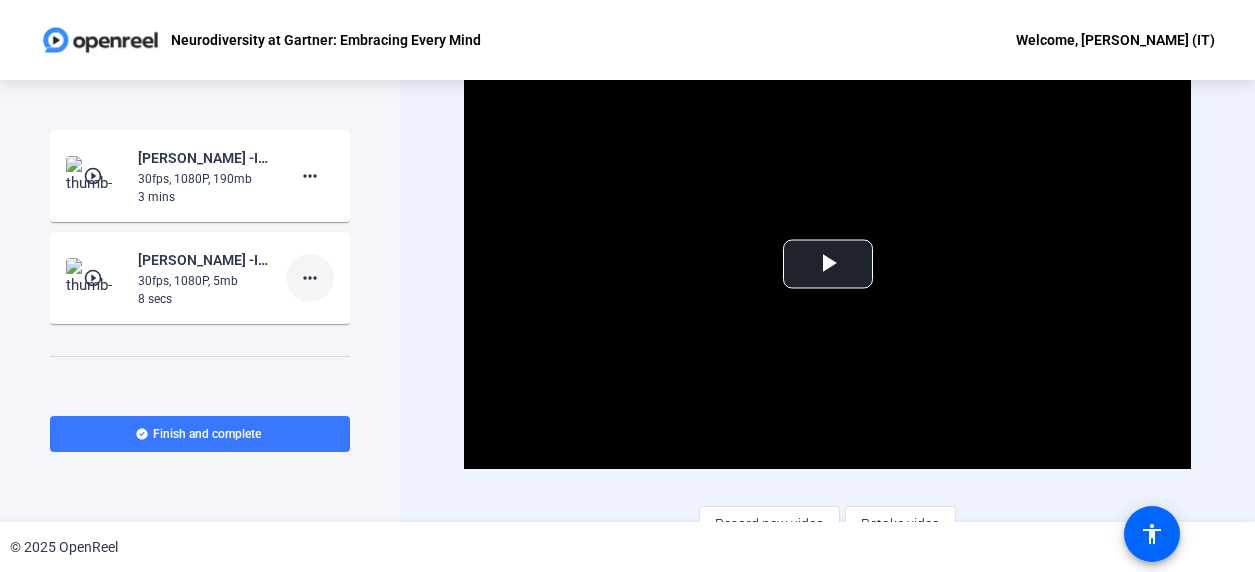 click on "more_horiz" 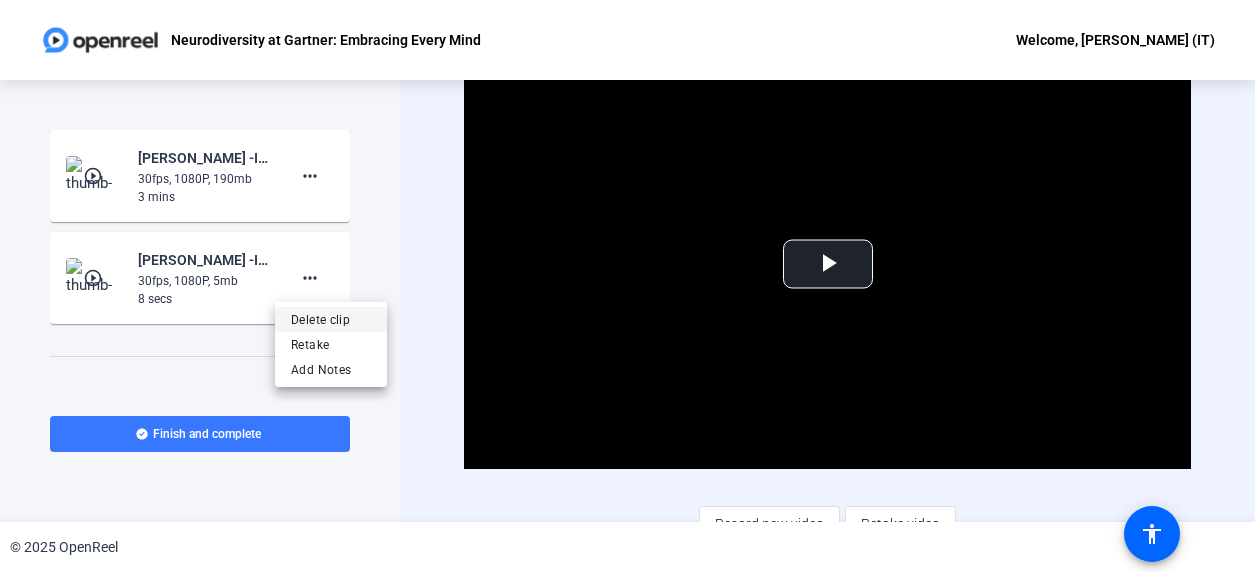 click on "Delete clip" at bounding box center (331, 320) 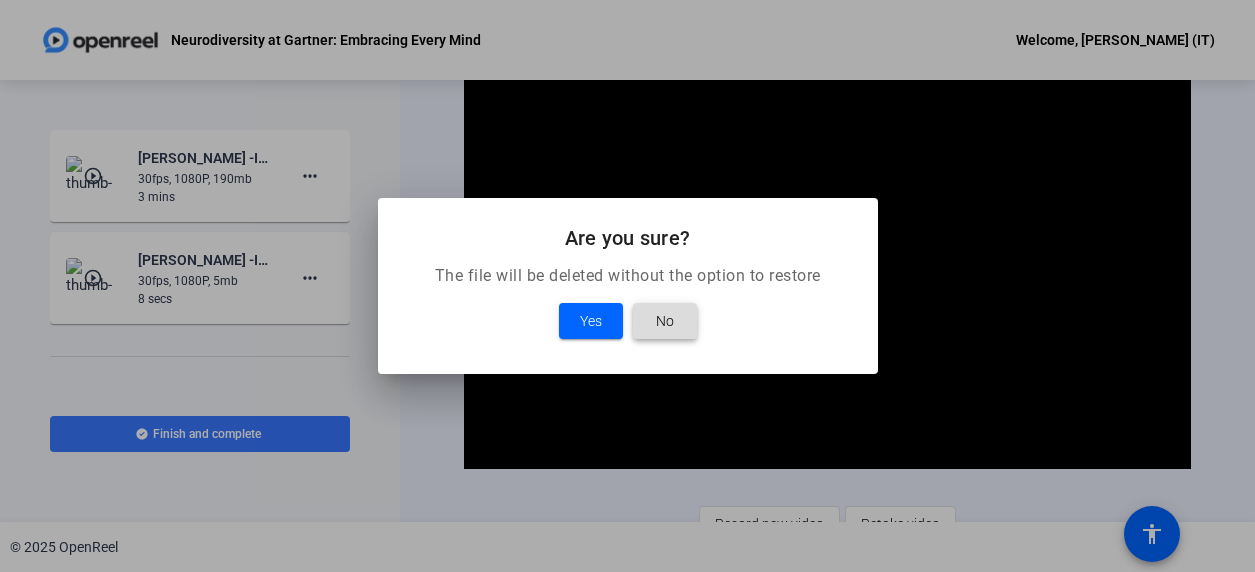 click at bounding box center [665, 321] 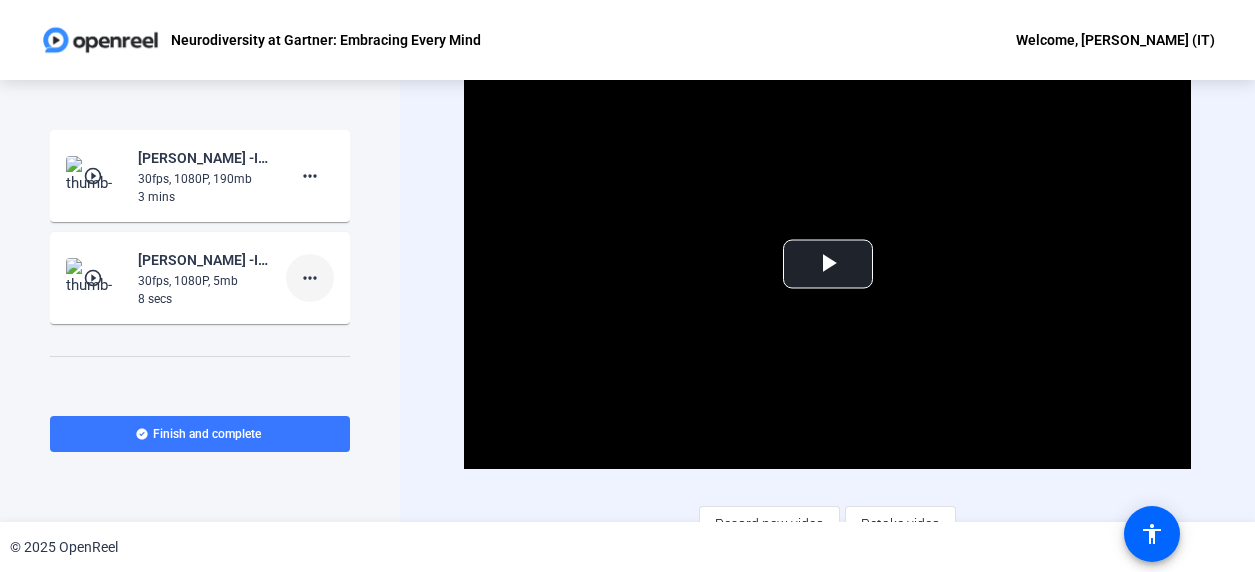 click on "more_horiz" 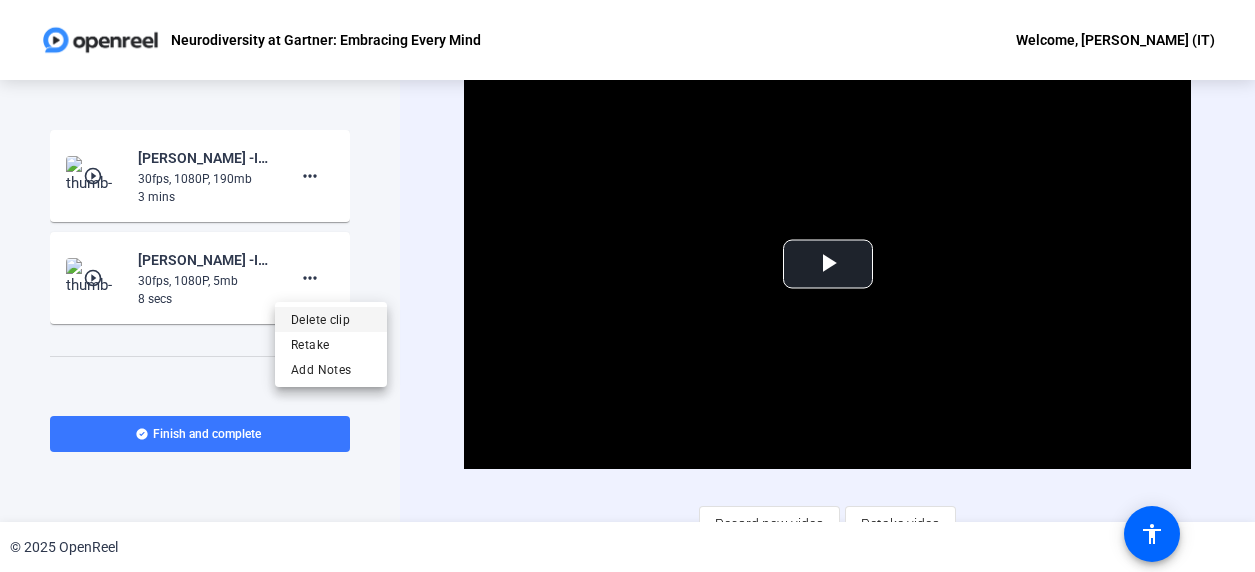 click on "Delete clip" at bounding box center (331, 320) 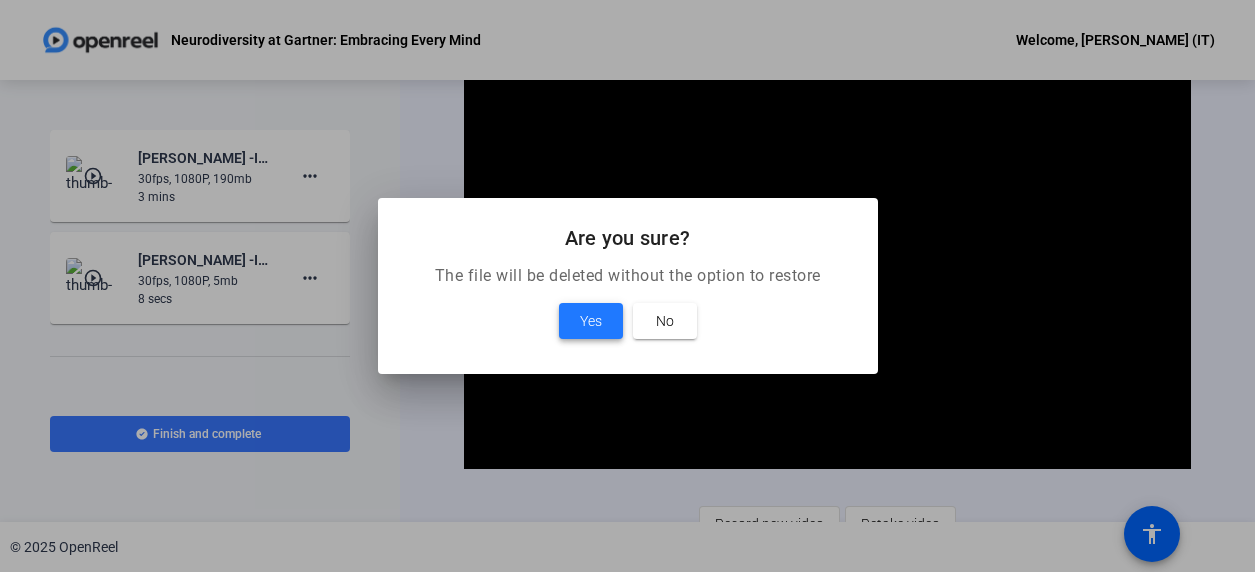 click at bounding box center [591, 321] 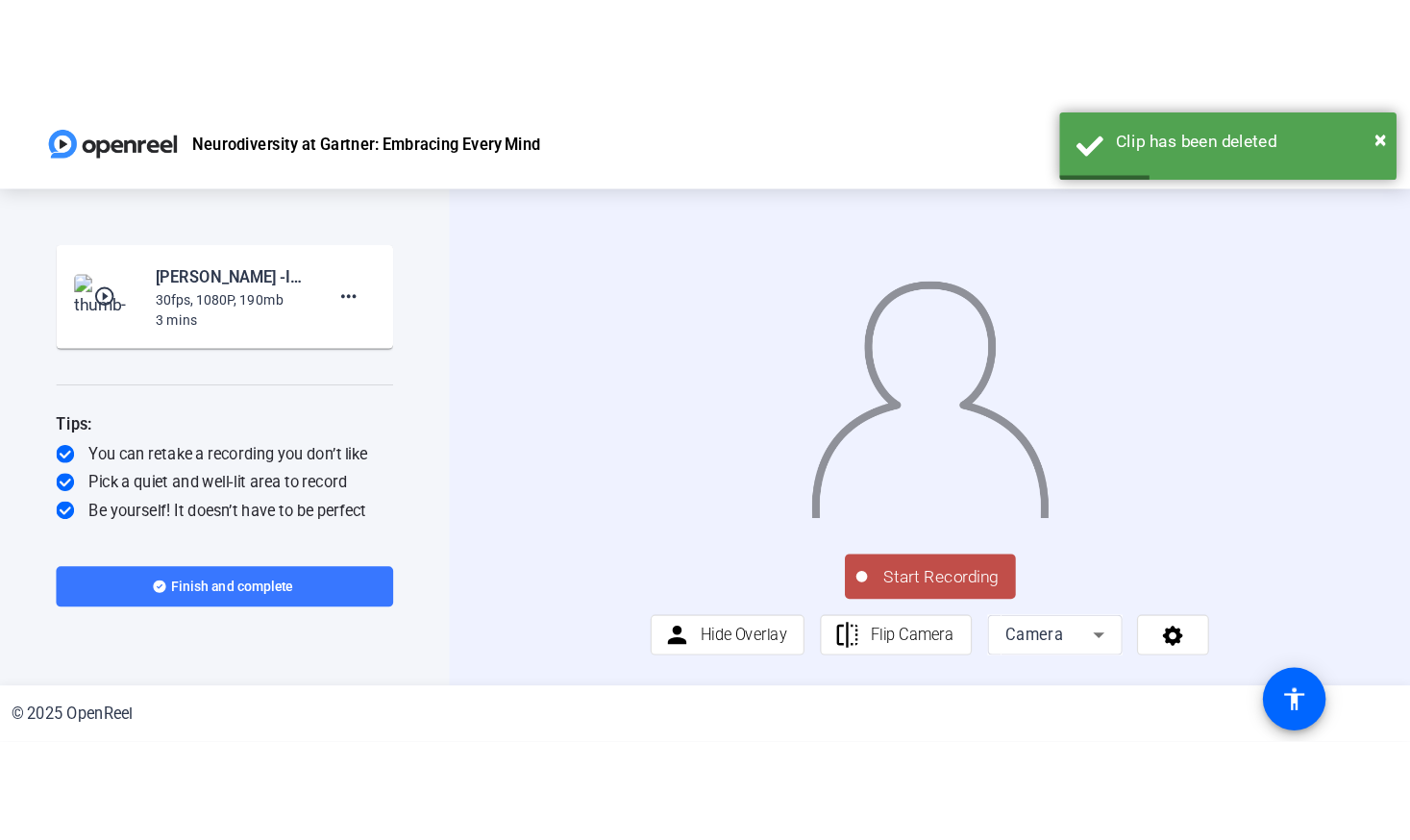 scroll, scrollTop: 55, scrollLeft: 0, axis: vertical 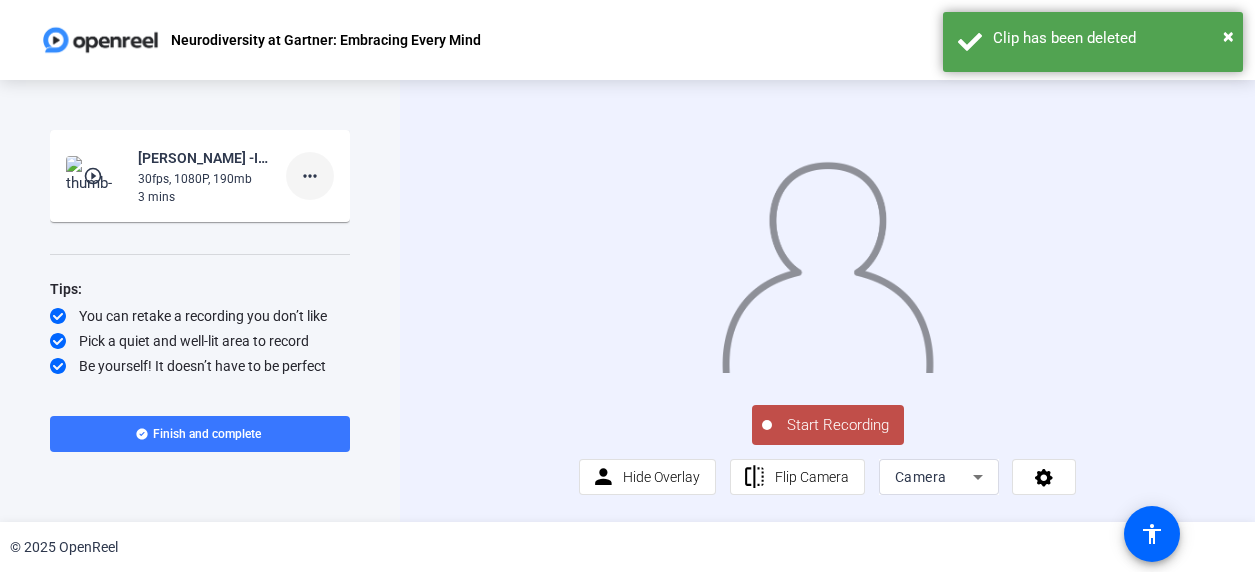 click on "more_horiz" 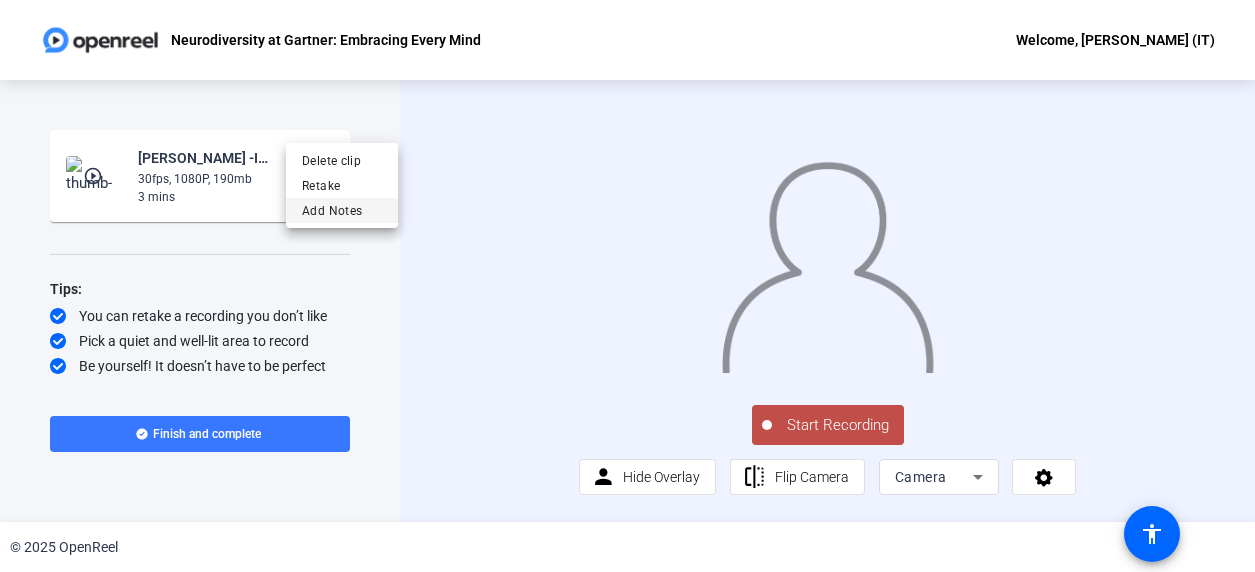 click on "Add Notes" at bounding box center [342, 211] 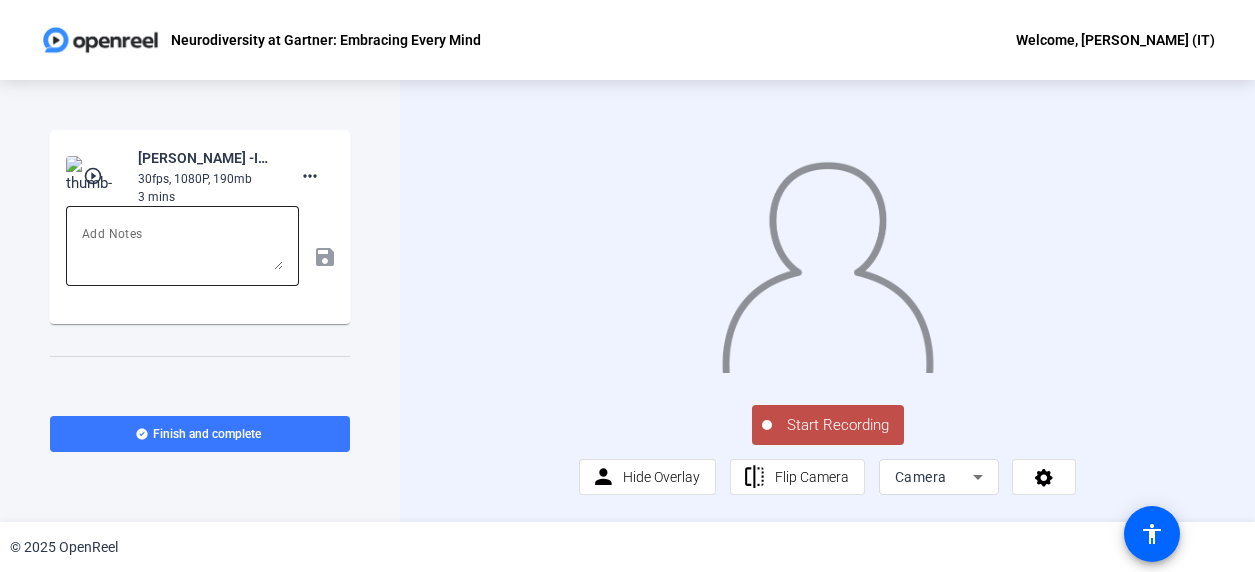 click at bounding box center (182, 246) 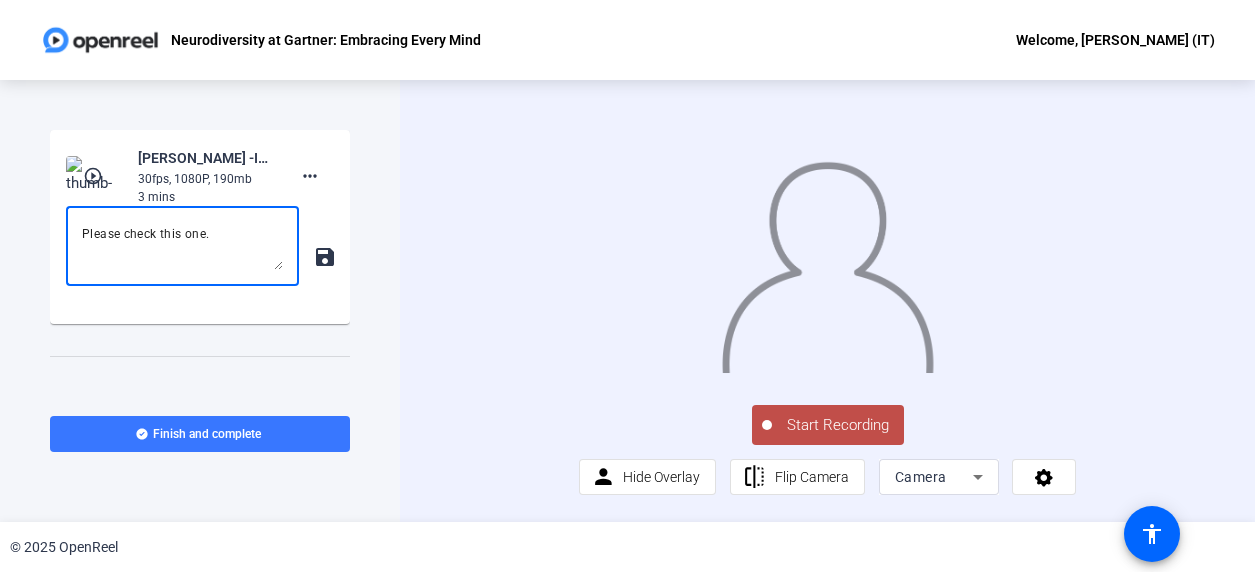 type on "Please check this one." 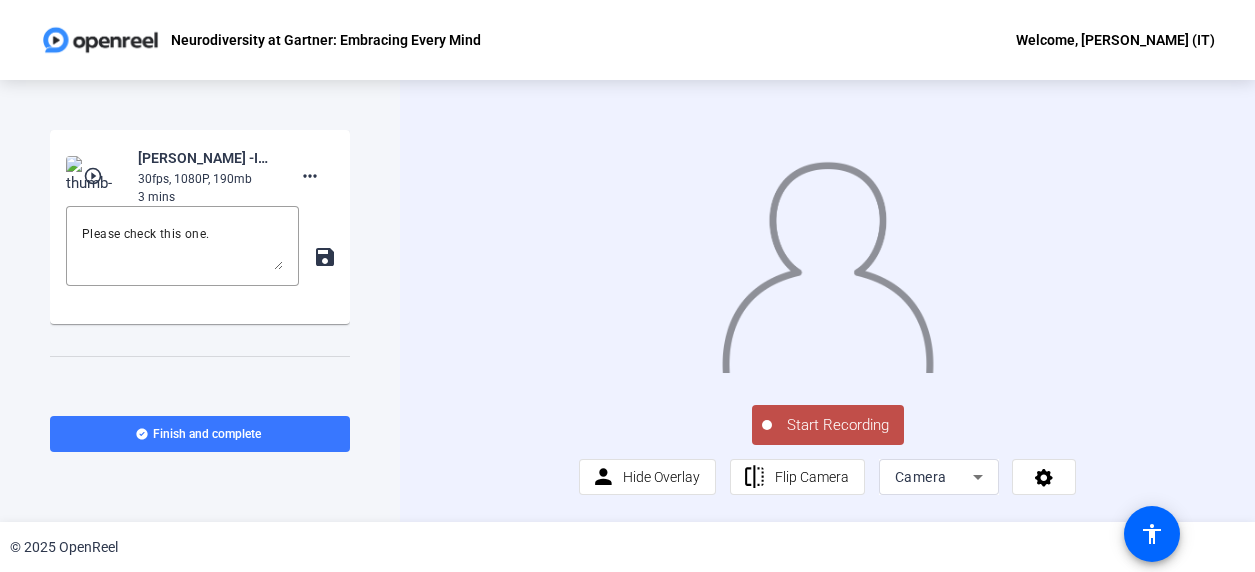 click on "save" 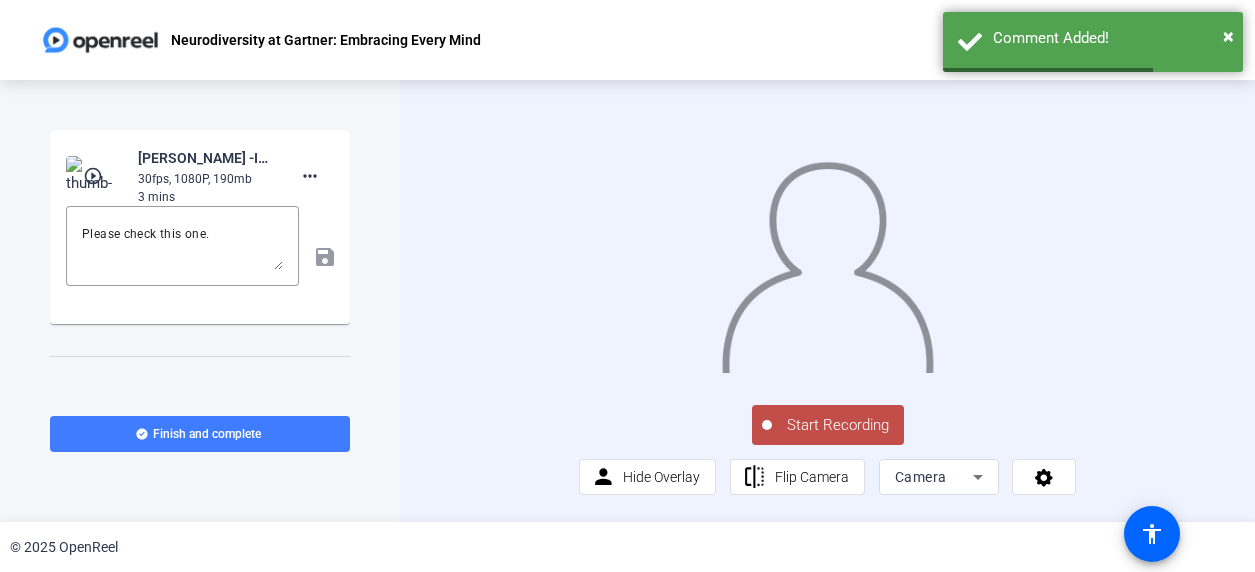 click 